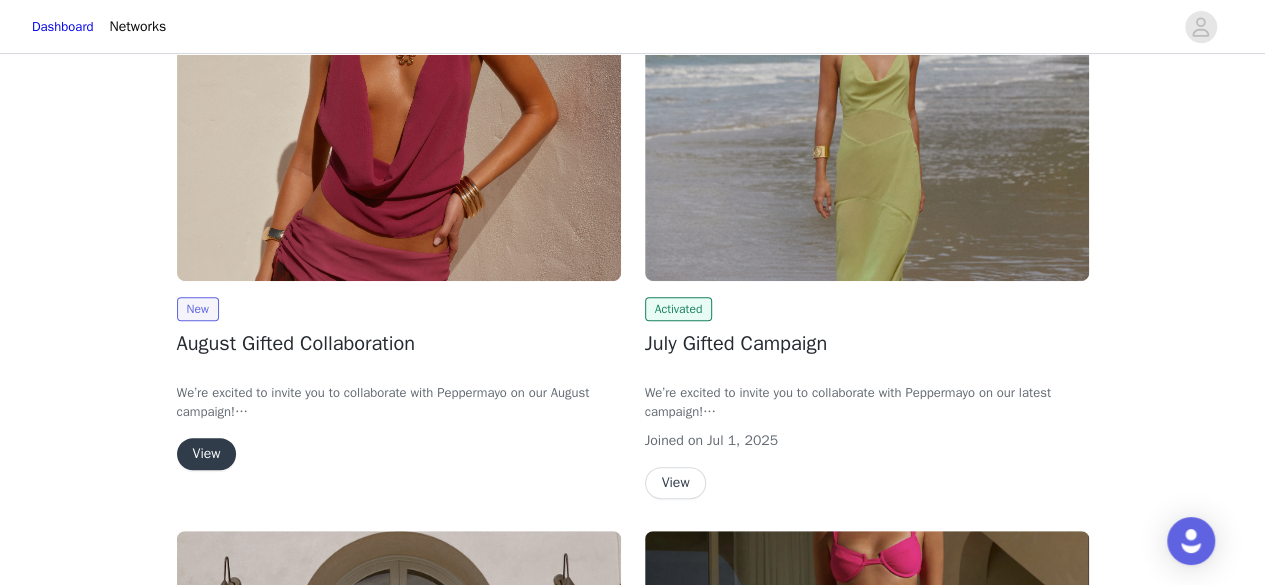 scroll, scrollTop: 246, scrollLeft: 0, axis: vertical 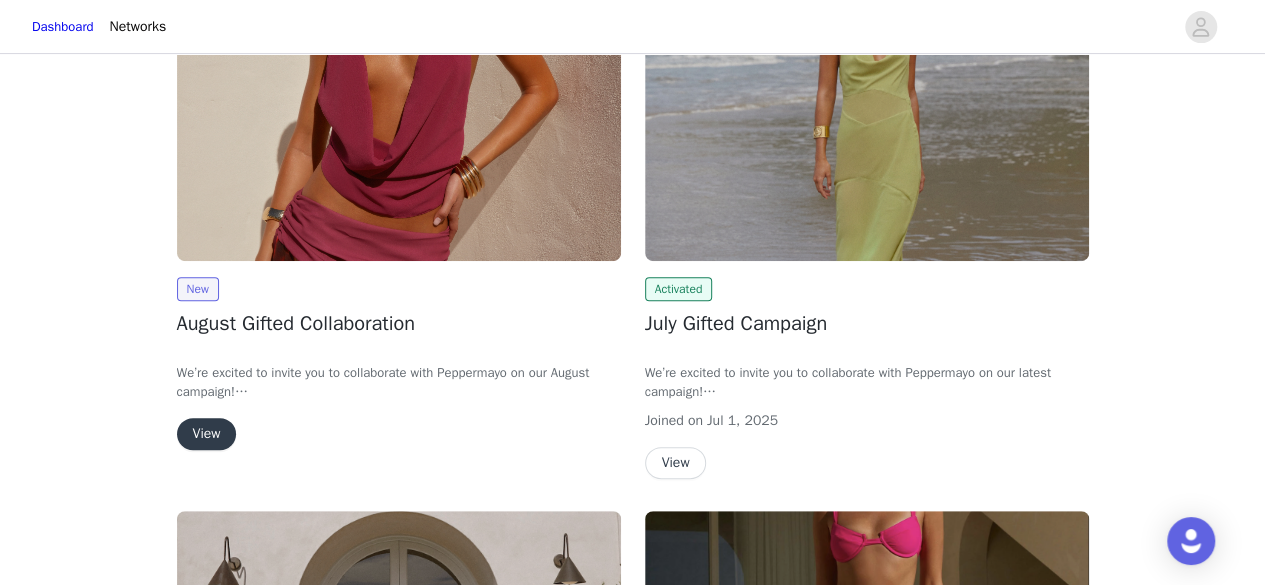 click on "View" at bounding box center [207, 434] 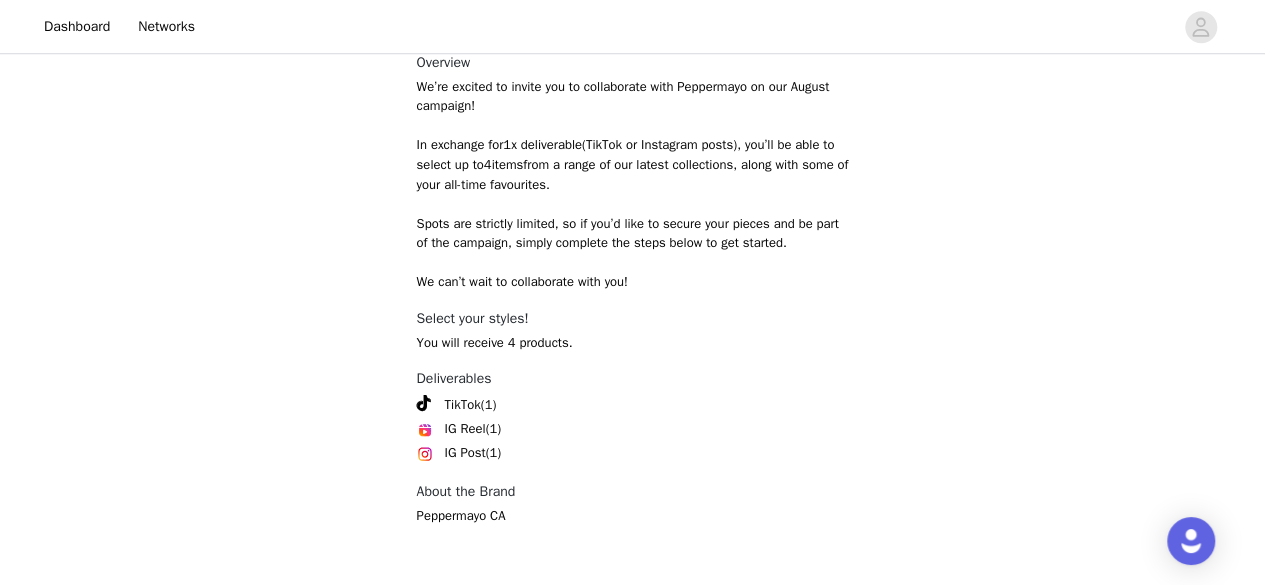 scroll, scrollTop: 930, scrollLeft: 0, axis: vertical 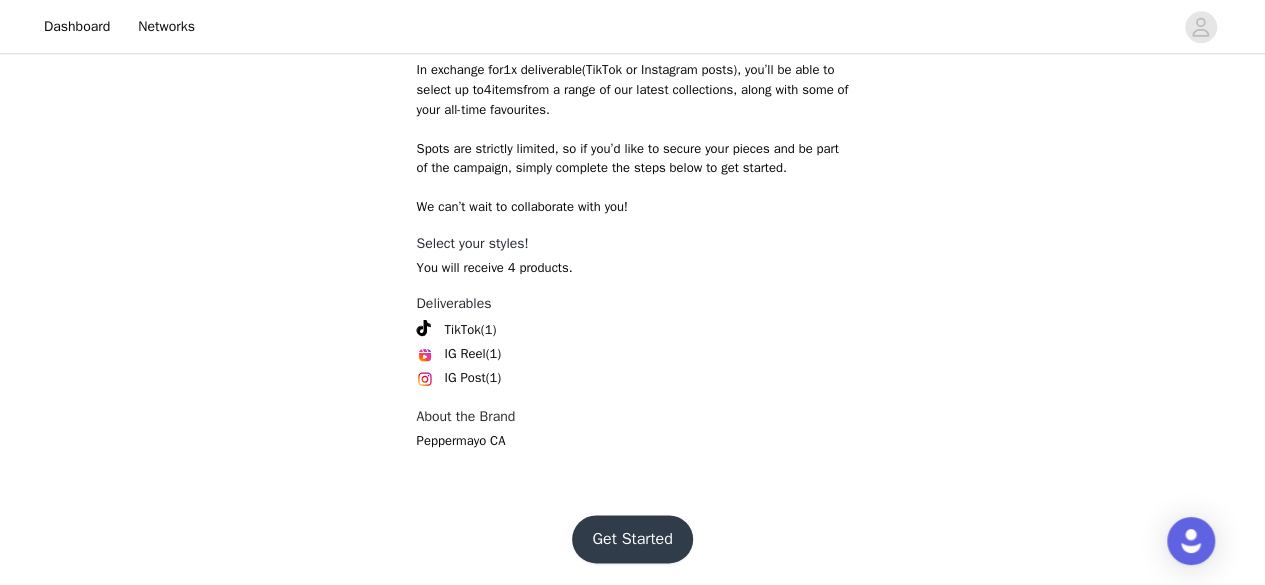 click on "Get Started" at bounding box center (632, 539) 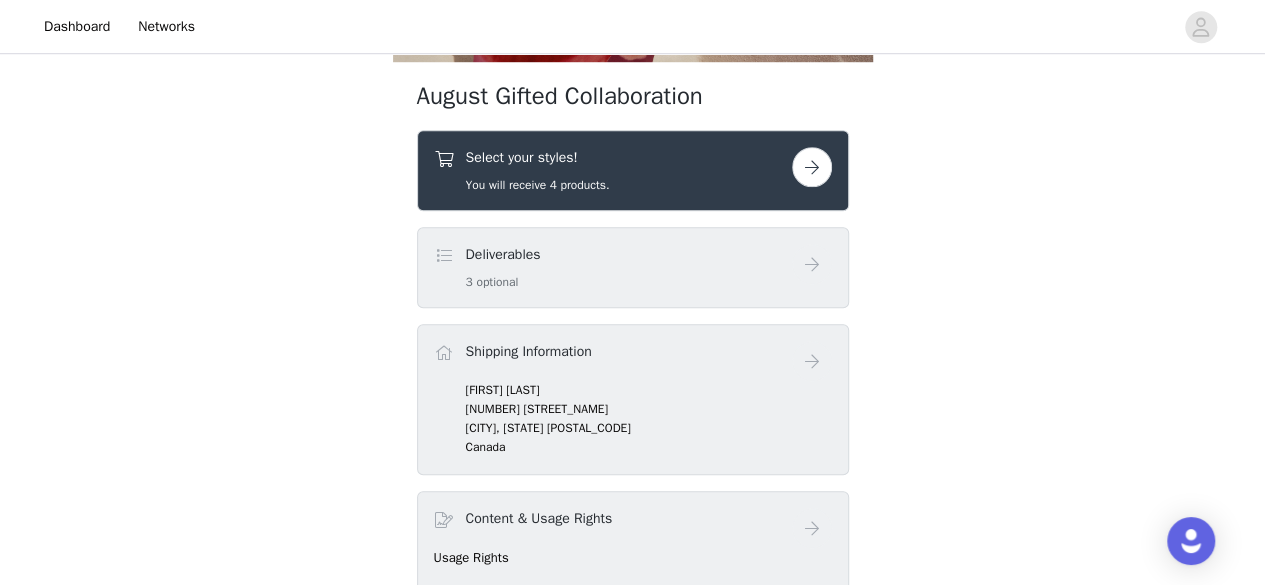 scroll, scrollTop: 712, scrollLeft: 0, axis: vertical 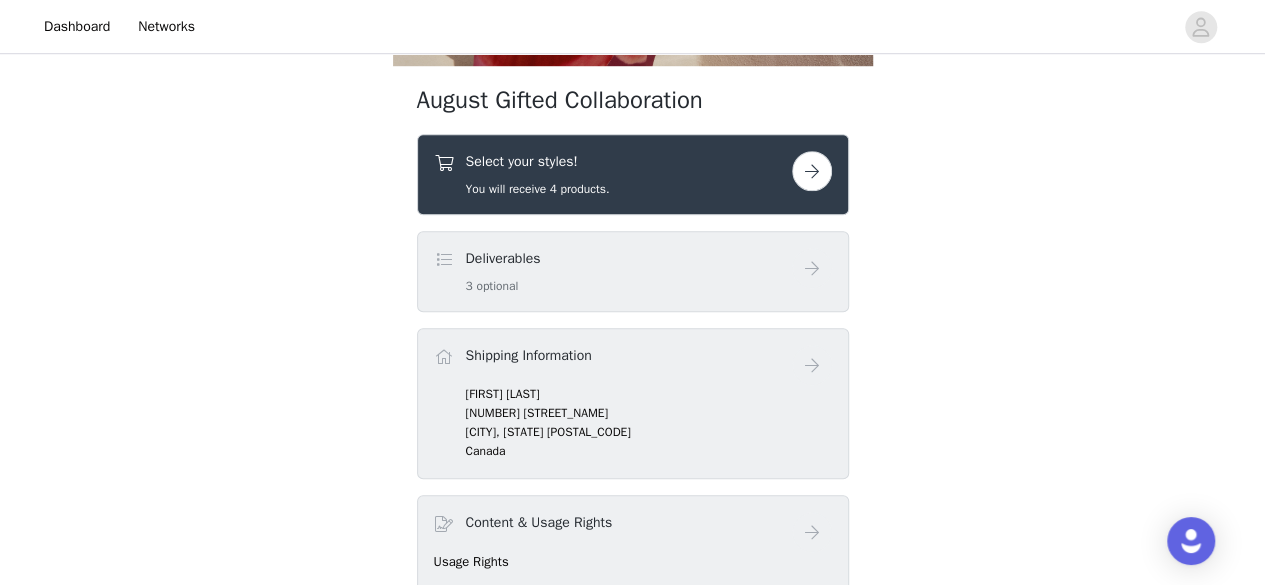 click at bounding box center (812, 171) 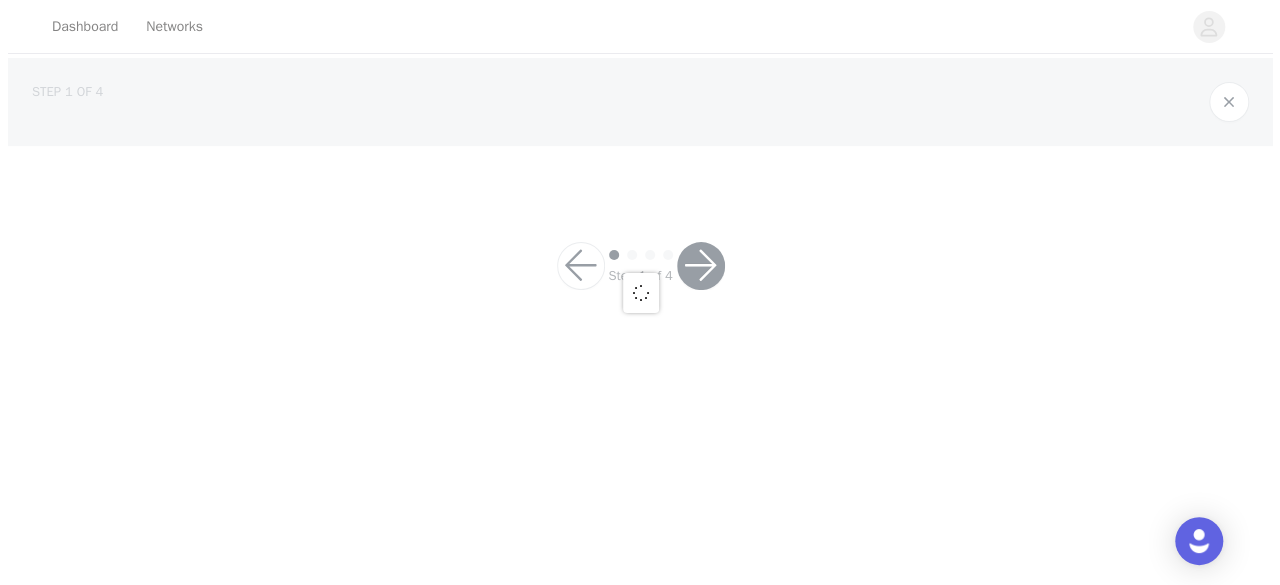 scroll, scrollTop: 0, scrollLeft: 0, axis: both 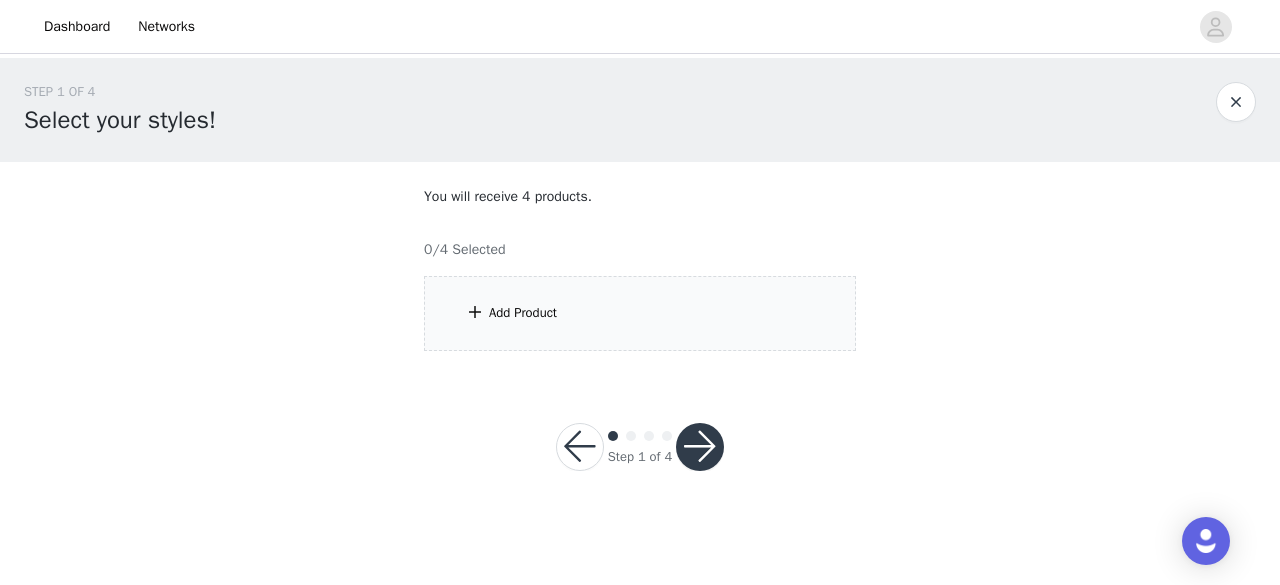 click on "Add Product" at bounding box center [640, 313] 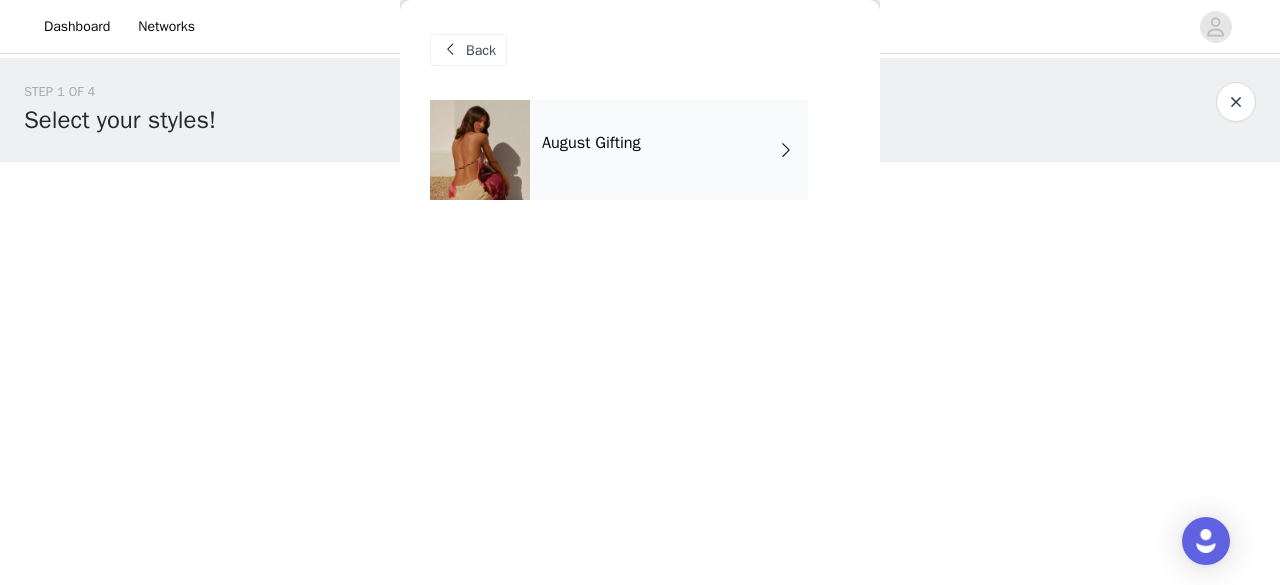 click on "August Gifting" at bounding box center [591, 143] 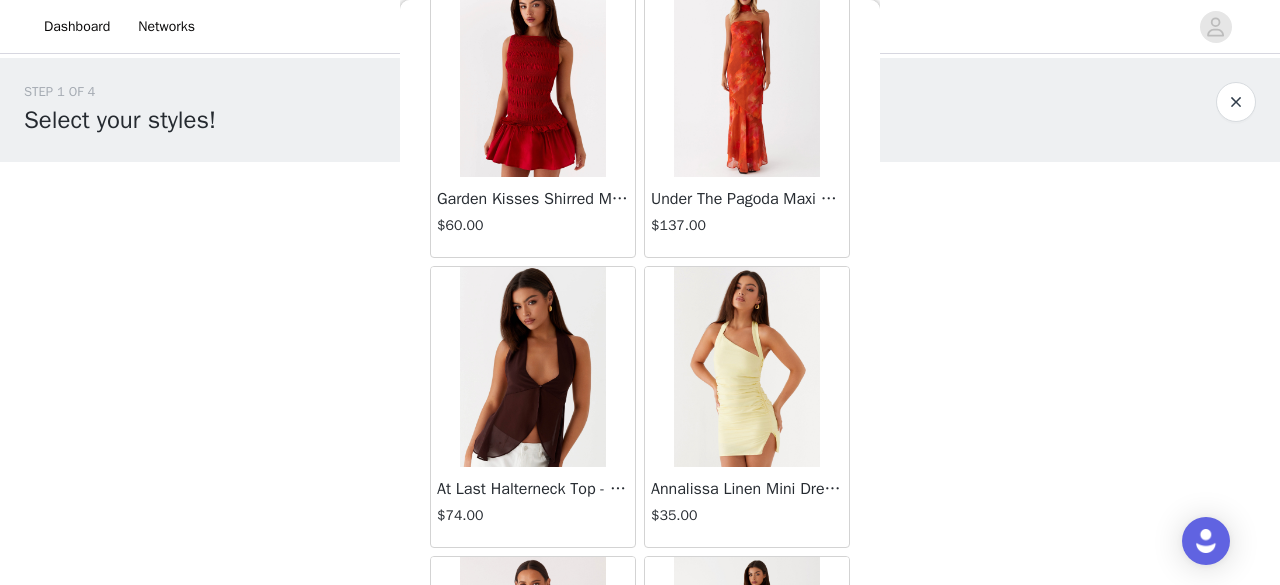 scroll, scrollTop: 2468, scrollLeft: 0, axis: vertical 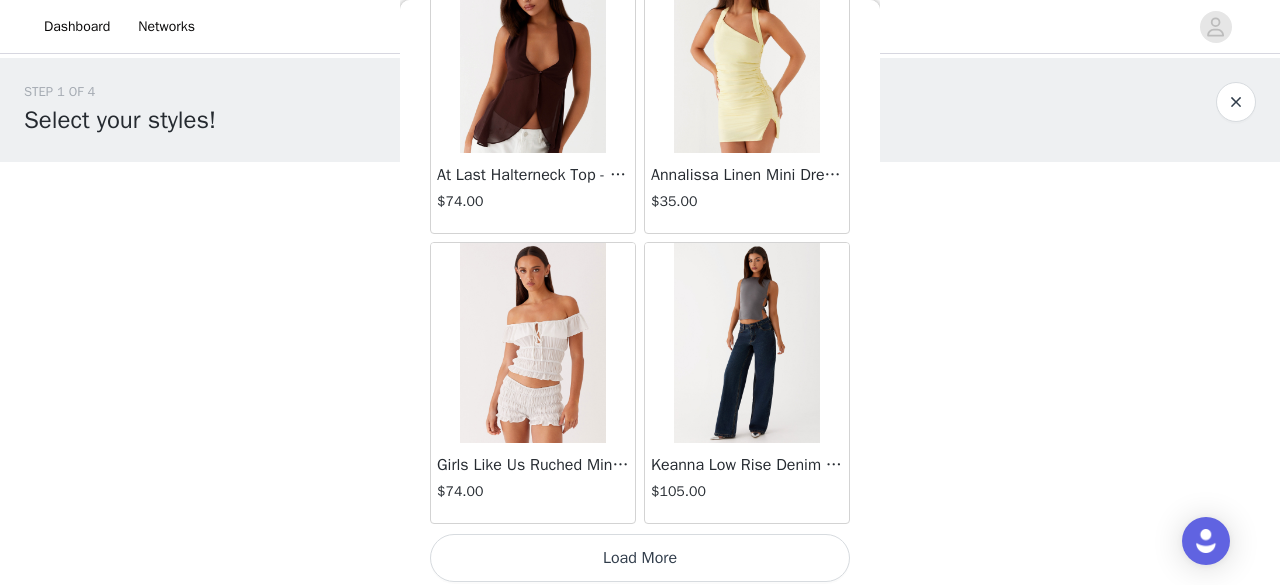 click on "Load More" at bounding box center [640, 558] 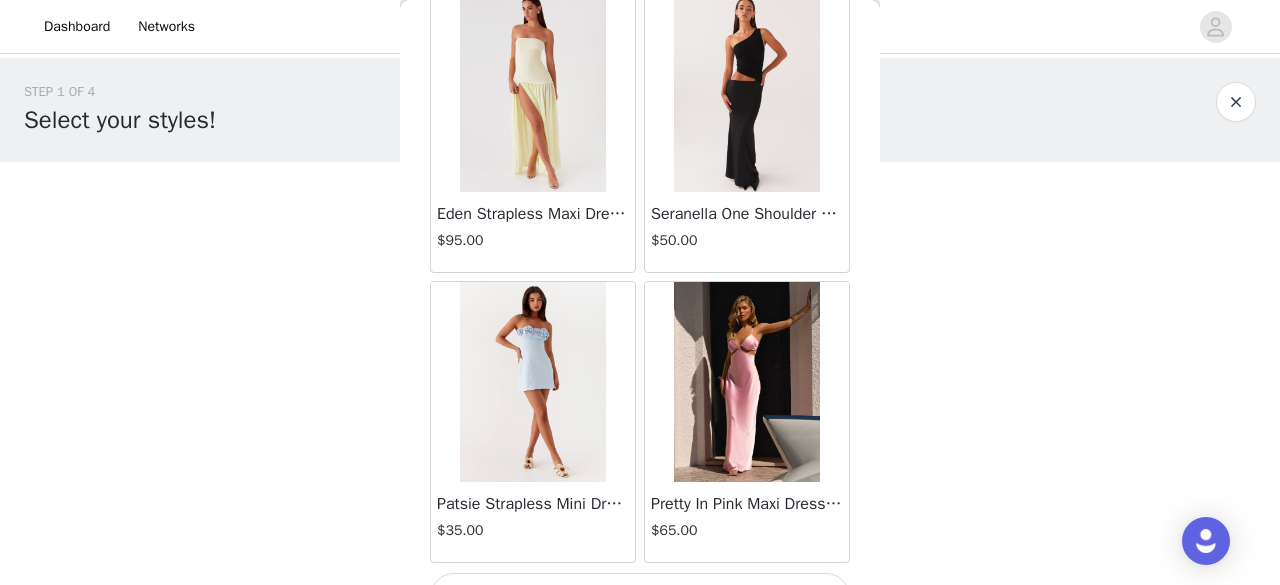 scroll, scrollTop: 5361, scrollLeft: 0, axis: vertical 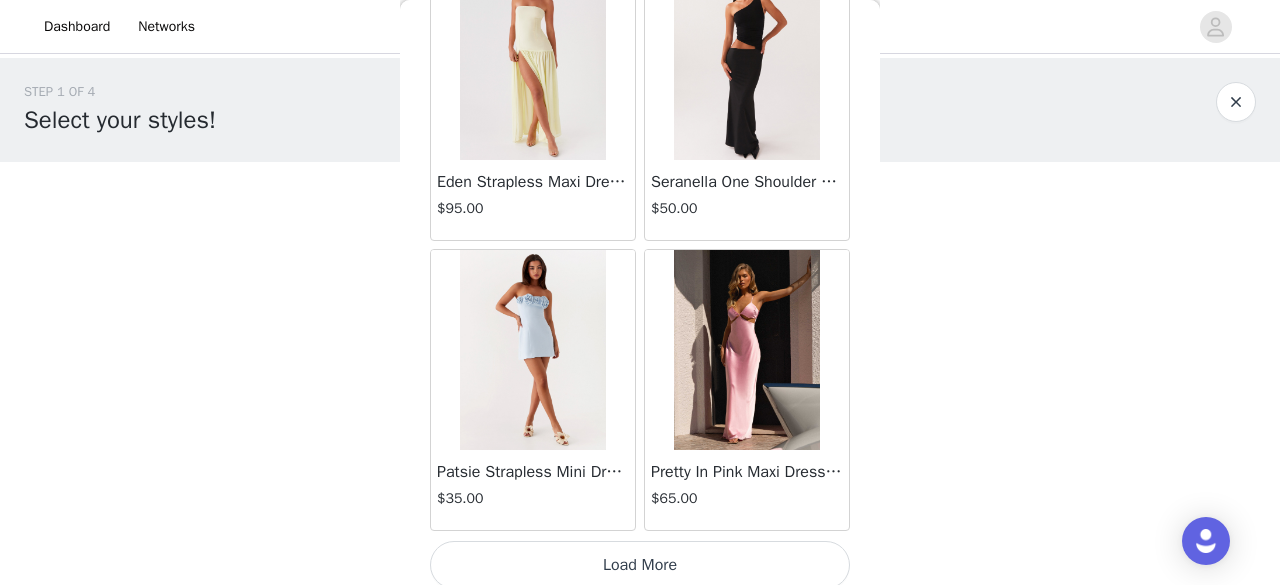click on "Load More" at bounding box center [640, 565] 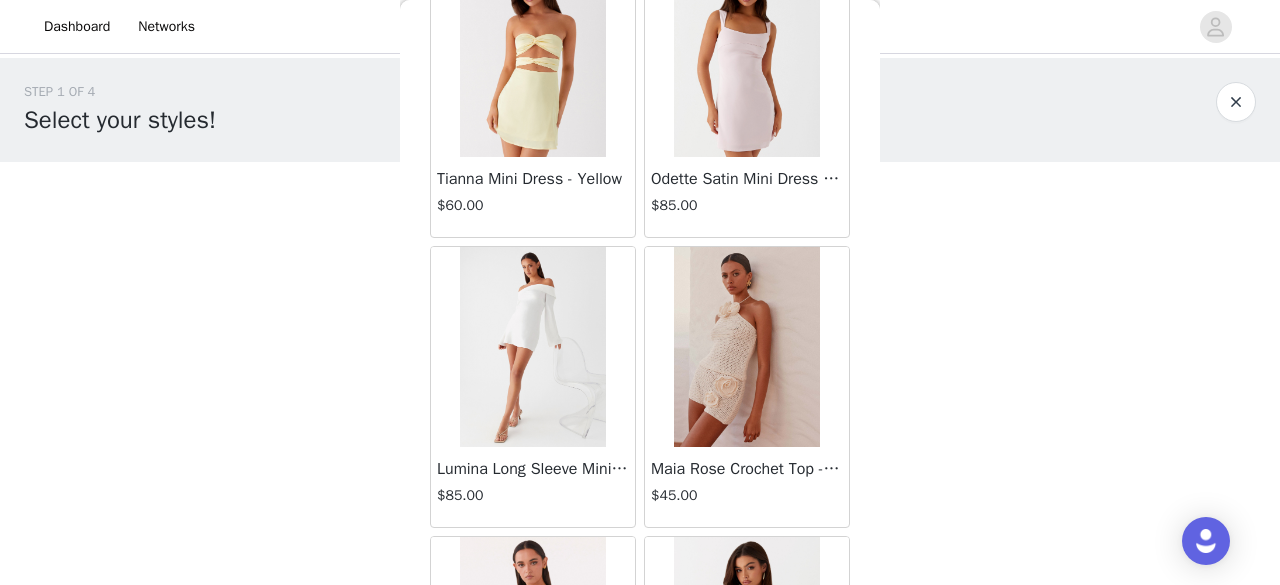 scroll, scrollTop: 8254, scrollLeft: 0, axis: vertical 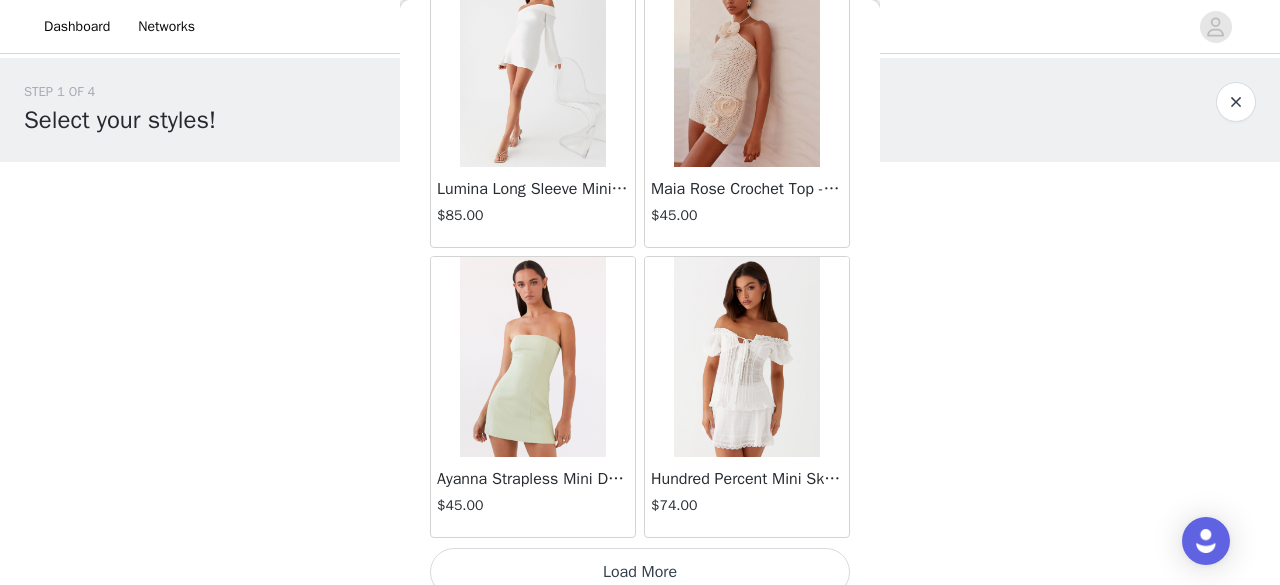 click on "Load More" at bounding box center (640, 572) 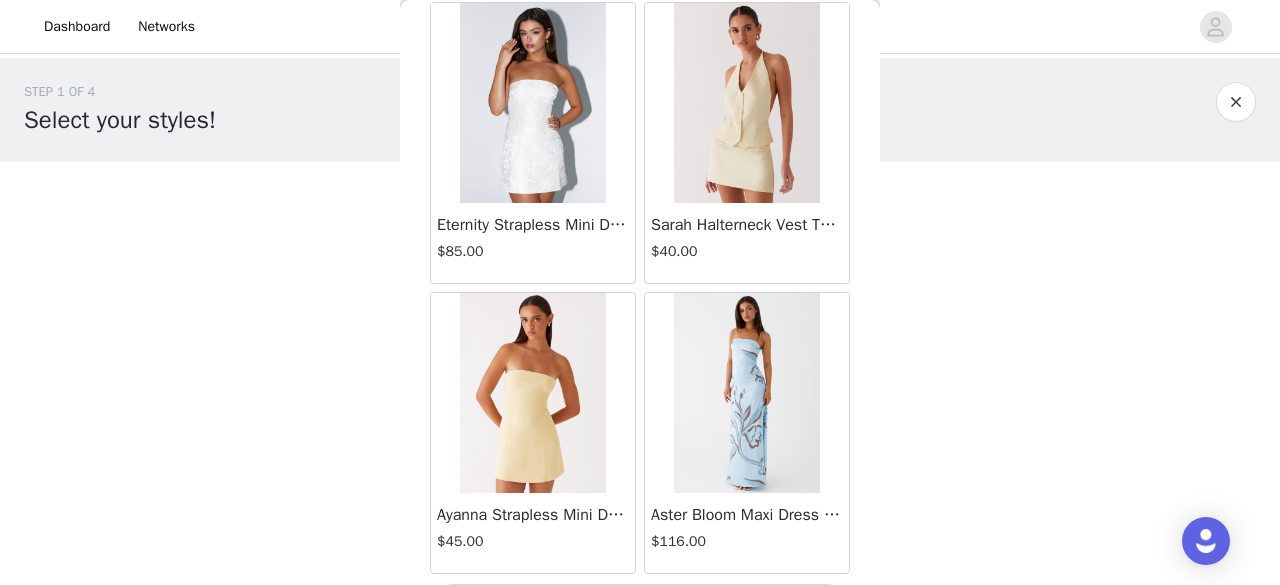 scroll, scrollTop: 11118, scrollLeft: 0, axis: vertical 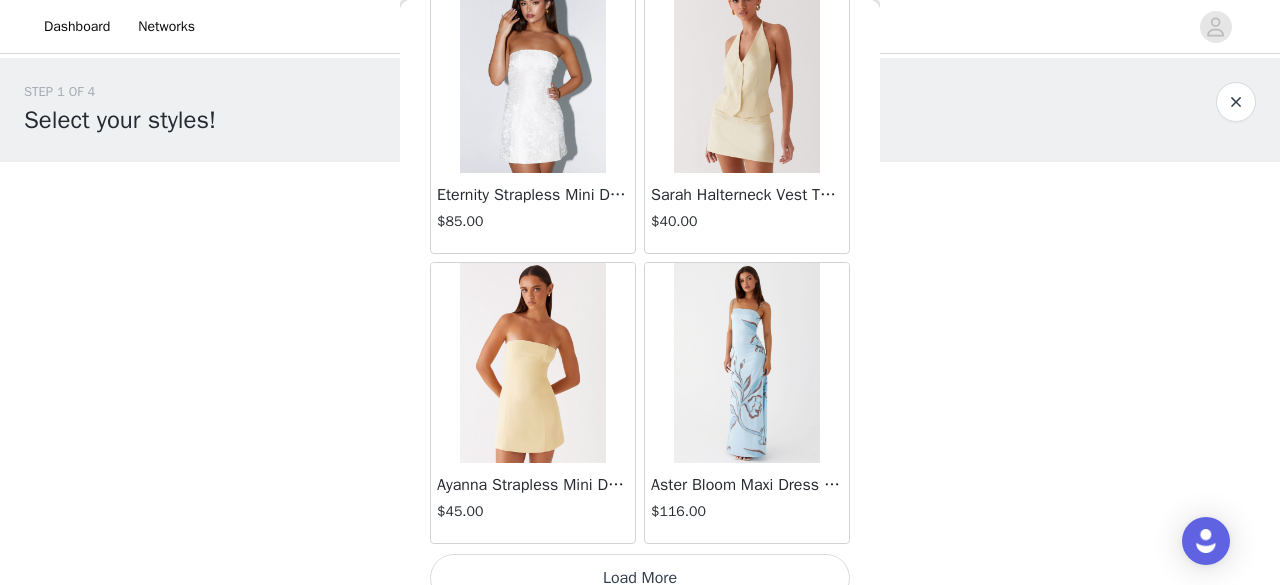 click on "Load More" at bounding box center (640, 578) 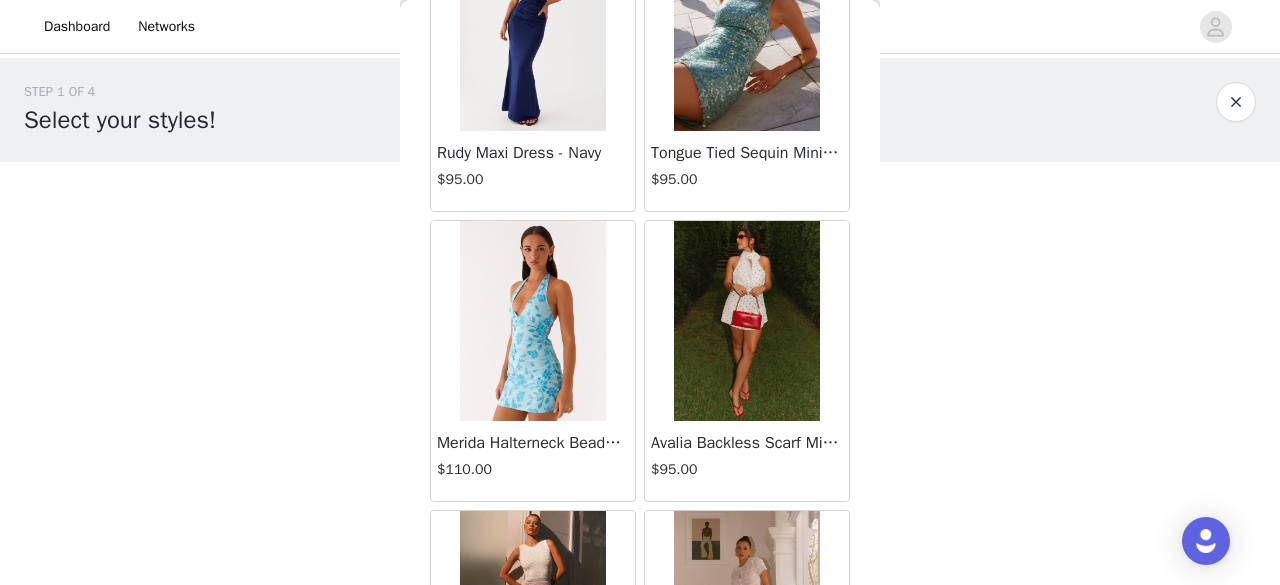 scroll, scrollTop: 14041, scrollLeft: 0, axis: vertical 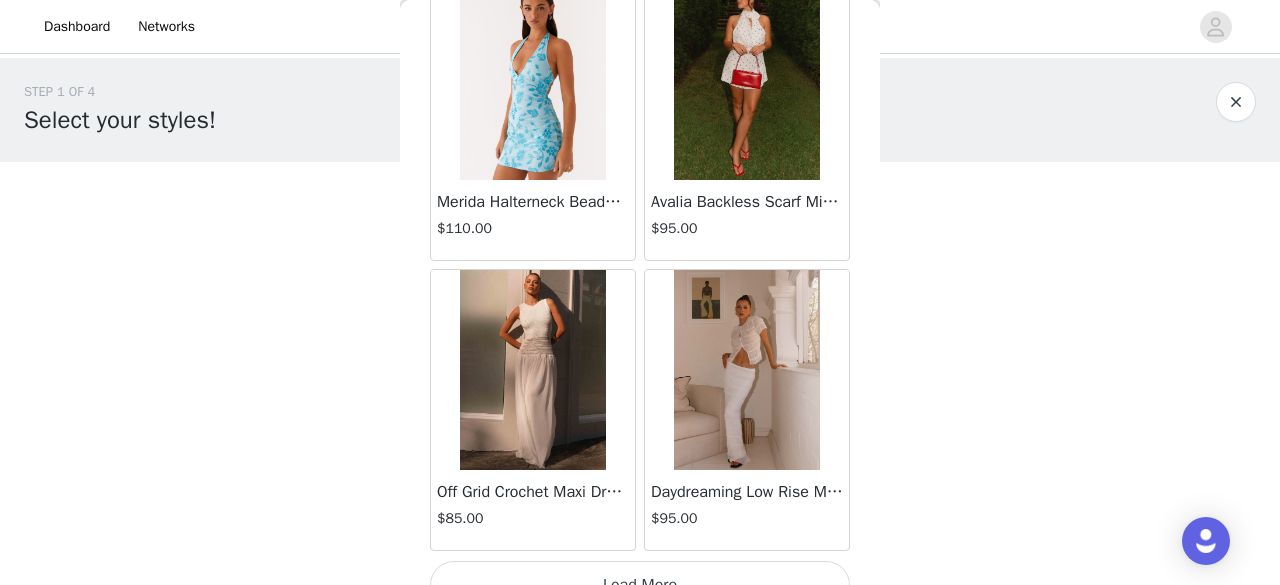 click on "Load More" at bounding box center (640, 585) 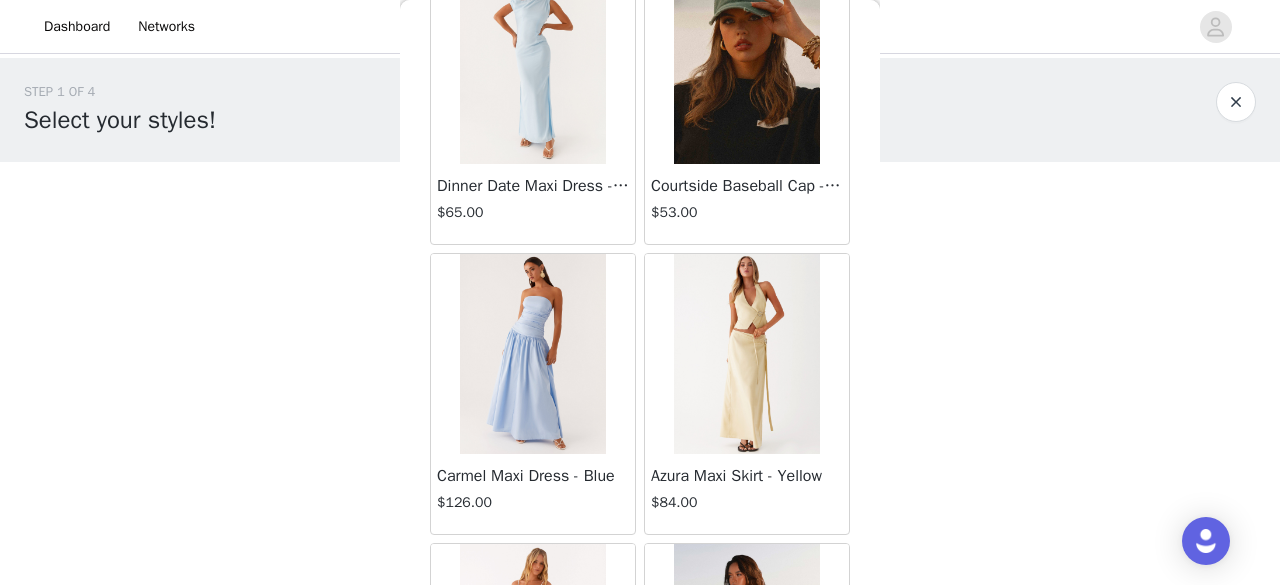 scroll, scrollTop: 16934, scrollLeft: 0, axis: vertical 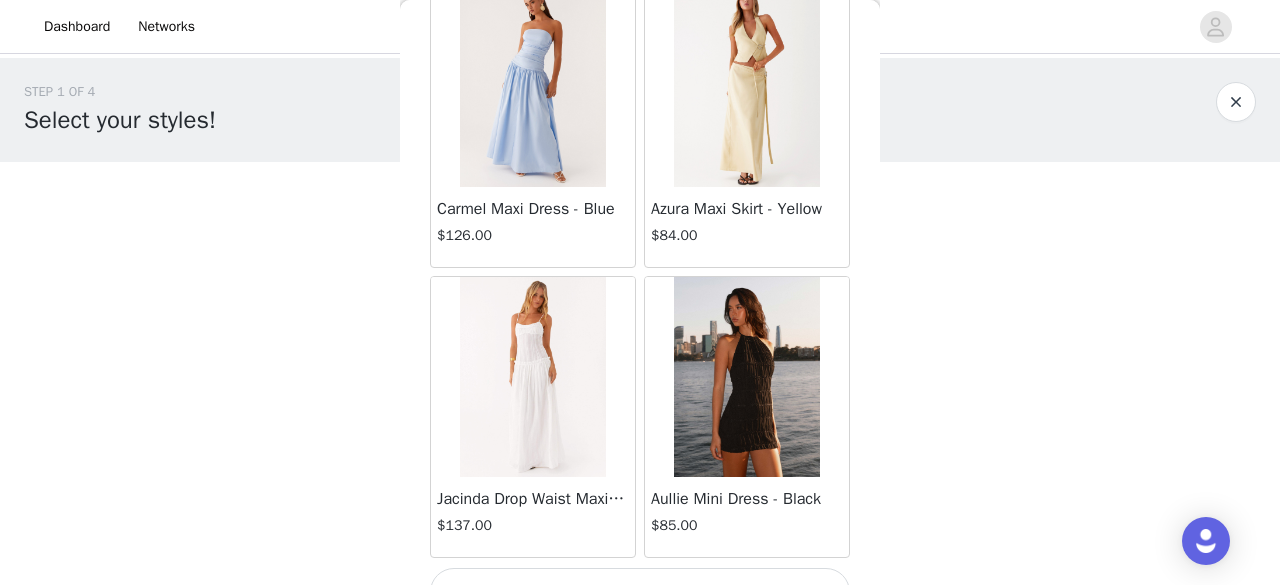 click on "Load More" at bounding box center [640, 592] 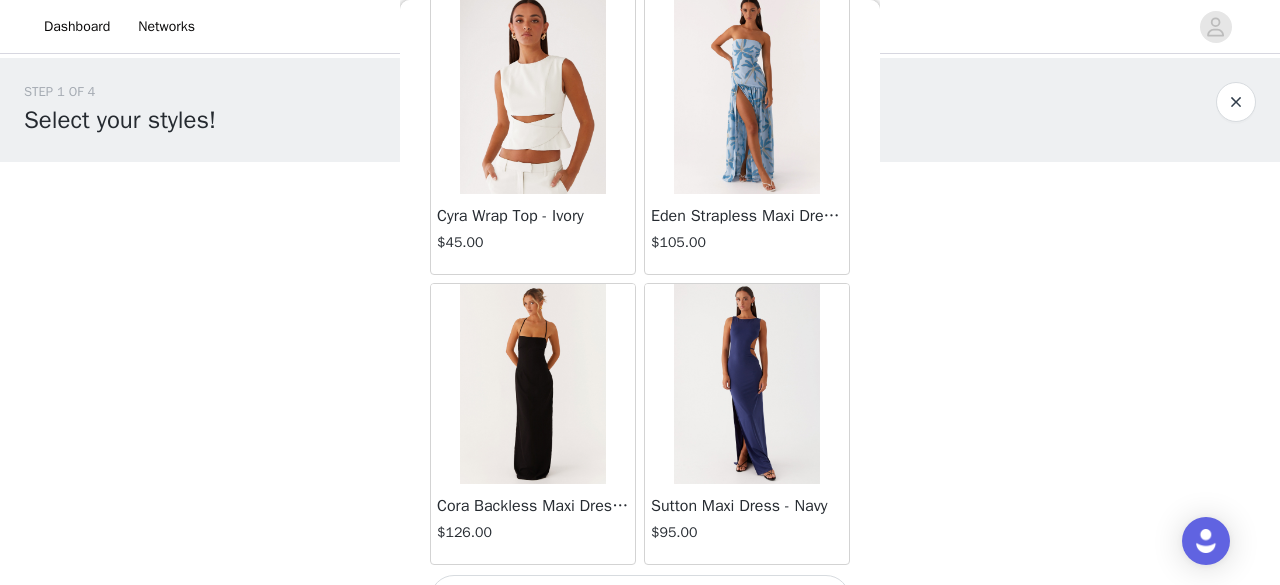 scroll, scrollTop: 19828, scrollLeft: 0, axis: vertical 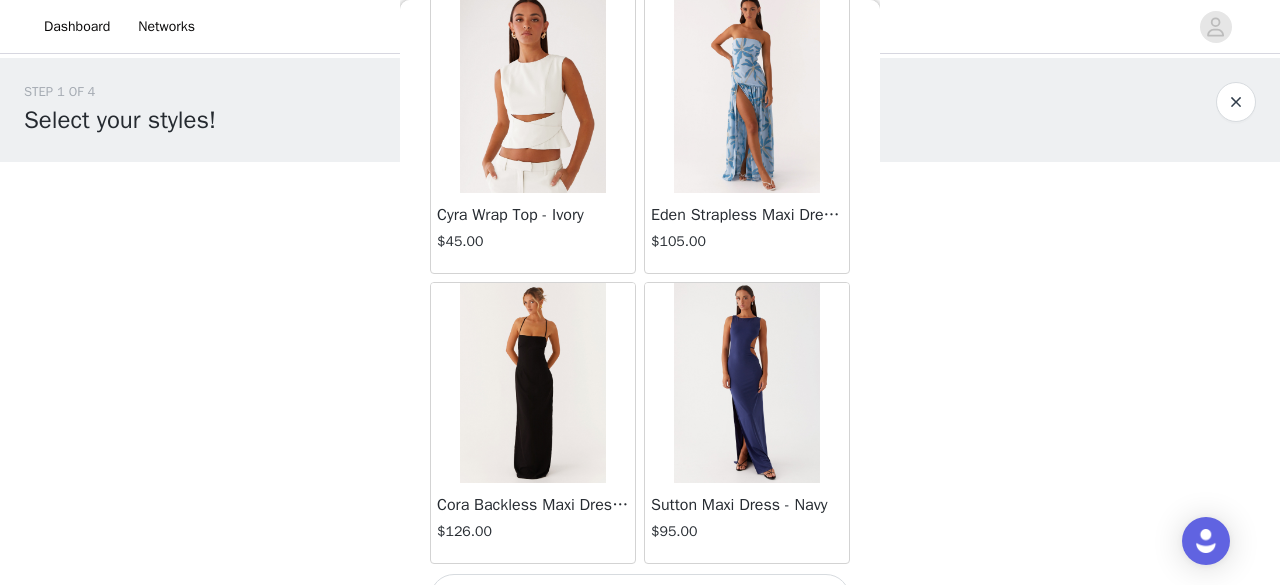 click on "Load More" at bounding box center (640, 598) 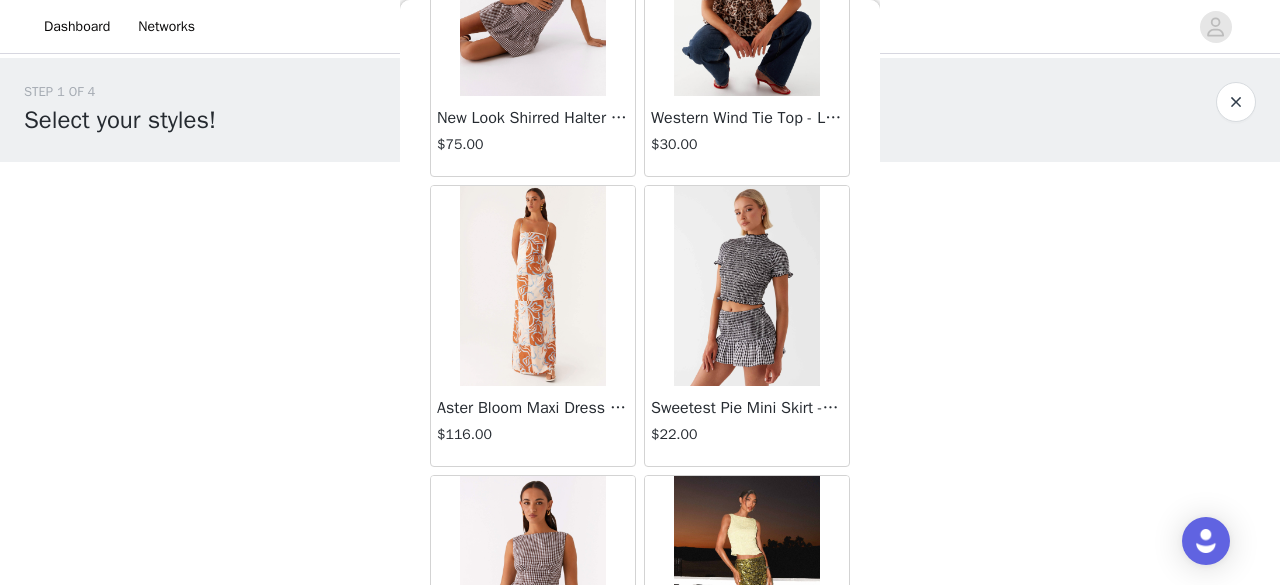 scroll, scrollTop: 22721, scrollLeft: 0, axis: vertical 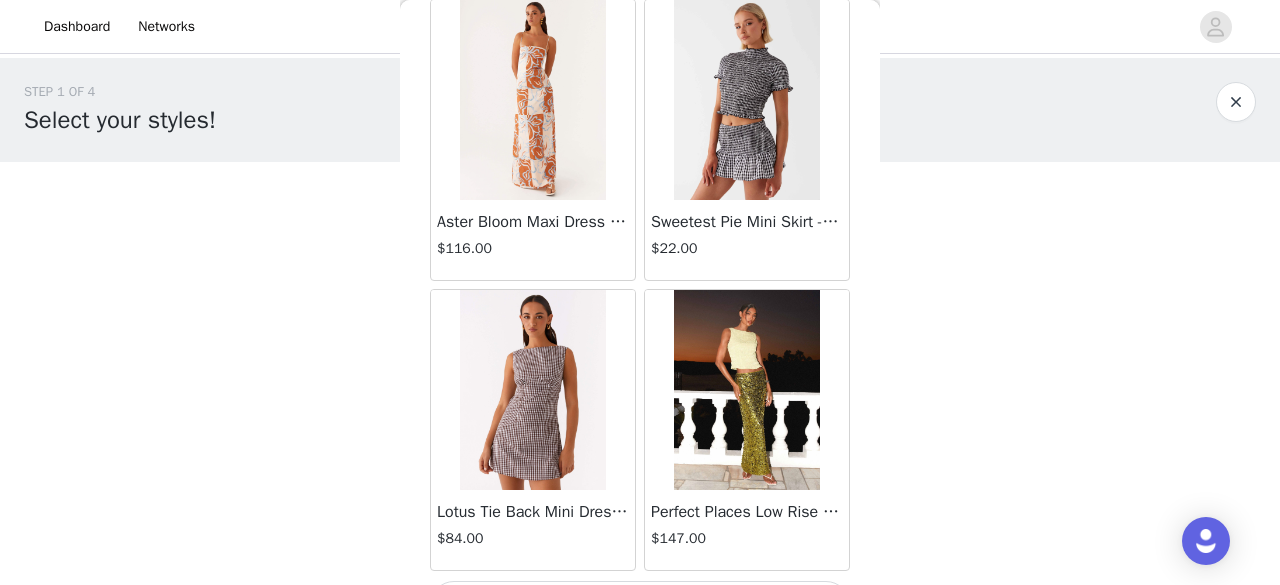 click on "Load More" at bounding box center (640, 605) 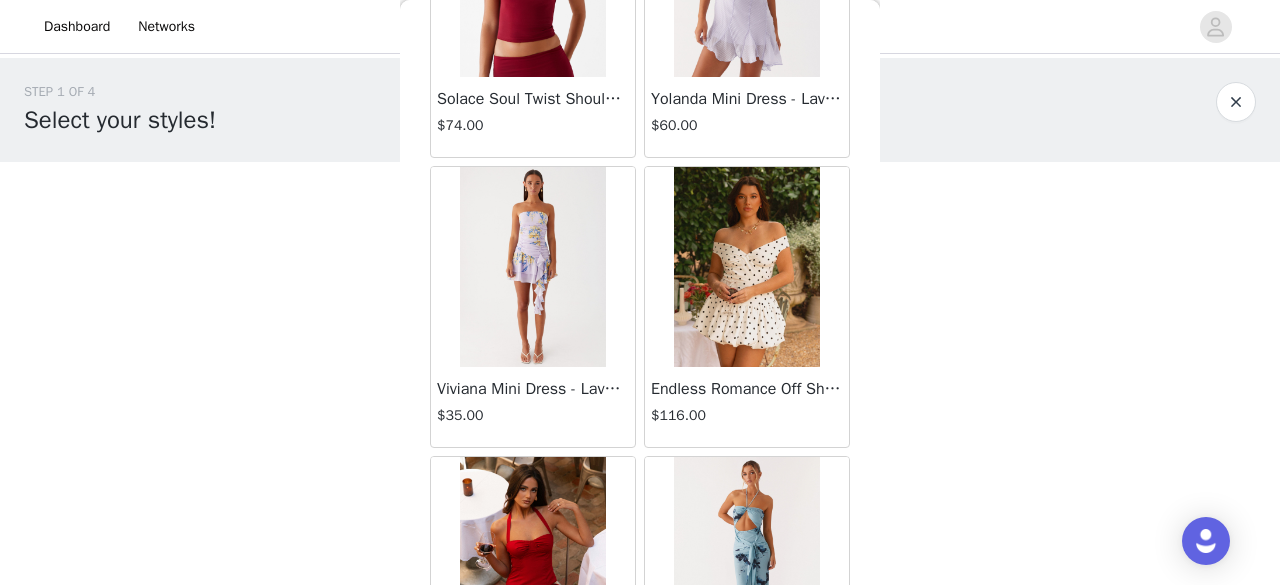 scroll, scrollTop: 25614, scrollLeft: 0, axis: vertical 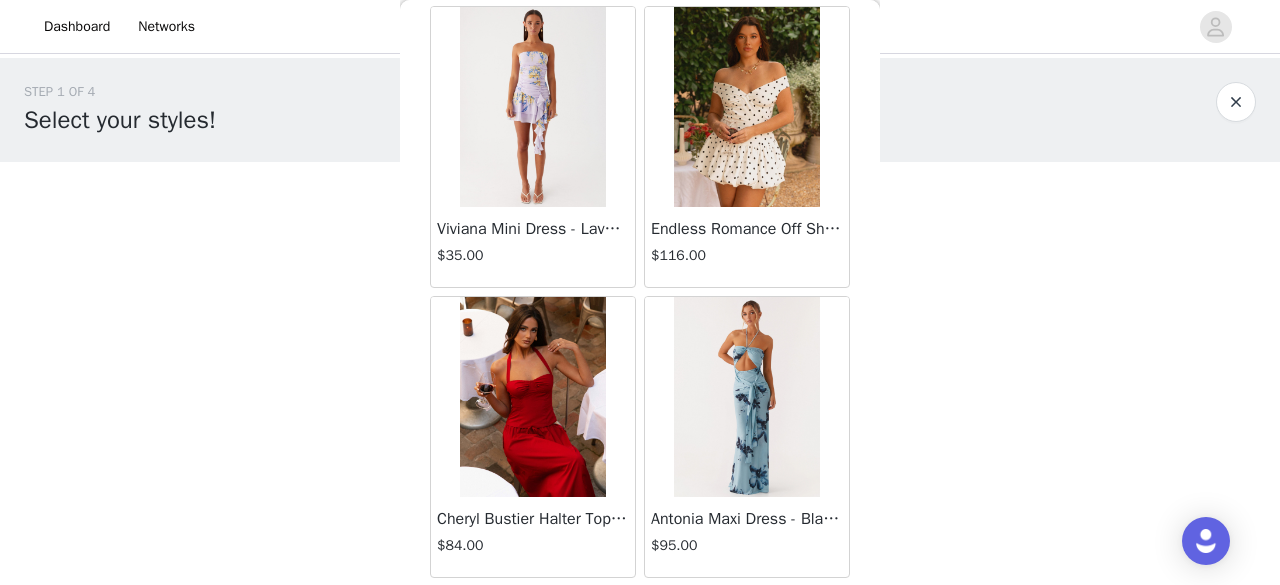 click on "Load More" at bounding box center (640, 612) 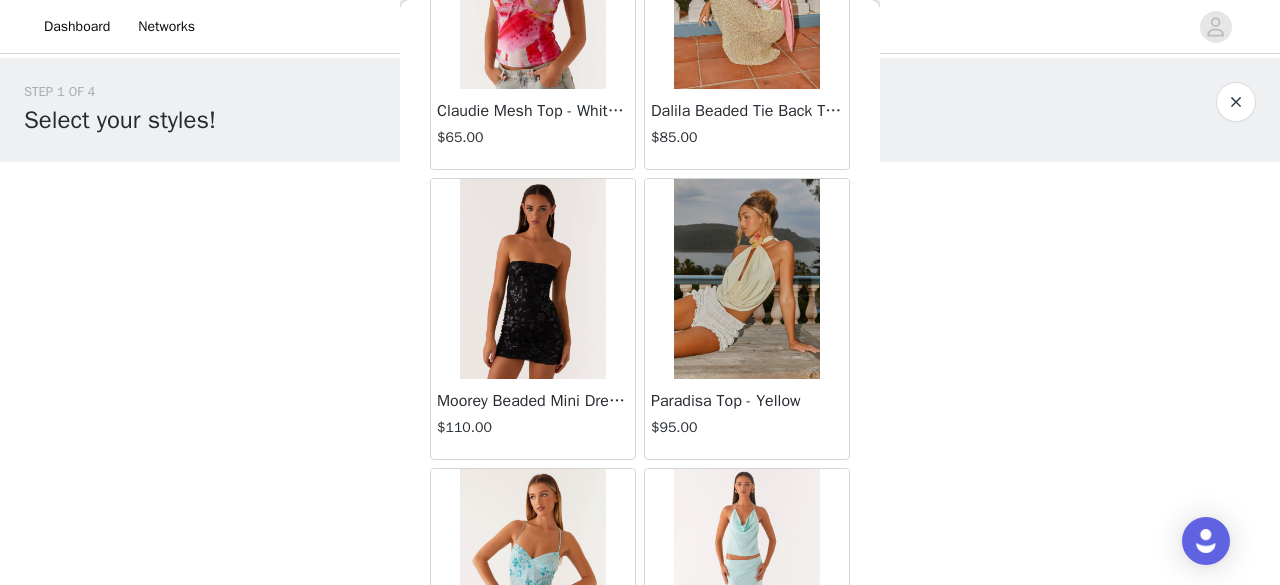 scroll, scrollTop: 28508, scrollLeft: 0, axis: vertical 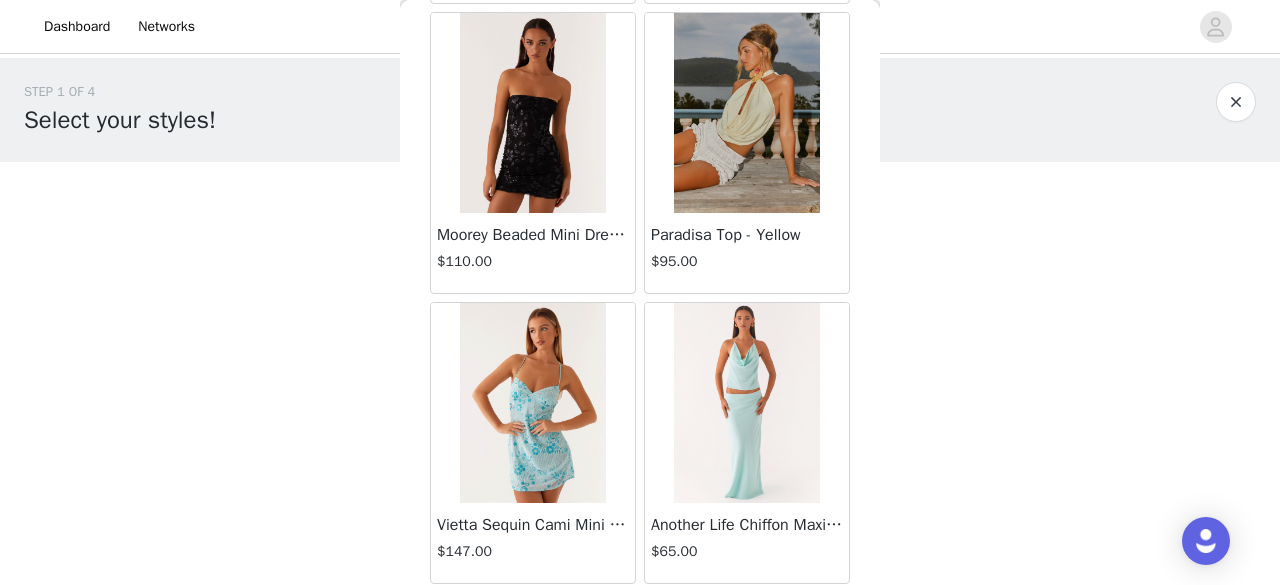 click on "Load More" at bounding box center [640, 618] 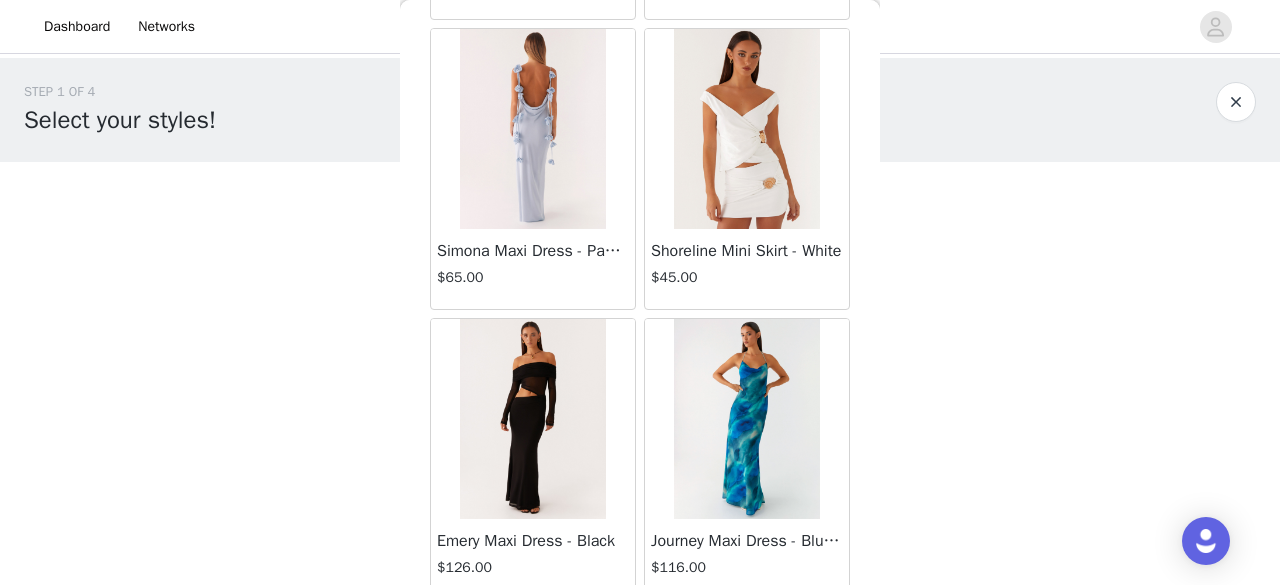scroll, scrollTop: 31401, scrollLeft: 0, axis: vertical 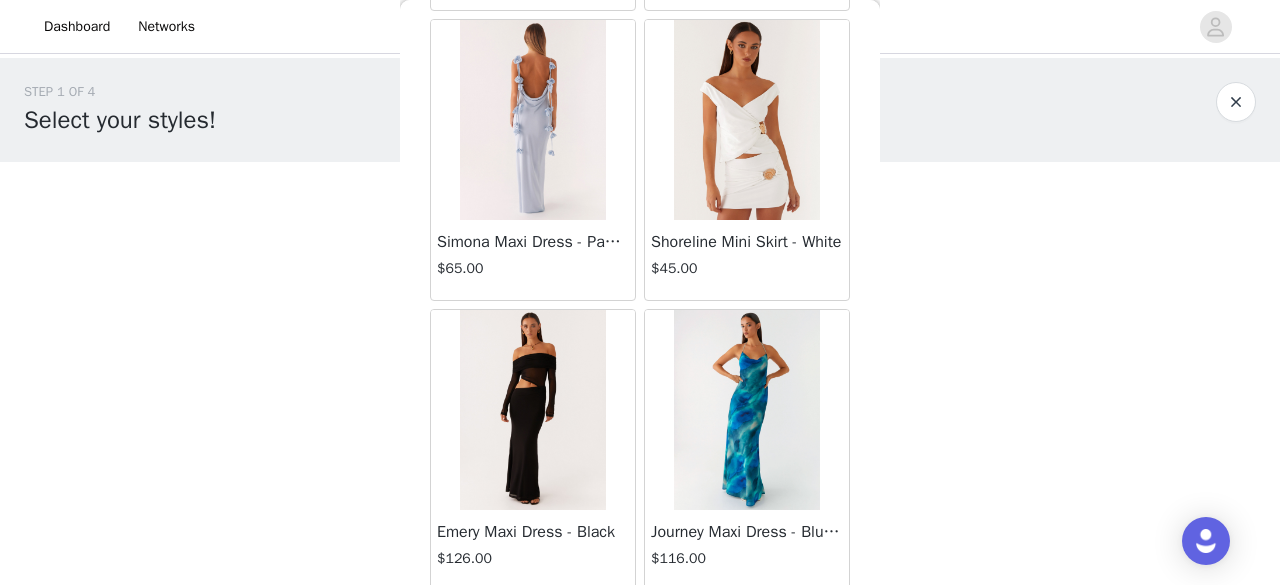 click on "Load More" at bounding box center [640, 625] 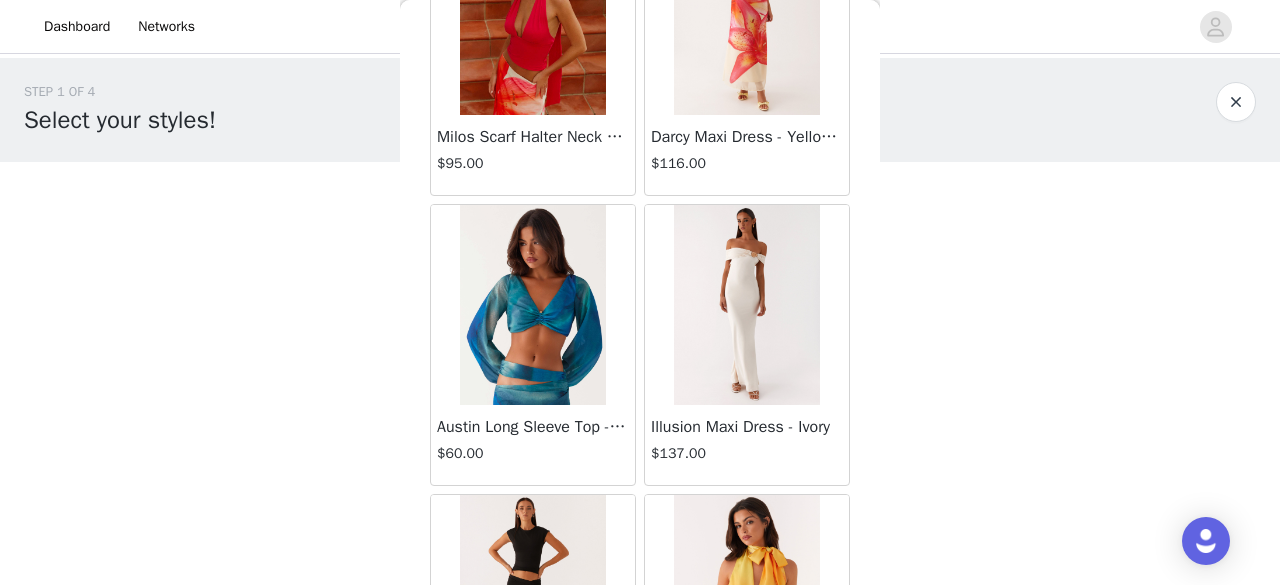 scroll, scrollTop: 33532, scrollLeft: 0, axis: vertical 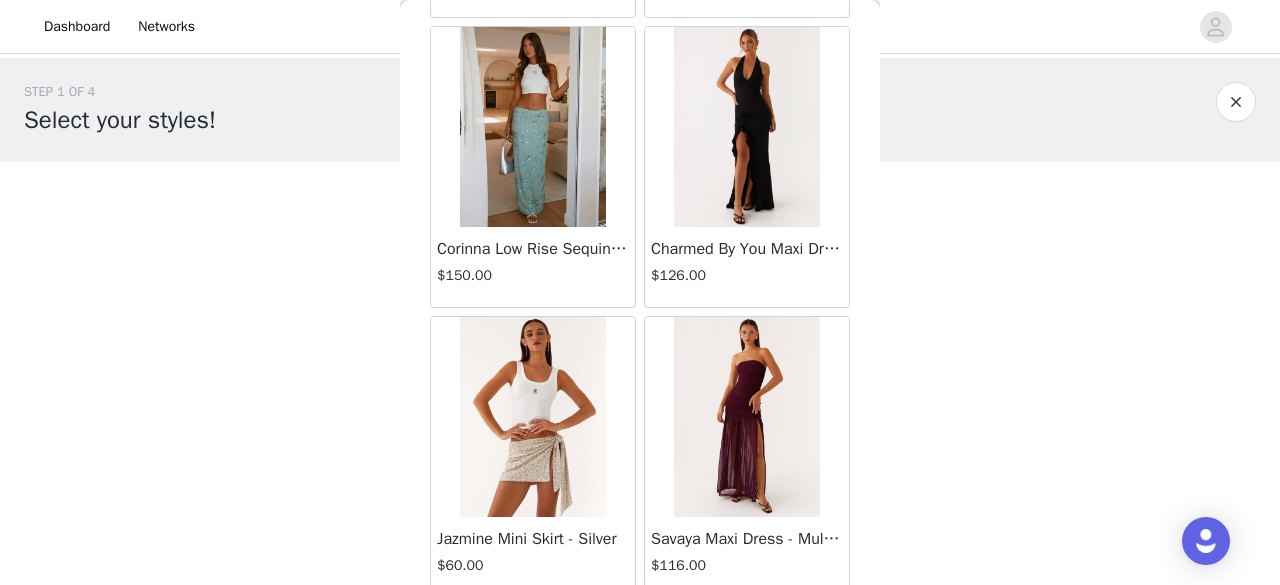 click on "Load More" at bounding box center (640, 632) 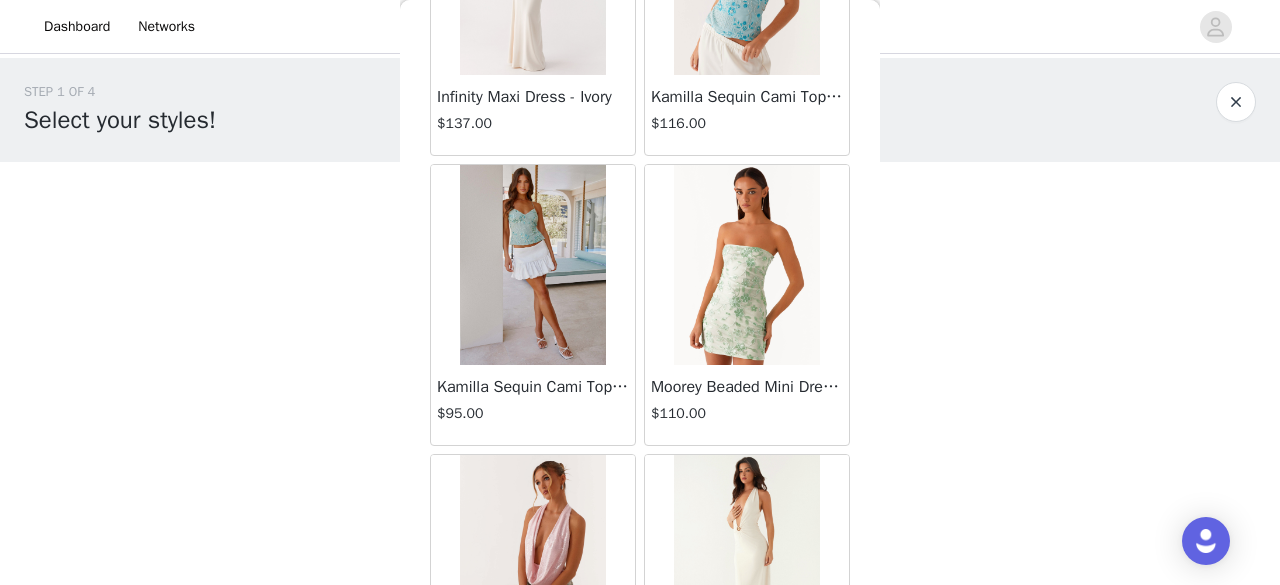 scroll, scrollTop: 37188, scrollLeft: 0, axis: vertical 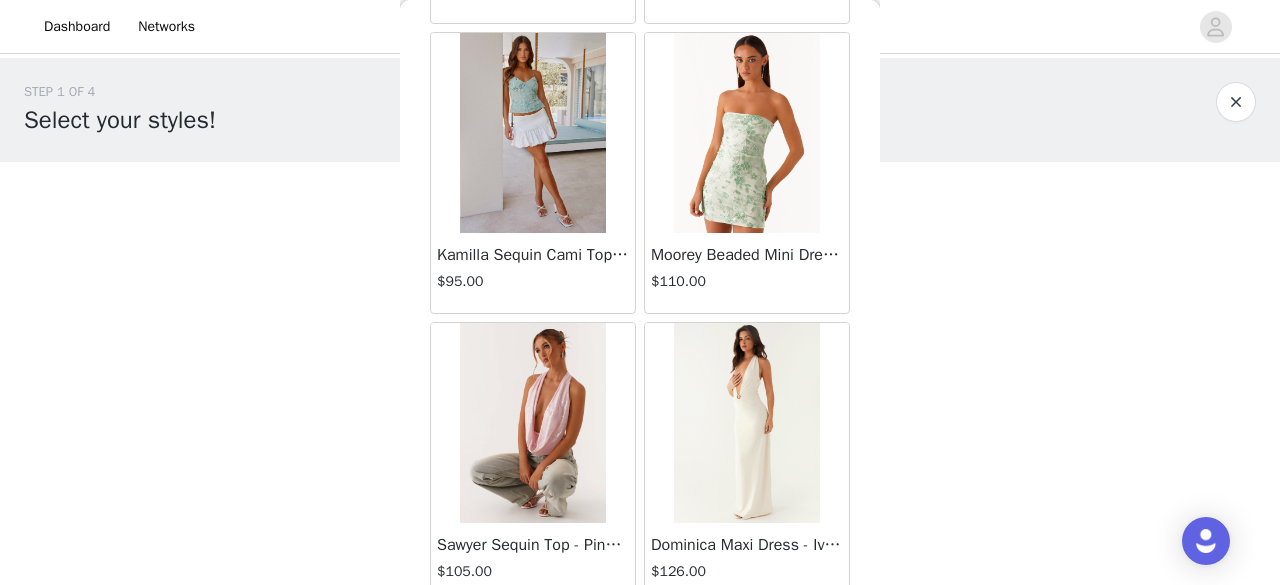 click on "Load More" at bounding box center (640, 638) 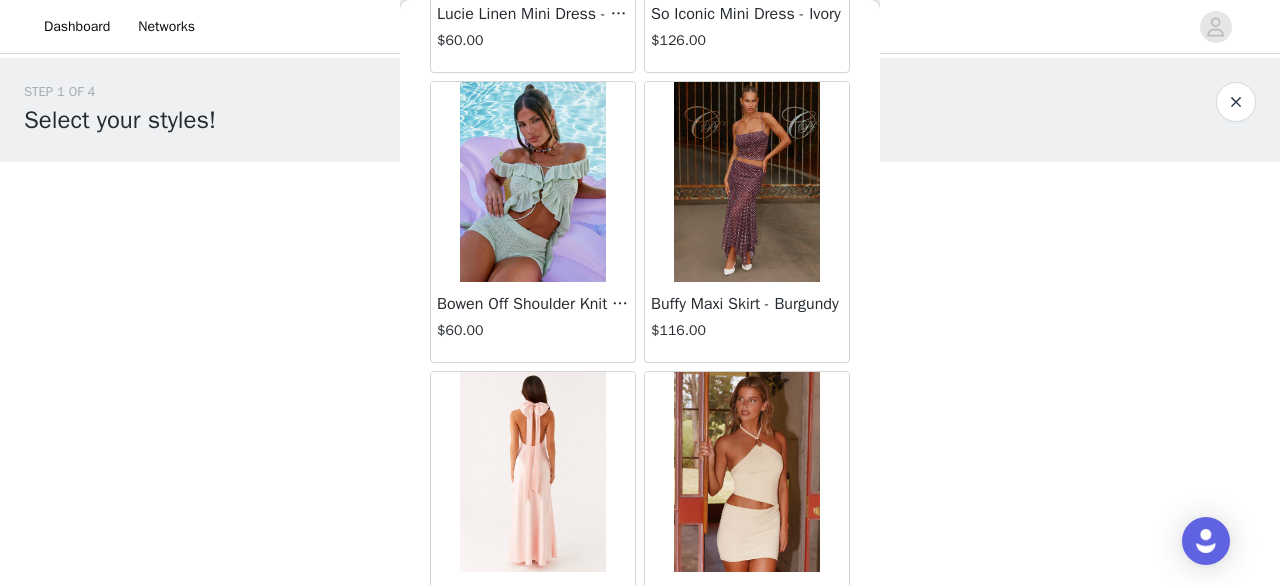scroll, scrollTop: 40081, scrollLeft: 0, axis: vertical 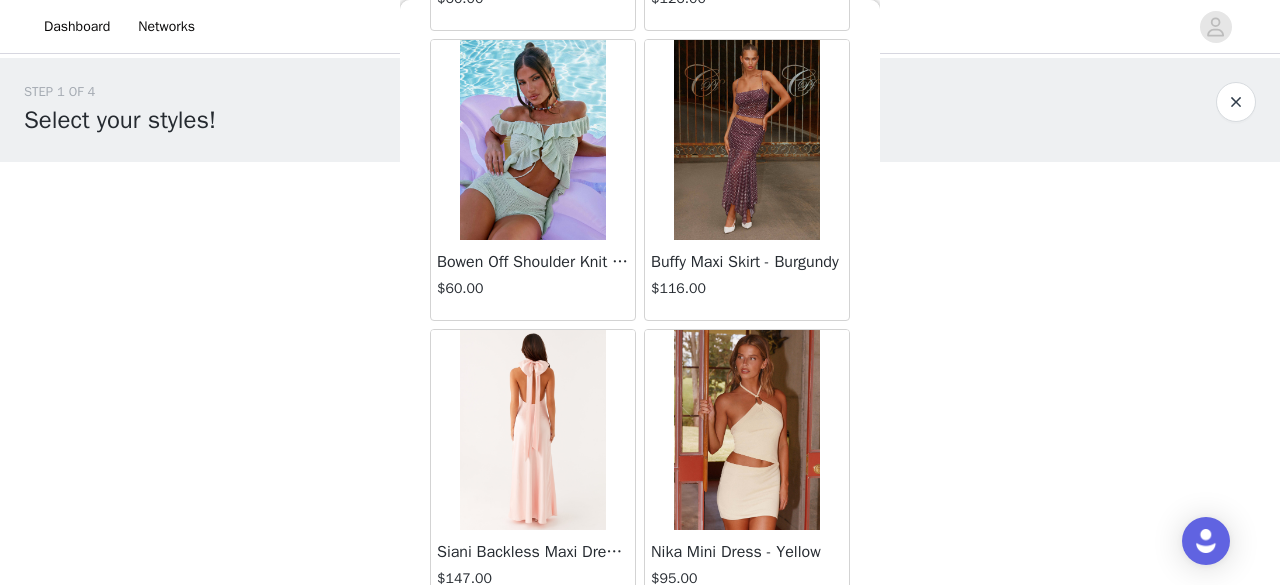 click on "Load More" at bounding box center [640, 645] 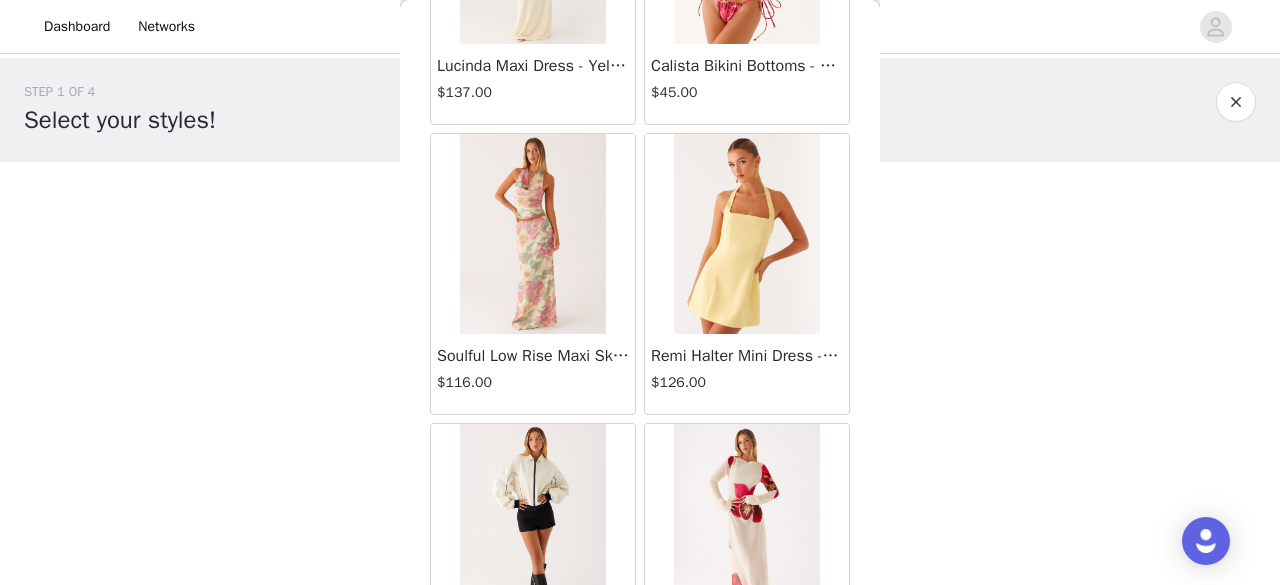 scroll, scrollTop: 42974, scrollLeft: 0, axis: vertical 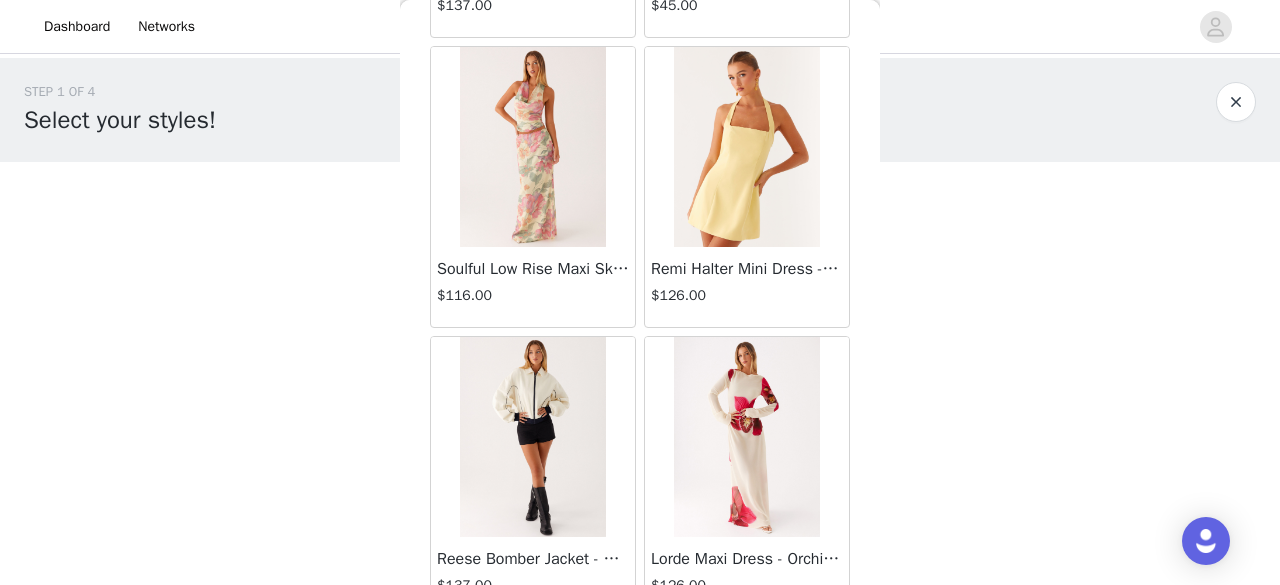 click on "Load More" at bounding box center [640, 652] 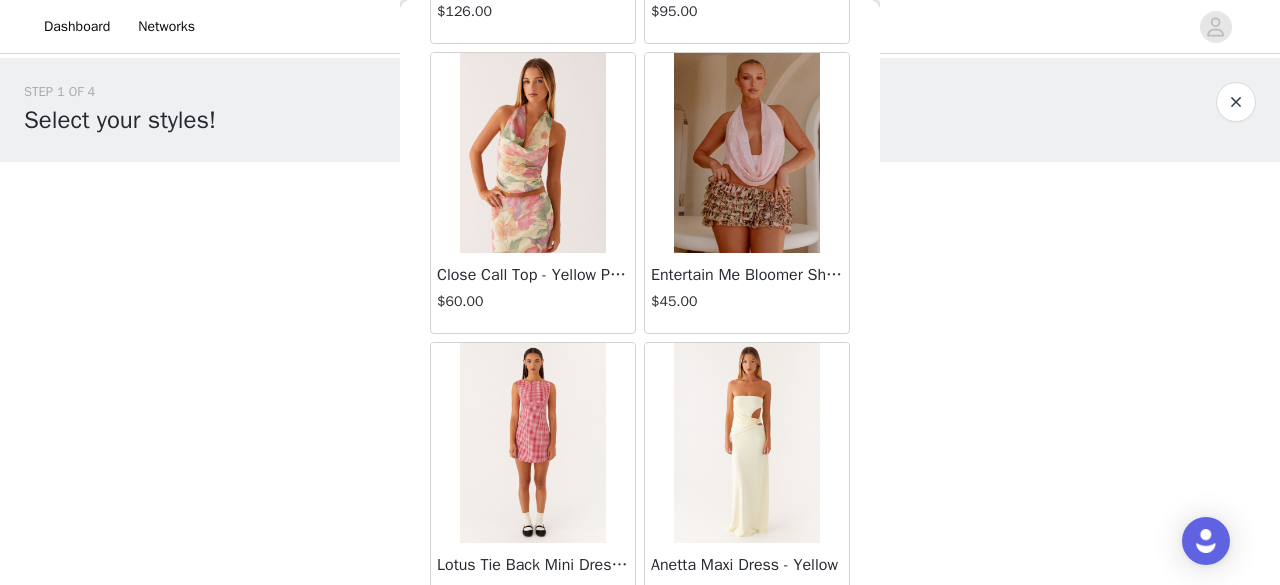scroll, scrollTop: 45867, scrollLeft: 0, axis: vertical 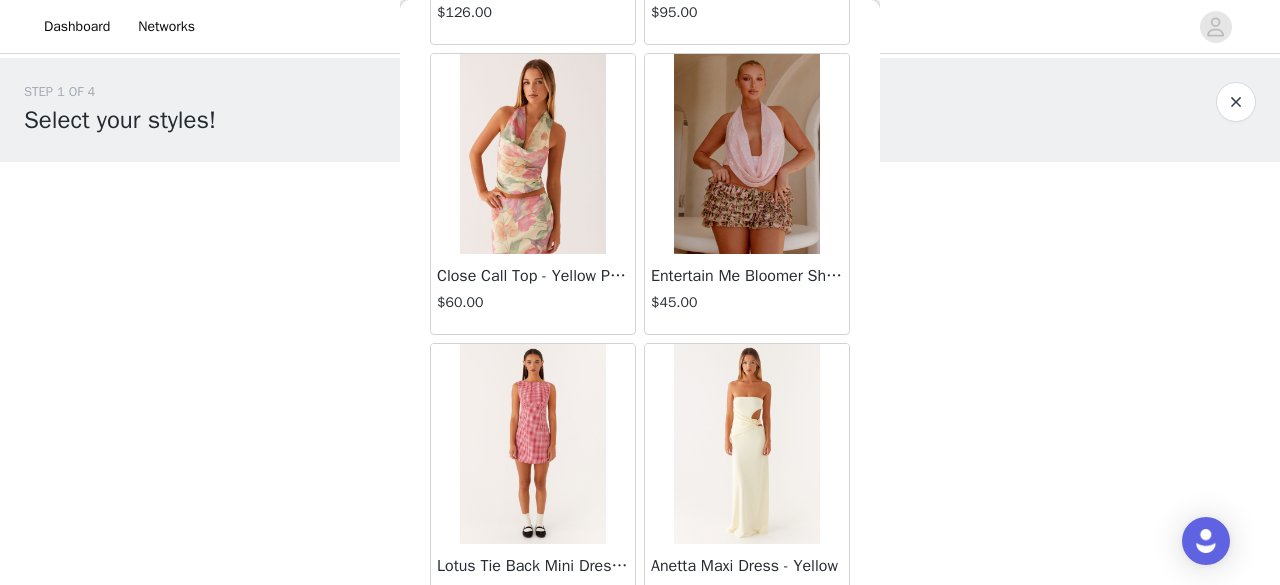 click on "Load More" at bounding box center (640, 659) 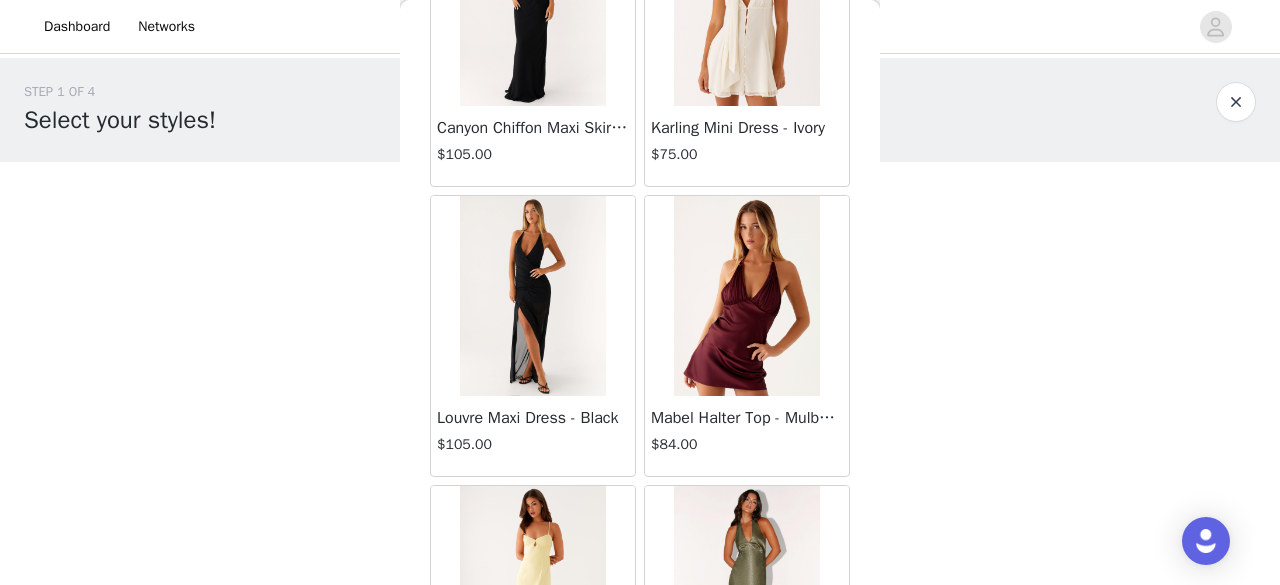 scroll, scrollTop: 46594, scrollLeft: 0, axis: vertical 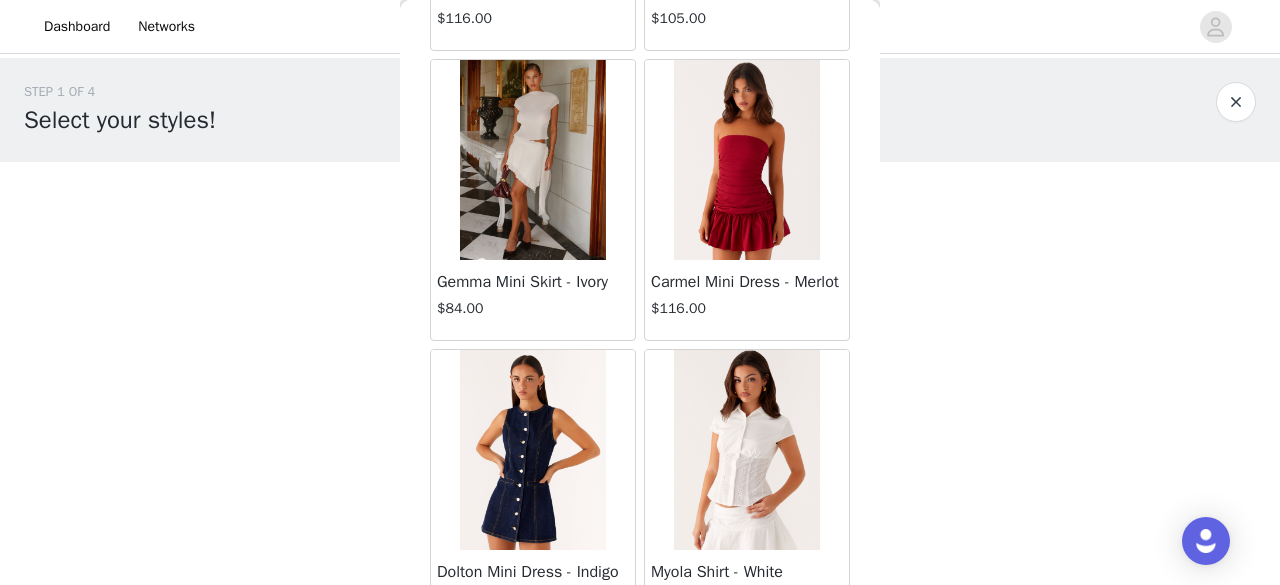 click on "Load More" at bounding box center (640, 665) 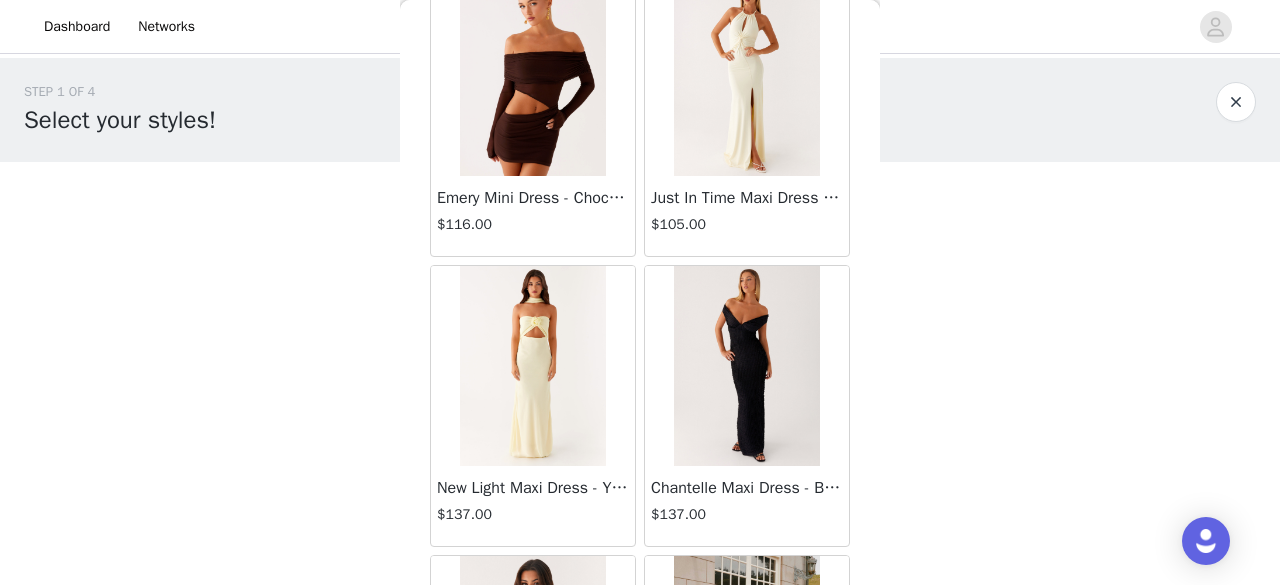 scroll, scrollTop: 51654, scrollLeft: 0, axis: vertical 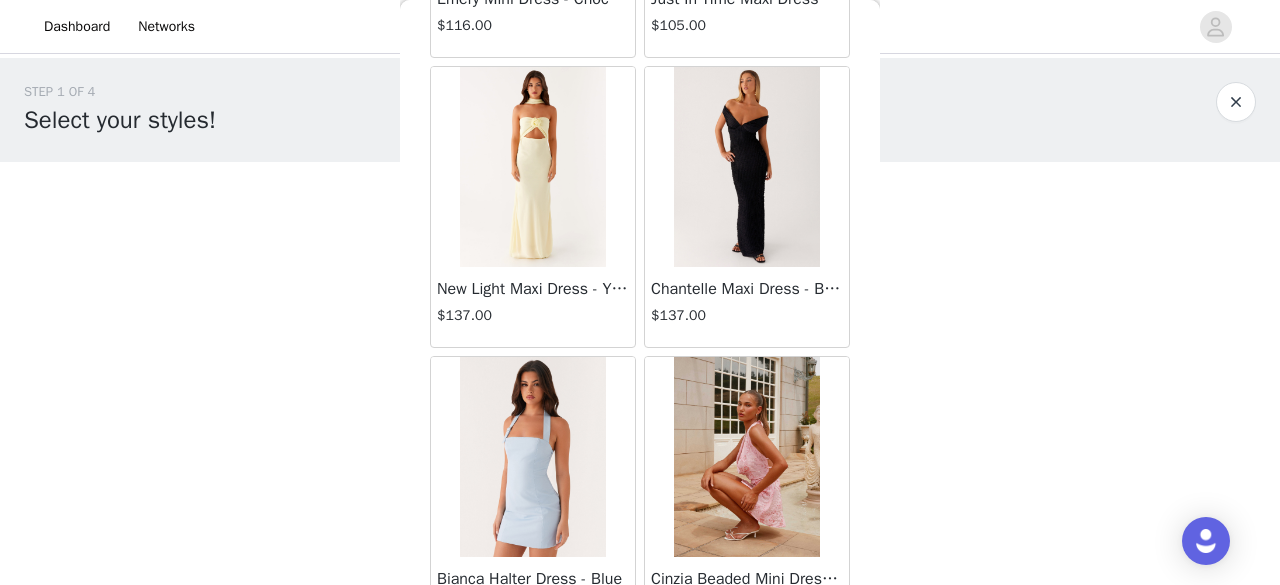 click on "Load More" at bounding box center [640, 672] 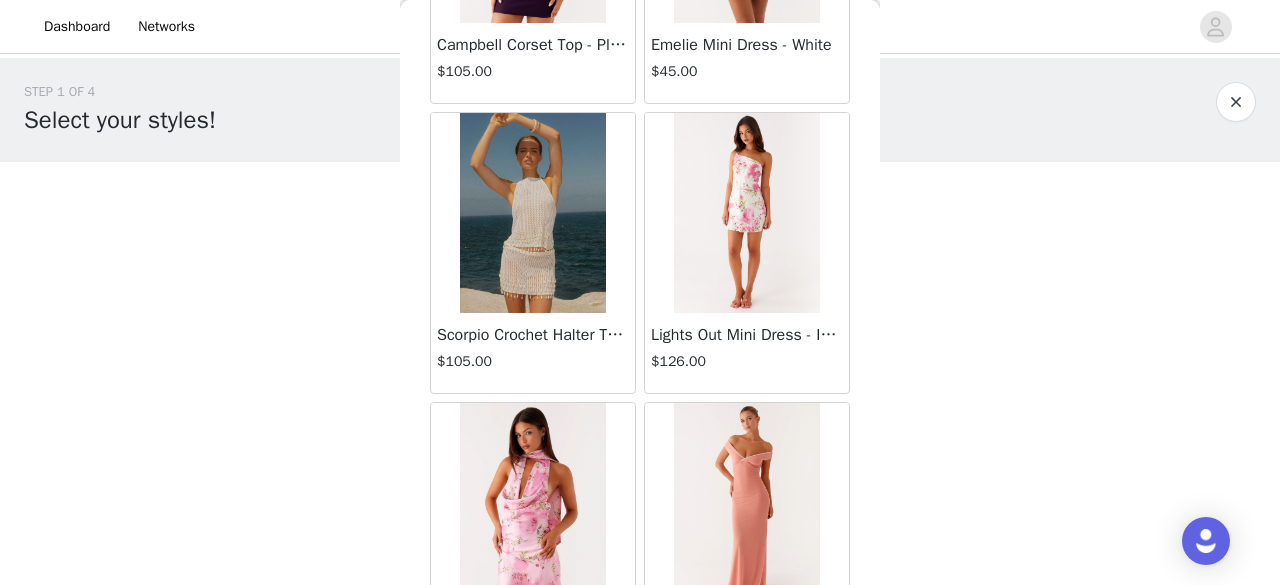 scroll, scrollTop: 54548, scrollLeft: 0, axis: vertical 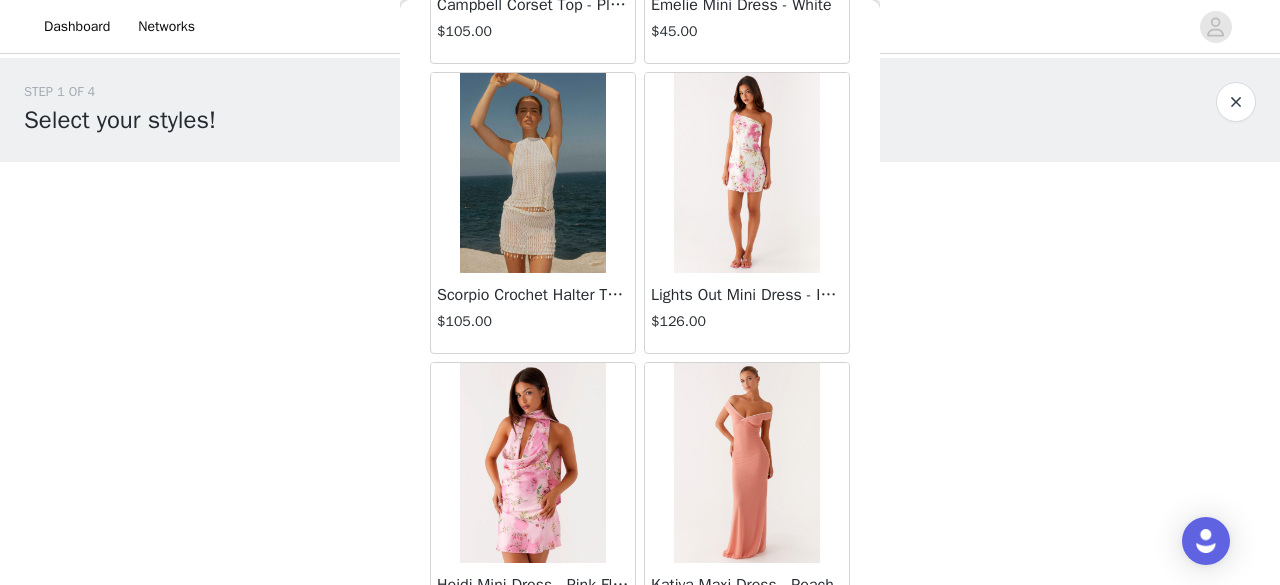 click on "Load More" at bounding box center [640, 678] 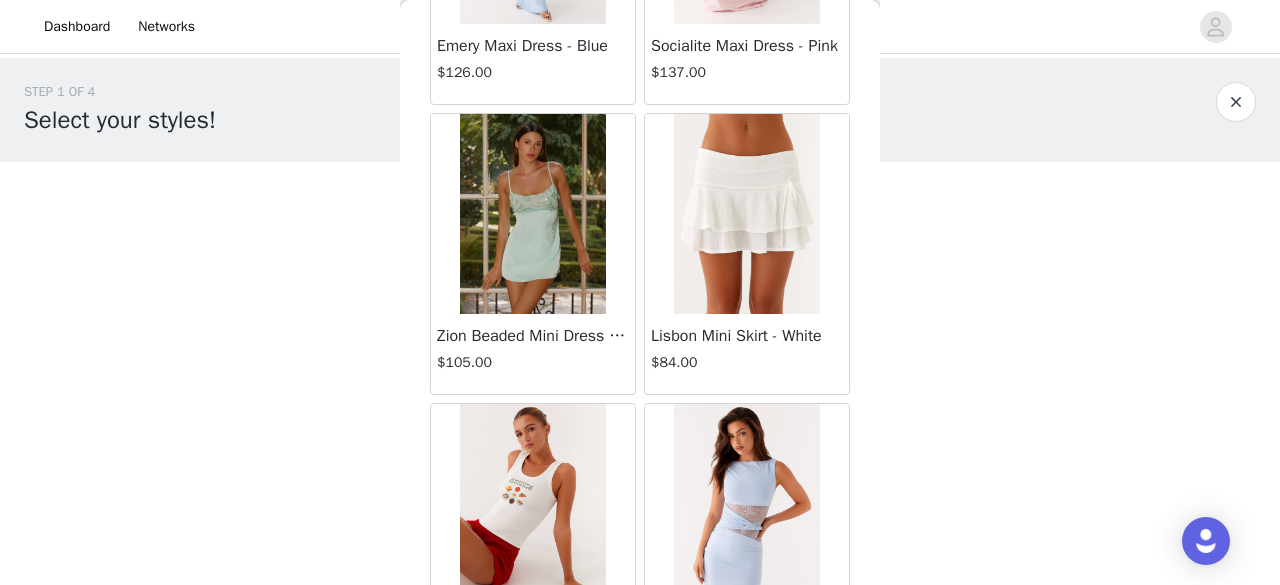 scroll, scrollTop: 57441, scrollLeft: 0, axis: vertical 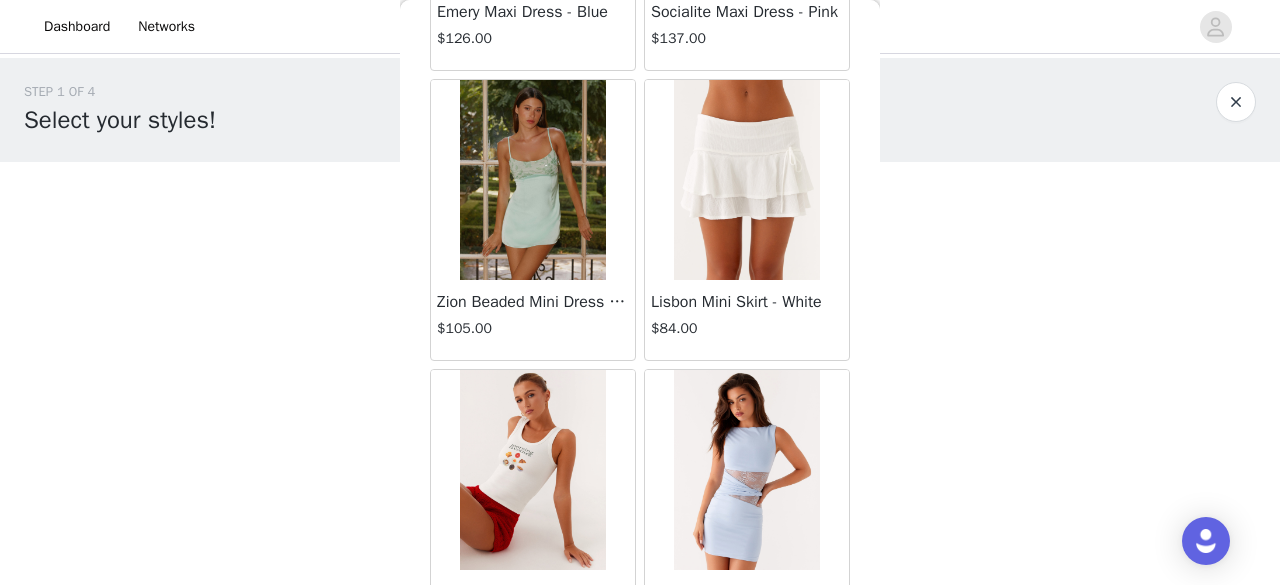 click on "Load More" at bounding box center (640, 685) 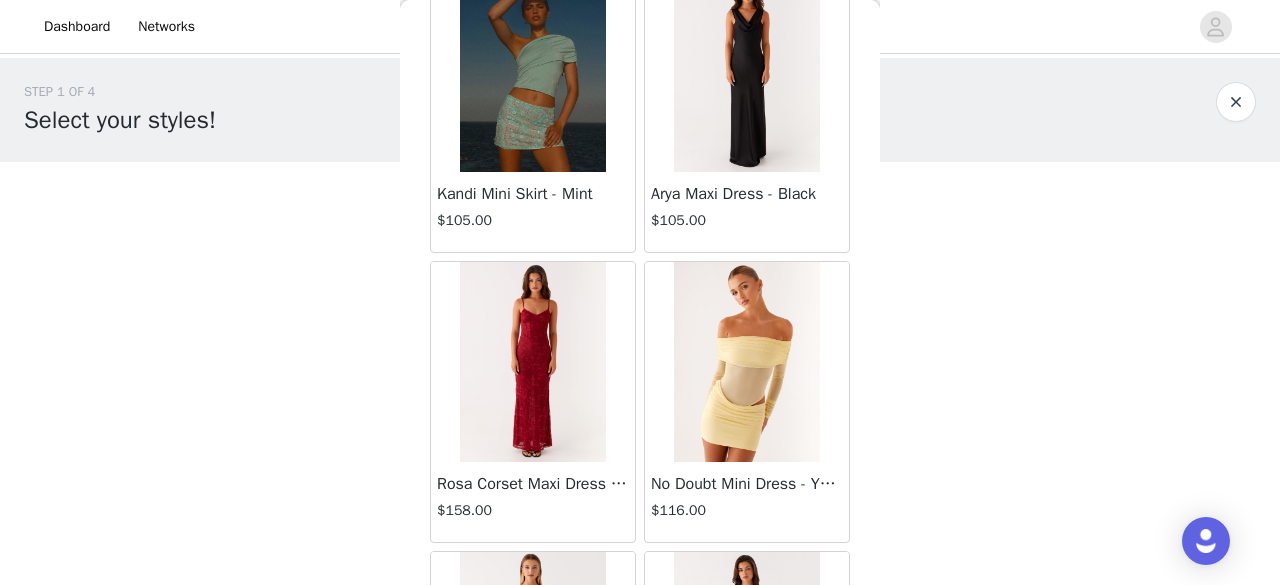 scroll, scrollTop: 60079, scrollLeft: 0, axis: vertical 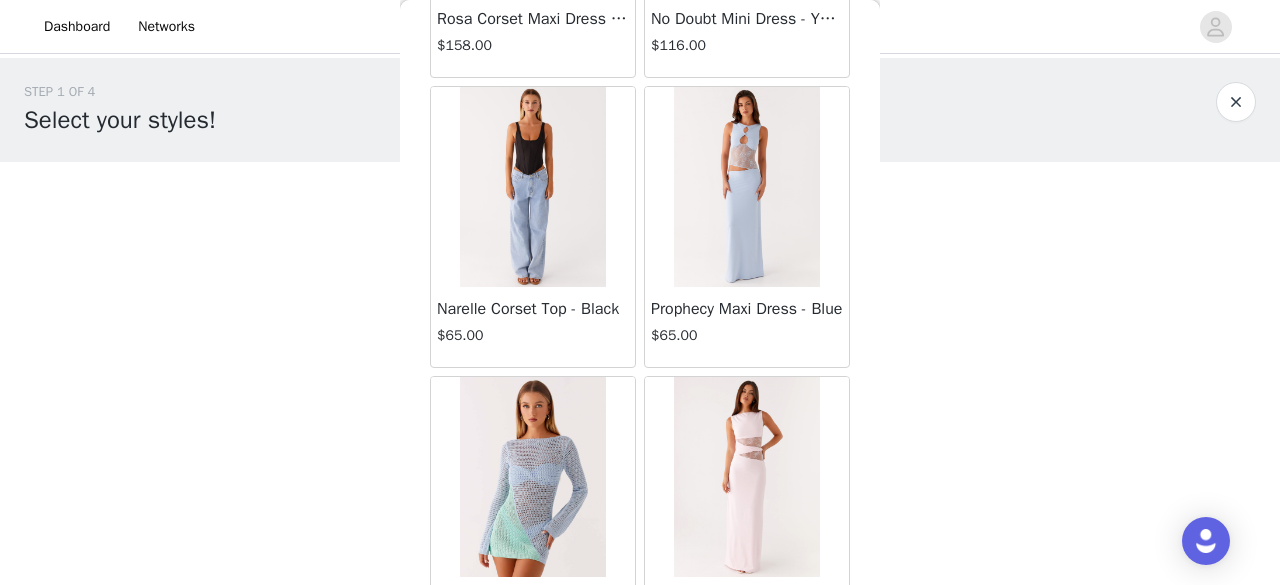 click on "Load More" at bounding box center [640, 692] 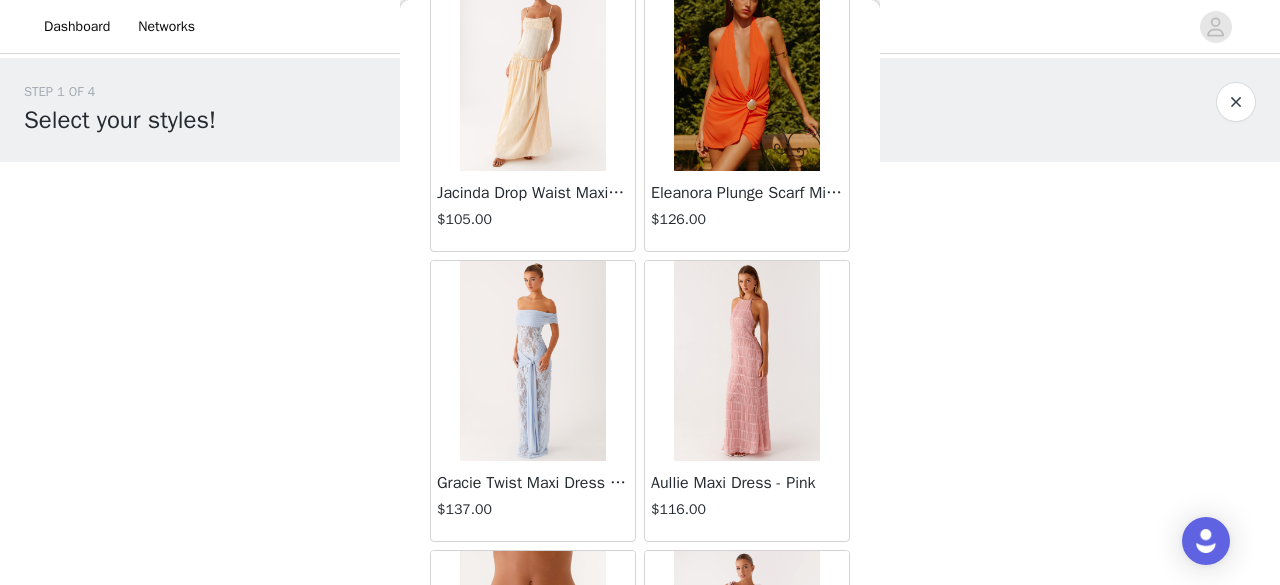 scroll, scrollTop: 63228, scrollLeft: 0, axis: vertical 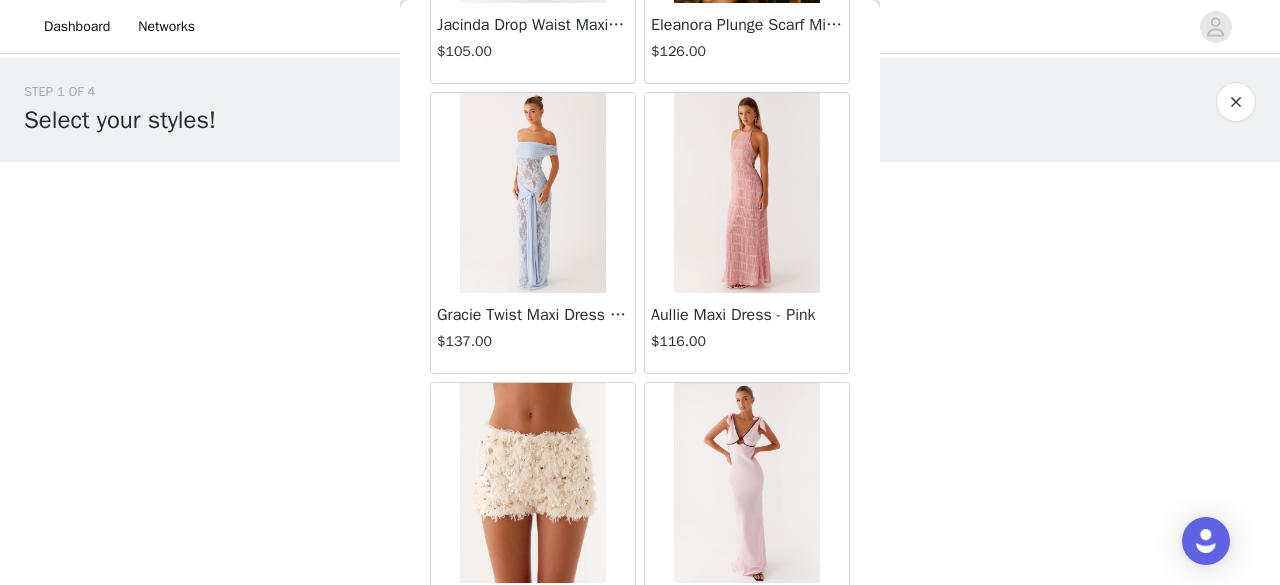 click on "Load More" at bounding box center (640, 698) 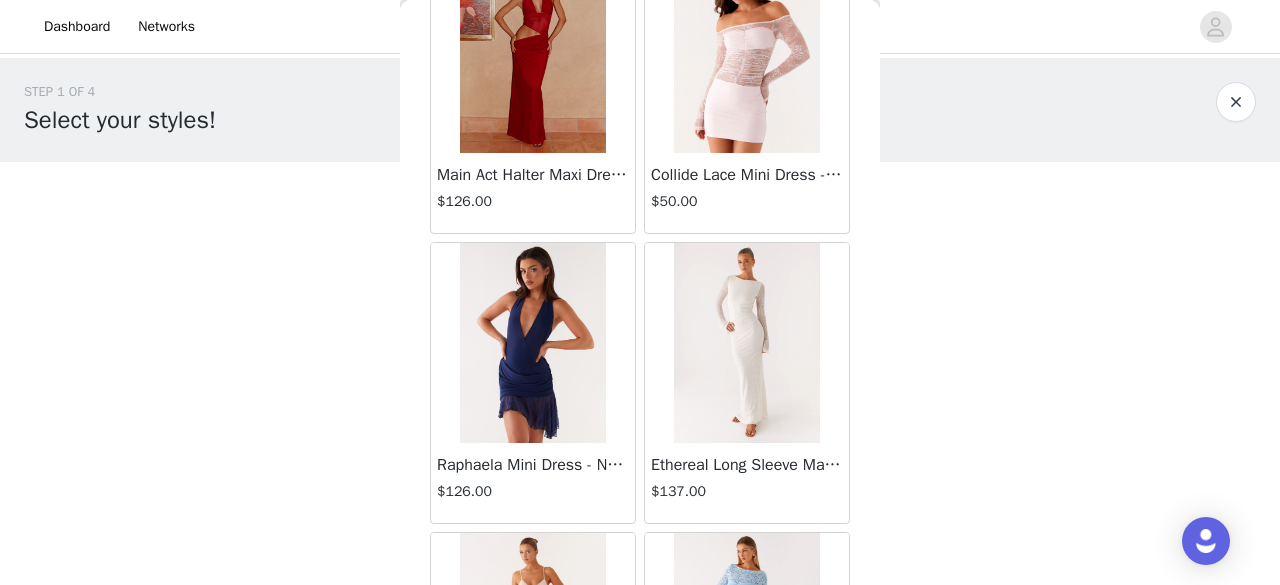 scroll, scrollTop: 66121, scrollLeft: 0, axis: vertical 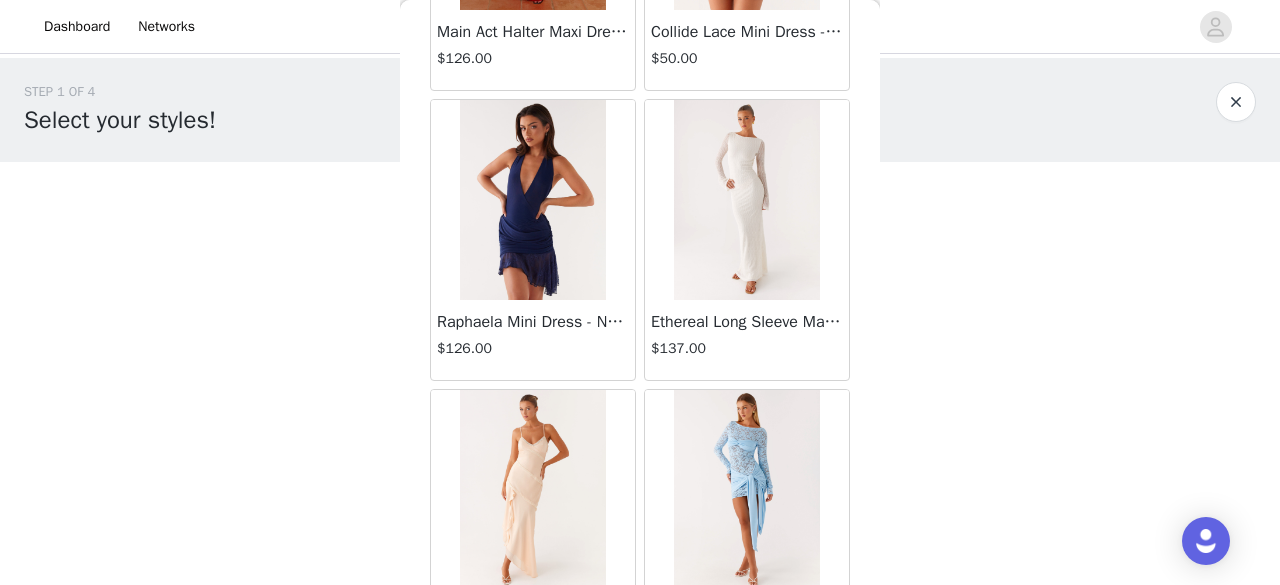 click on "Load More" at bounding box center (640, 705) 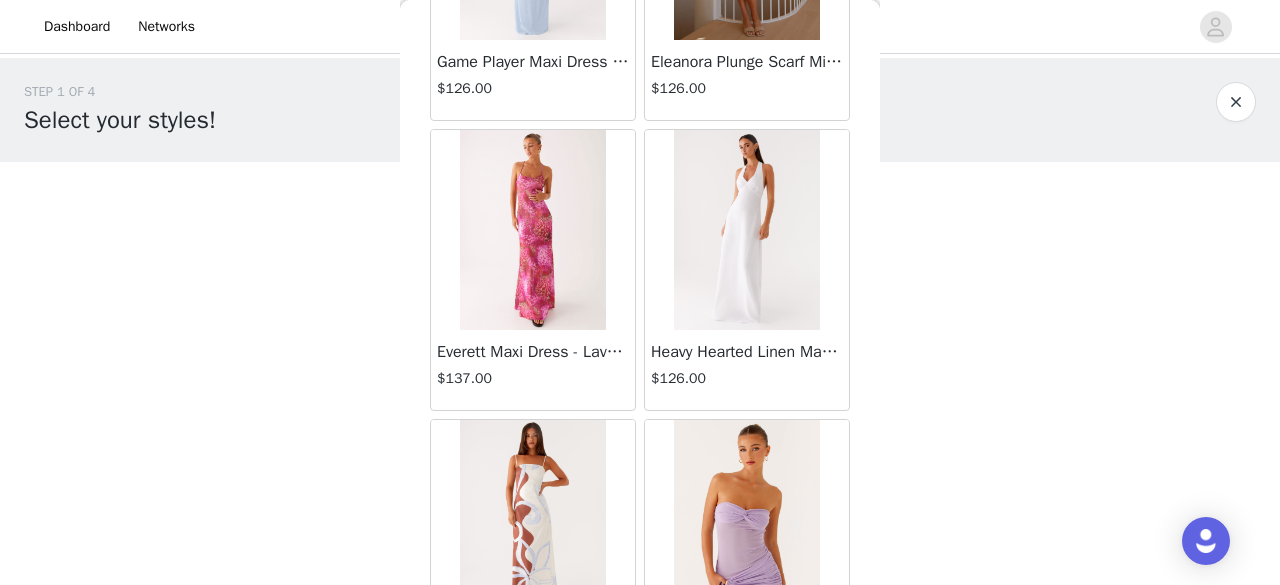 scroll, scrollTop: 69014, scrollLeft: 0, axis: vertical 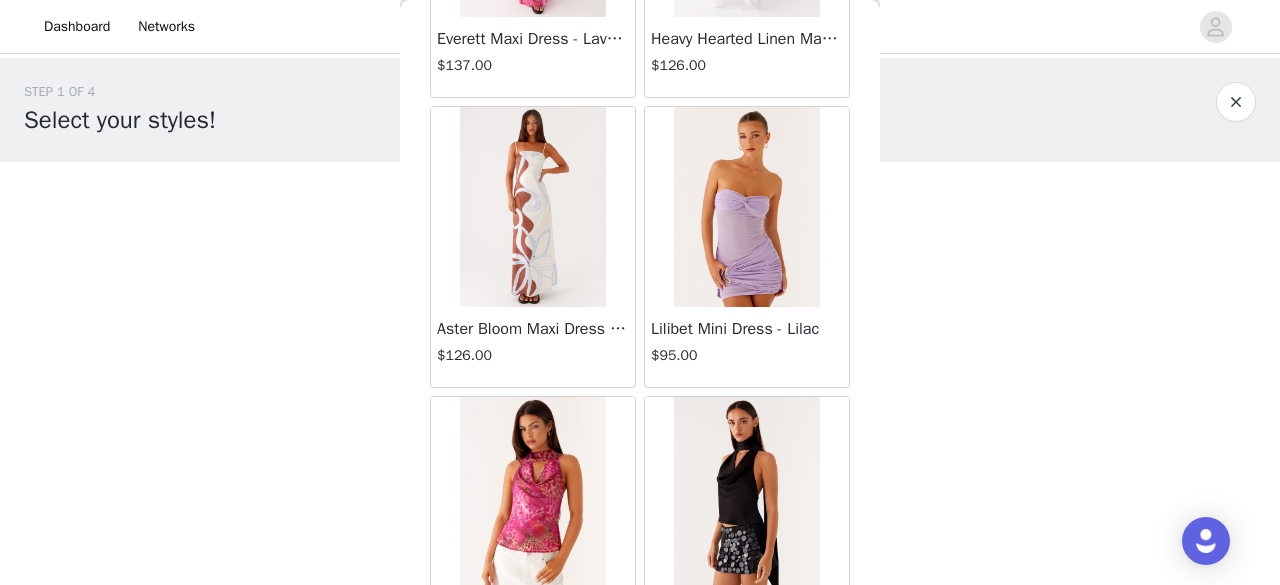 click on "Load More" at bounding box center [640, 712] 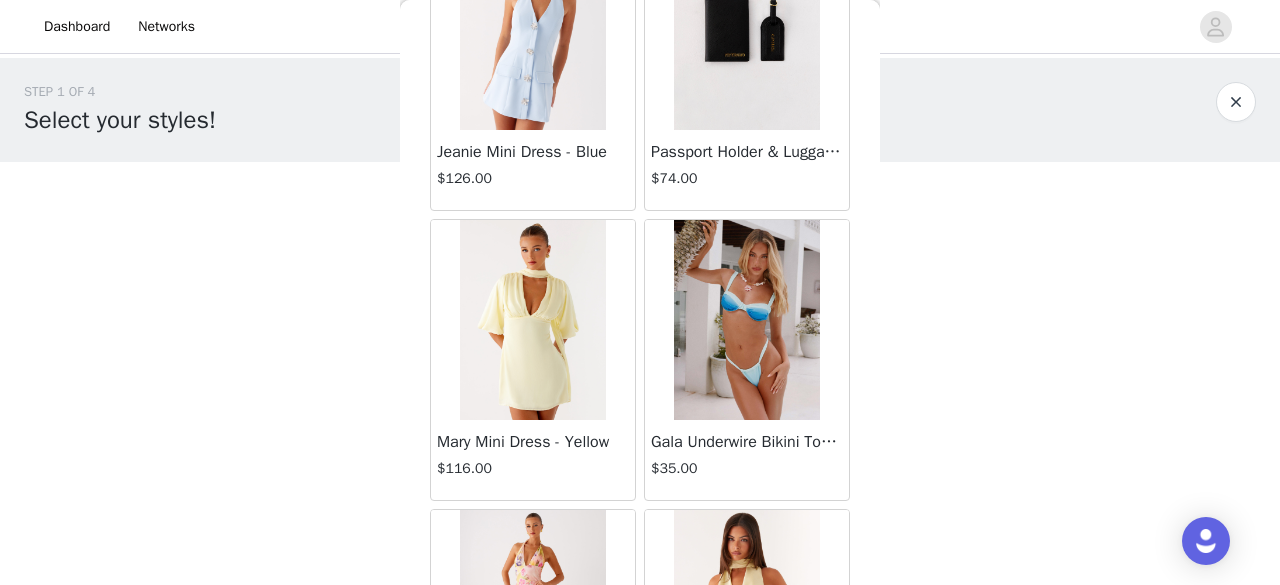 scroll, scrollTop: 71908, scrollLeft: 0, axis: vertical 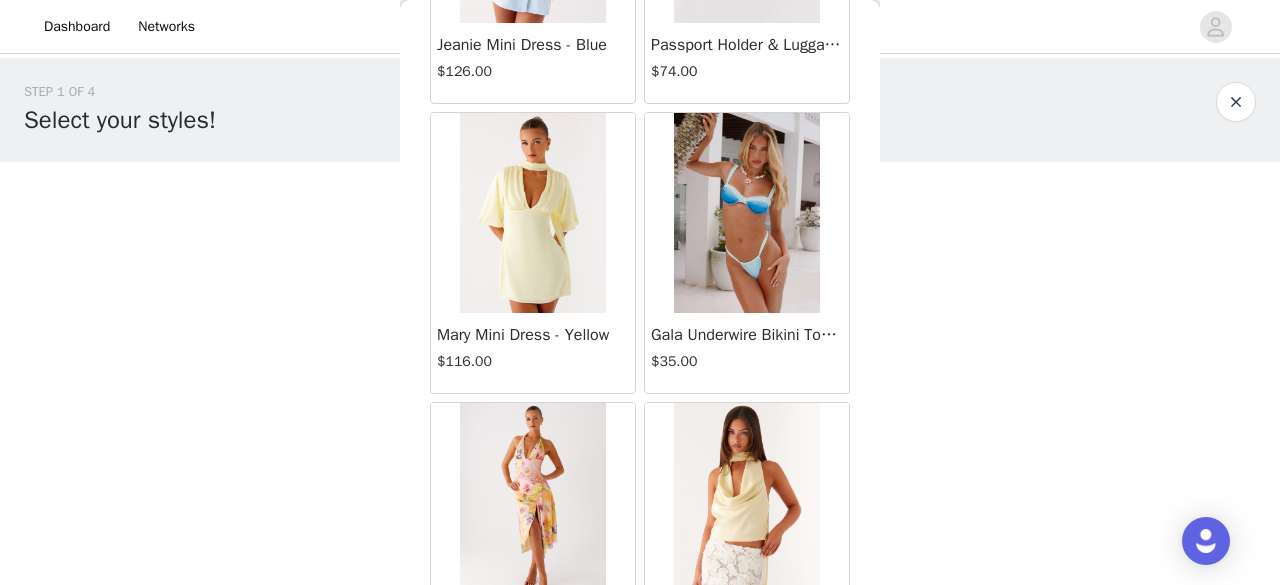 click on "Load More" at bounding box center [640, 718] 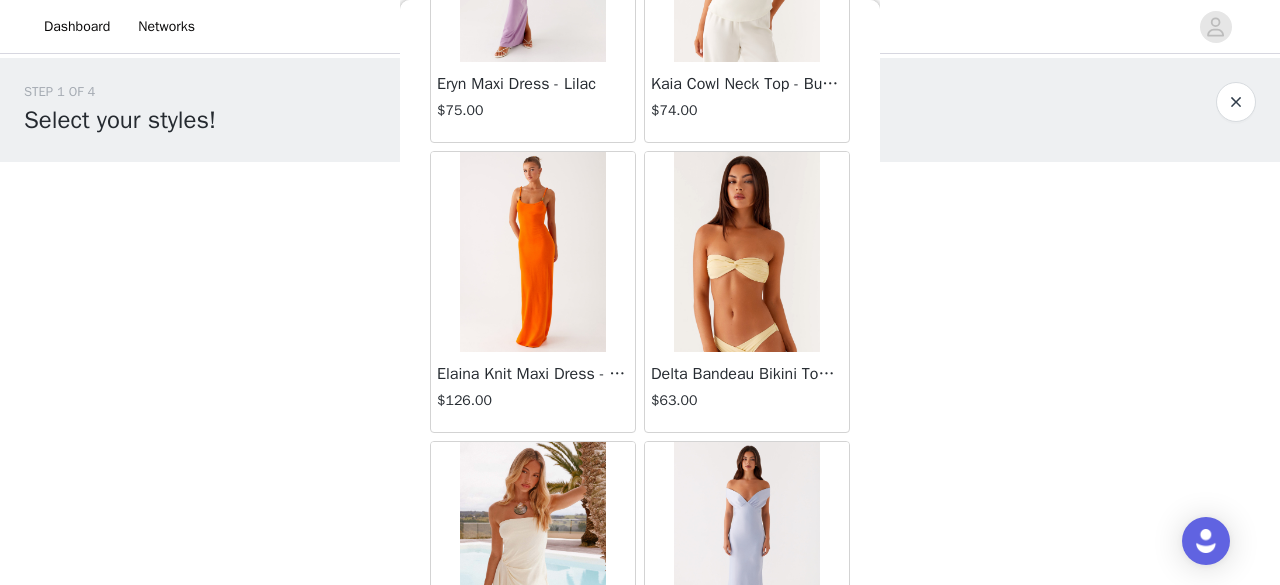scroll, scrollTop: 74801, scrollLeft: 0, axis: vertical 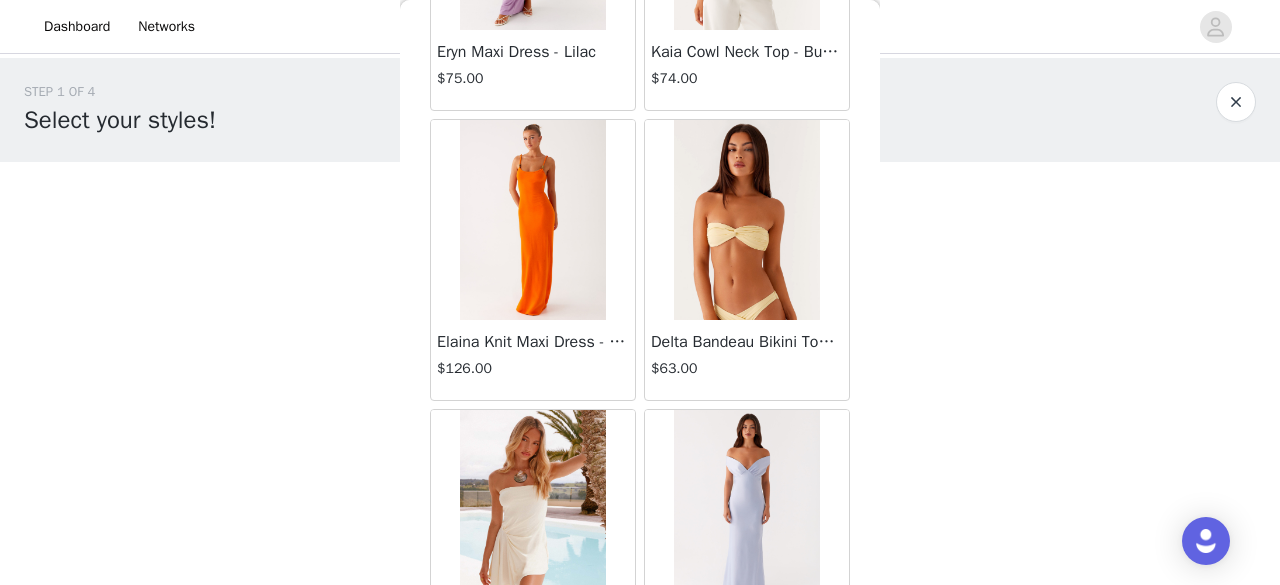 click on "Load More" at bounding box center (640, 725) 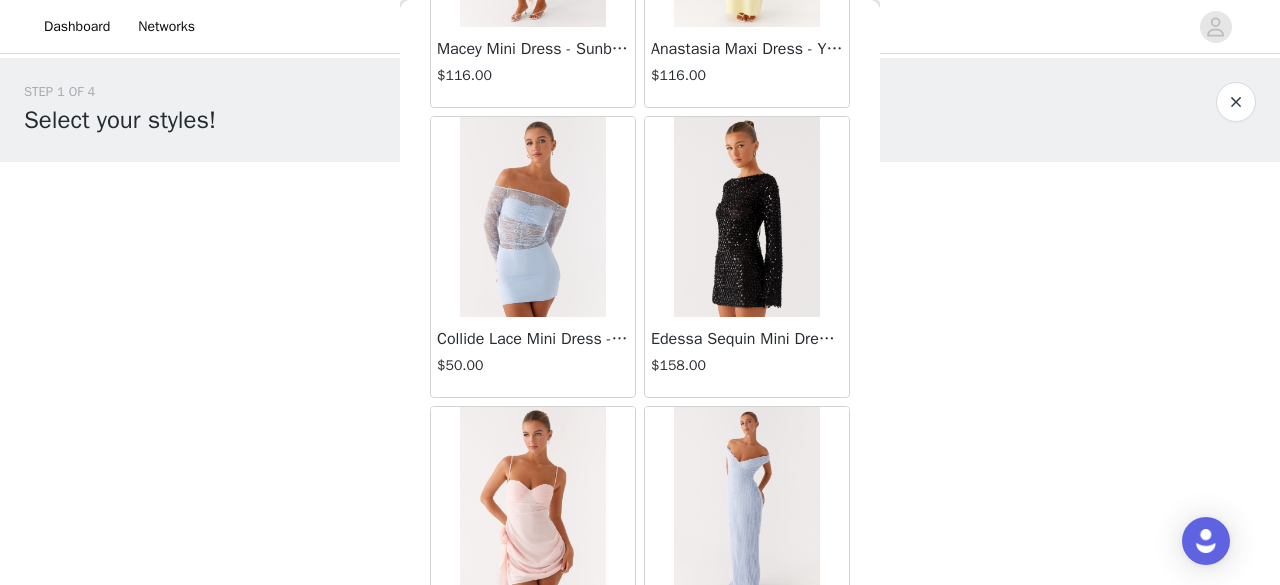 scroll, scrollTop: 77694, scrollLeft: 0, axis: vertical 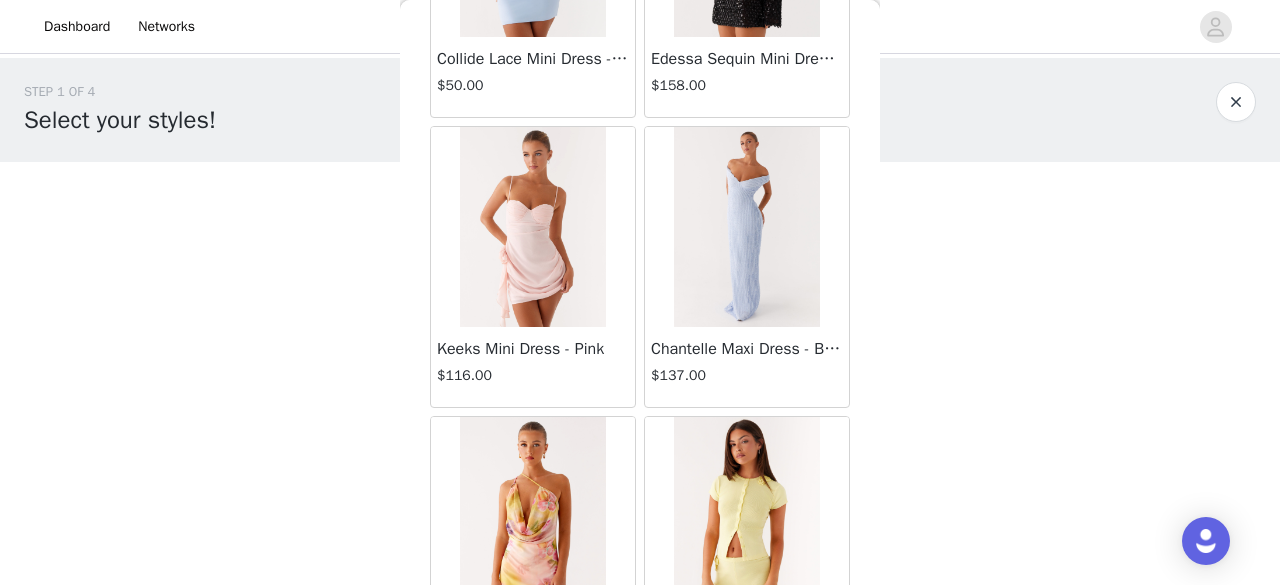 click on "Load More" at bounding box center [640, 732] 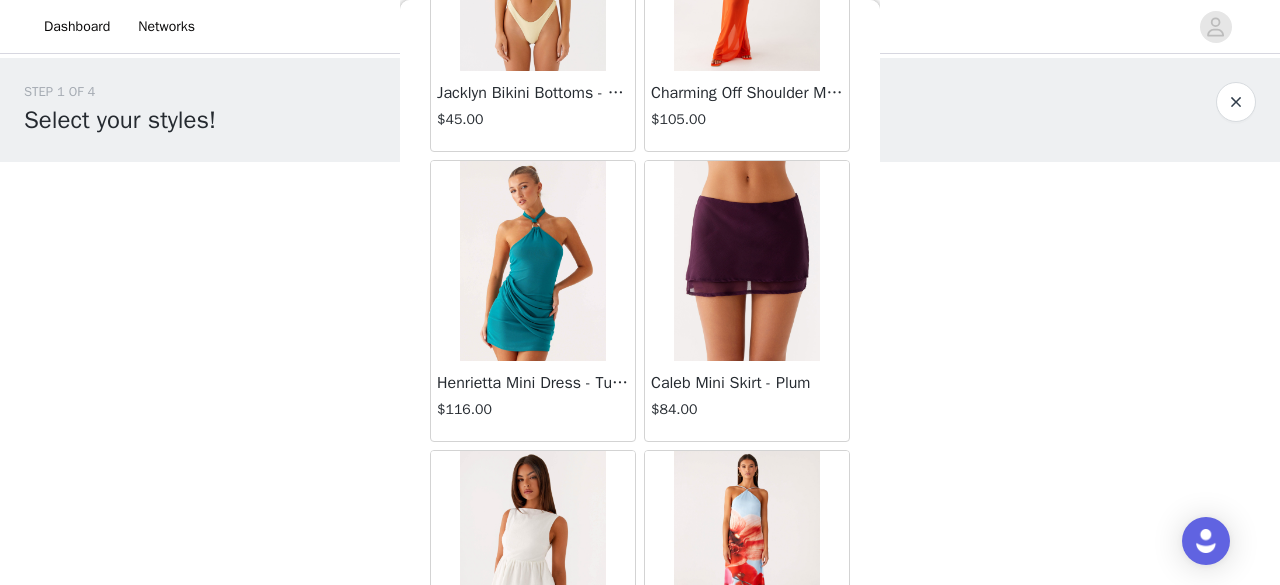 scroll, scrollTop: 80588, scrollLeft: 0, axis: vertical 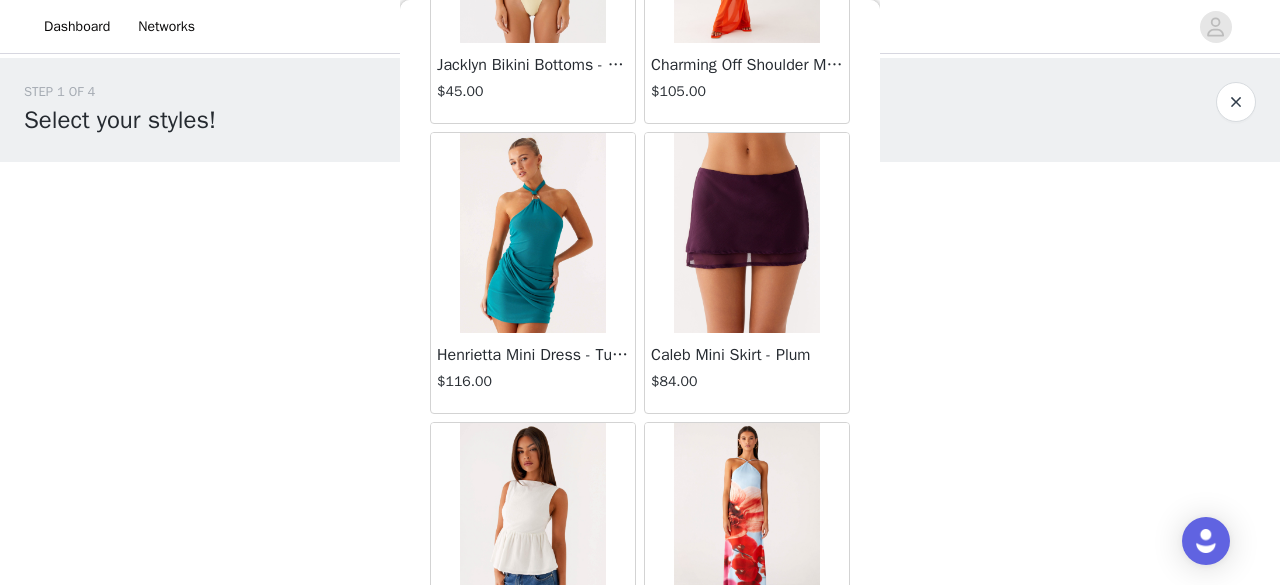 click on "Load More" at bounding box center [640, 738] 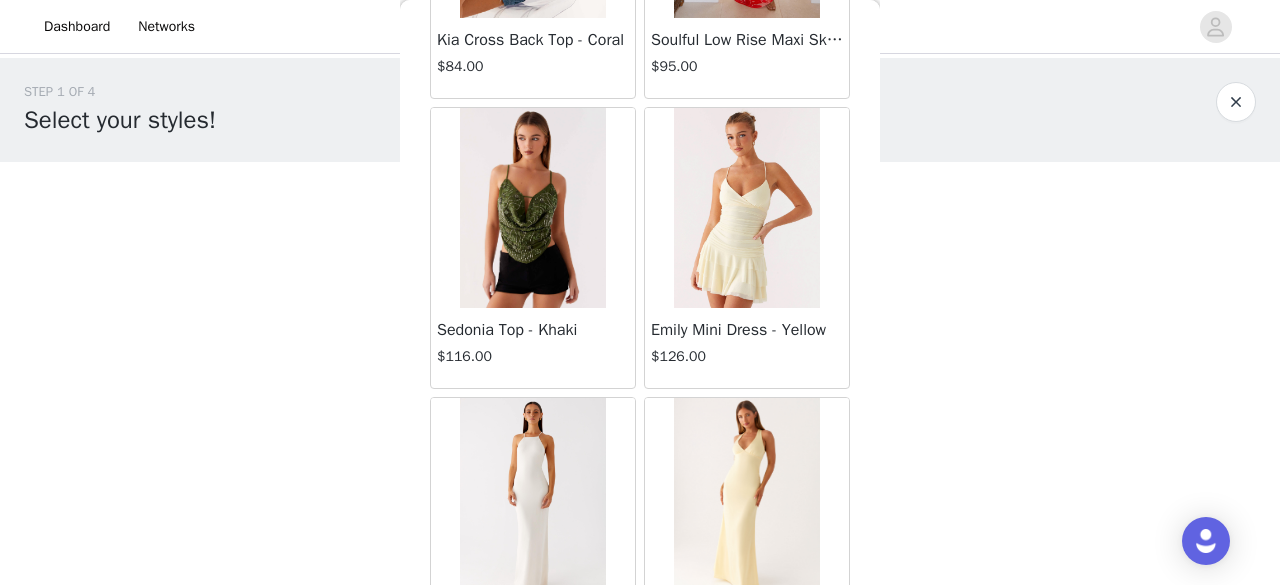scroll, scrollTop: 83481, scrollLeft: 0, axis: vertical 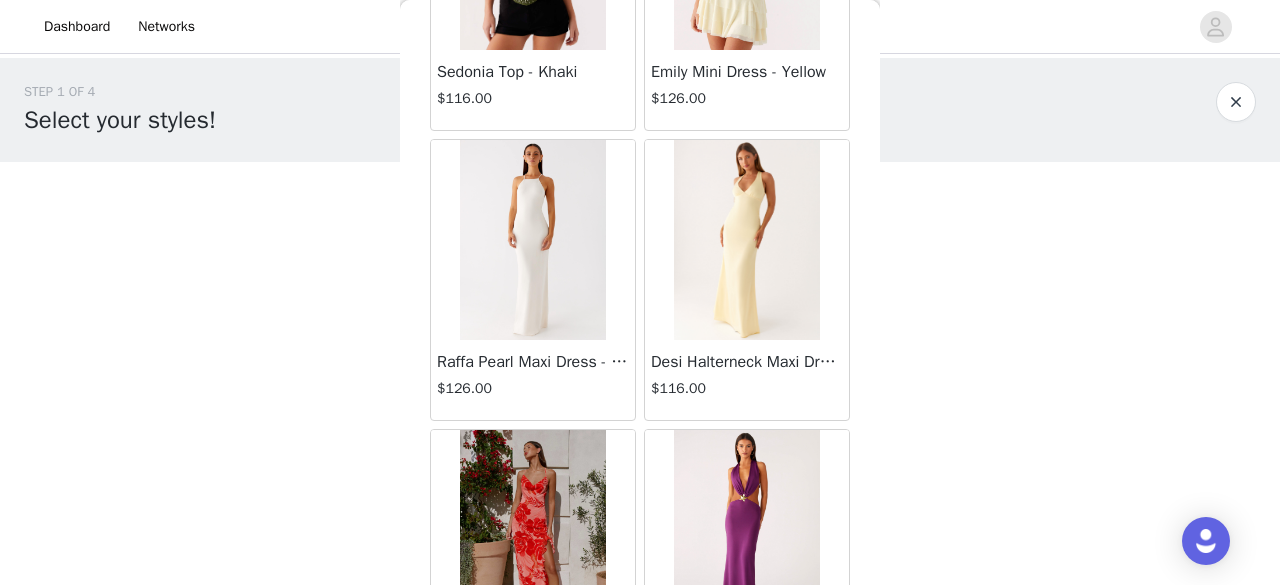 click on "Load More" at bounding box center [640, 745] 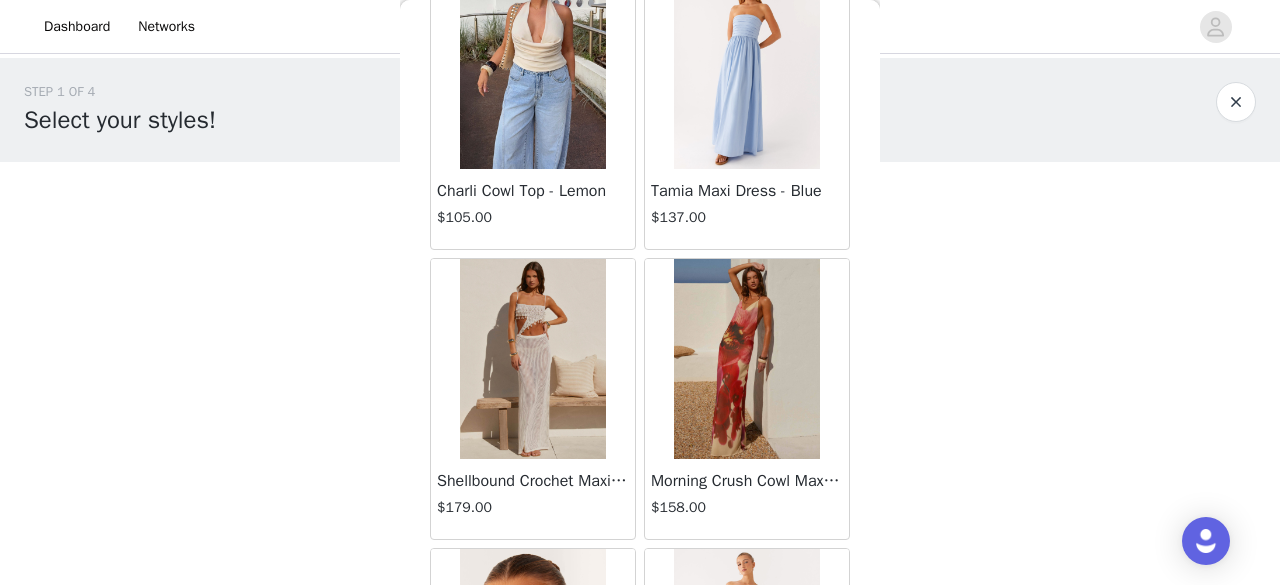 scroll, scrollTop: 86374, scrollLeft: 0, axis: vertical 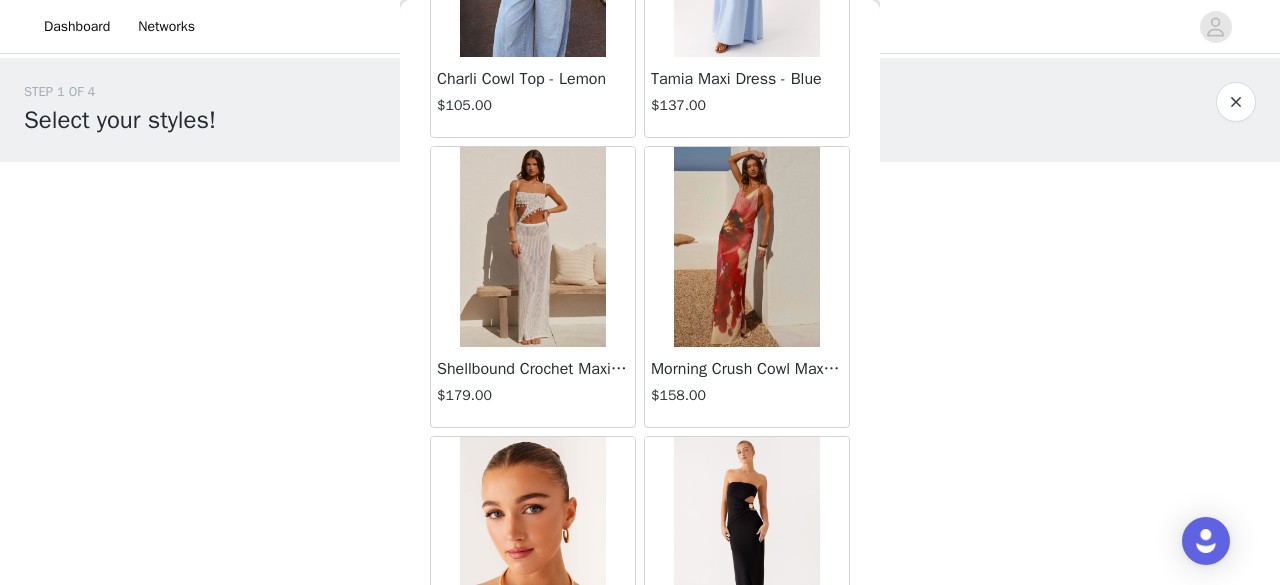 click on "Load More" at bounding box center (640, 752) 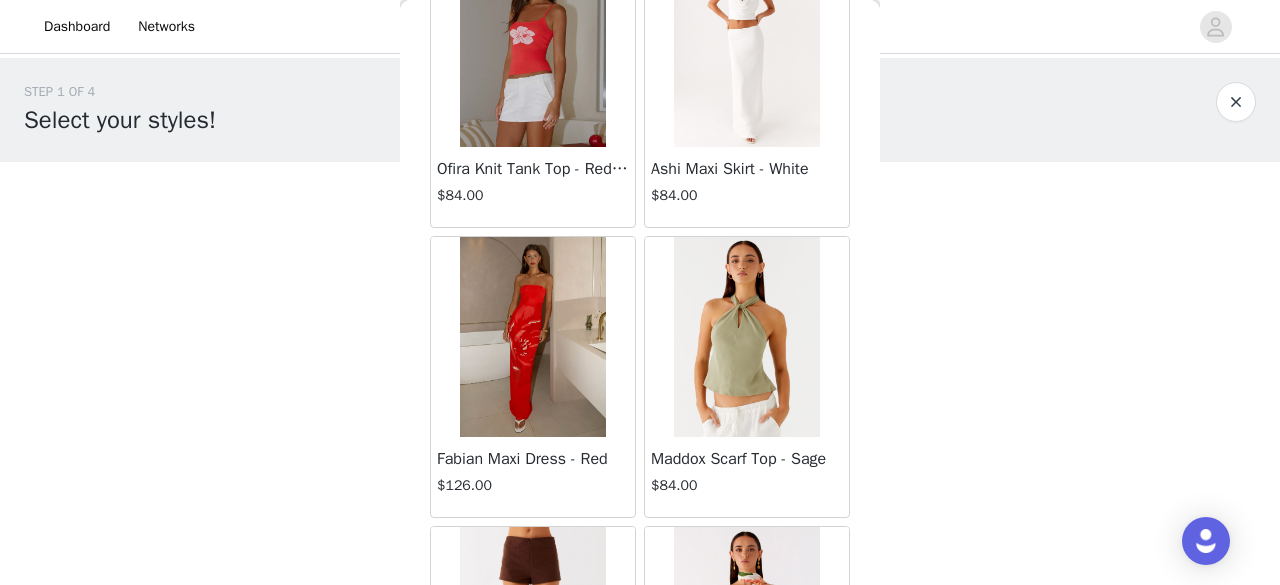 scroll, scrollTop: 89268, scrollLeft: 0, axis: vertical 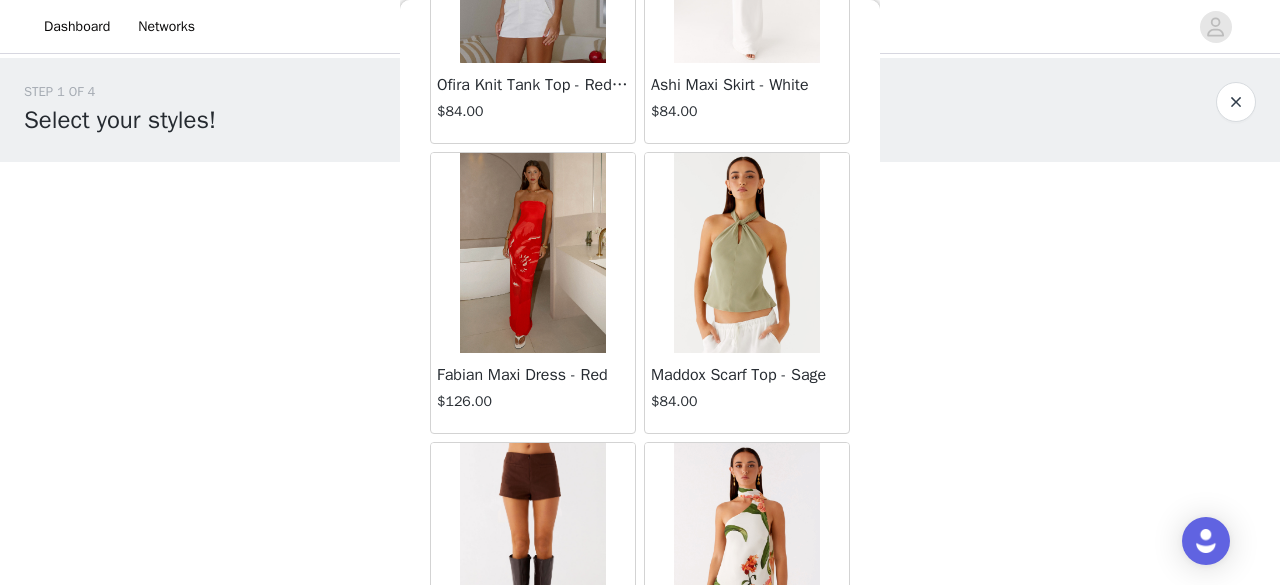 click on "Load More" at bounding box center (640, 758) 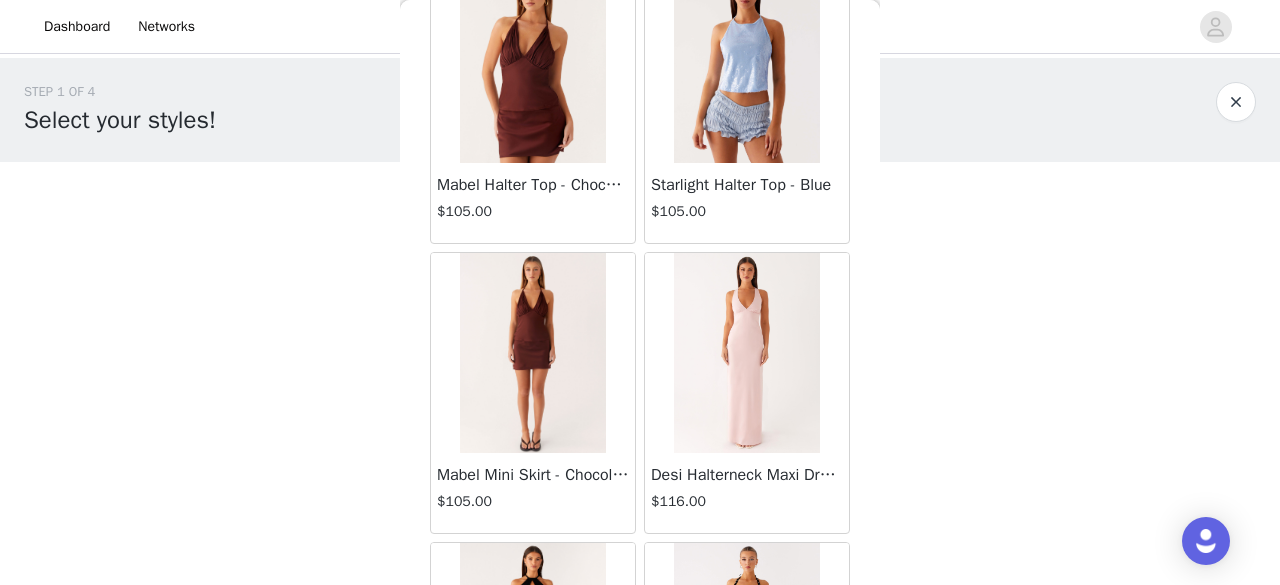 scroll, scrollTop: 92161, scrollLeft: 0, axis: vertical 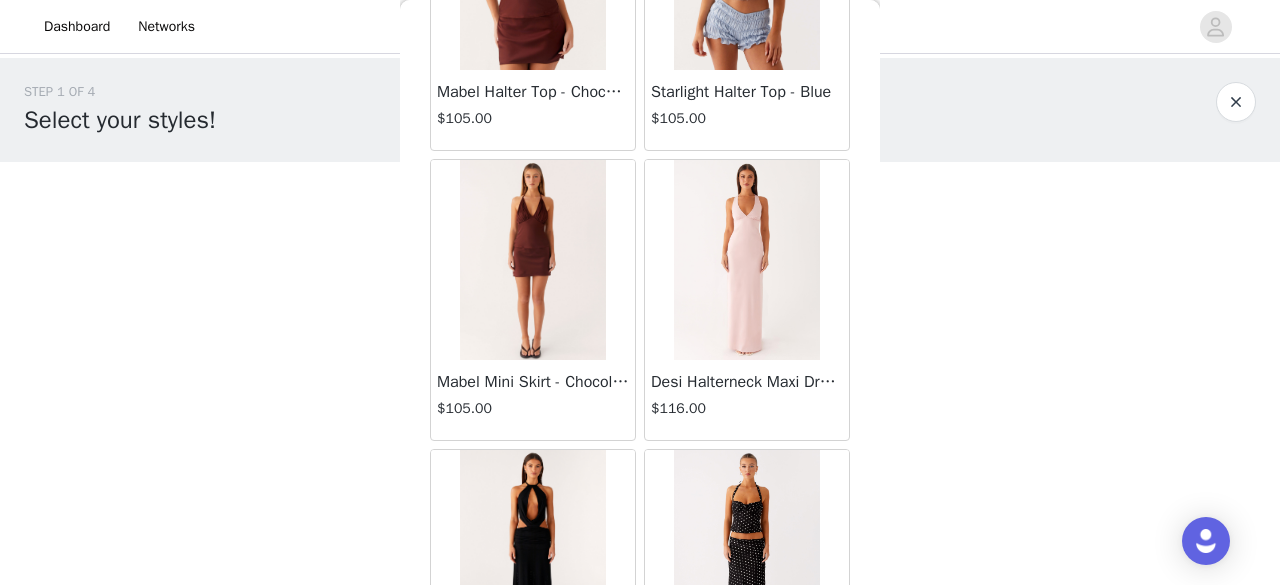 click on "Load More" at bounding box center (640, 765) 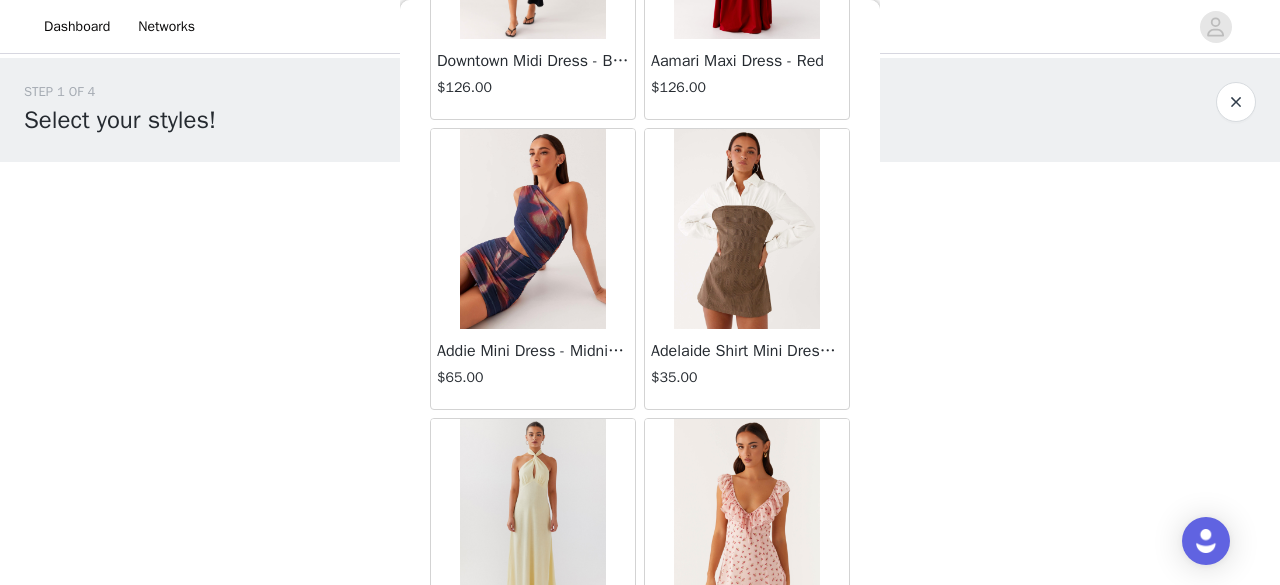 scroll, scrollTop: 95054, scrollLeft: 0, axis: vertical 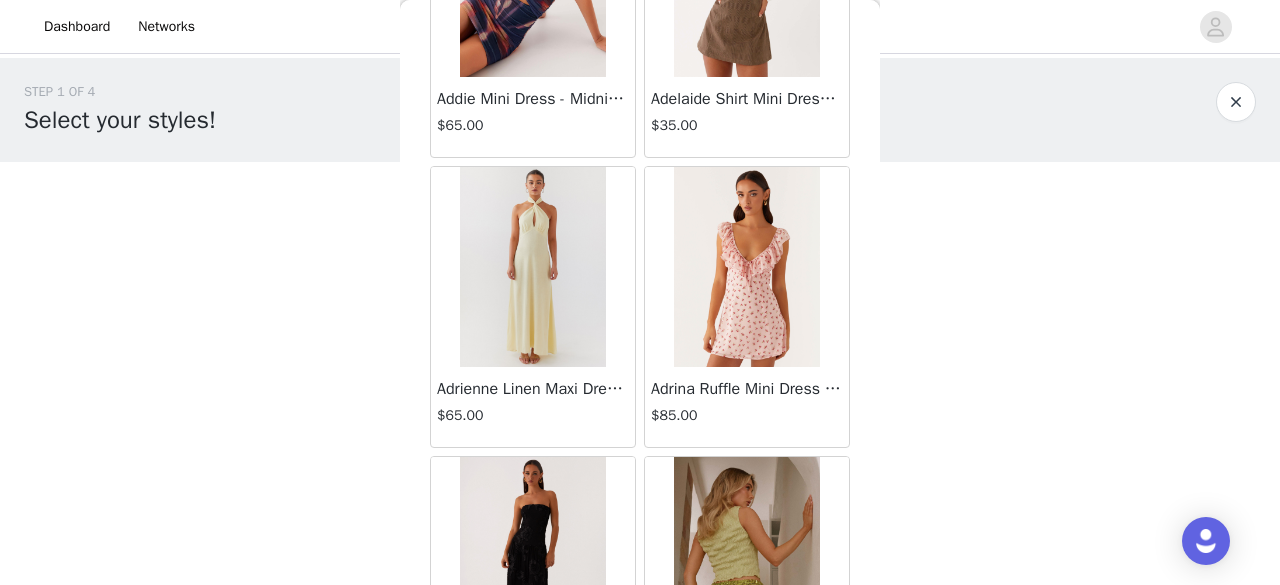 click on "Load More" at bounding box center [640, 772] 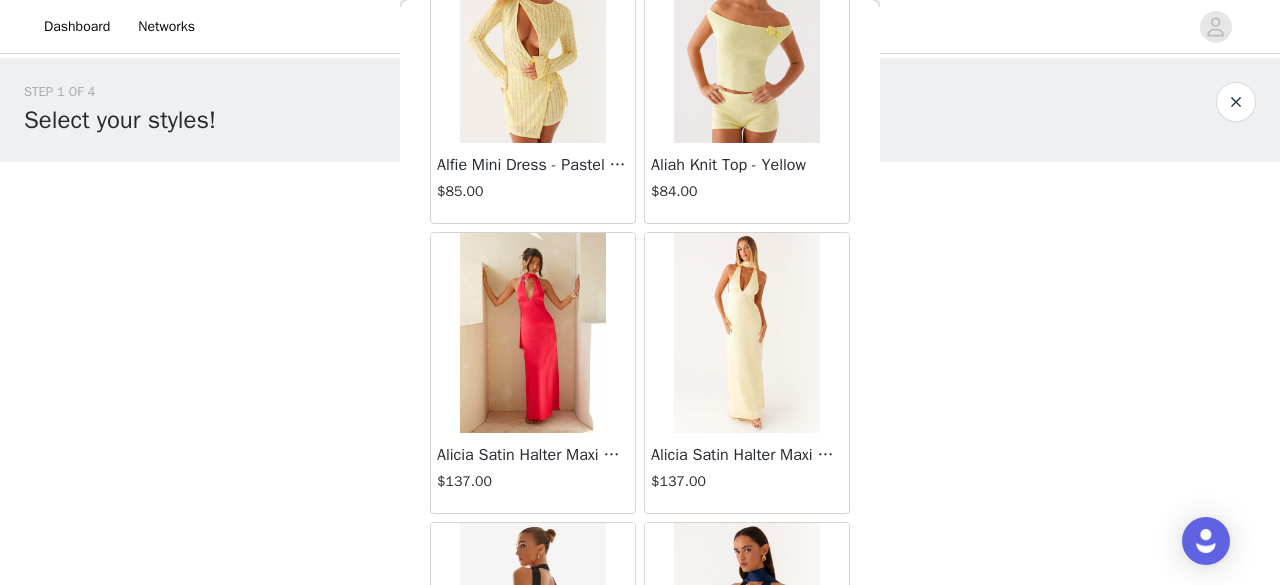 scroll, scrollTop: 97948, scrollLeft: 0, axis: vertical 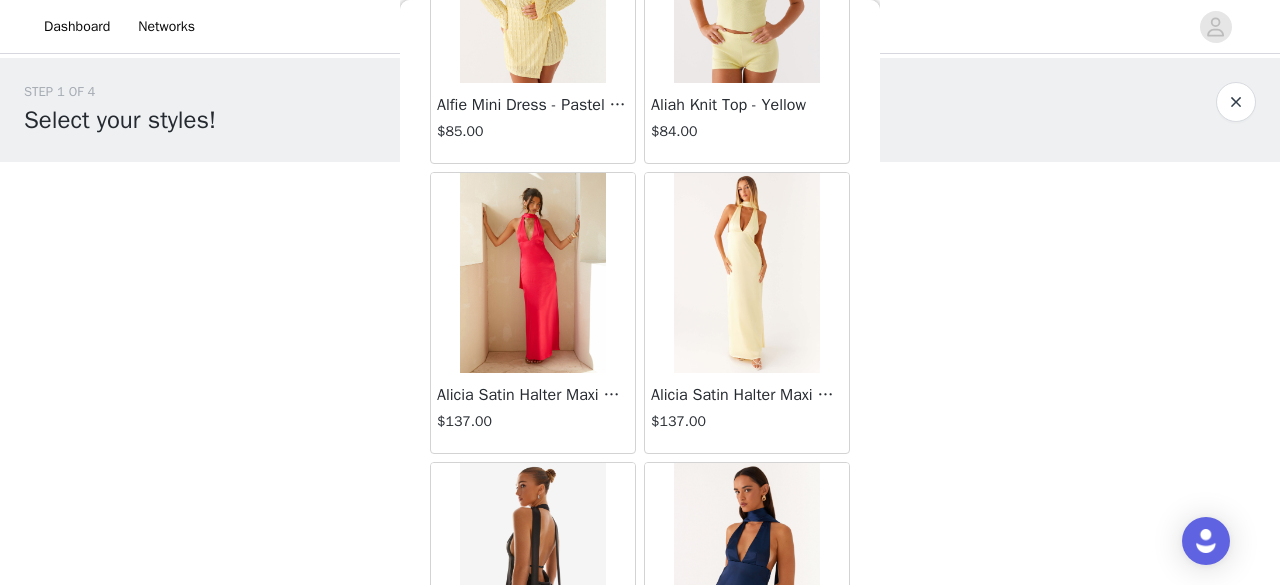 click on "Load More" at bounding box center (640, 778) 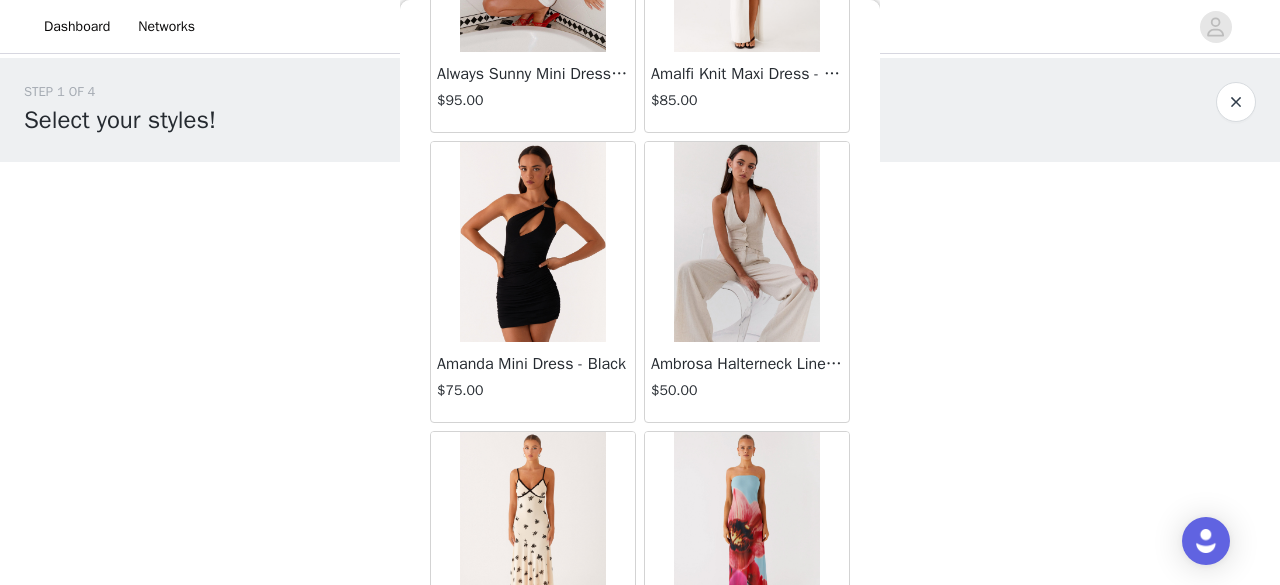 scroll, scrollTop: 100841, scrollLeft: 0, axis: vertical 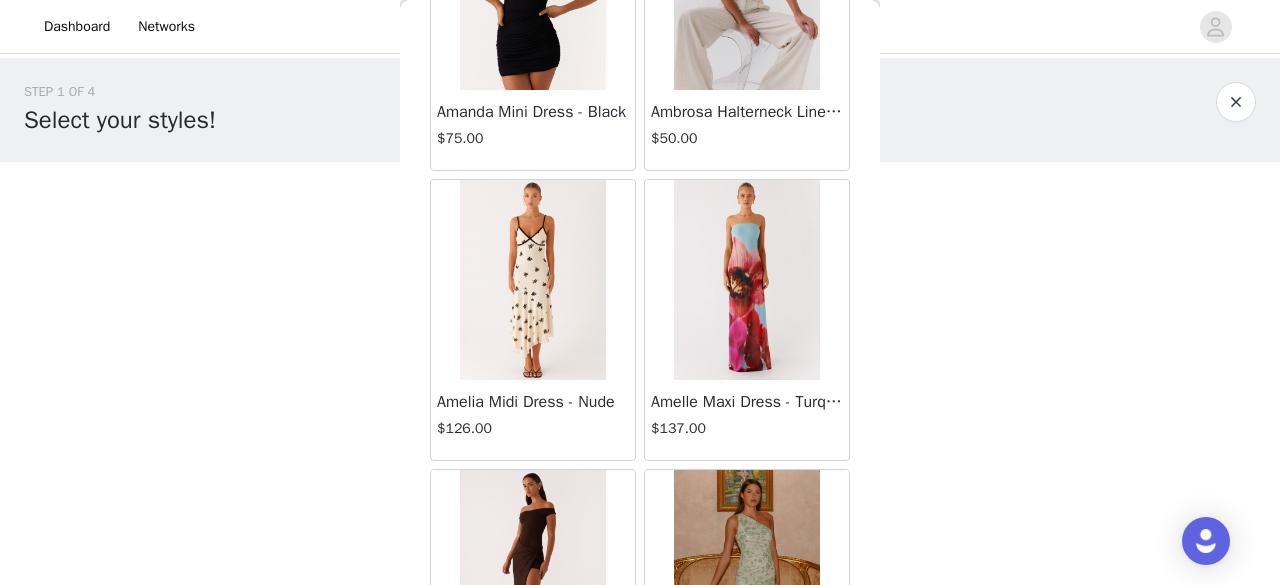 click on "Load More" at bounding box center (640, 785) 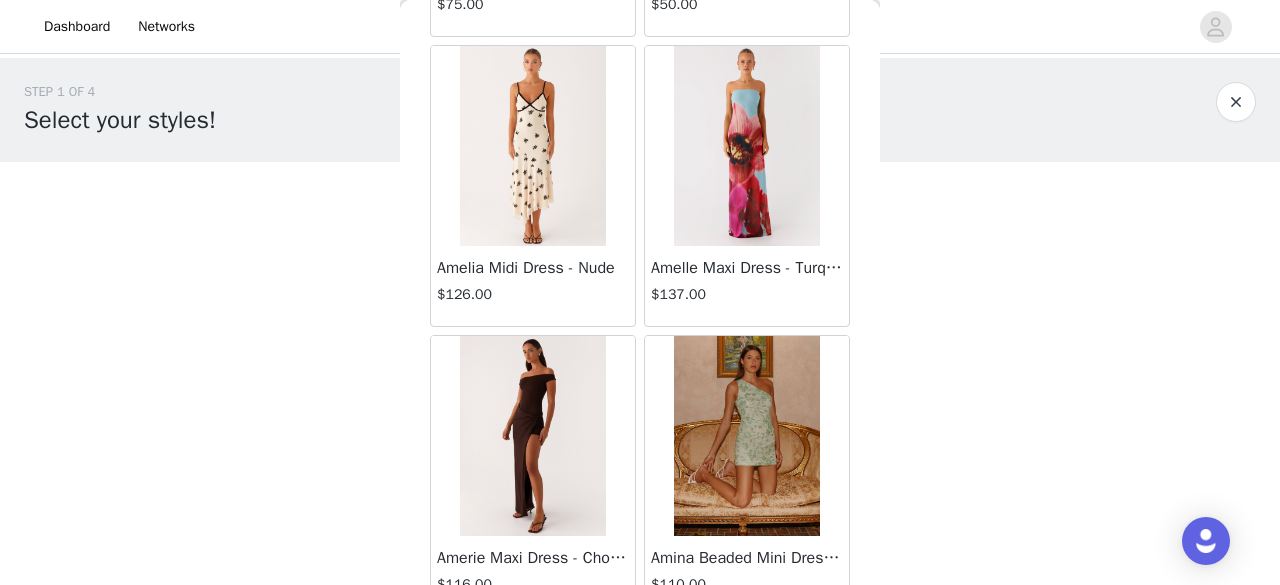 scroll, scrollTop: 100974, scrollLeft: 0, axis: vertical 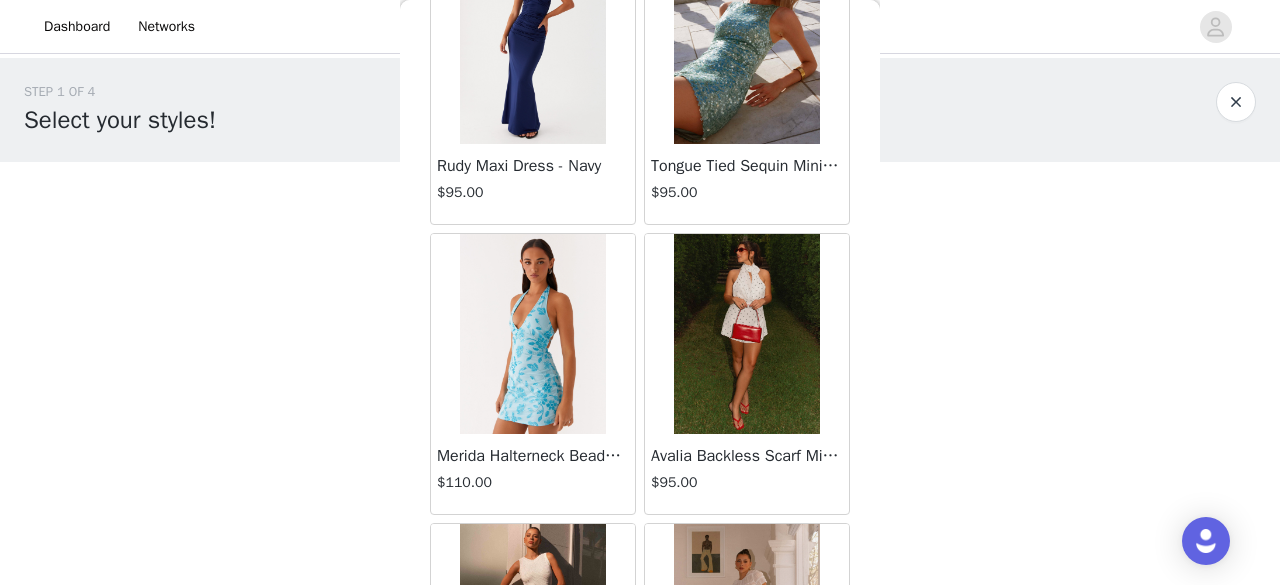 click on "Rudy Maxi Dress - Navy" at bounding box center (533, 166) 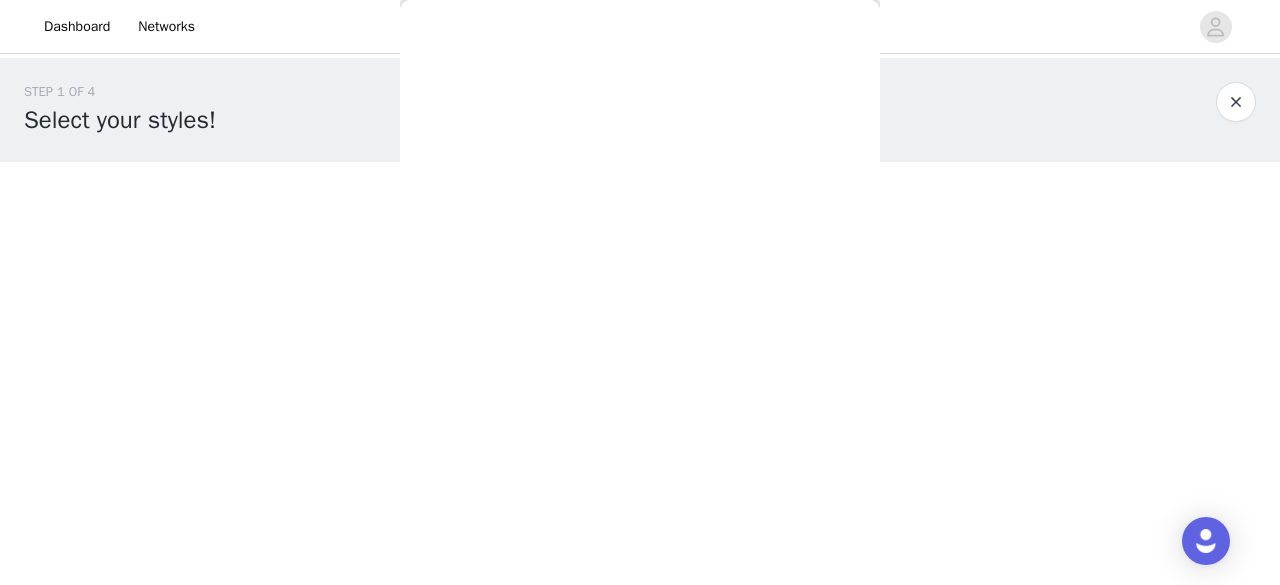 scroll, scrollTop: 492, scrollLeft: 0, axis: vertical 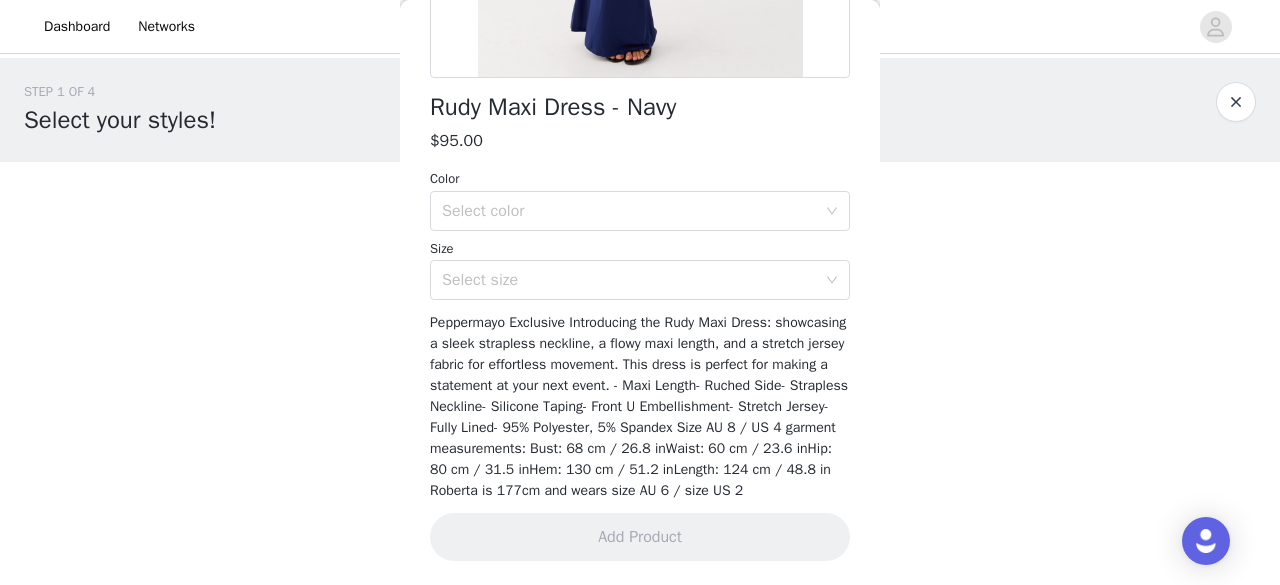 click on "Color" at bounding box center [640, 179] 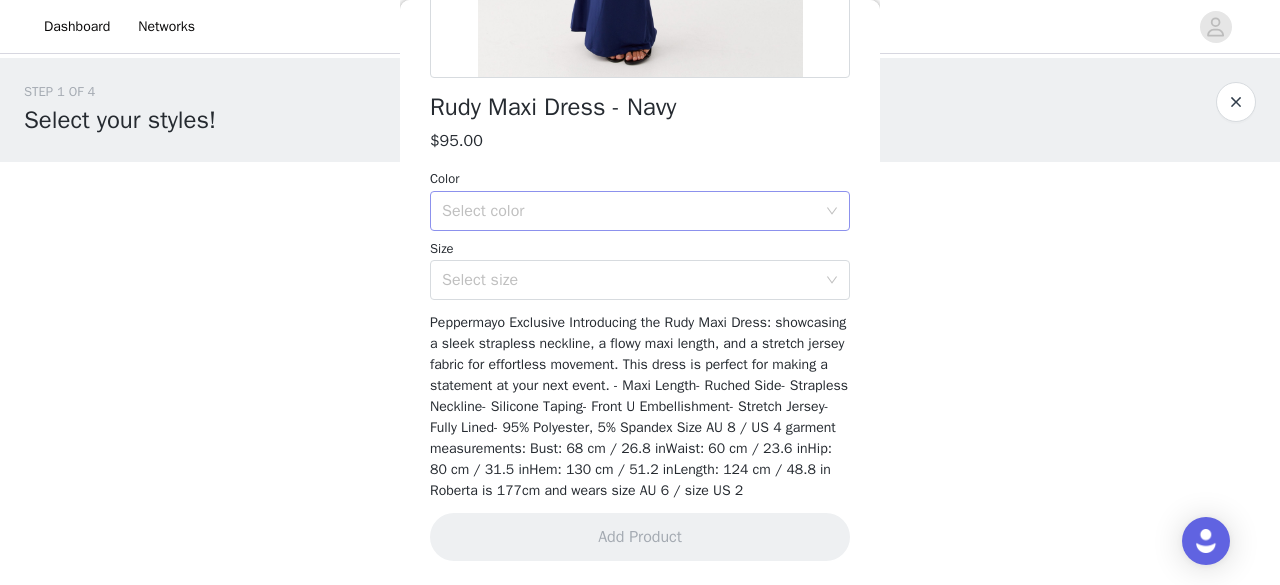 click on "Select color" at bounding box center [629, 211] 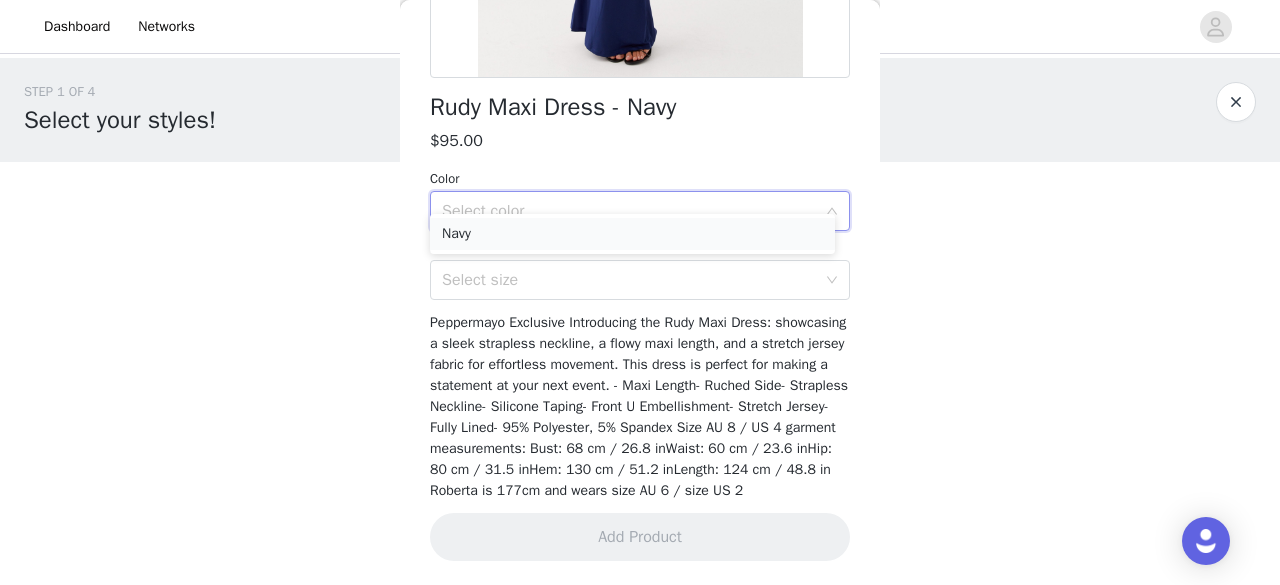 click on "Navy" at bounding box center [632, 234] 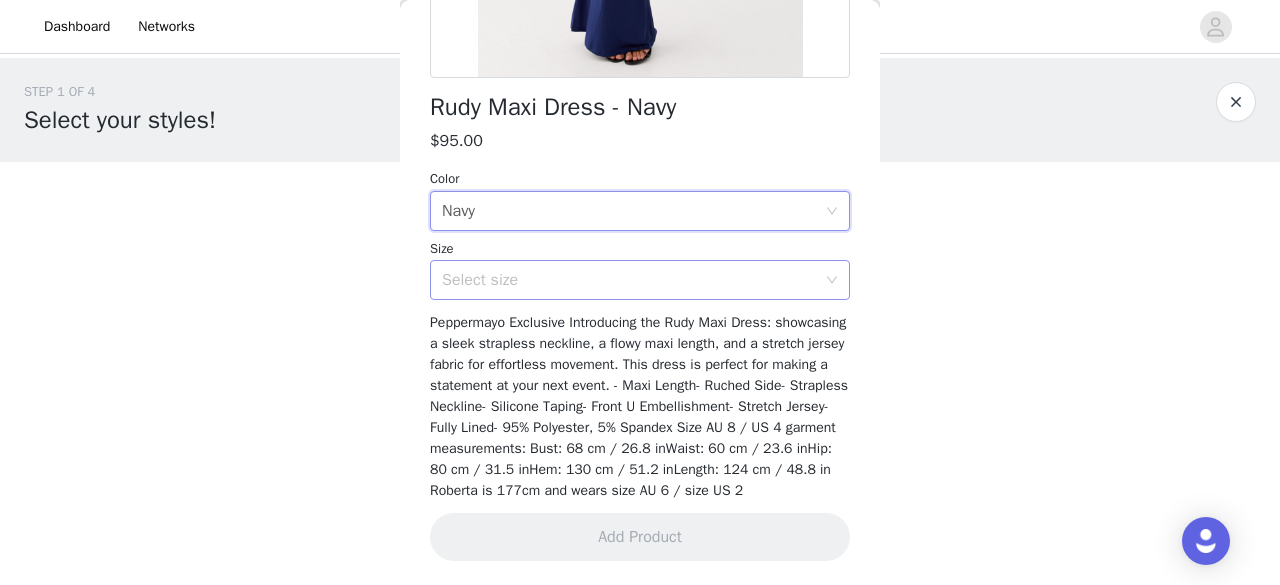 click on "Select size" at bounding box center [629, 280] 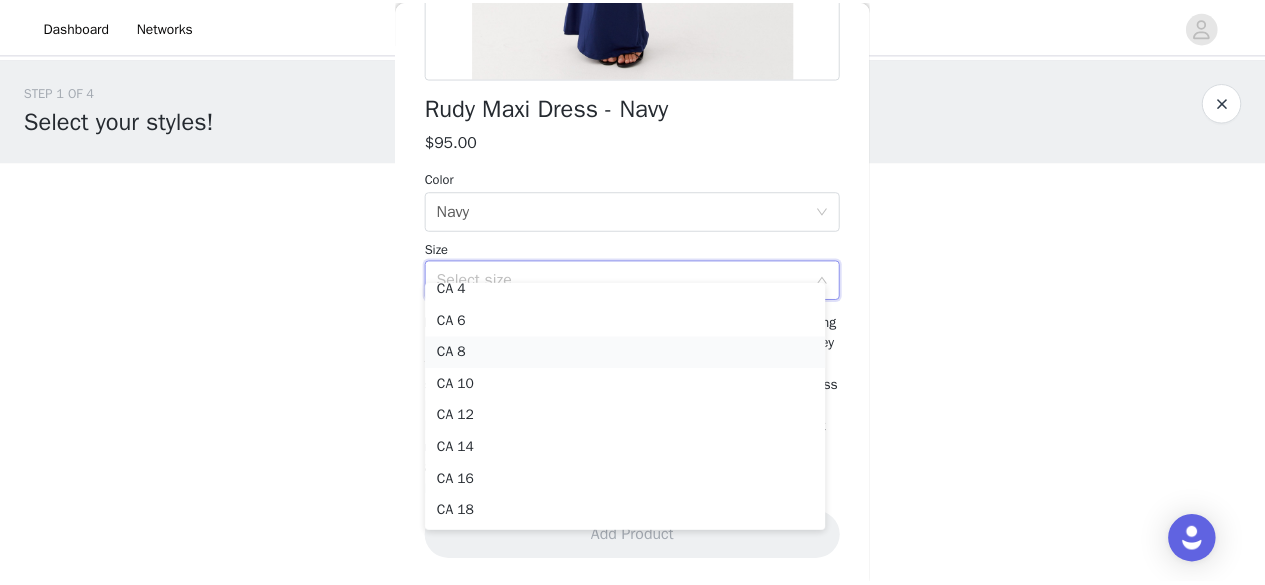 scroll, scrollTop: 0, scrollLeft: 0, axis: both 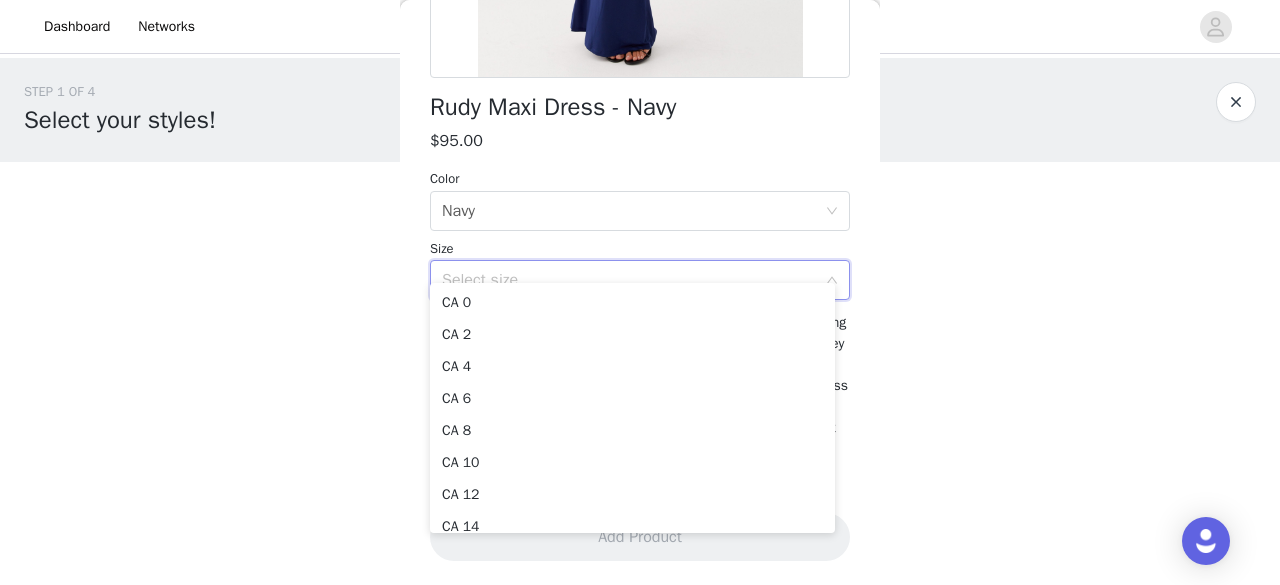 click on "STEP 1 OF 4
Select your styles!
You will receive 4 products.       0/4 Selected           Add Product       Back     Rudy Maxi Dress - Navy       $95.00         Color   Select color Navy Size   Select size   Peppermayo Exclusive Introducing the Rudy Maxi Dress: showcasing a sleek strapless neckline, a flowy maxi length, and a stretch jersey fabric for effortless movement. This dress is perfect for making a statement at your next event. - Maxi Length- Ruched Side- Strapless Neckline- Silicone Taping- Front U Embellishment- Stretch Jersey- Fully Lined- 95% Polyester, 5% Spandex Size AU 8 / US 4 garment measurements: Bust: 68 cm / 26.8 inWaist: 60 cm / 23.6 inHip: 80 cm / 31.5 inHem: 130 cm / 51.2 inLength: 124 cm / 48.8 in Roberta is 177cm and wears size AU 6 / size US 2   Add Product
Step 1 of 4" at bounding box center (640, 288) 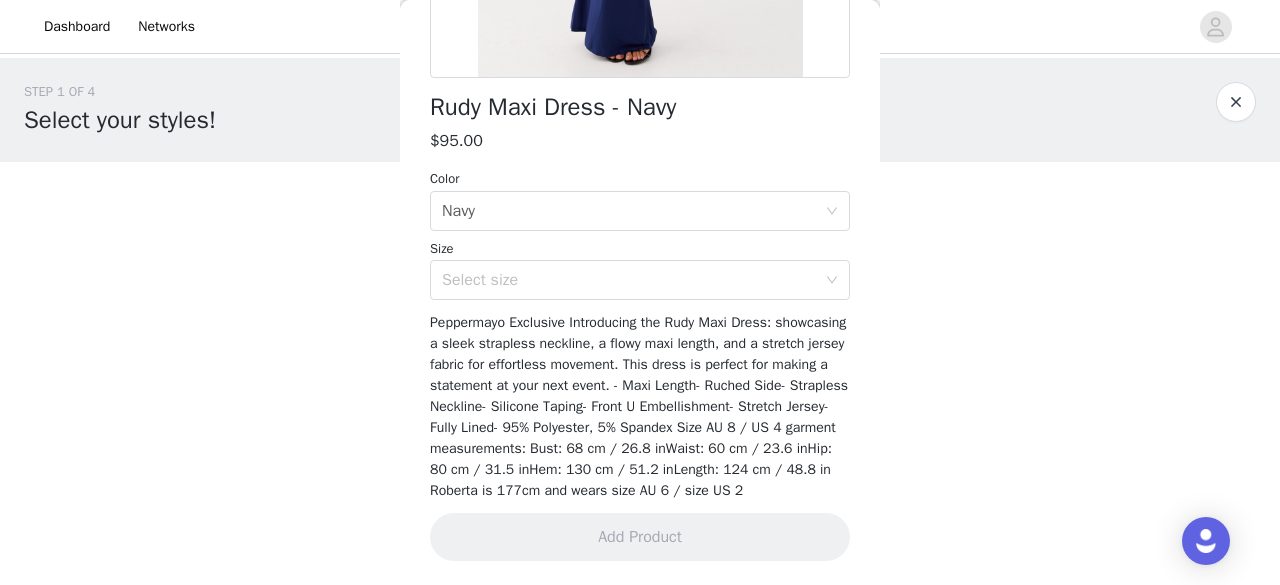 click on "Peppermayo Exclusive Introducing the Rudy Maxi Dress: showcasing a sleek strapless neckline, a flowy maxi length, and a stretch jersey fabric for effortless movement. This dress is perfect for making a statement at your next event. - Maxi Length- Ruched Side- Strapless Neckline- Silicone Taping- Front U Embellishment- Stretch Jersey- Fully Lined- 95% Polyester, 5% Spandex Size AU 8 / US 4 garment measurements: Bust: 68 cm / 26.8 inWaist: 60 cm / 23.6 inHip: 80 cm / 31.5 inHem: 130 cm / 51.2 inLength: 124 cm / 48.8 in Roberta is 177cm and wears size AU 6 / size US 2" at bounding box center [639, 406] 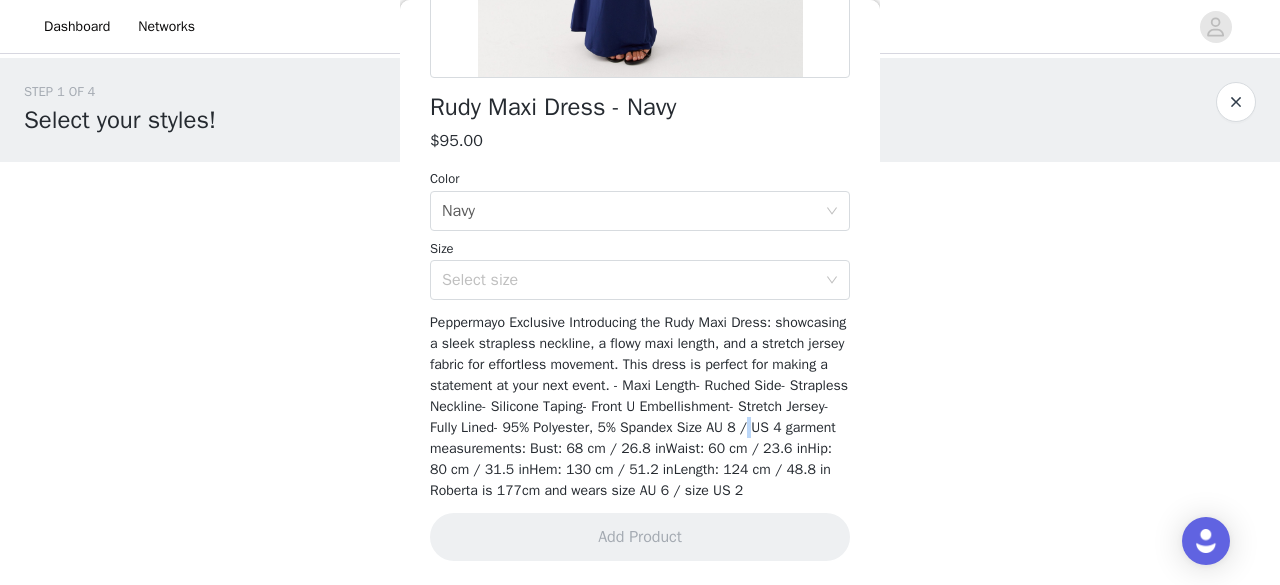 click on "Peppermayo Exclusive Introducing the Rudy Maxi Dress: showcasing a sleek strapless neckline, a flowy maxi length, and a stretch jersey fabric for effortless movement. This dress is perfect for making a statement at your next event. - Maxi Length- Ruched Side- Strapless Neckline- Silicone Taping- Front U Embellishment- Stretch Jersey- Fully Lined- 95% Polyester, 5% Spandex Size AU 8 / US 4 garment measurements: Bust: 68 cm / 26.8 inWaist: 60 cm / 23.6 inHip: 80 cm / 31.5 inHem: 130 cm / 51.2 inLength: 124 cm / 48.8 in Roberta is 177cm and wears size AU 6 / size US 2" at bounding box center [639, 406] 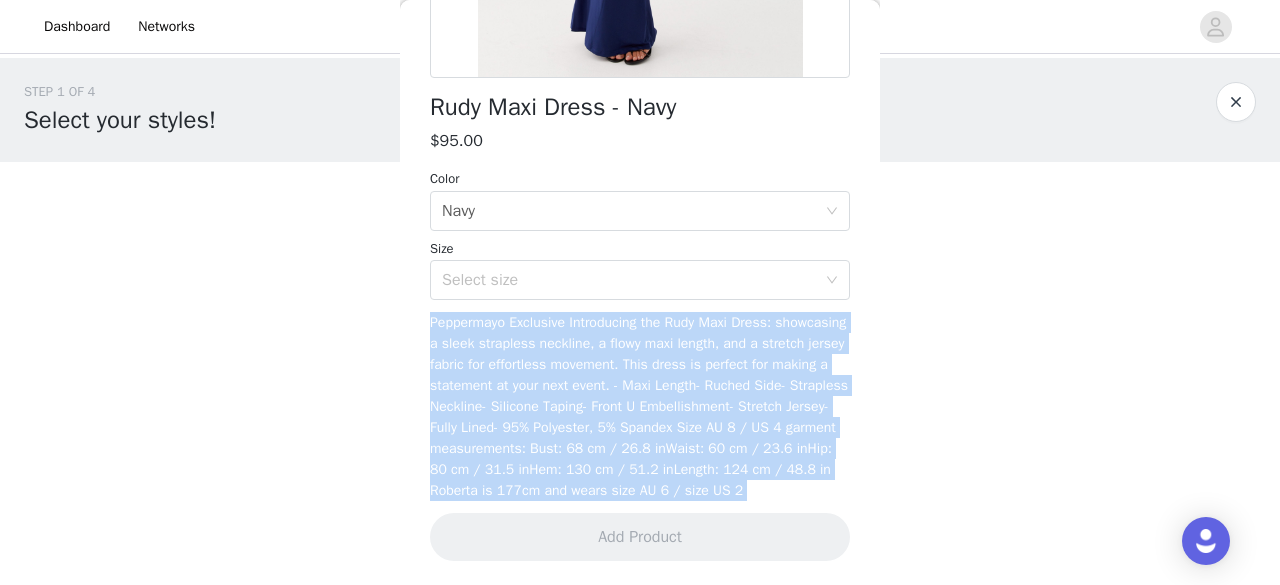 drag, startPoint x: 551, startPoint y: 433, endPoint x: 536, endPoint y: 429, distance: 15.524175 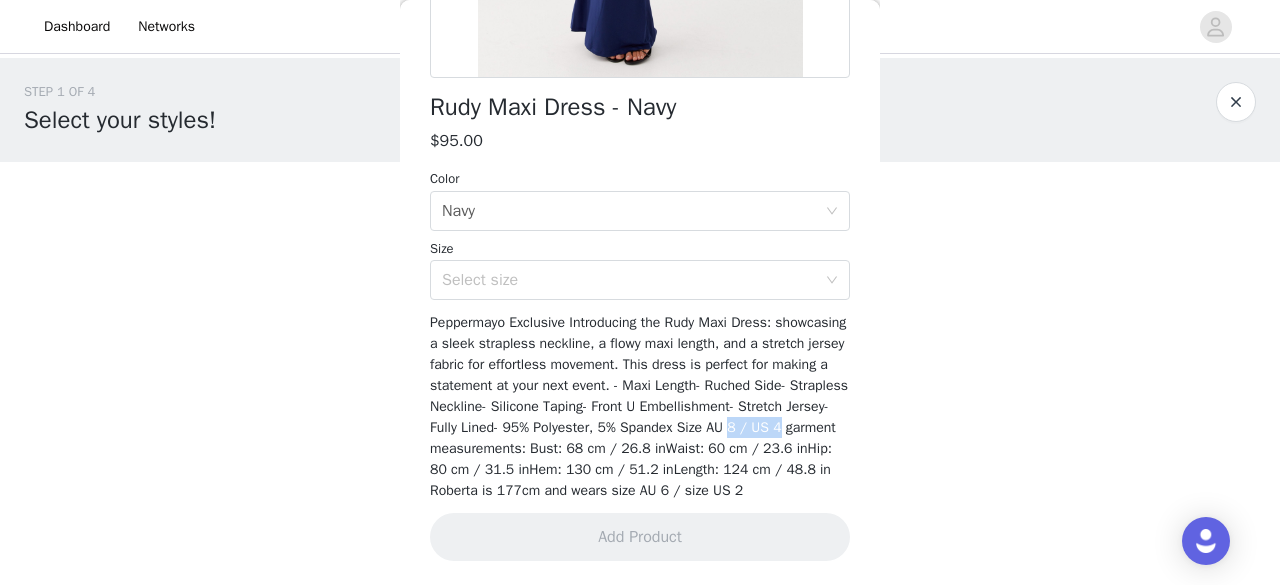 drag, startPoint x: 536, startPoint y: 429, endPoint x: 586, endPoint y: 428, distance: 50.01 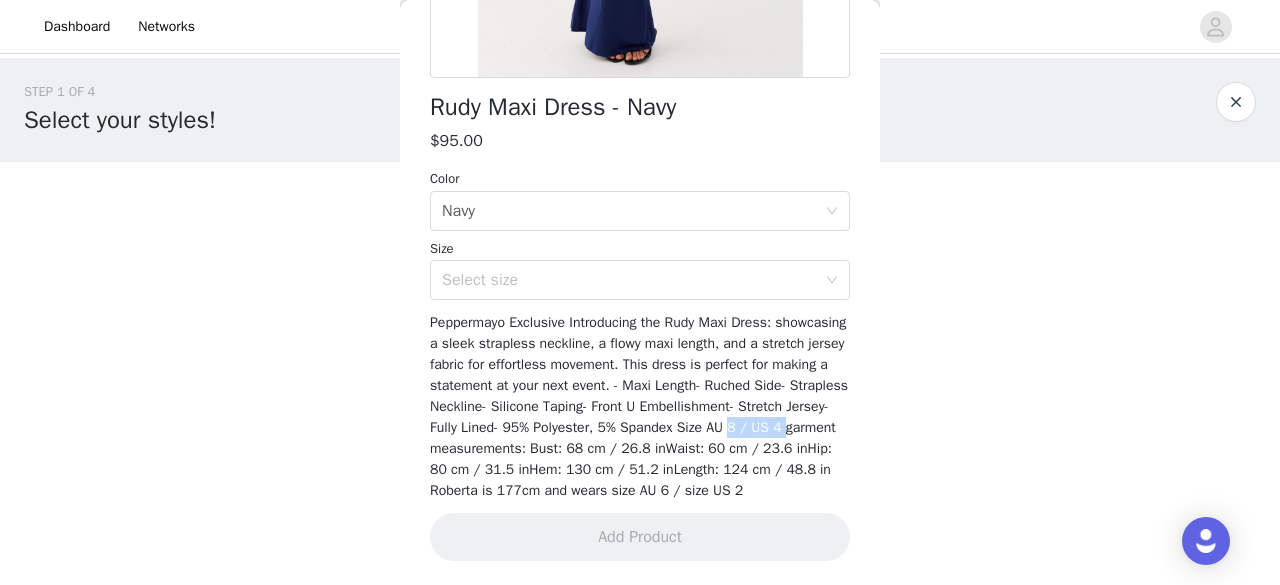 click on "Peppermayo Exclusive Introducing the Rudy Maxi Dress: showcasing a sleek strapless neckline, a flowy maxi length, and a stretch jersey fabric for effortless movement. This dress is perfect for making a statement at your next event. - Maxi Length- Ruched Side- Strapless Neckline- Silicone Taping- Front U Embellishment- Stretch Jersey- Fully Lined- 95% Polyester, 5% Spandex Size AU 8 / US 4 garment measurements: Bust: 68 cm / 26.8 inWaist: 60 cm / 23.6 inHip: 80 cm / 31.5 inHem: 130 cm / 51.2 inLength: 124 cm / 48.8 in Roberta is 177cm and wears size AU 6 / size US 2" at bounding box center [639, 406] 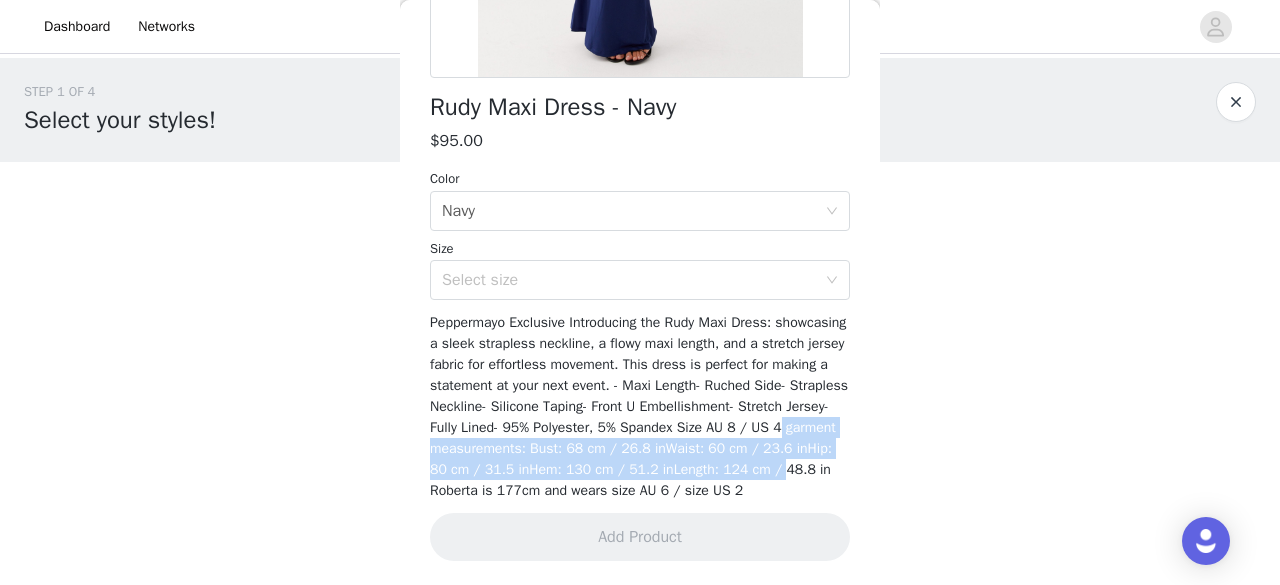 drag, startPoint x: 586, startPoint y: 428, endPoint x: 574, endPoint y: 466, distance: 39.849716 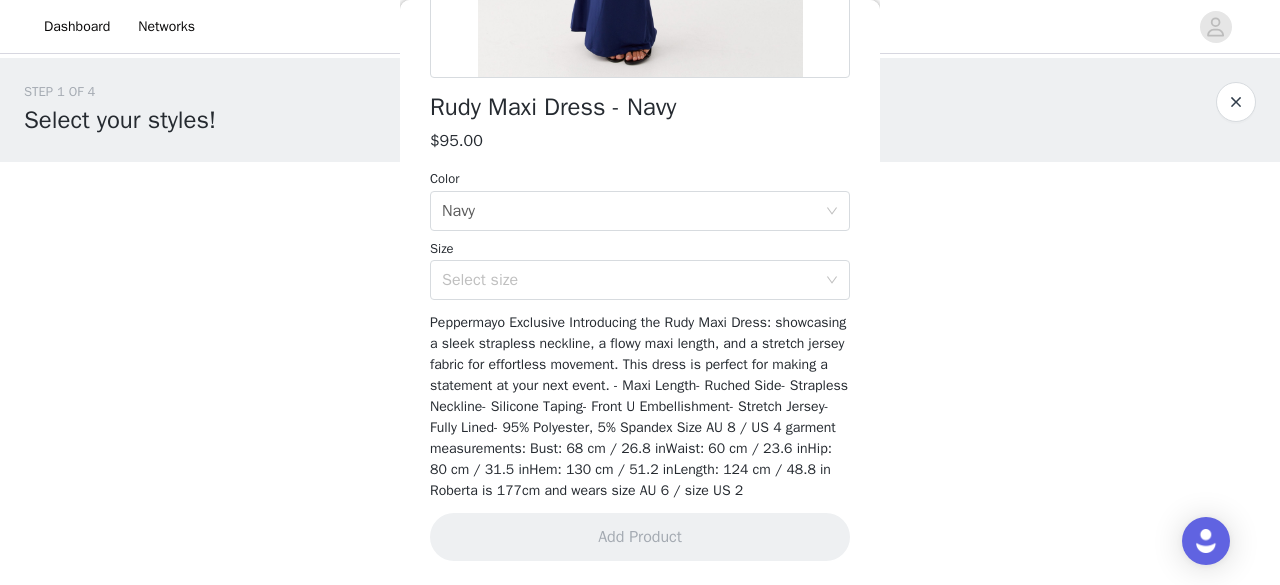 click on "Peppermayo Exclusive Introducing the Rudy Maxi Dress: showcasing a sleek strapless neckline, a flowy maxi length, and a stretch jersey fabric for effortless movement. This dress is perfect for making a statement at your next event. - Maxi Length- Ruched Side- Strapless Neckline- Silicone Taping- Front U Embellishment- Stretch Jersey- Fully Lined- 95% Polyester, 5% Spandex Size AU 8 / US 4 garment measurements: Bust: 68 cm / 26.8 inWaist: 60 cm / 23.6 inHip: 80 cm / 31.5 inHem: 130 cm / 51.2 inLength: 124 cm / 48.8 in Roberta is 177cm and wears size AU 6 / size US 2" at bounding box center [639, 406] 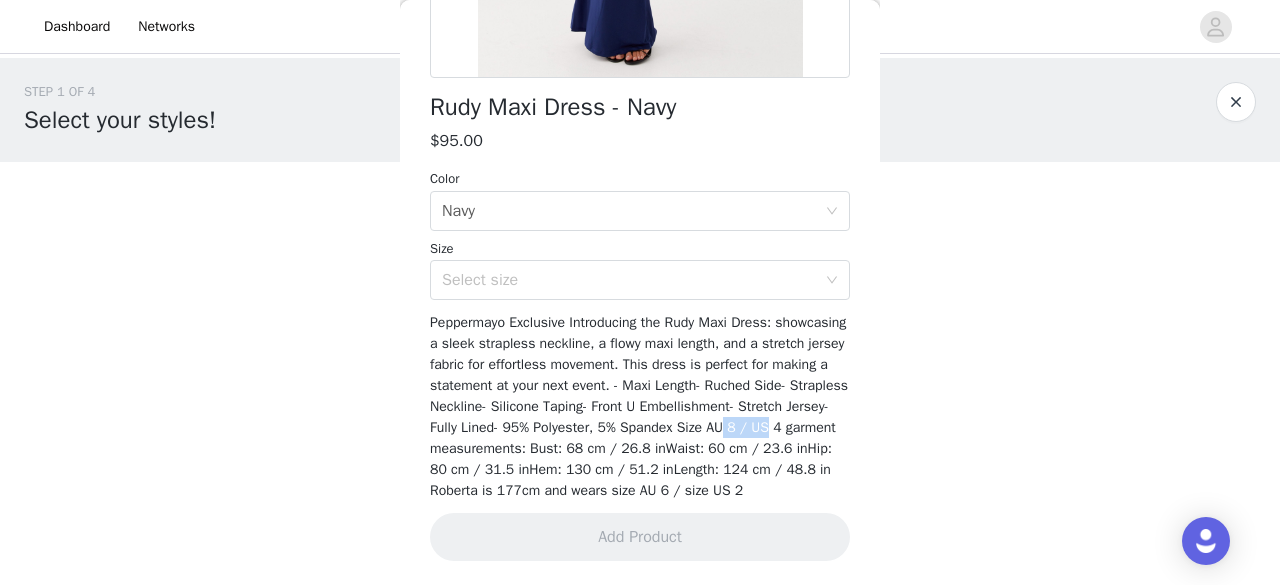 drag, startPoint x: 528, startPoint y: 429, endPoint x: 583, endPoint y: 429, distance: 55 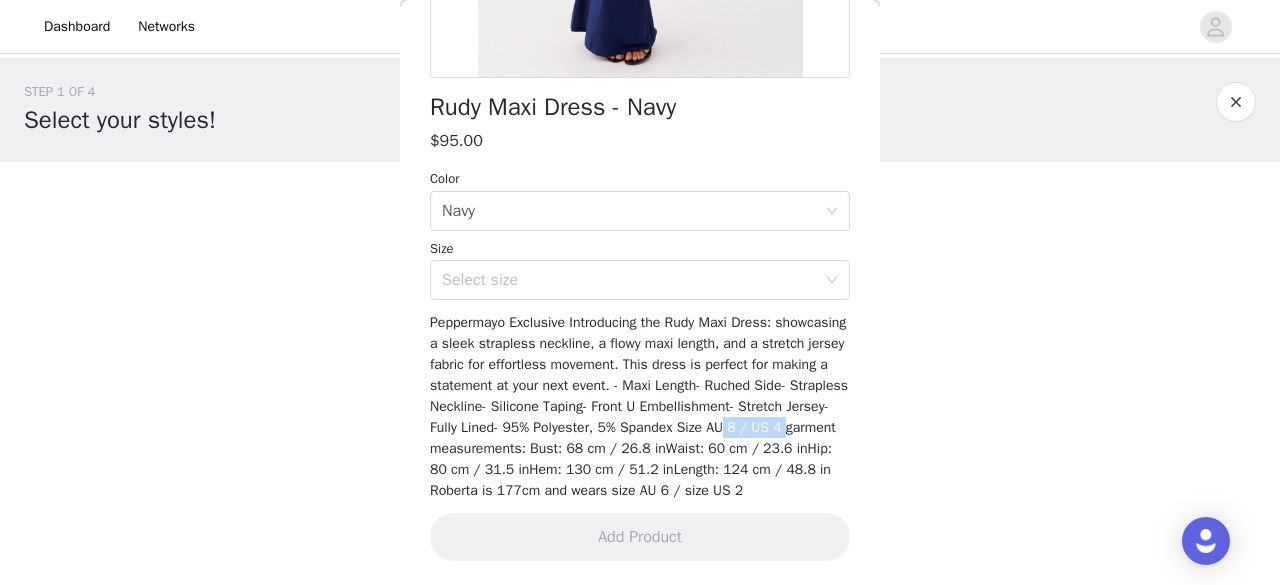 click on "Peppermayo Exclusive Introducing the Rudy Maxi Dress: showcasing a sleek strapless neckline, a flowy maxi length, and a stretch jersey fabric for effortless movement. This dress is perfect for making a statement at your next event. - Maxi Length- Ruched Side- Strapless Neckline- Silicone Taping- Front U Embellishment- Stretch Jersey- Fully Lined- 95% Polyester, 5% Spandex Size AU 8 / US 4 garment measurements: Bust: 68 cm / 26.8 inWaist: 60 cm / 23.6 inHip: 80 cm / 31.5 inHem: 130 cm / 51.2 inLength: 124 cm / 48.8 in Roberta is 177cm and wears size AU 6 / size US 2" at bounding box center (639, 406) 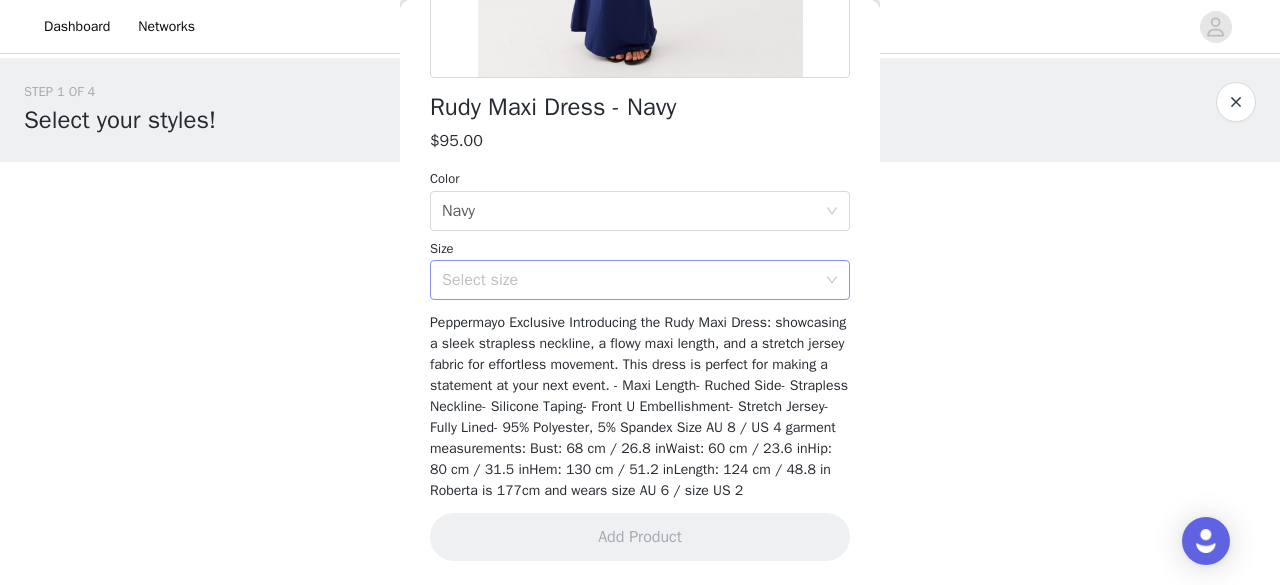 click on "Select size" at bounding box center [633, 280] 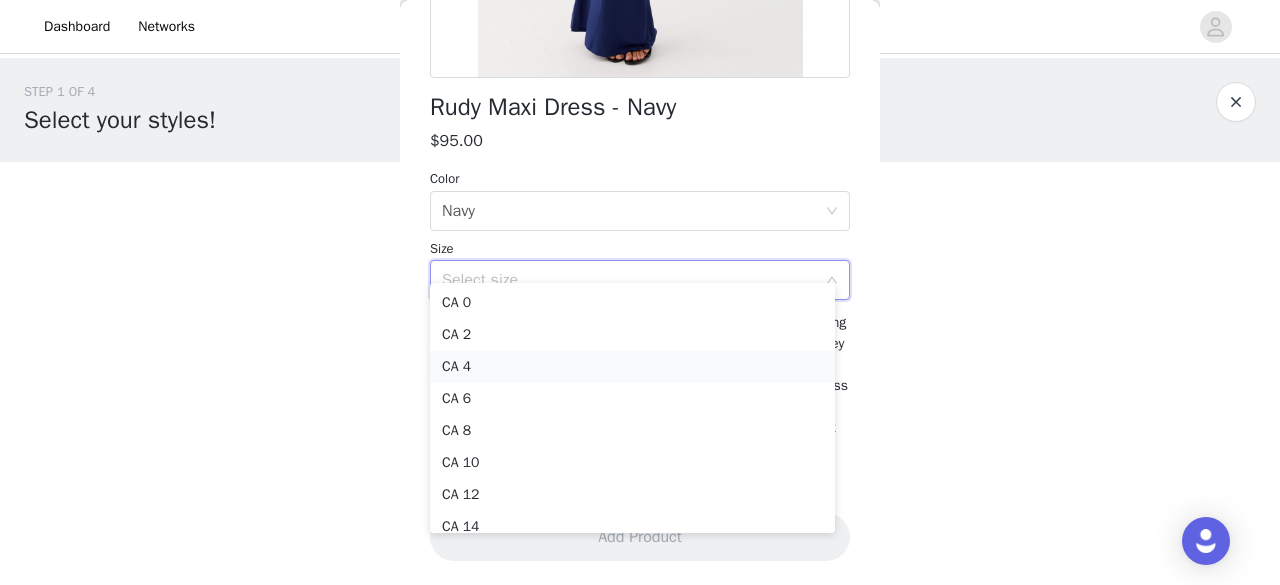 click on "CA 4" at bounding box center [632, 367] 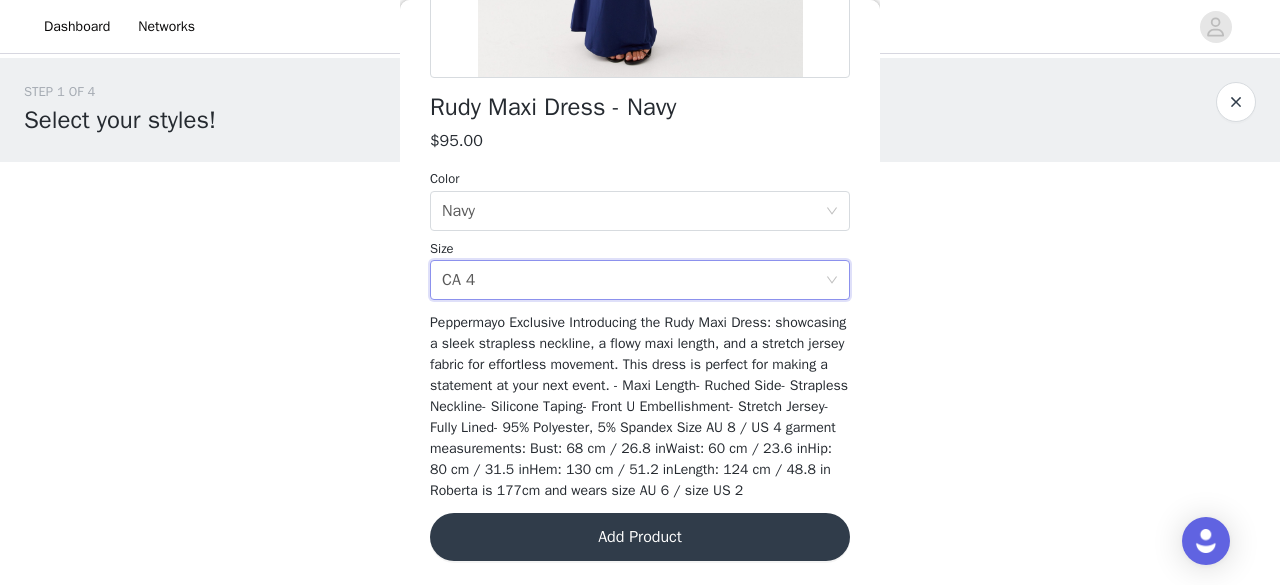 click on "STEP 1 OF 4
Select your styles!
You will receive 4 products.       0/4 Selected           Add Product       Back     Rudy Maxi Dress - Navy       $95.00         Color   Select color Navy Size   Select size [STATE] [POSTAL_CODE]   Peppermayo Exclusive Introducing the Rudy Maxi Dress: showcasing a sleek strapless neckline, a flowy maxi length, and a stretch jersey fabric for effortless movement. This dress is perfect for making a statement at your next event. - Maxi Length- Ruched Side- Strapless Neckline- Silicone Taping- Front U Embellishment- Stretch Jersey- Fully Lined- 95% Polyester, 5% Spandex Size AU 8 / US 4 garment measurements: Bust: 68 cm / 26.8 inWaist: 60 cm / 23.6 inHip: 80 cm / 31.5 inHem: 130 cm / 51.2 inLength: 124 cm / 48.8 in Roberta is 177cm and wears size AU 6 / size US 2   Add Product" at bounding box center (640, 216) 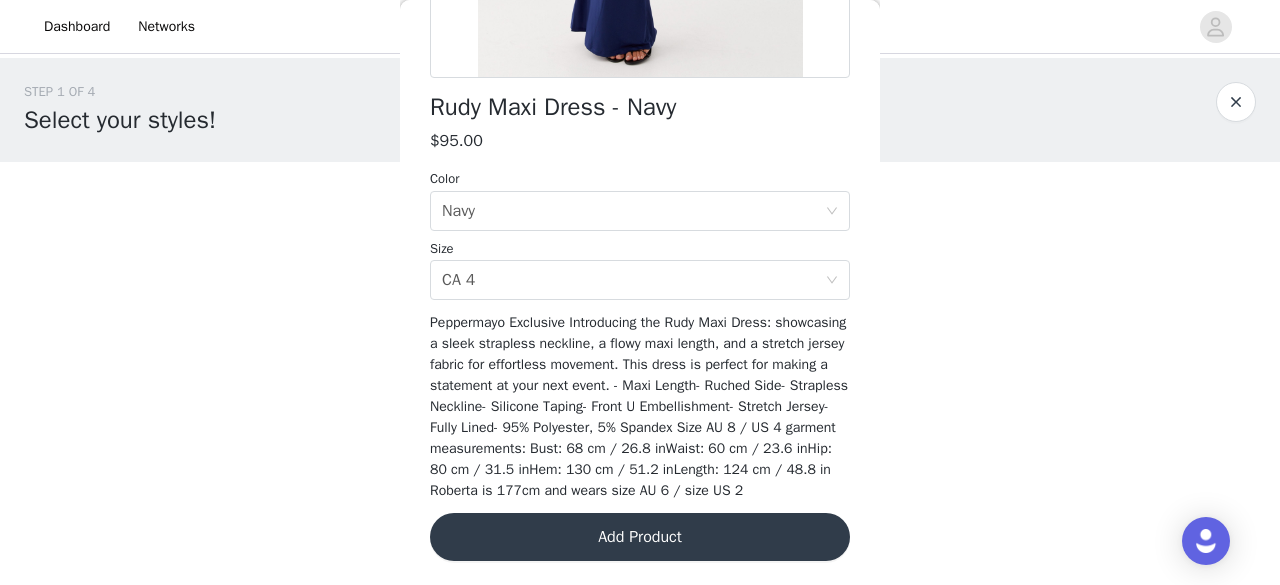 click on "Add Product" at bounding box center [640, 537] 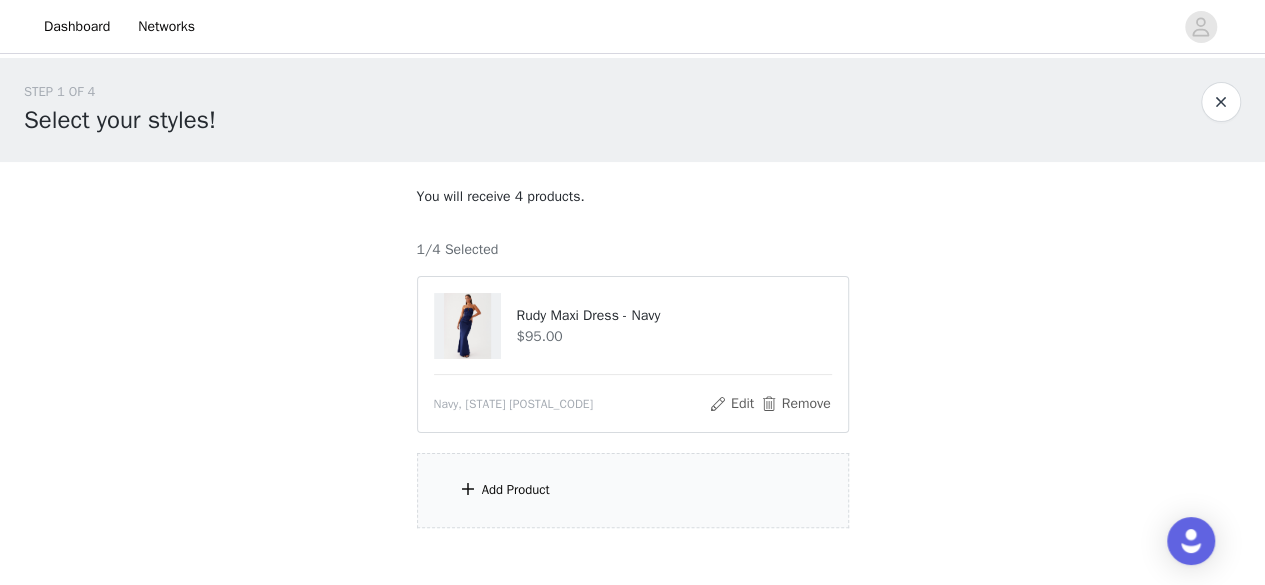 scroll, scrollTop: 109, scrollLeft: 0, axis: vertical 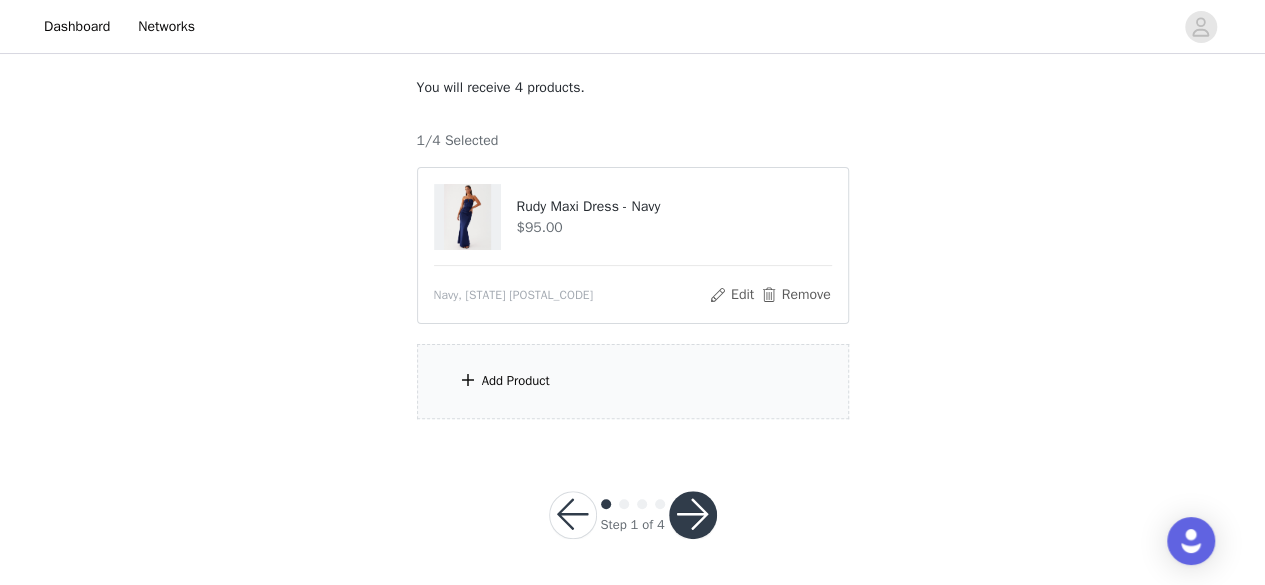 click on "Add Product" at bounding box center [633, 381] 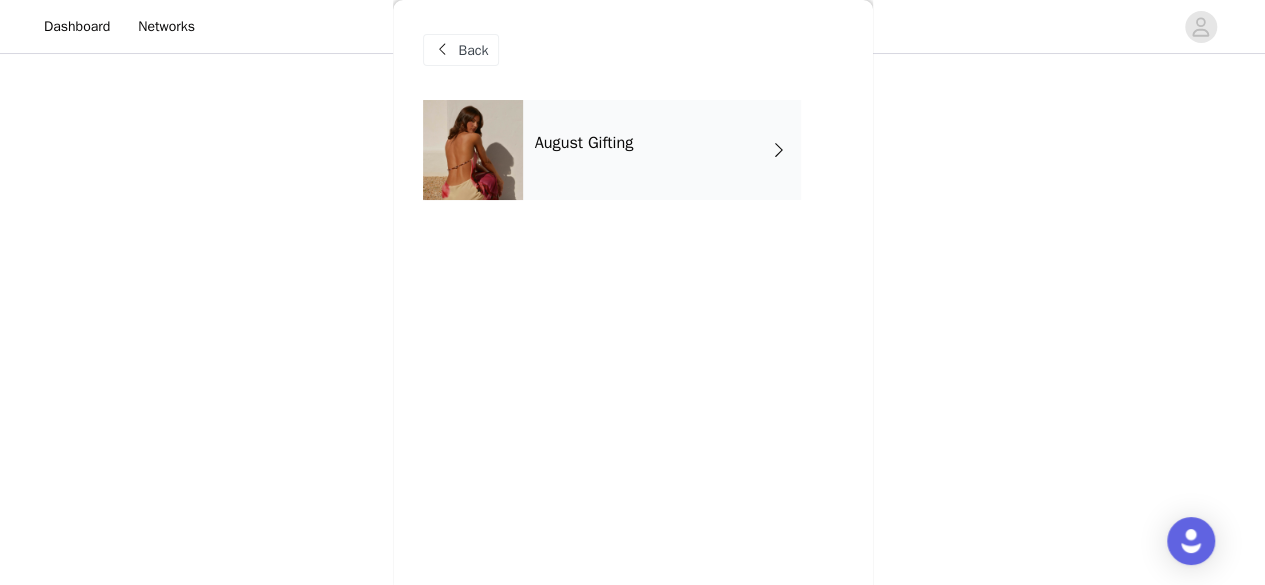 click on "August Gifting" at bounding box center [662, 150] 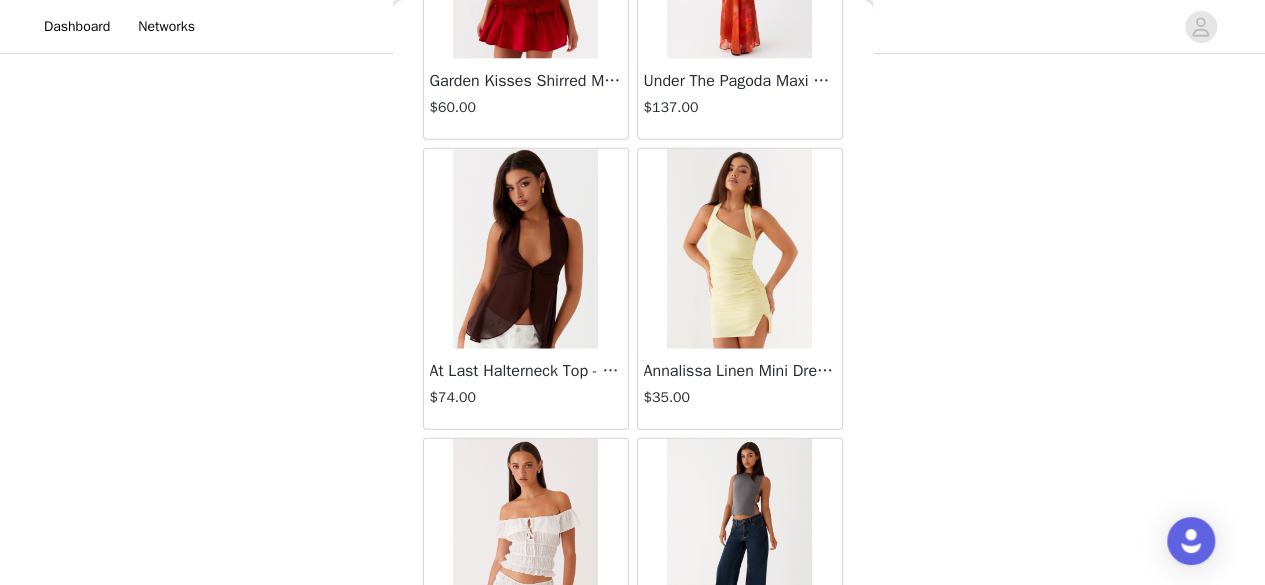 scroll, scrollTop: 2468, scrollLeft: 0, axis: vertical 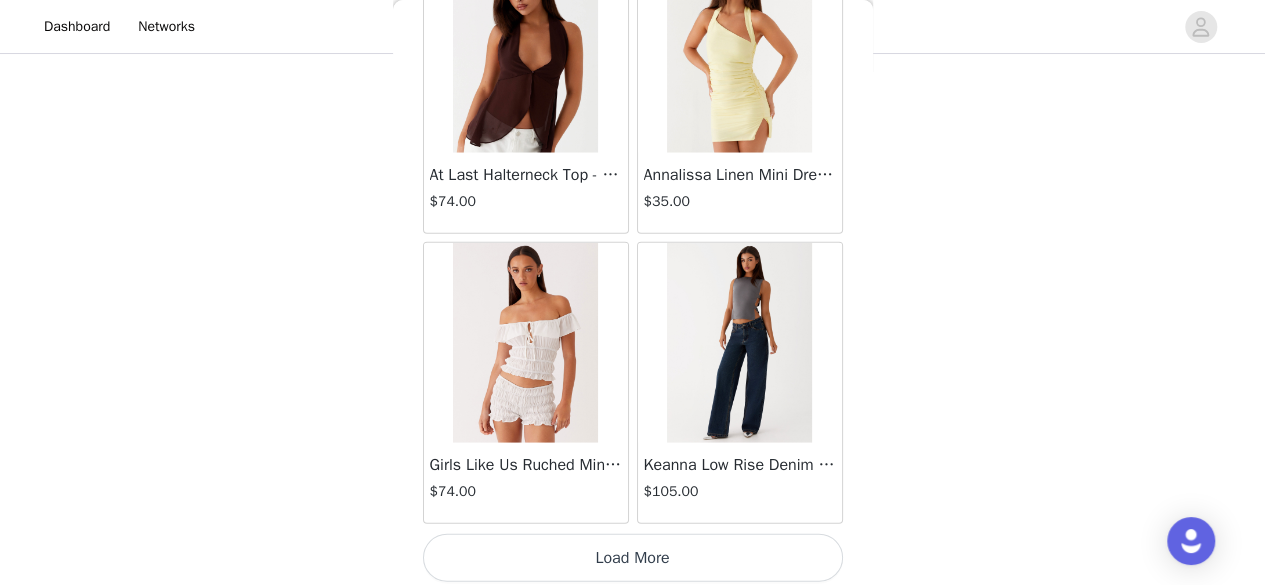 click on "Aullie Mini Dress - White   $60.00       Mira Halter Neck Mini Dress - Black   $85.00       Heavy Hearted Mini Dress - Yellow   $85.00       Hundred Percent Puff Sleeve Top - White   $105.00       Love Seeker Corset Mini Dress - Red   $45.00       Cherish You Buckle Top - Red   $30.00       Ayla Satin Mini Dress - Yellow   $105.00       Rudy Tube Top - Ivory   $30.00       Keira Linen Mini Dress - White   $105.00       Not One Time Knit Mini Dress - Red   $35.00       Carmel Maxi Dress - Brown   $126.00       Moorey Beaded Mini Dress - Blue   $45.00       Solaris Strapless Maxi Dress - Blue Floral   $126.00       Lyrical Maxi Dress - Ivory   $95.00       Garden Kisses Shirred Mini Dress - Red   $60.00       Under The Pagoda Maxi Dress - Amber   $137.00       At Last Halterneck Top - Brown   $74.00       Annalissa Linen Mini Dress - Yellow   $35.00       Girls Like Us Ruched Mini Shorts - White   $74.00       Keanna Low Rise Denim Jeans - Washed Denim   $105.00     Load More" at bounding box center [633, -890] 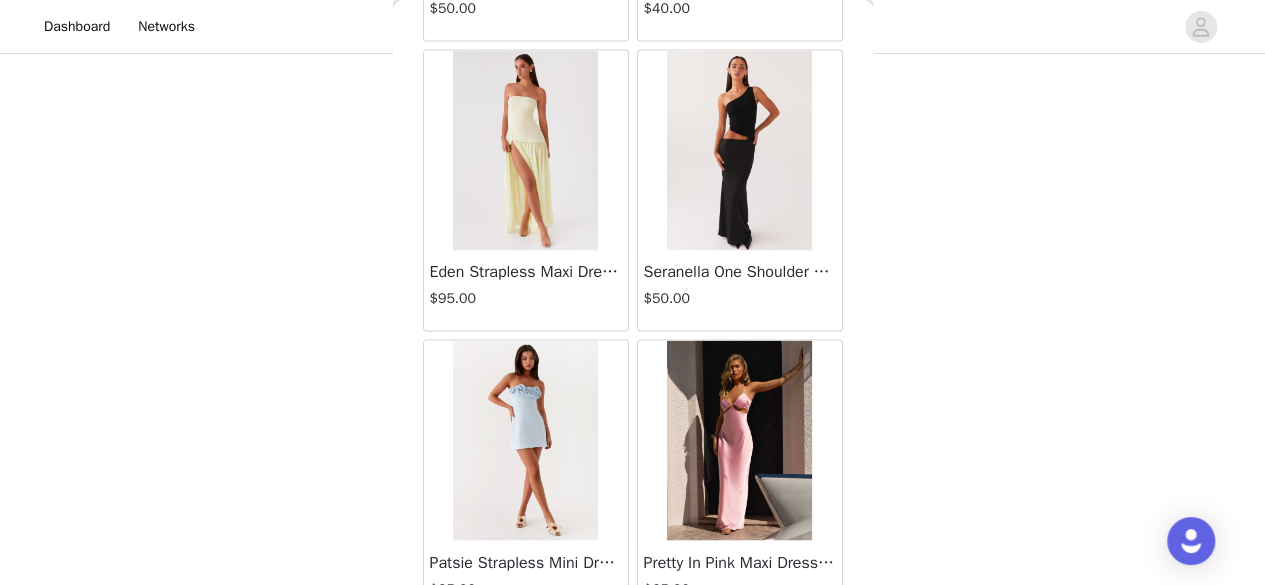 scroll, scrollTop: 5361, scrollLeft: 0, axis: vertical 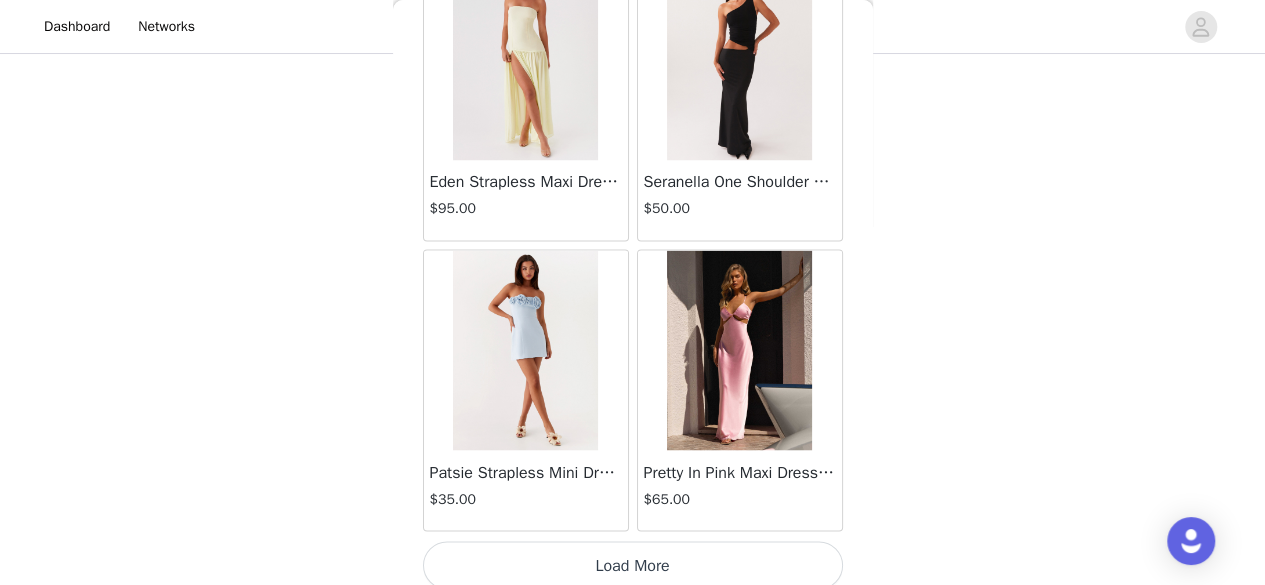 click on "Aullie Mini Dress - White   $60.00       Mira Halter Neck Mini Dress - Black   $85.00       Heavy Hearted Mini Dress - Yellow   $85.00       Hundred Percent Puff Sleeve Top - White   $105.00       Love Seeker Corset Mini Dress - Red   $45.00       Cherish You Buckle Top - Red   $30.00       Ayla Satin Mini Dress - Yellow   $105.00       Rudy Tube Top - Ivory   $30.00       Keira Linen Mini Dress - White   $105.00       Not One Time Knit Mini Dress - Red   $35.00       Carmel Maxi Dress - Brown   $126.00       Moorey Beaded Mini Dress - Blue   $45.00       Solaris Strapless Maxi Dress - Blue Floral   $126.00       Lyrical Maxi Dress - Ivory   $95.00       Garden Kisses Shirred Mini Dress - Red   $60.00       Under The Pagoda Maxi Dress - Amber   $137.00       At Last Halterneck Top - Brown   $74.00       Annalissa Linen Mini Dress - Yellow   $35.00       Girls Like Us Ruched Mini Shorts - White   $74.00       Keanna Low Rise Denim Jeans - Washed Denim   $105.00       Jocelyn Maxi Dress - Sage   $95.00" at bounding box center [633, -2333] 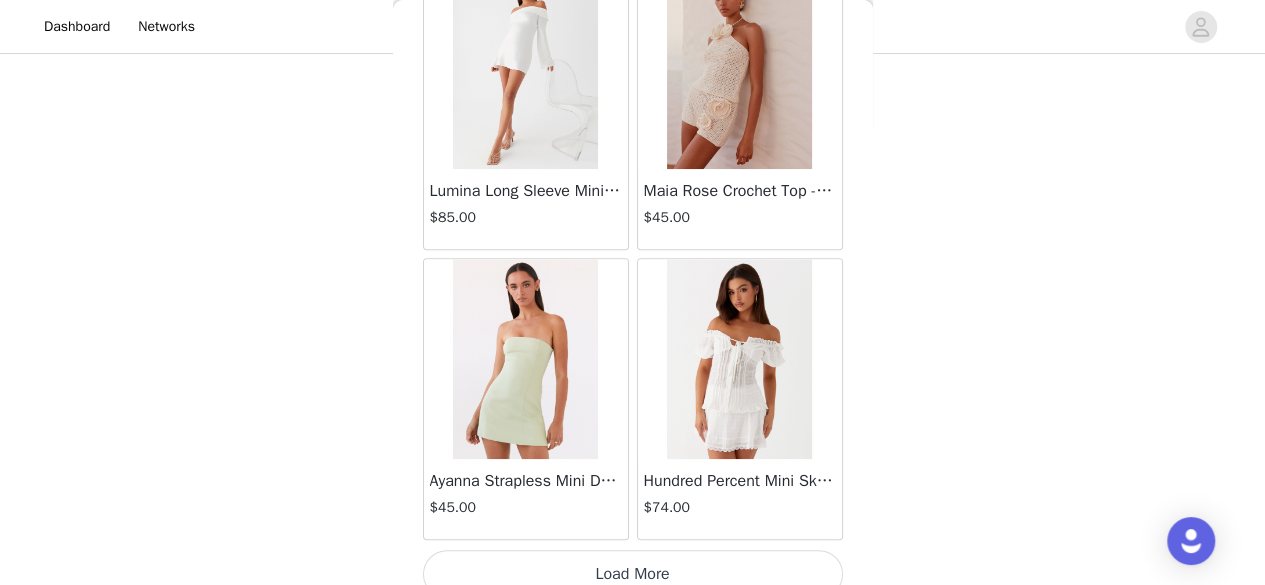 scroll, scrollTop: 8254, scrollLeft: 0, axis: vertical 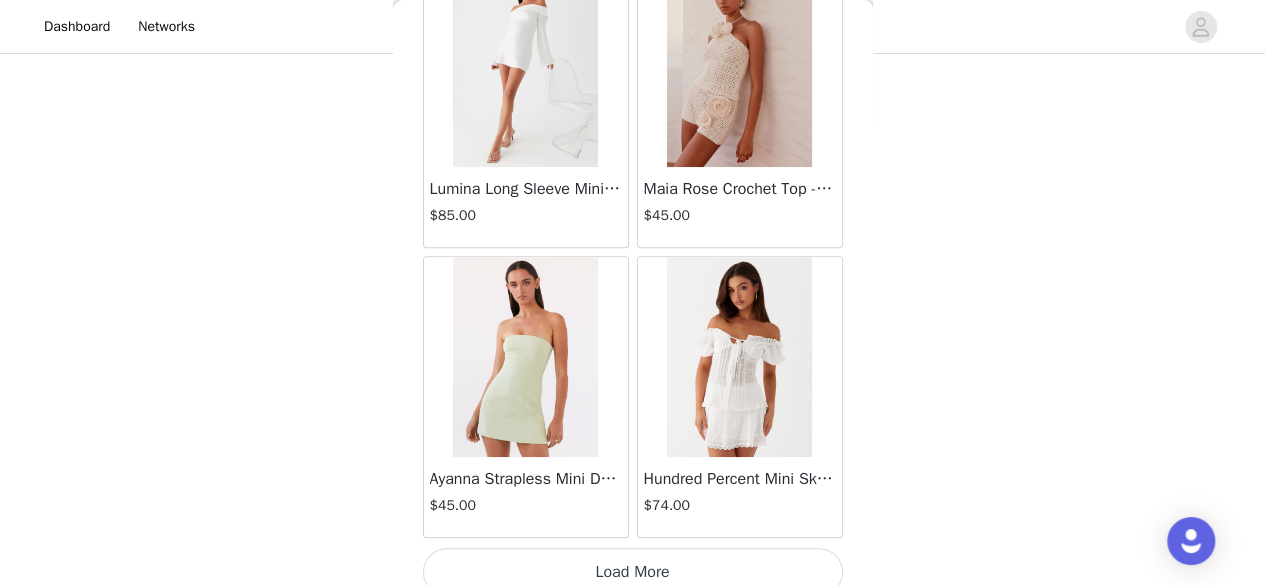 click on "Load More" at bounding box center (633, 572) 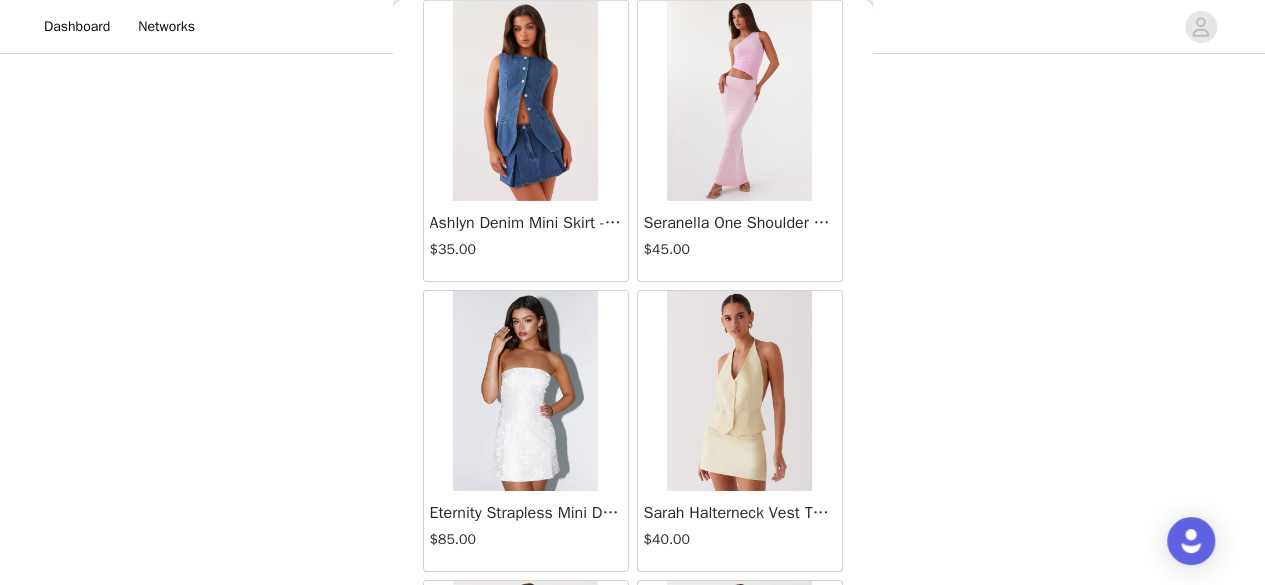 scroll, scrollTop: 11148, scrollLeft: 0, axis: vertical 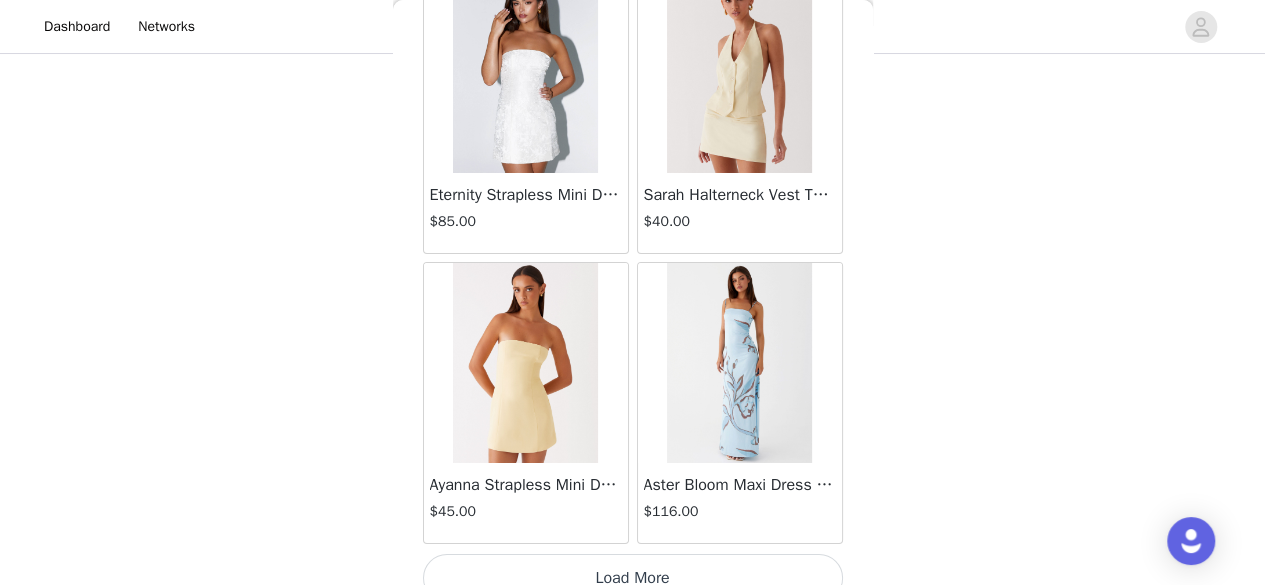 click on "Load More" at bounding box center [633, 578] 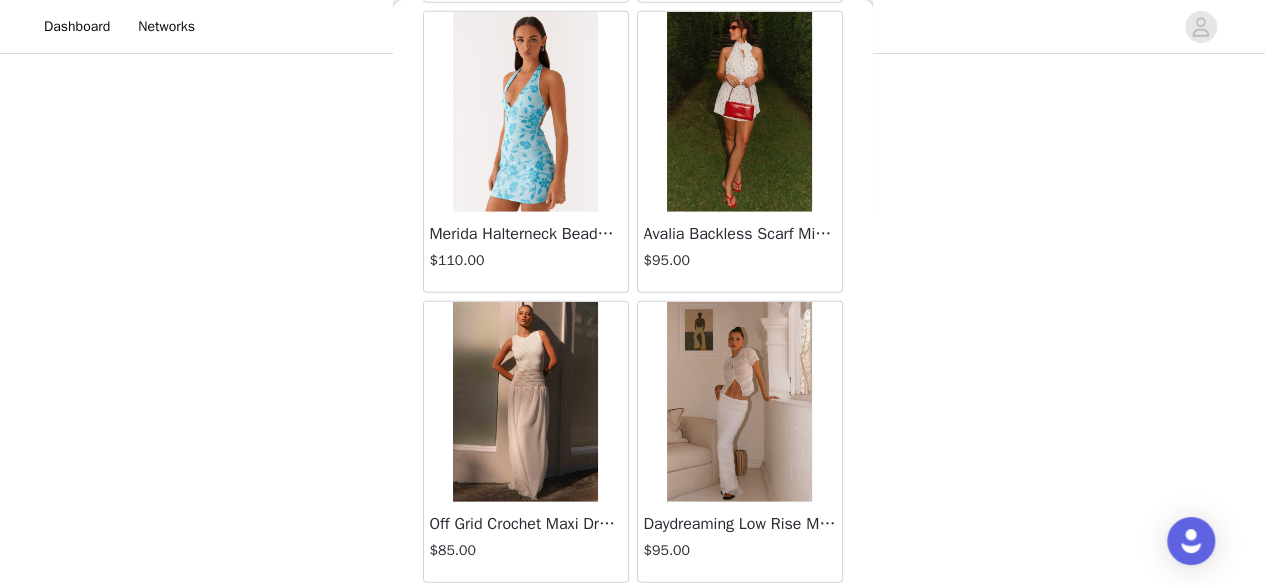 scroll, scrollTop: 14041, scrollLeft: 0, axis: vertical 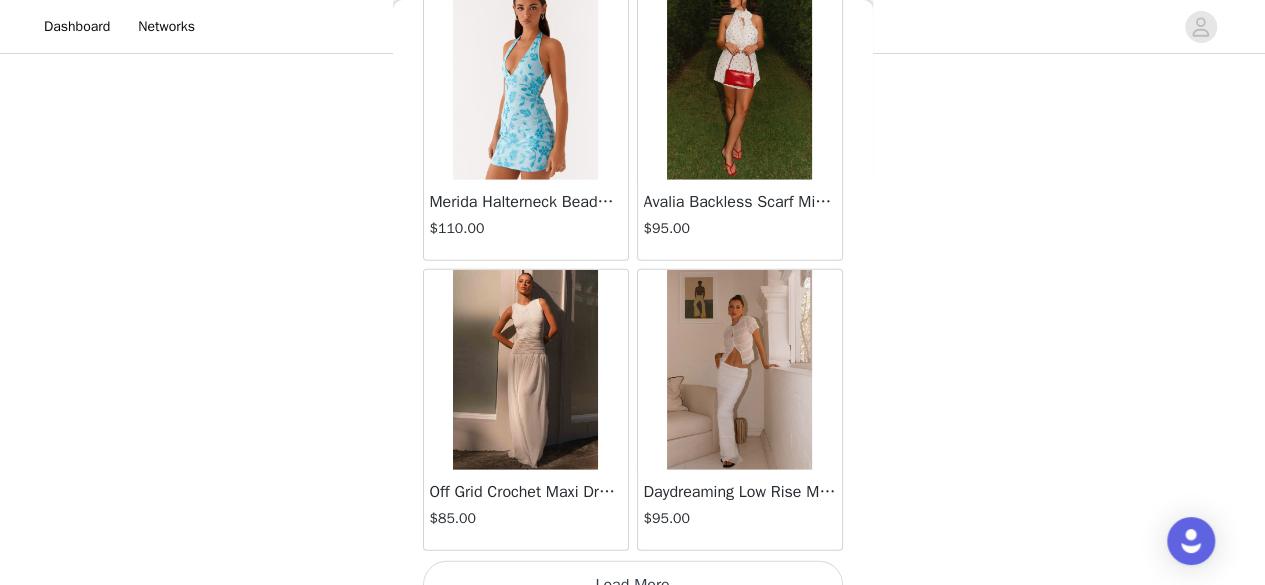 click on "Load More" at bounding box center [633, 585] 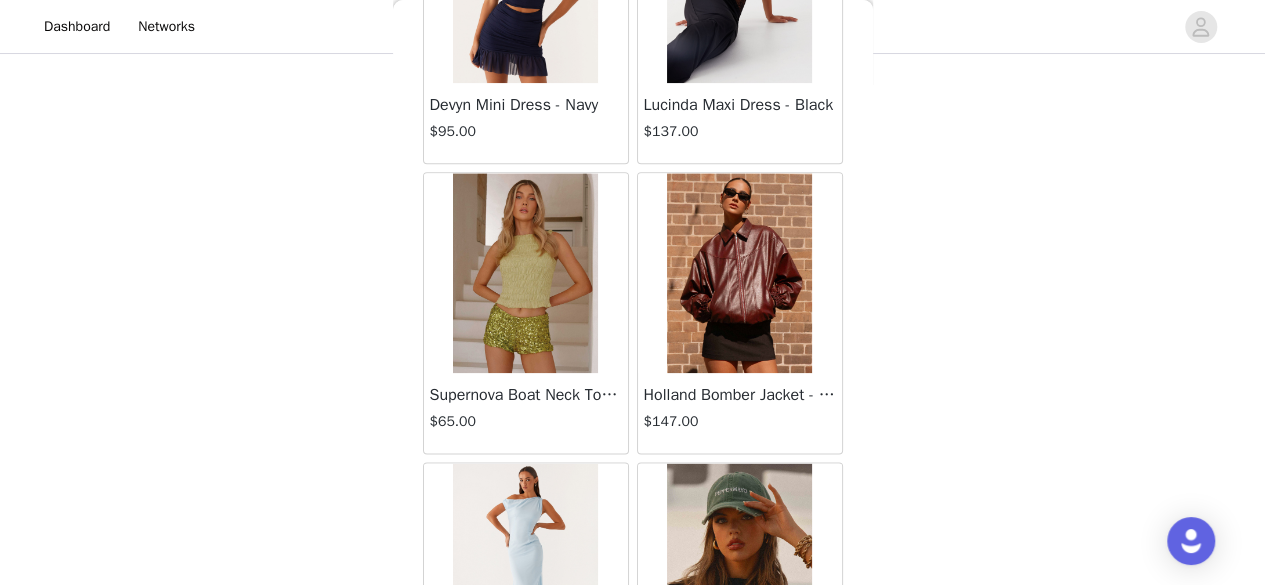scroll, scrollTop: 16934, scrollLeft: 0, axis: vertical 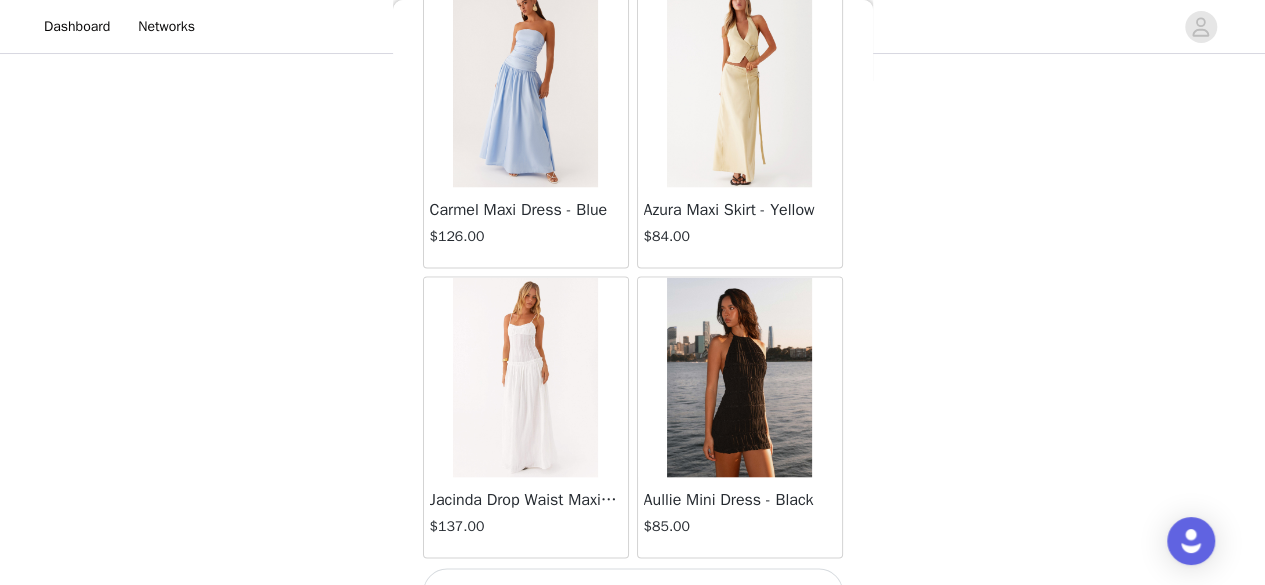 click on "Load More" at bounding box center [633, 592] 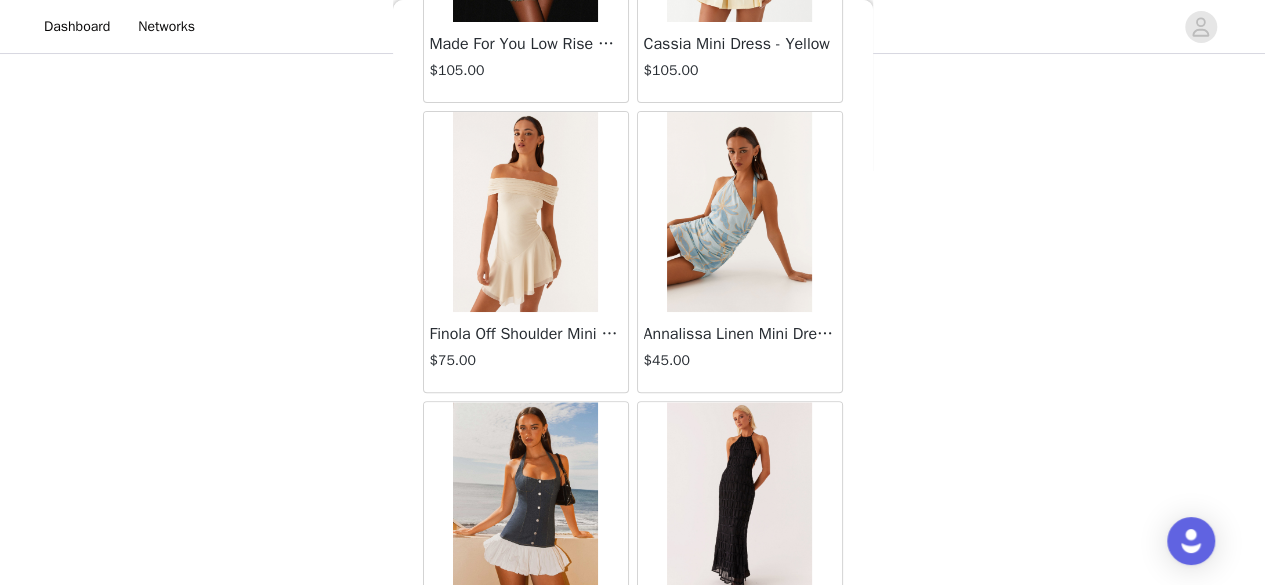 scroll, scrollTop: 19828, scrollLeft: 0, axis: vertical 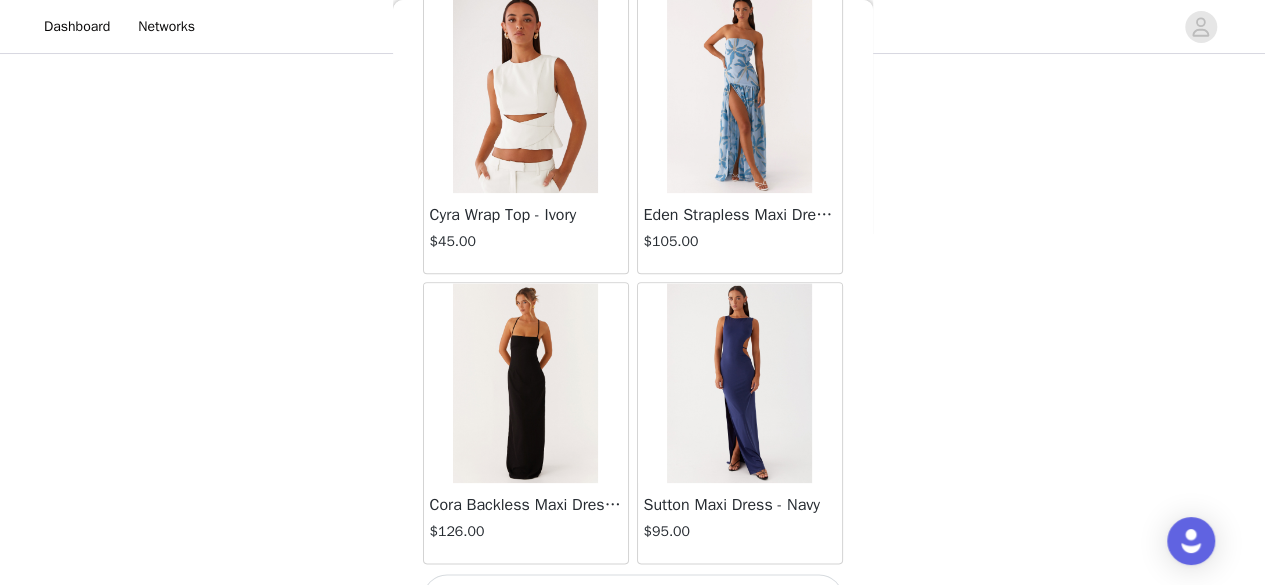 click on "Load More" at bounding box center (633, 598) 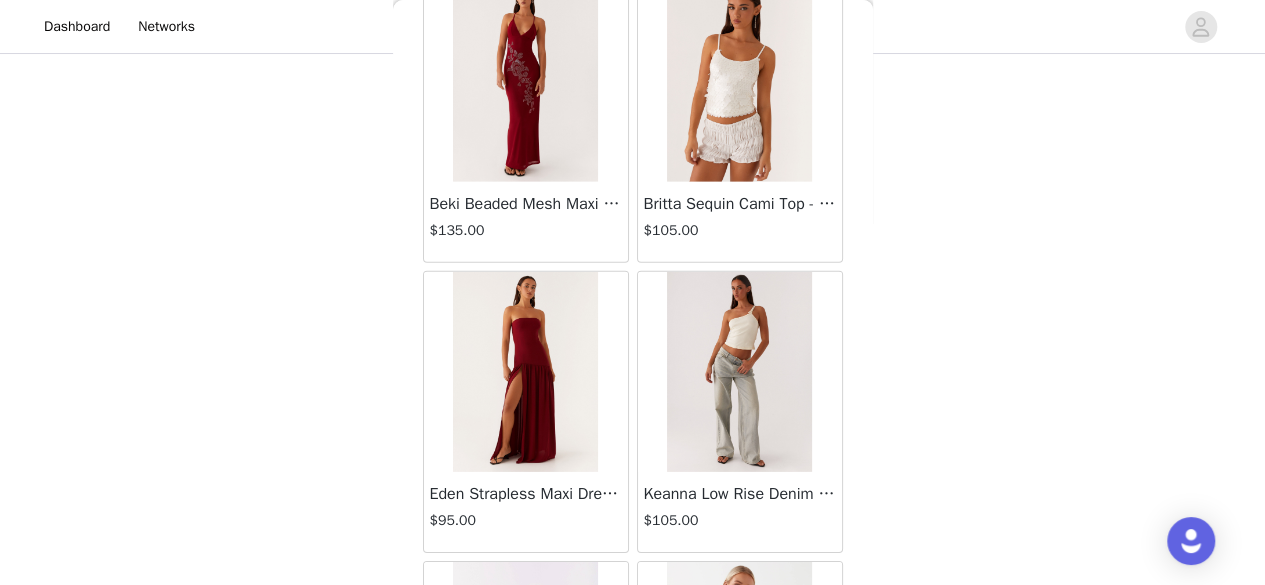 scroll, scrollTop: 22721, scrollLeft: 0, axis: vertical 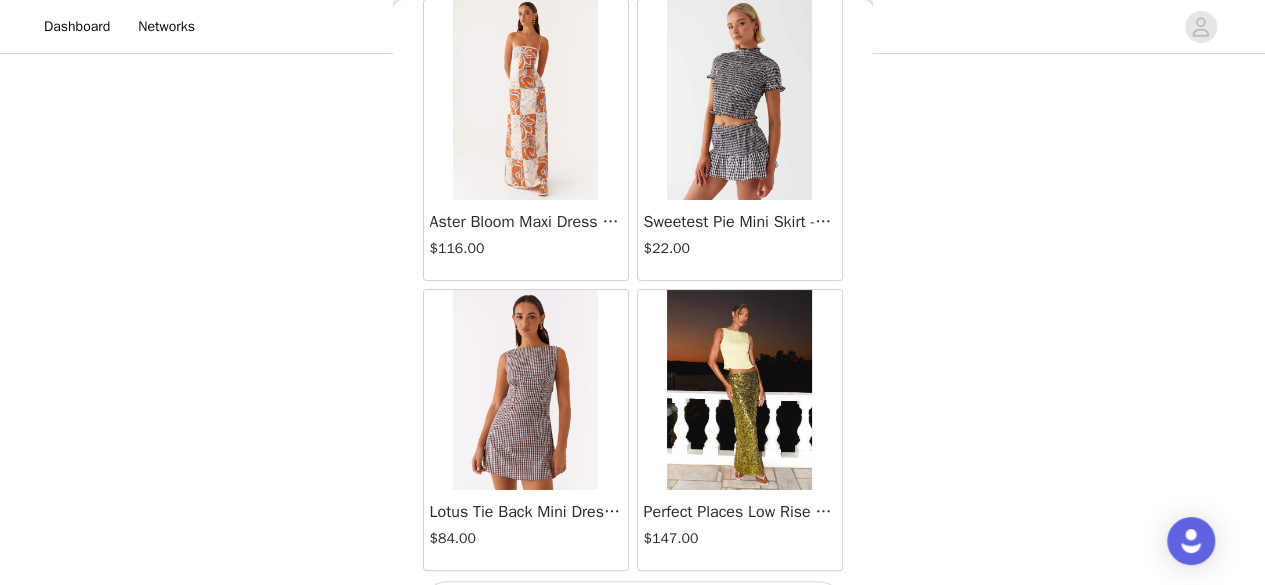 click on "Load More" at bounding box center (633, 605) 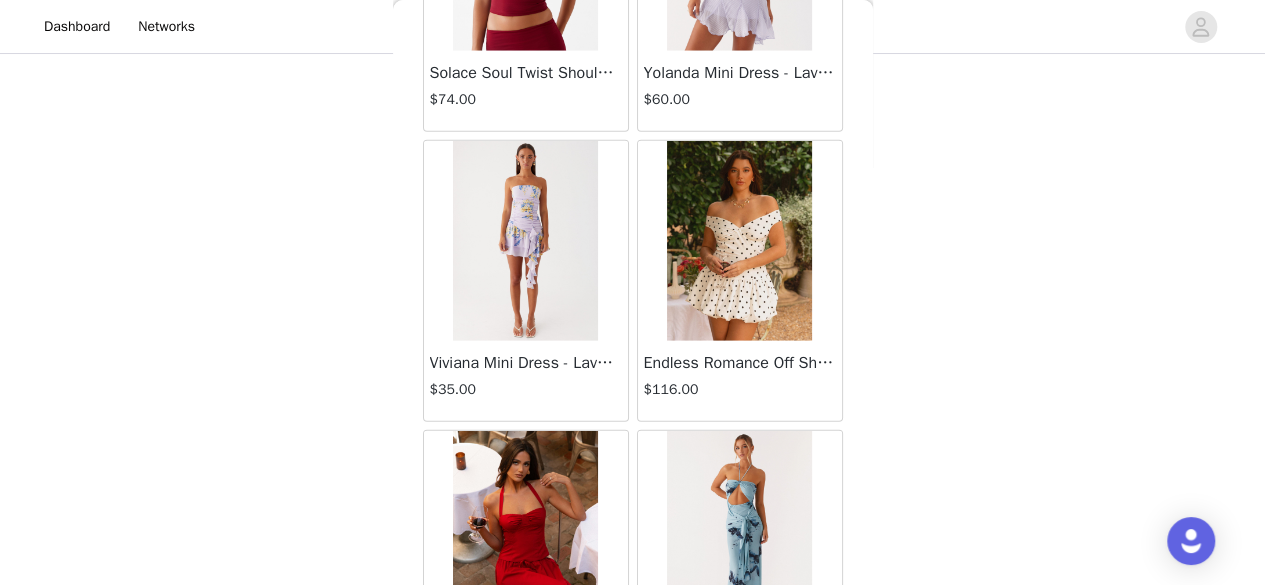 scroll, scrollTop: 25614, scrollLeft: 0, axis: vertical 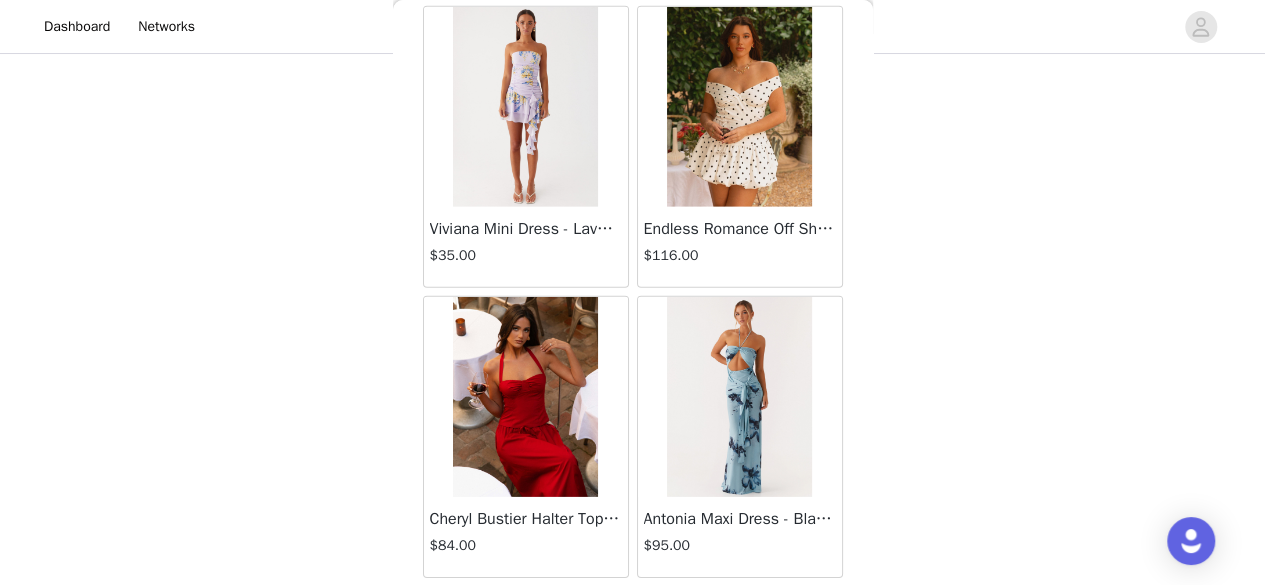 click on "Load More" at bounding box center [633, 612] 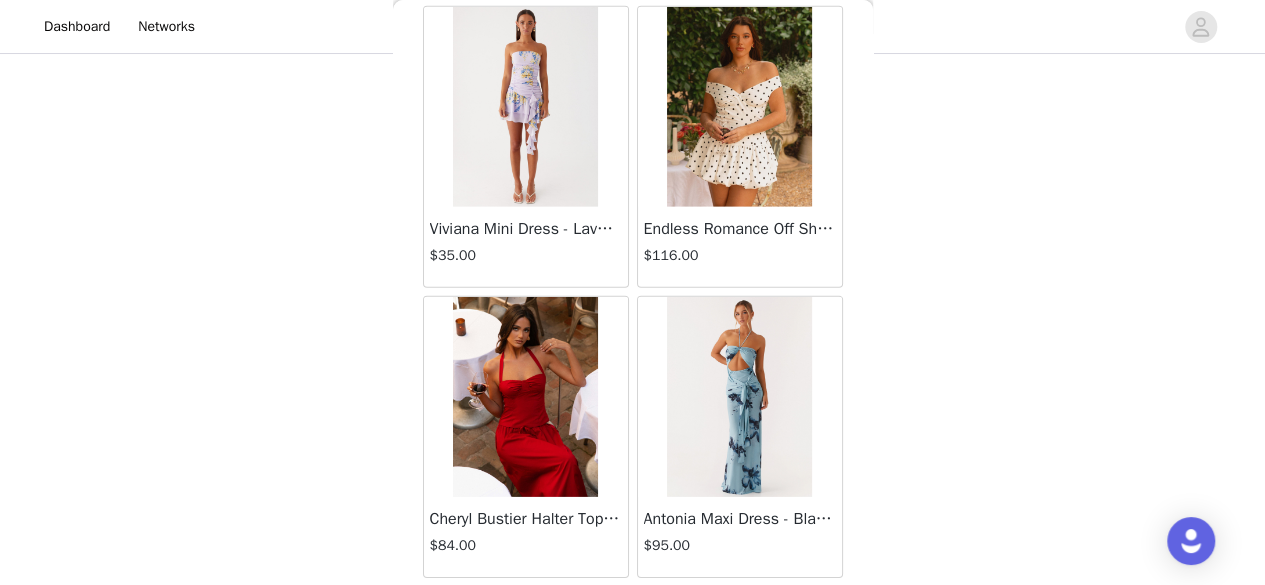 scroll, scrollTop: 25606, scrollLeft: 0, axis: vertical 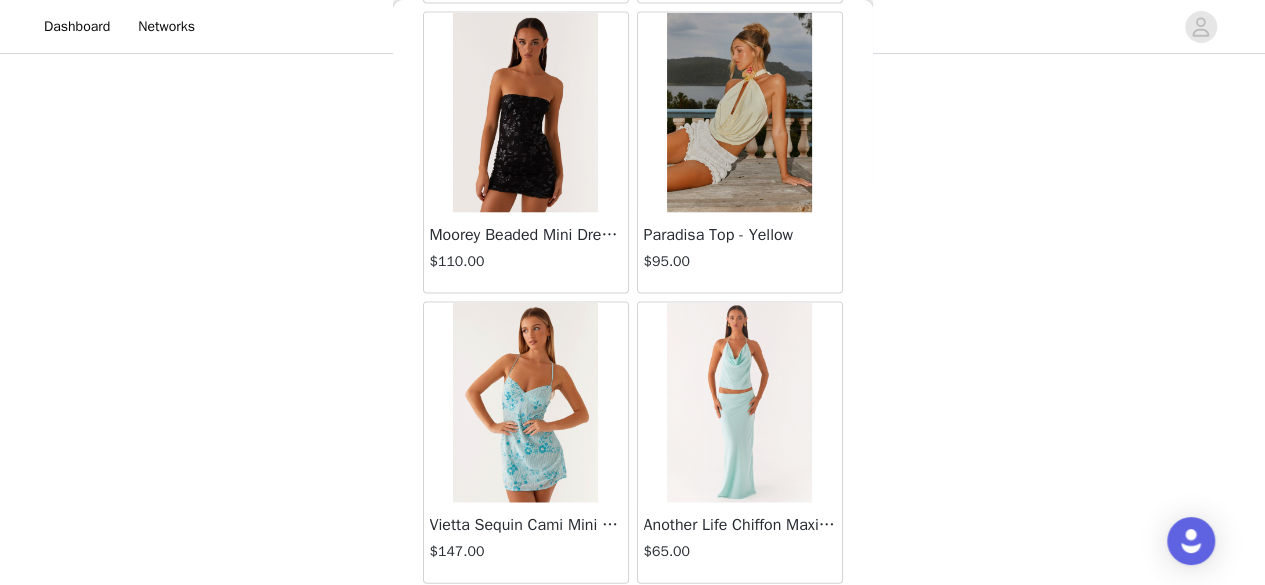 click on "Load More" at bounding box center [633, 618] 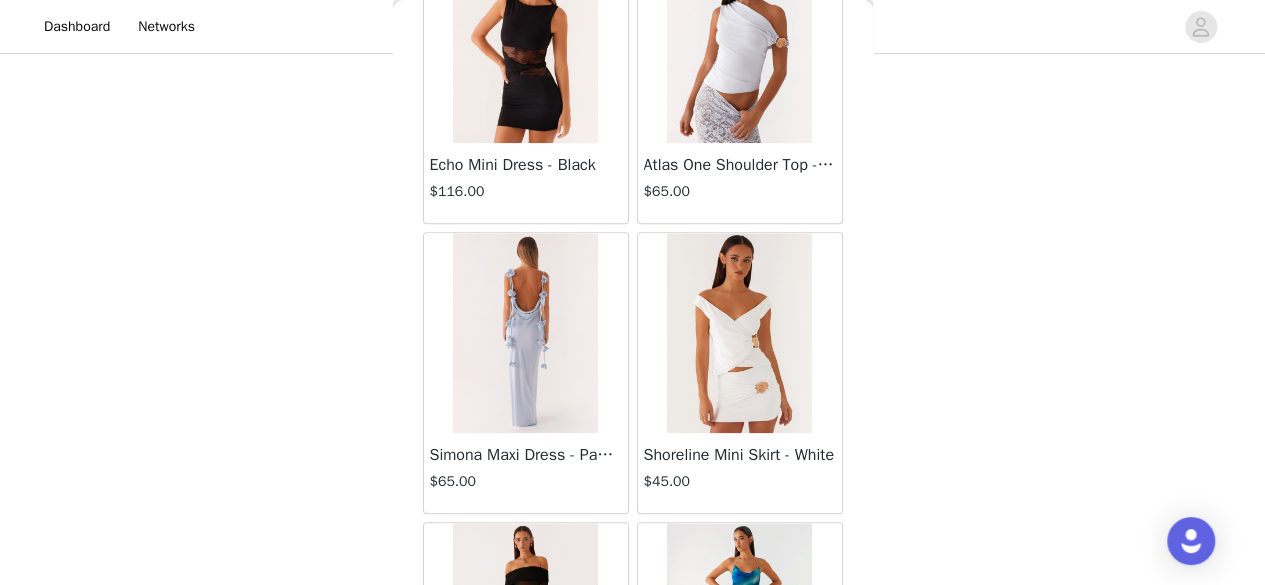 scroll, scrollTop: 31401, scrollLeft: 0, axis: vertical 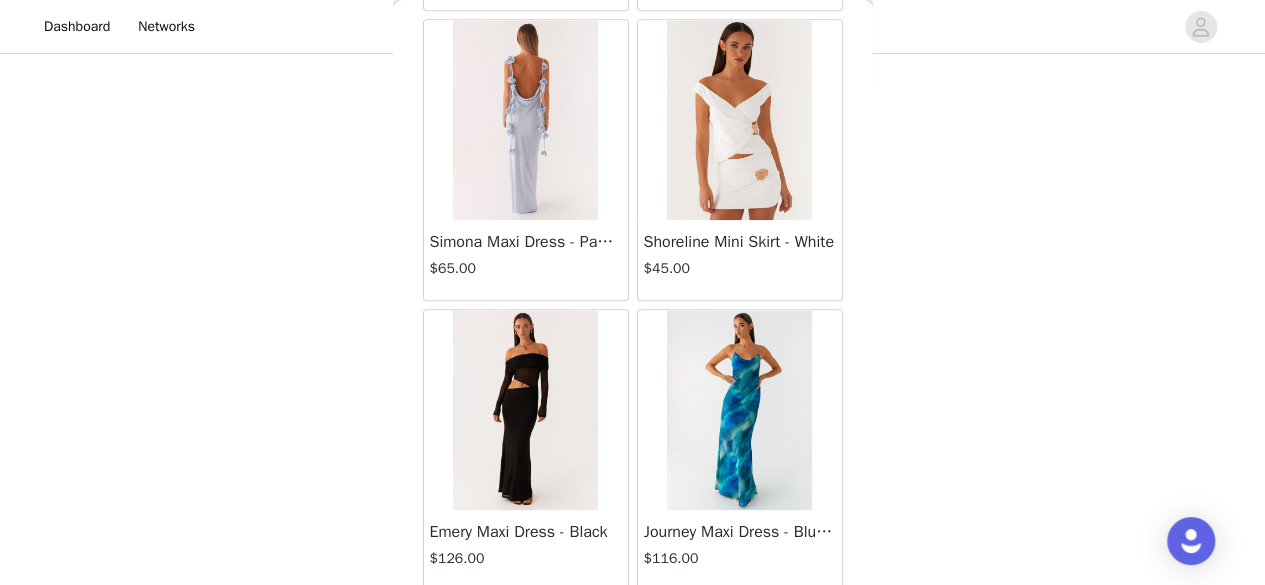 click on "Load More" at bounding box center [633, 625] 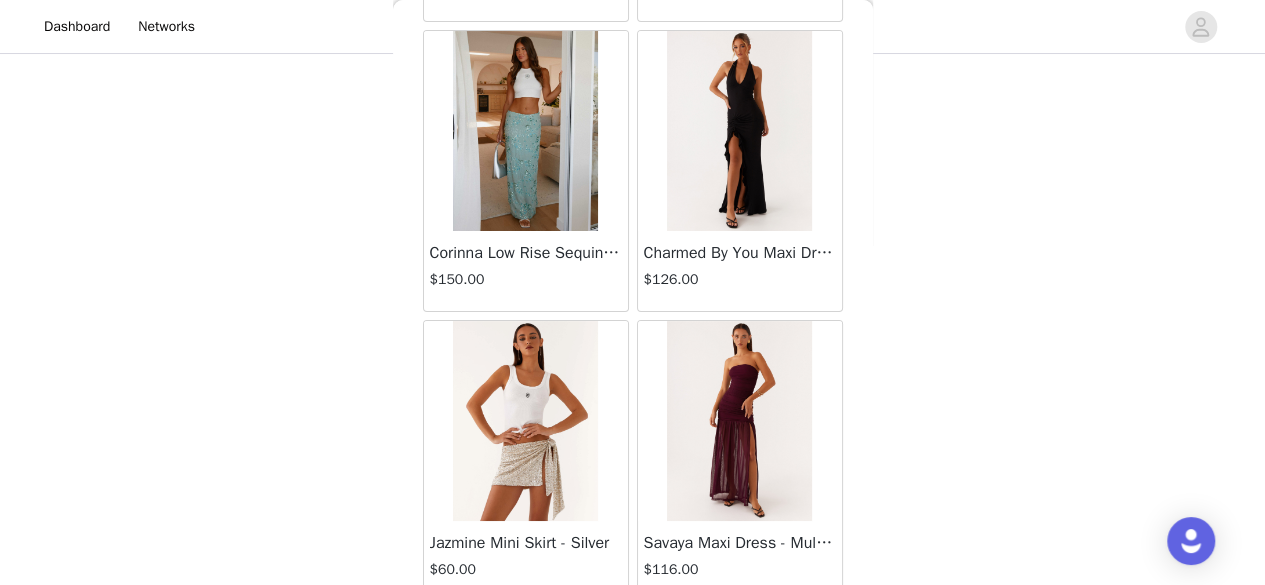scroll, scrollTop: 34294, scrollLeft: 0, axis: vertical 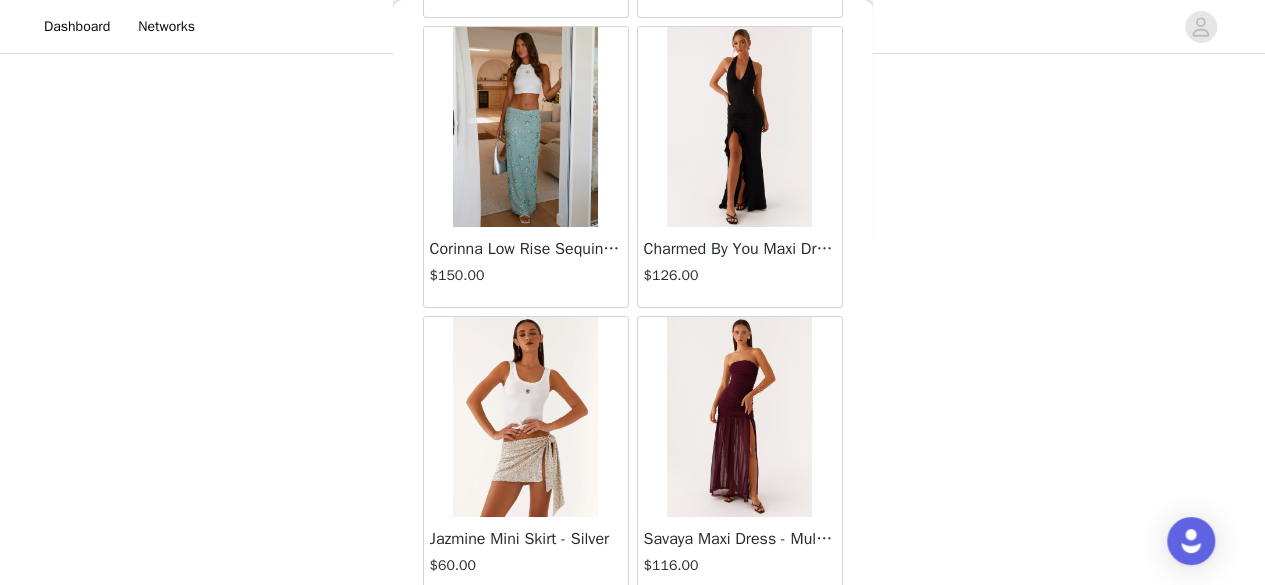 click on "Load More" at bounding box center (633, 632) 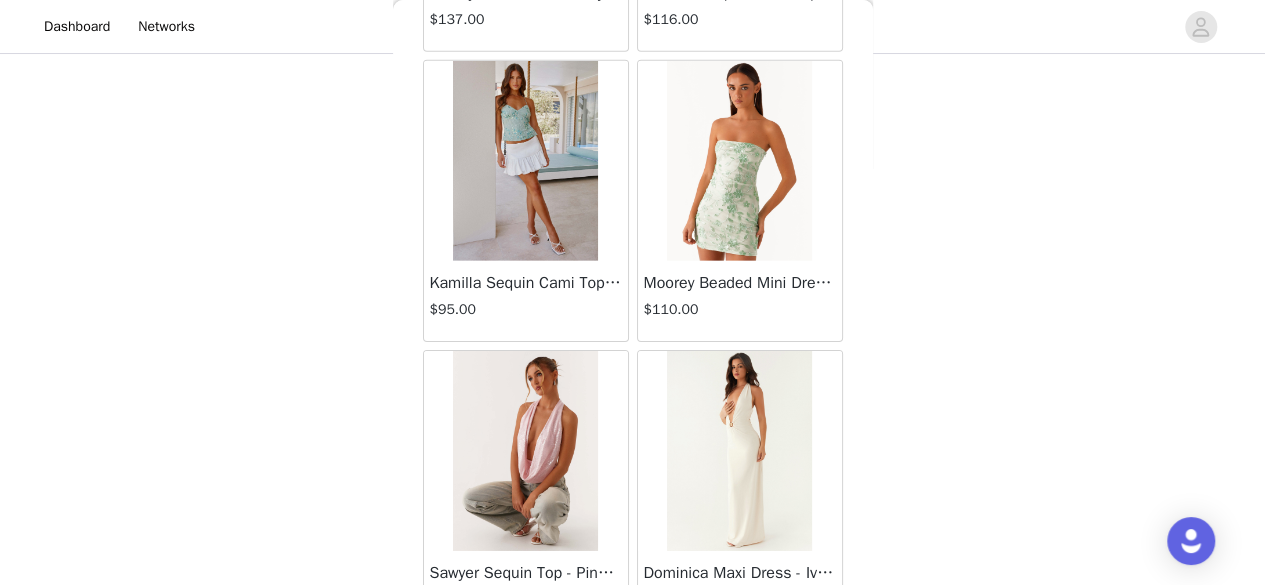 scroll, scrollTop: 37188, scrollLeft: 0, axis: vertical 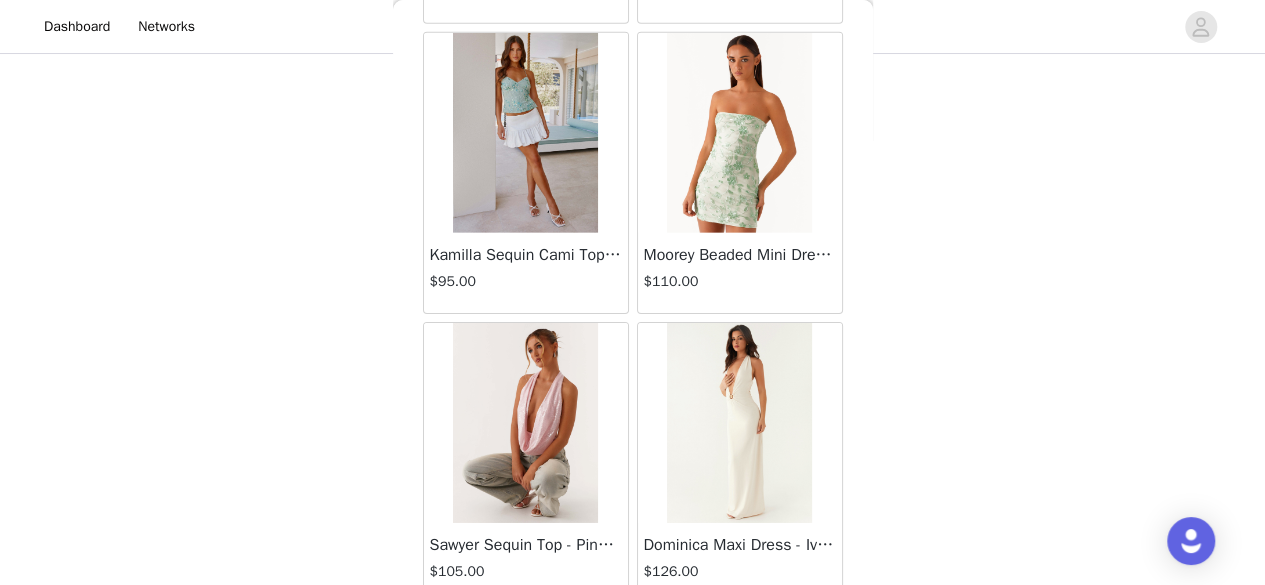 click on "Load More" at bounding box center [633, 638] 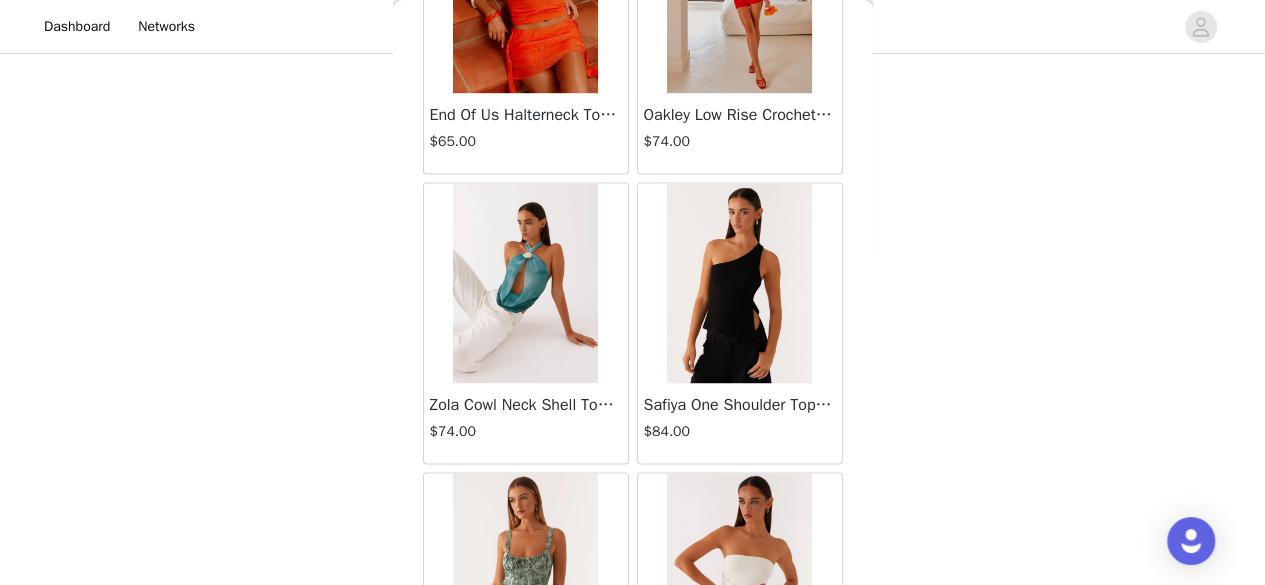 scroll, scrollTop: 40081, scrollLeft: 0, axis: vertical 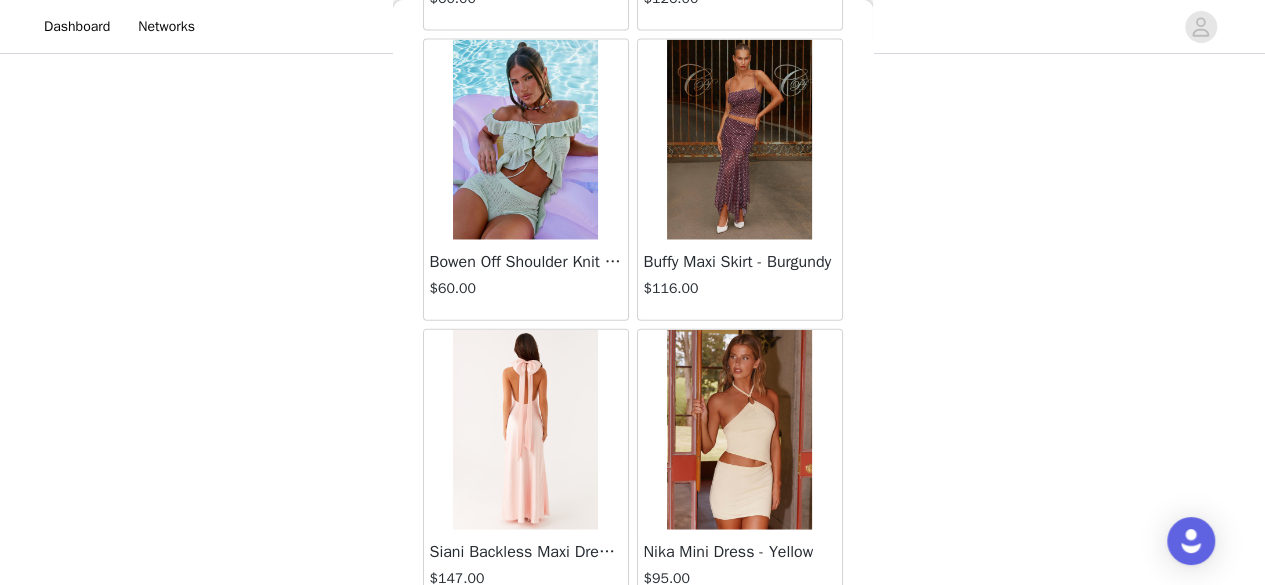 click on "Load More" at bounding box center (633, 645) 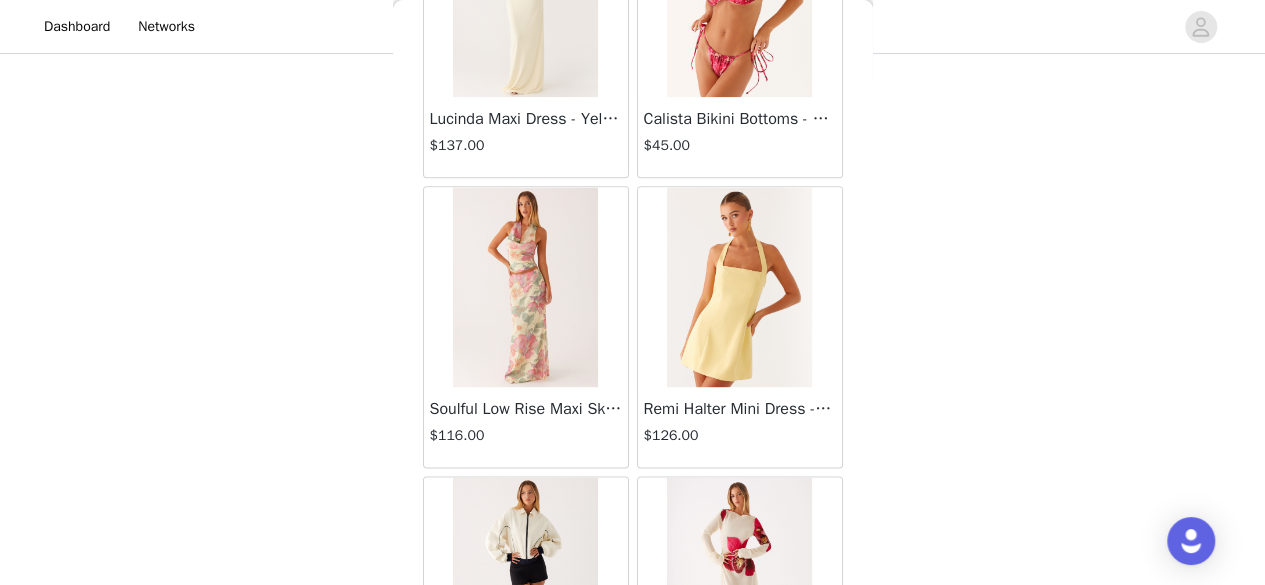scroll, scrollTop: 42974, scrollLeft: 0, axis: vertical 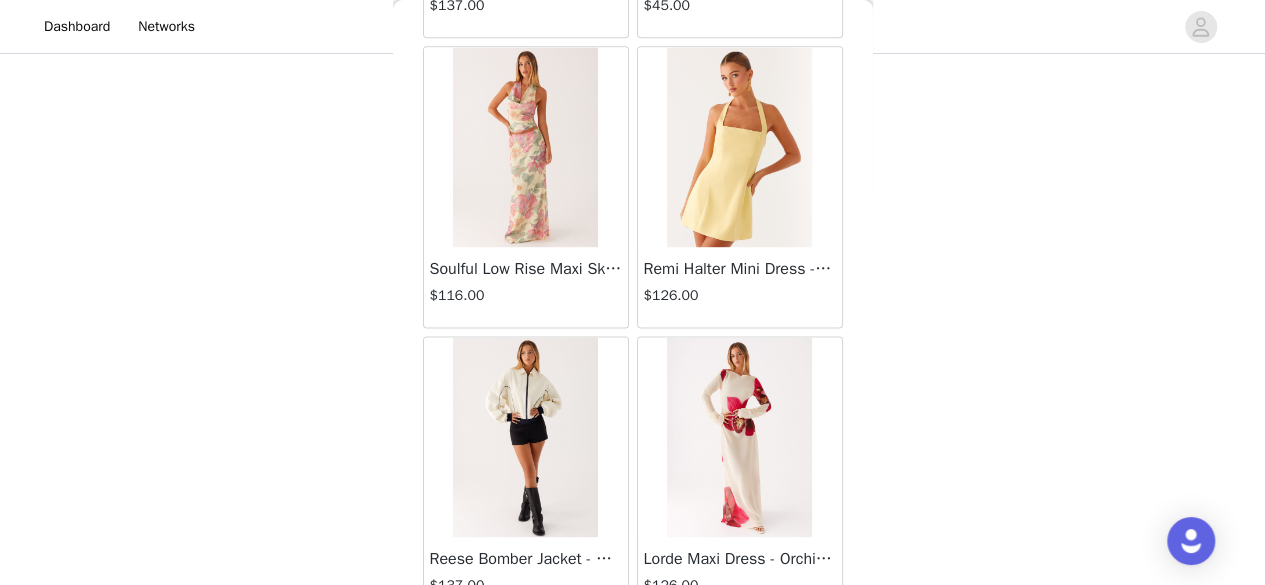 click on "Load More" at bounding box center (633, 652) 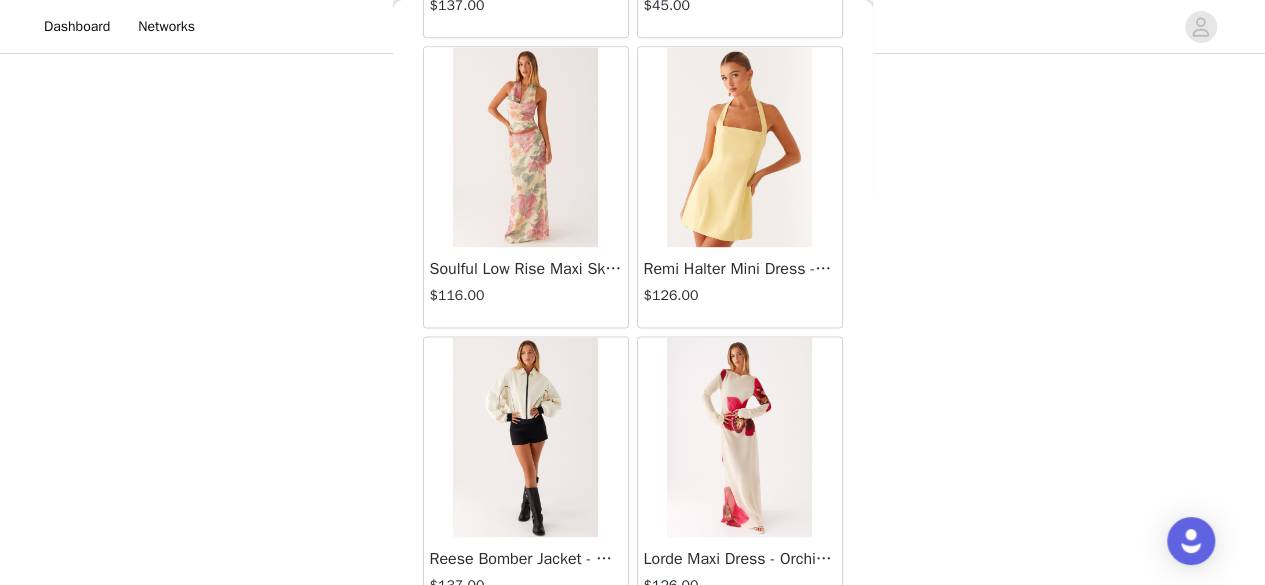 scroll, scrollTop: 42966, scrollLeft: 0, axis: vertical 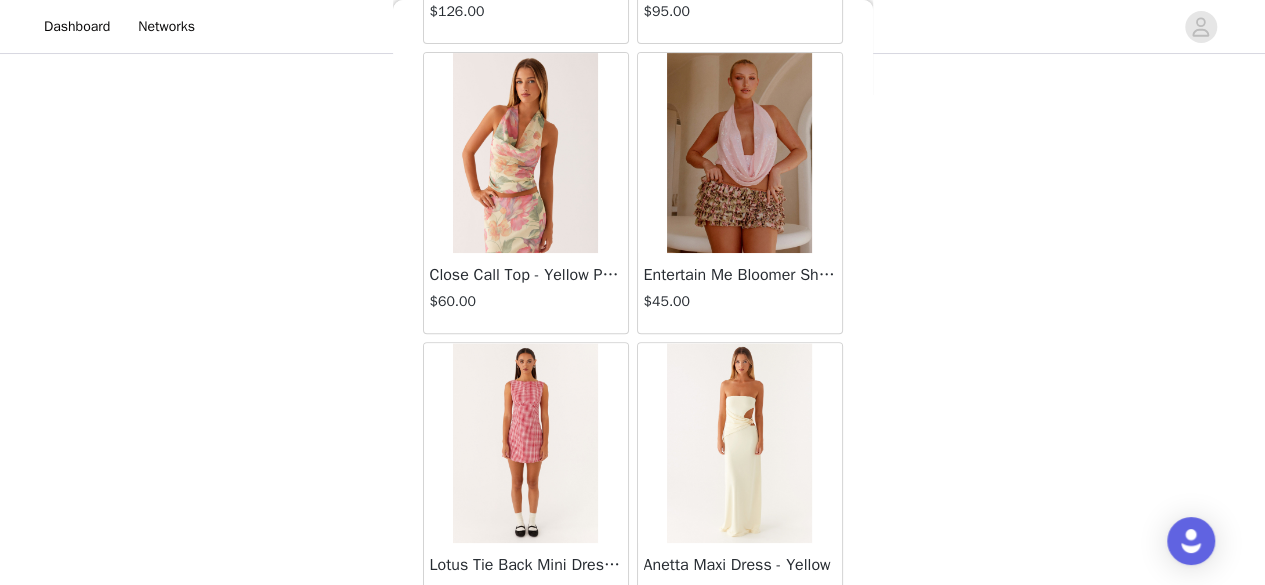 click on "Load More" at bounding box center [633, 658] 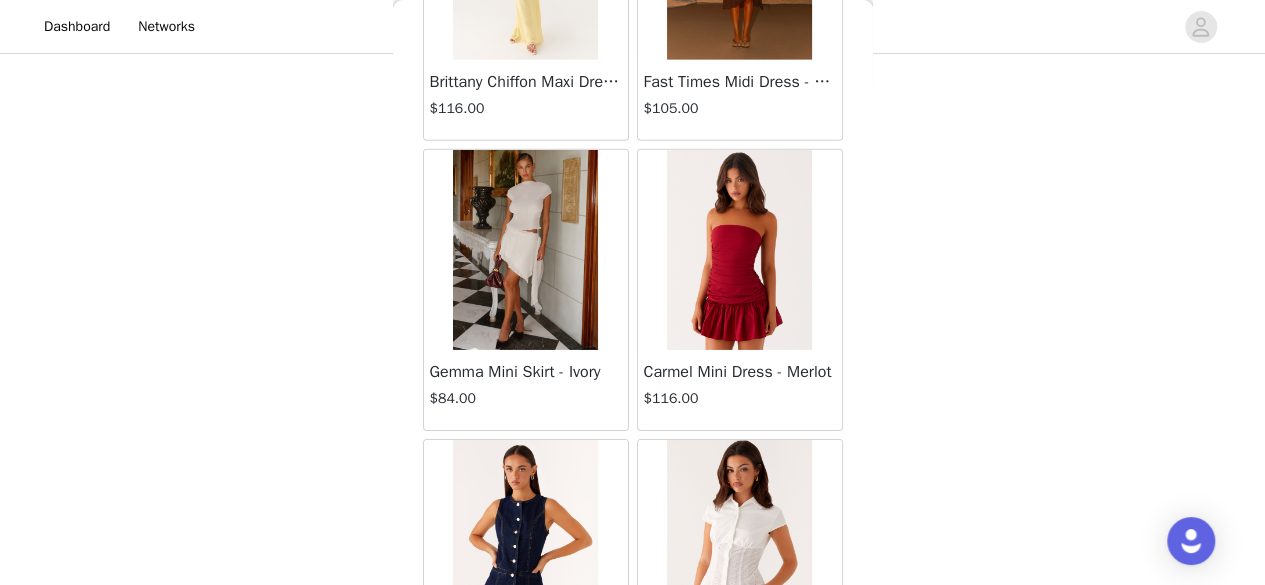 scroll, scrollTop: 48761, scrollLeft: 0, axis: vertical 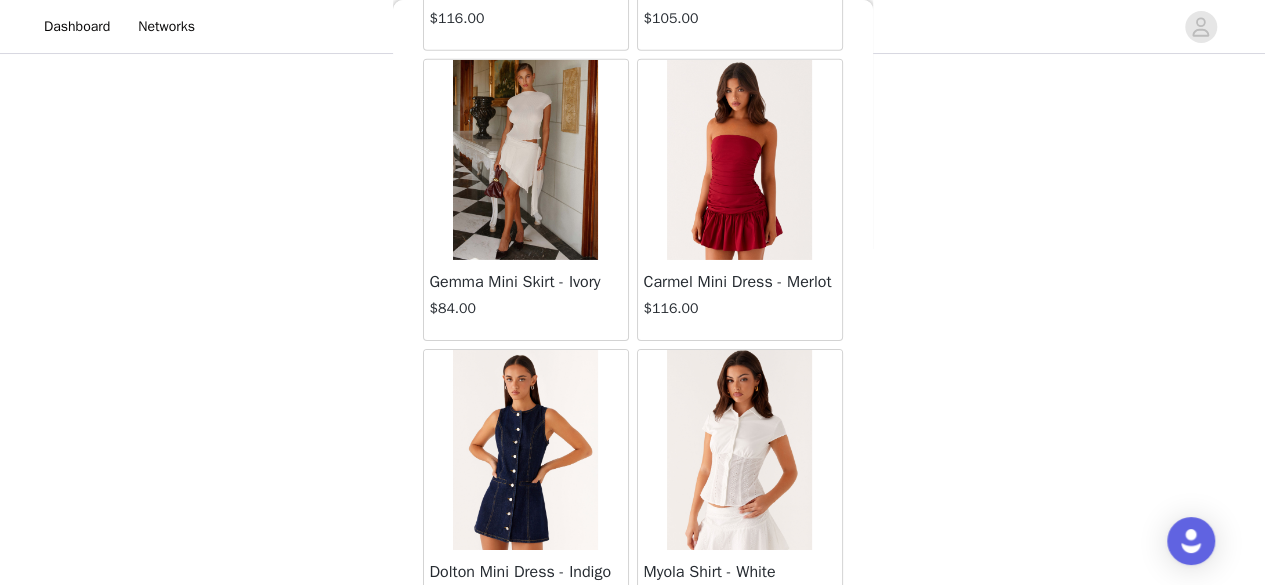 click on "Load More" at bounding box center (633, 665) 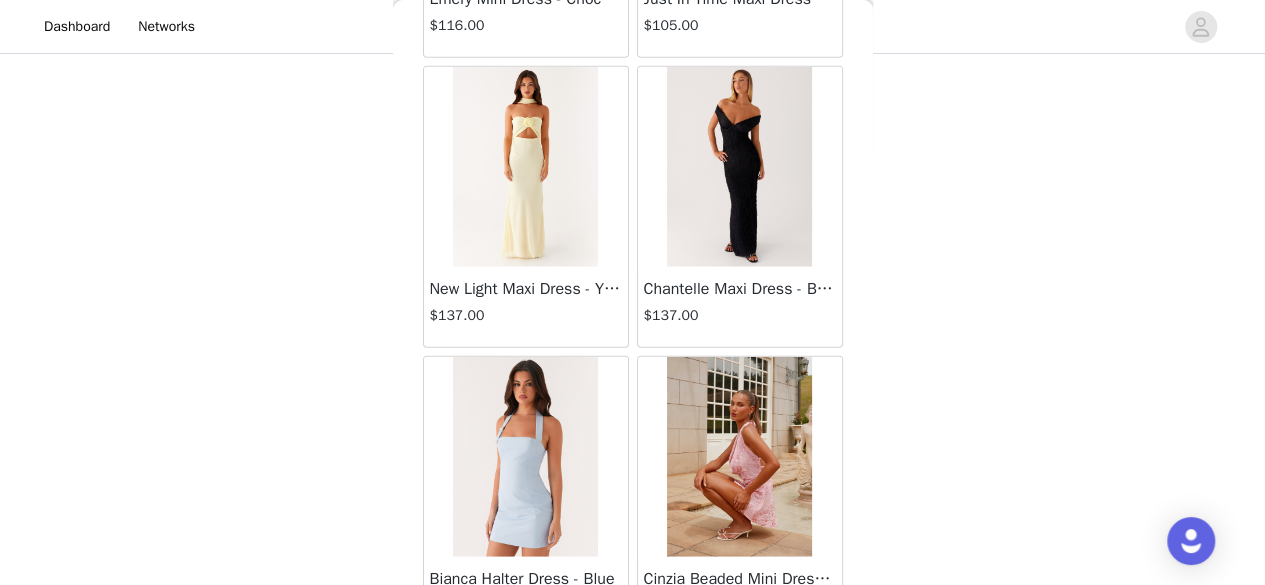 scroll, scrollTop: 51654, scrollLeft: 0, axis: vertical 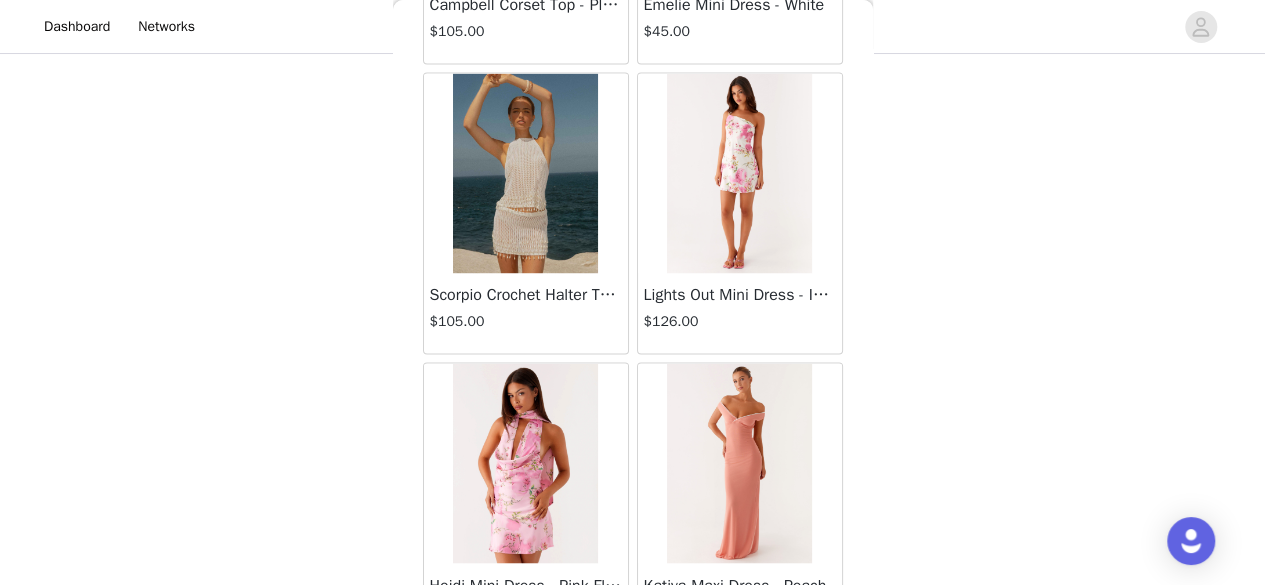 click on "Load More" at bounding box center [633, 678] 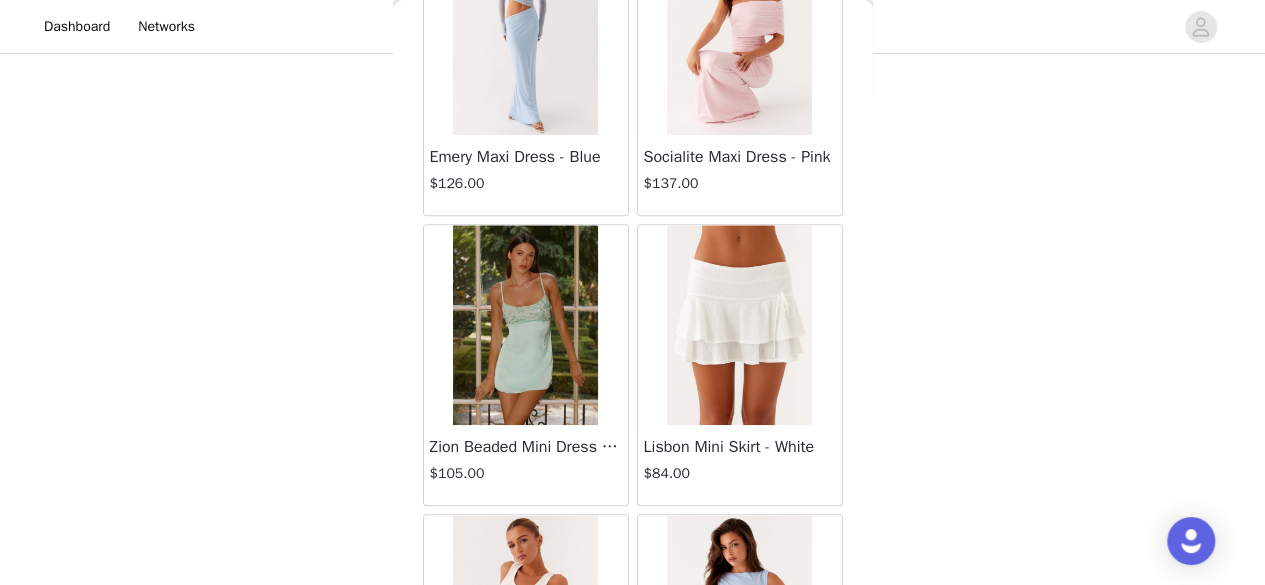 scroll, scrollTop: 57441, scrollLeft: 0, axis: vertical 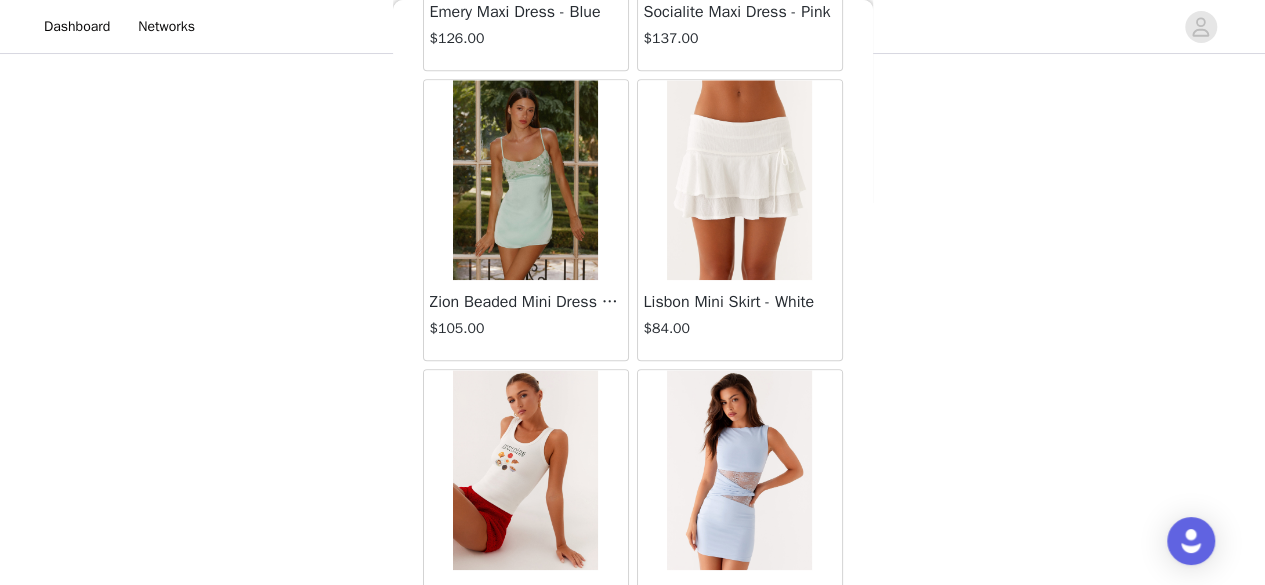 click on "Load More" at bounding box center (633, 685) 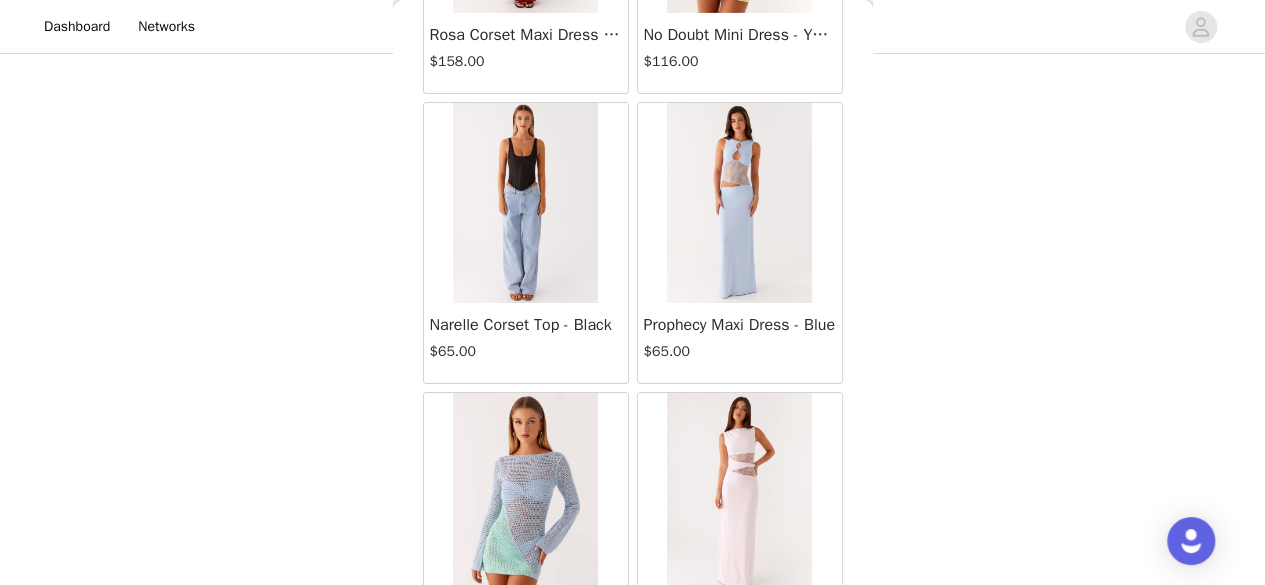 scroll, scrollTop: 60334, scrollLeft: 0, axis: vertical 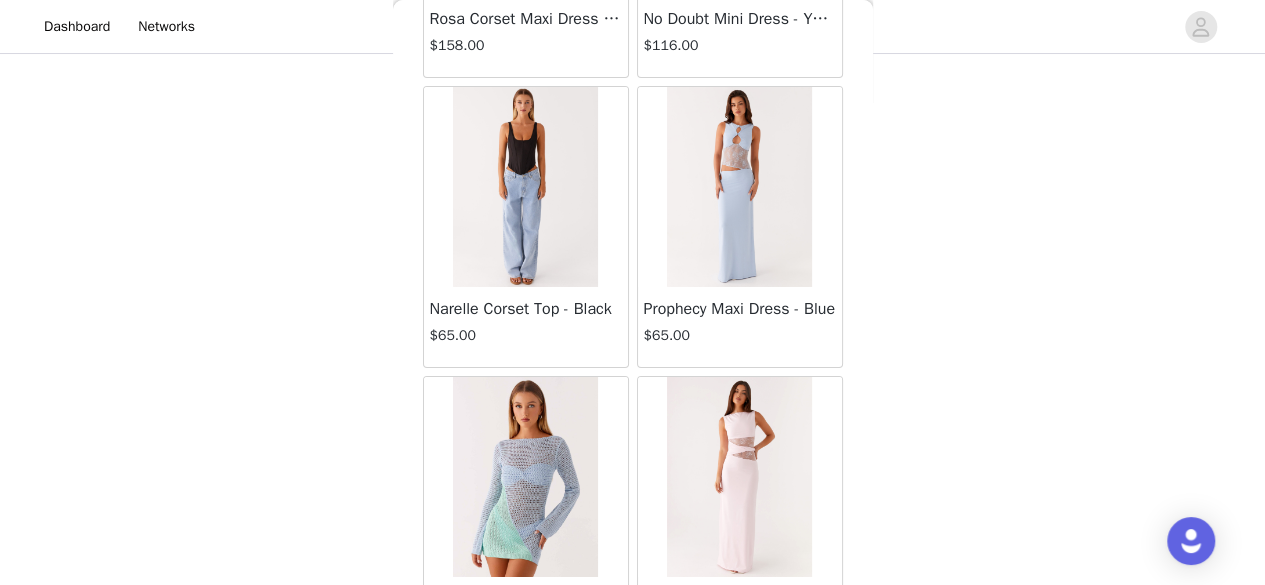 click on "Load More" at bounding box center [633, 692] 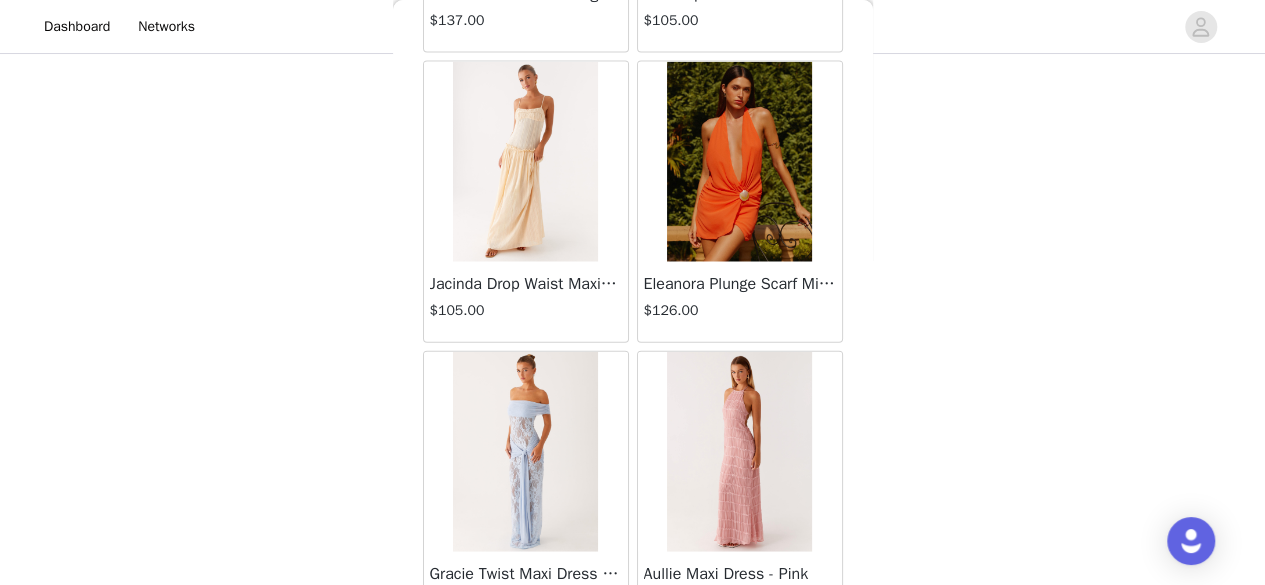 scroll, scrollTop: 63228, scrollLeft: 0, axis: vertical 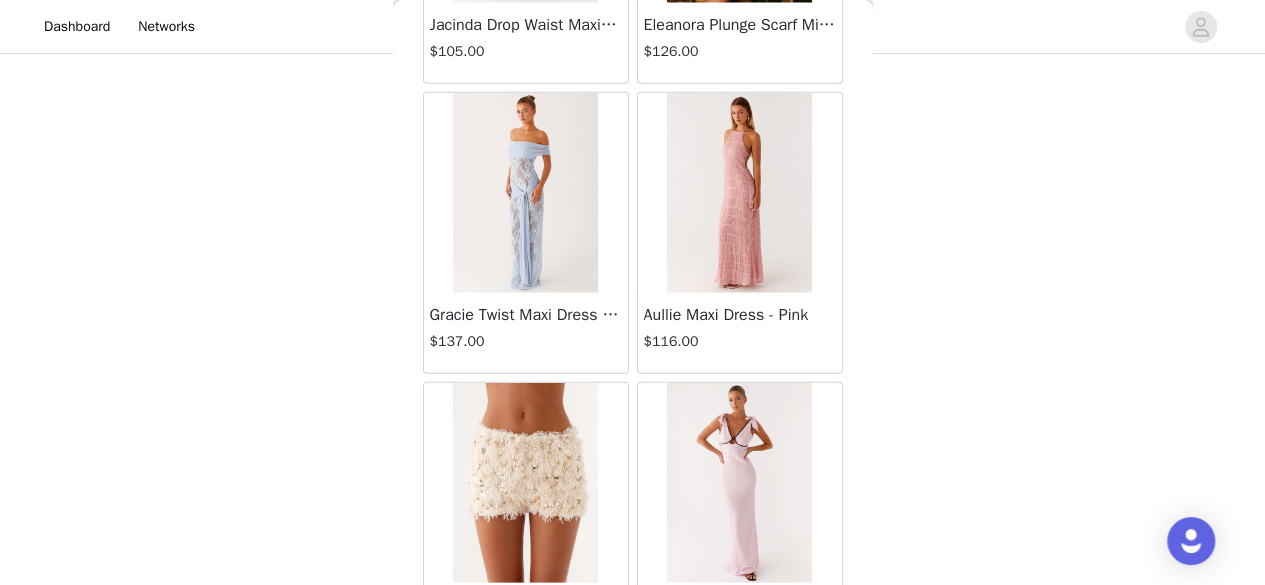 click on "Load More" at bounding box center [633, 698] 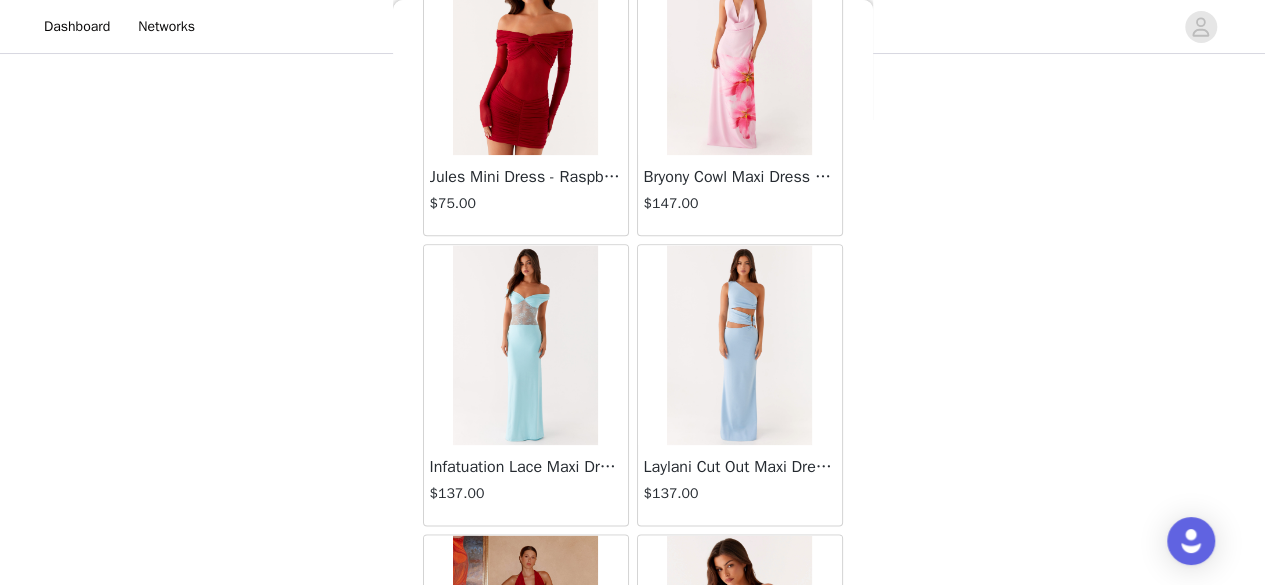 scroll, scrollTop: 66121, scrollLeft: 0, axis: vertical 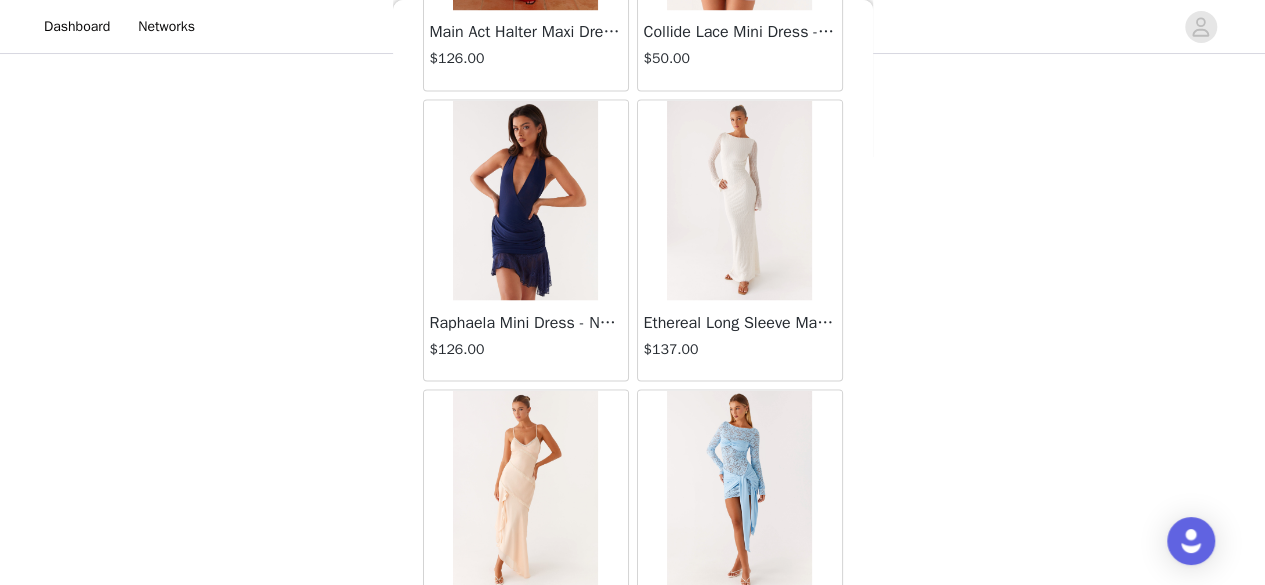 click on "Load More" at bounding box center [633, 705] 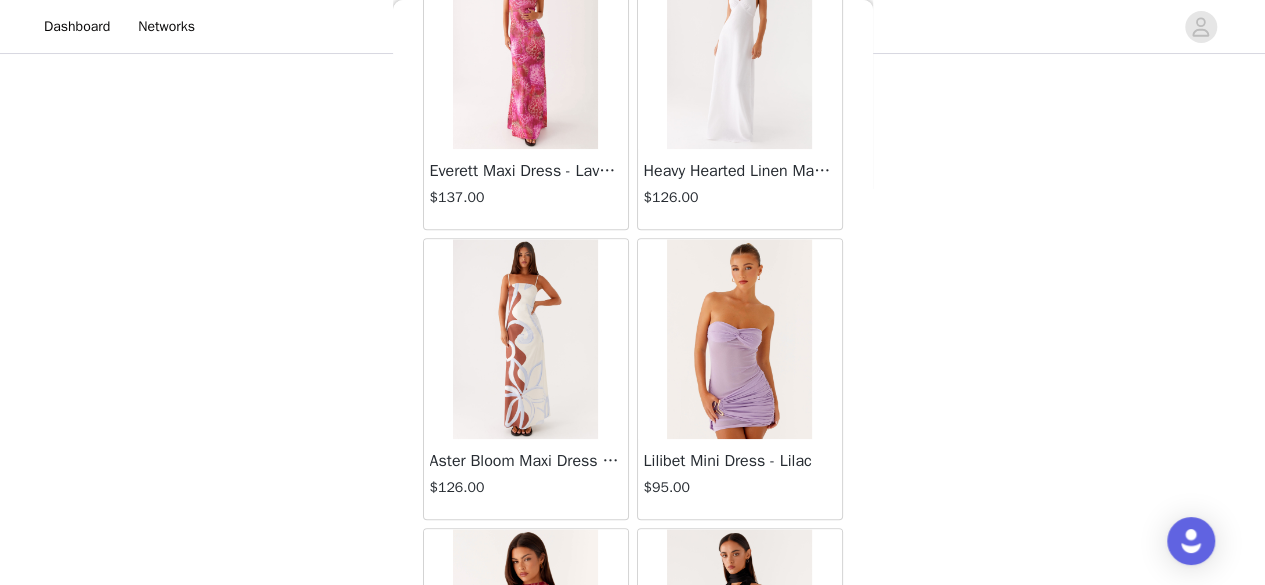 scroll, scrollTop: 69014, scrollLeft: 0, axis: vertical 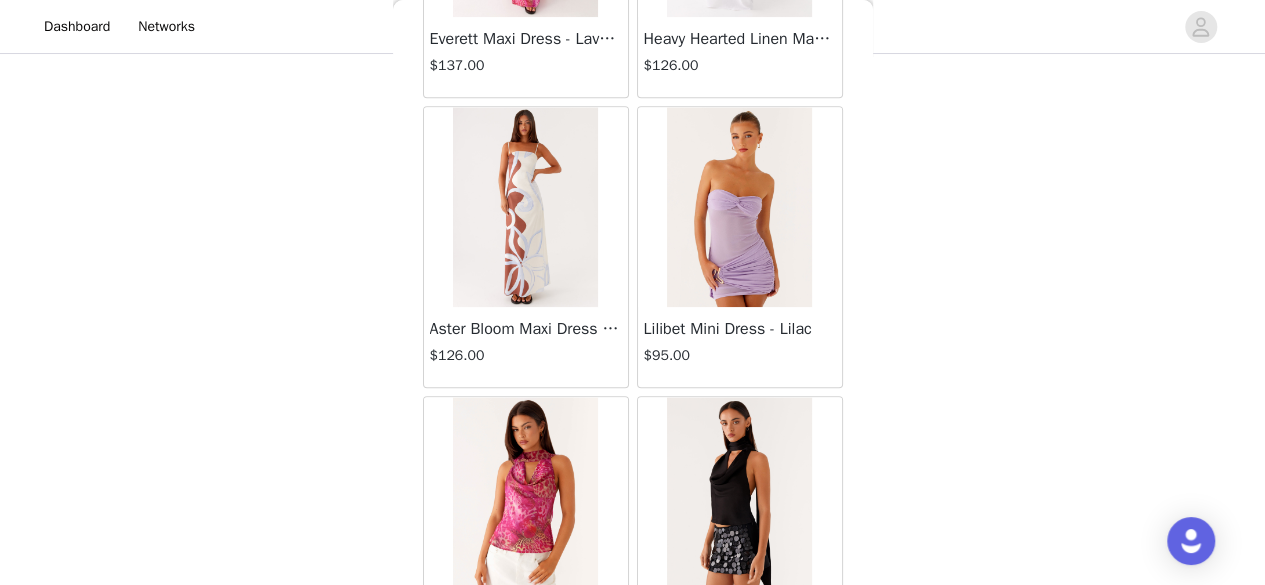 click on "Load More" at bounding box center [633, 712] 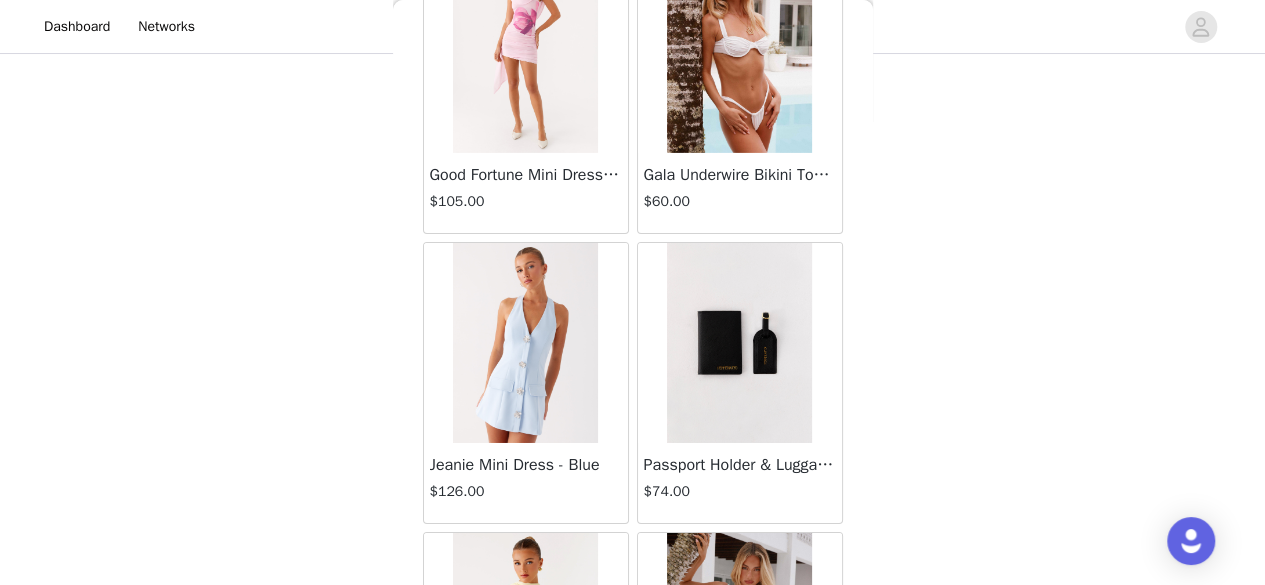 scroll, scrollTop: 71908, scrollLeft: 0, axis: vertical 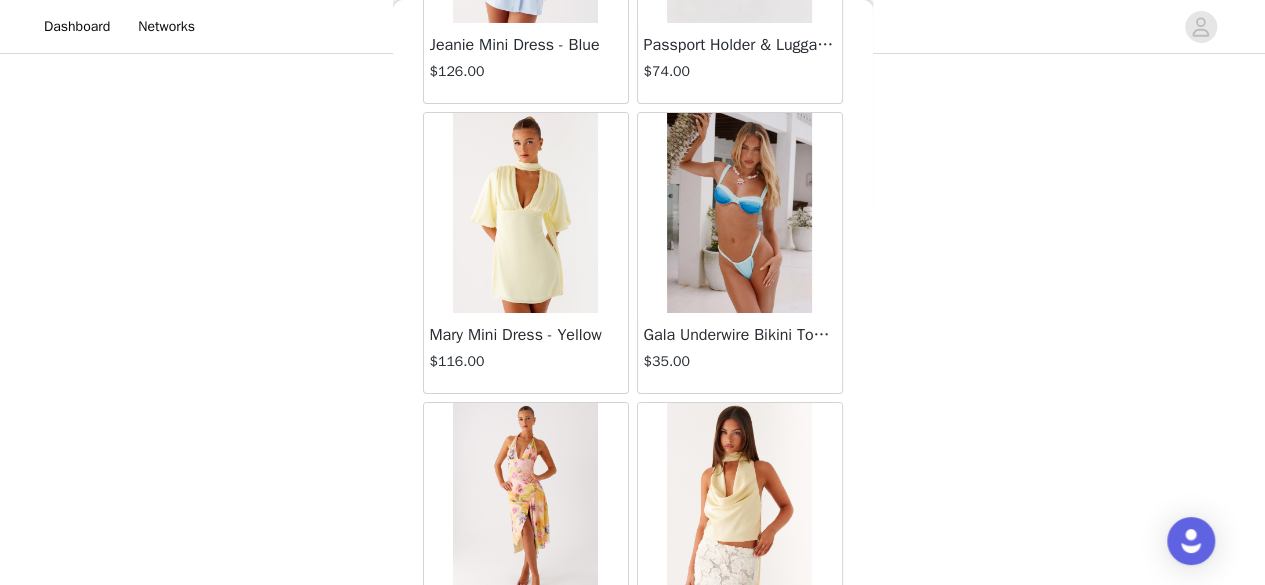 click on "Load More" at bounding box center (633, 718) 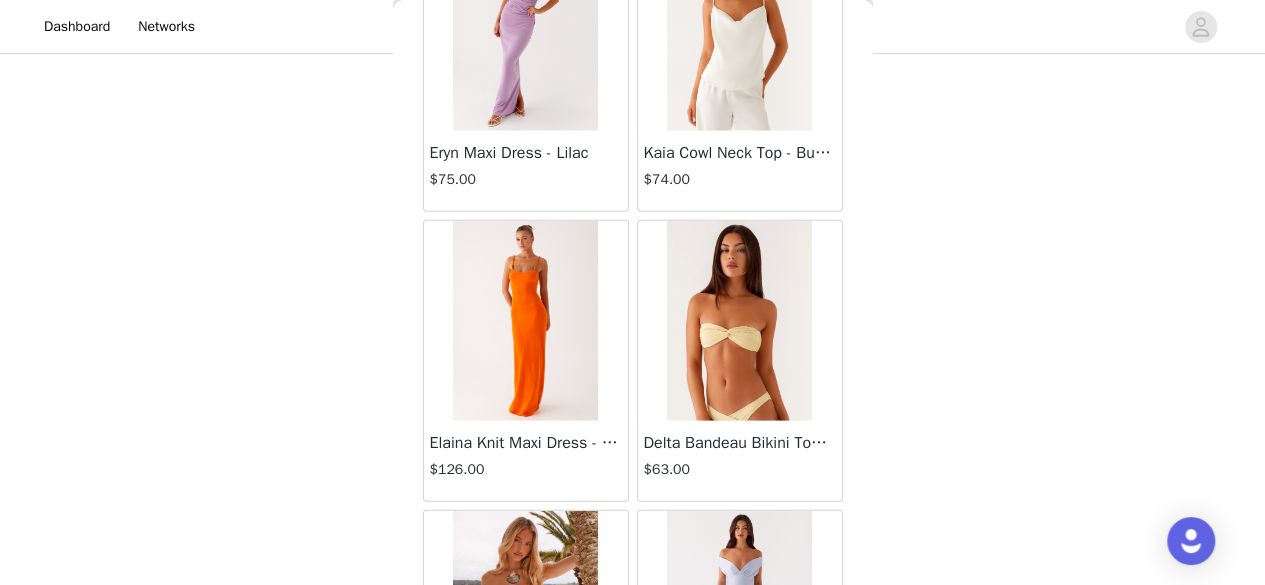 scroll, scrollTop: 74801, scrollLeft: 0, axis: vertical 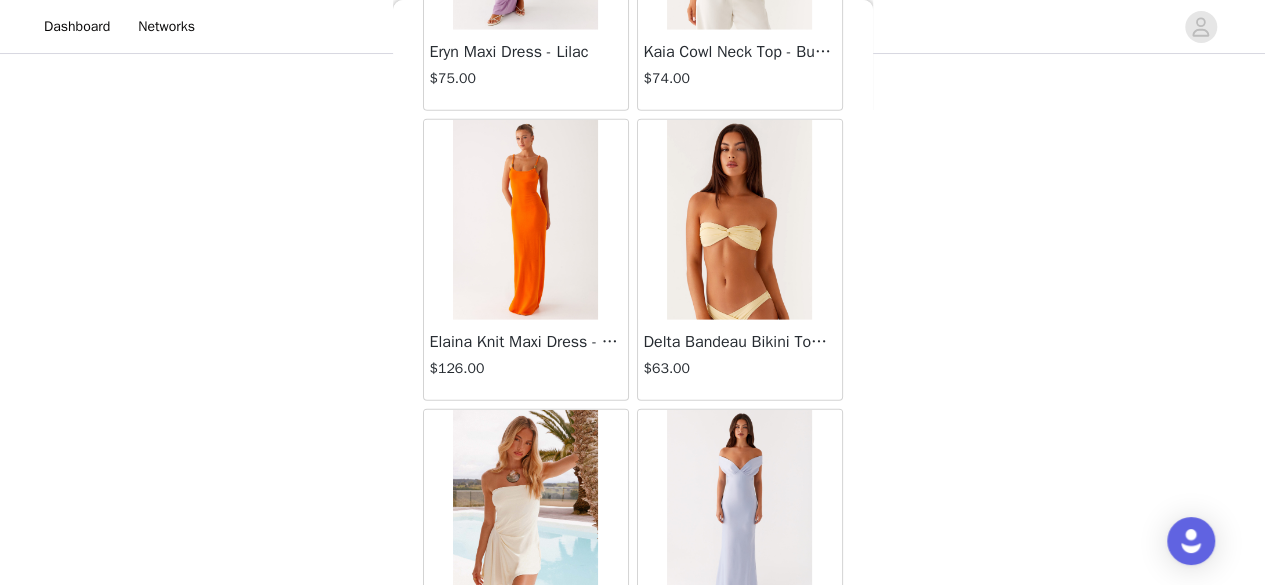 click on "Load More" at bounding box center (633, 725) 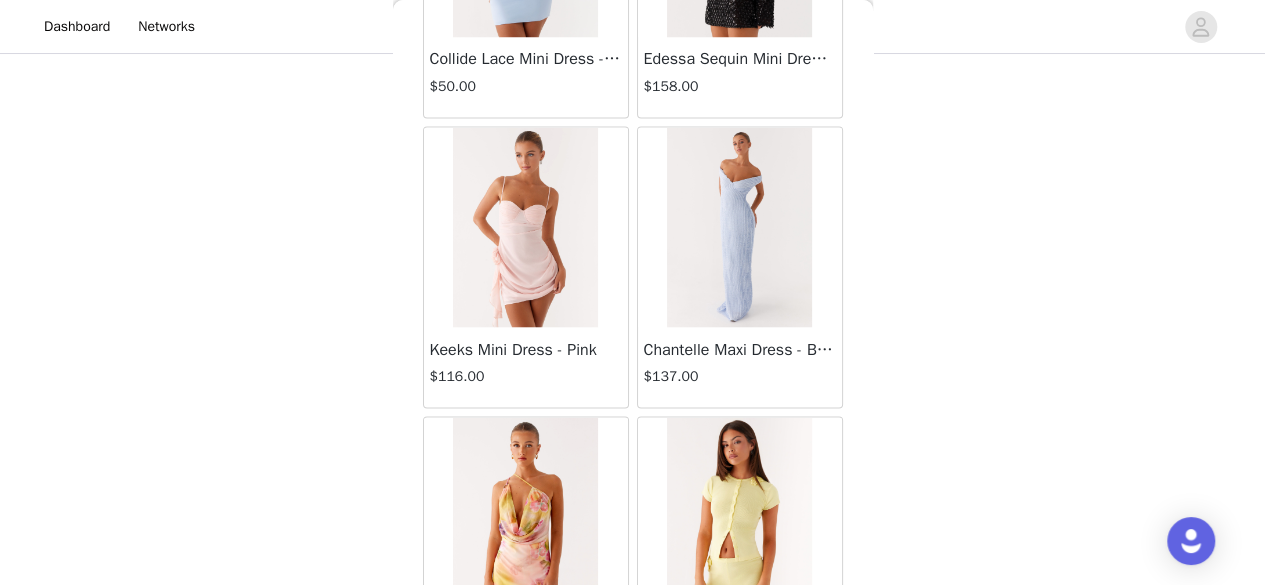 click on "Load More" at bounding box center (633, 732) 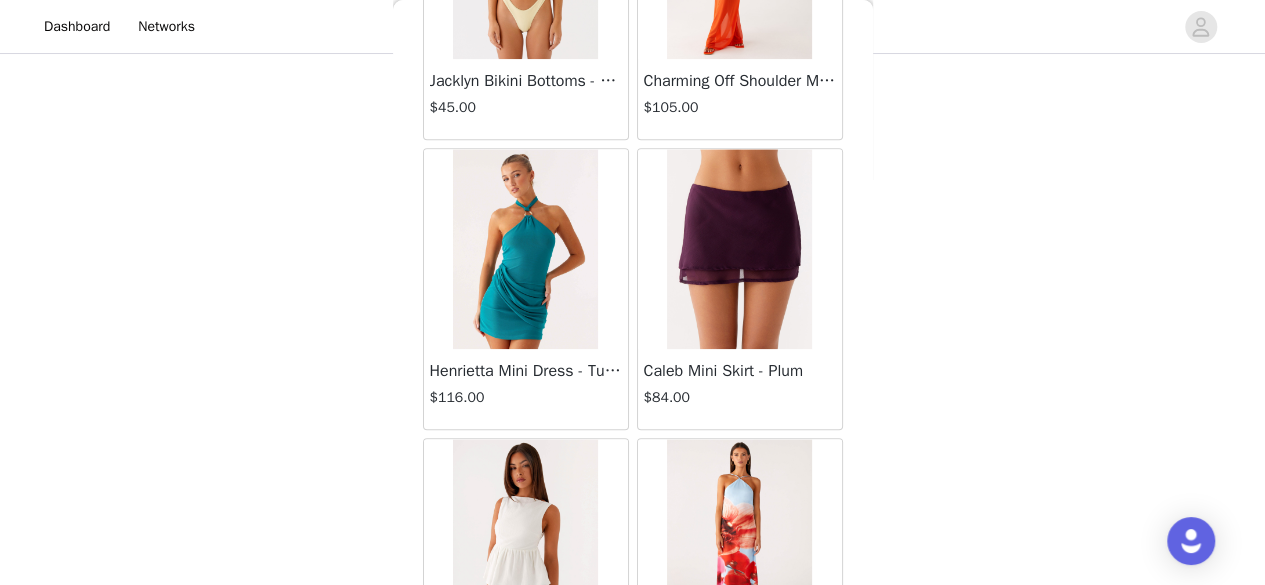 scroll, scrollTop: 80588, scrollLeft: 0, axis: vertical 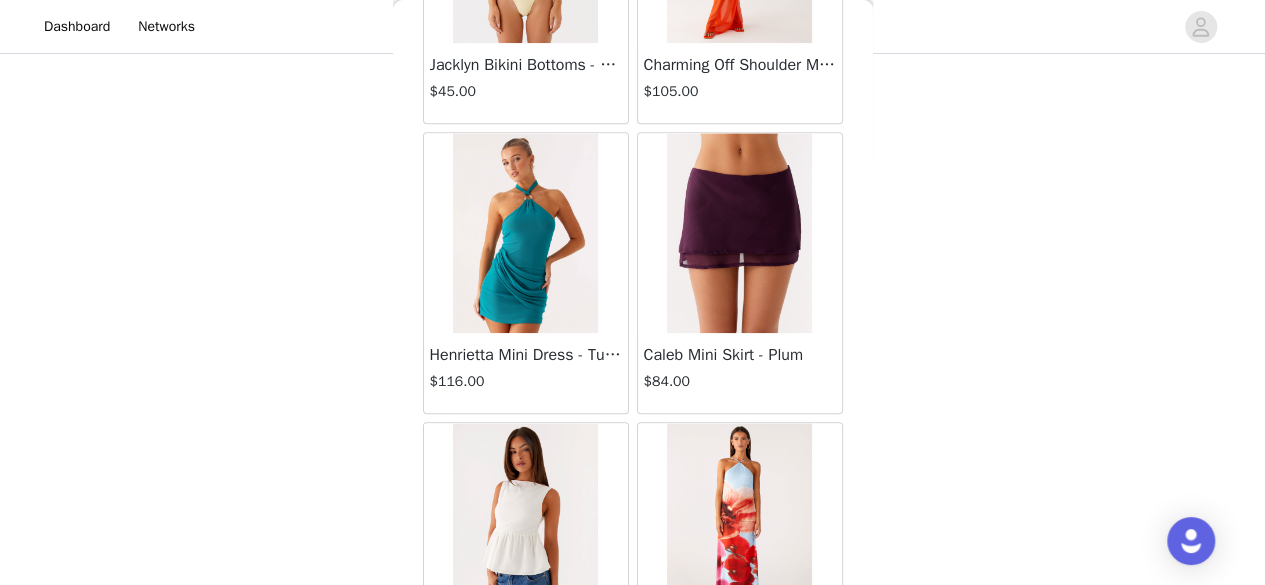 click on "Load More" at bounding box center (633, 738) 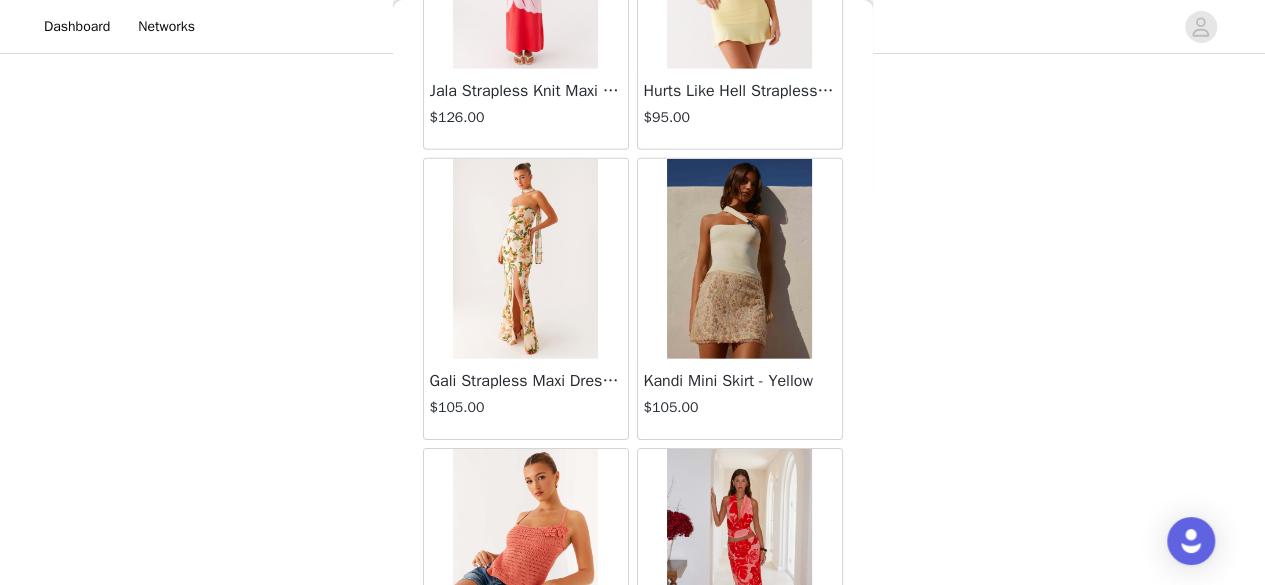 scroll, scrollTop: 83481, scrollLeft: 0, axis: vertical 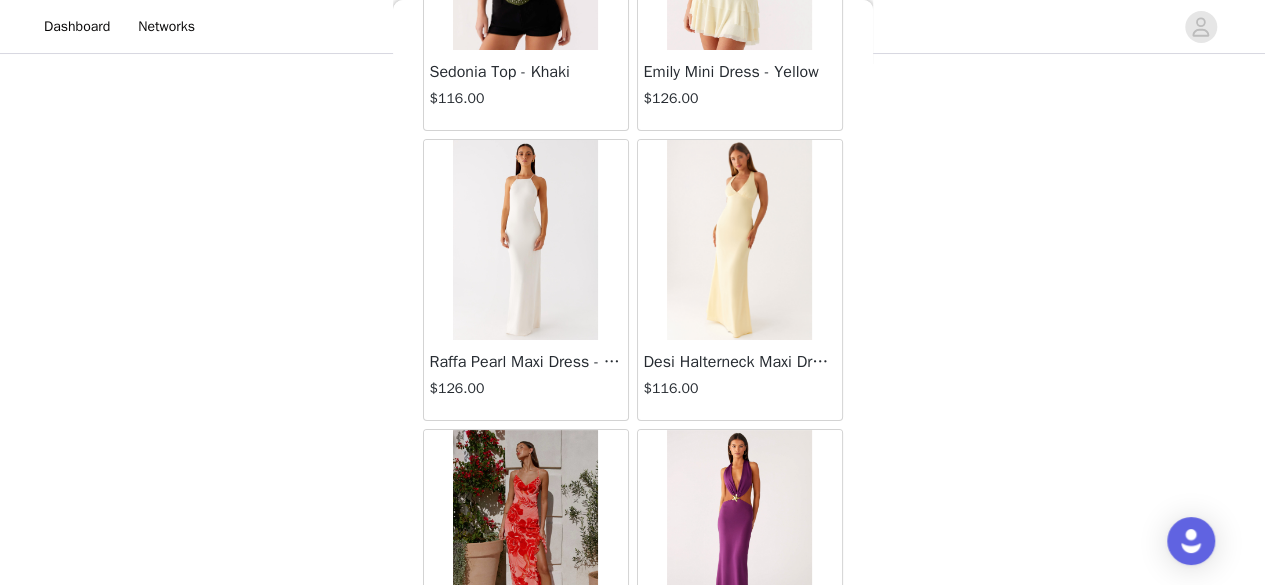 click on "Load More" at bounding box center (633, 745) 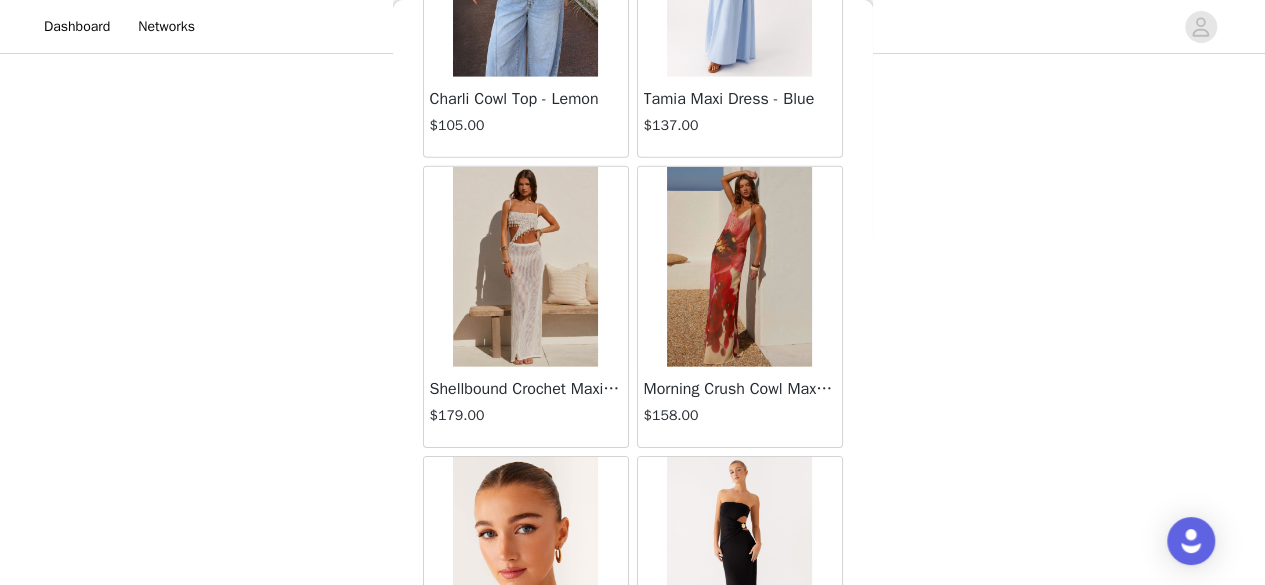 scroll, scrollTop: 86374, scrollLeft: 0, axis: vertical 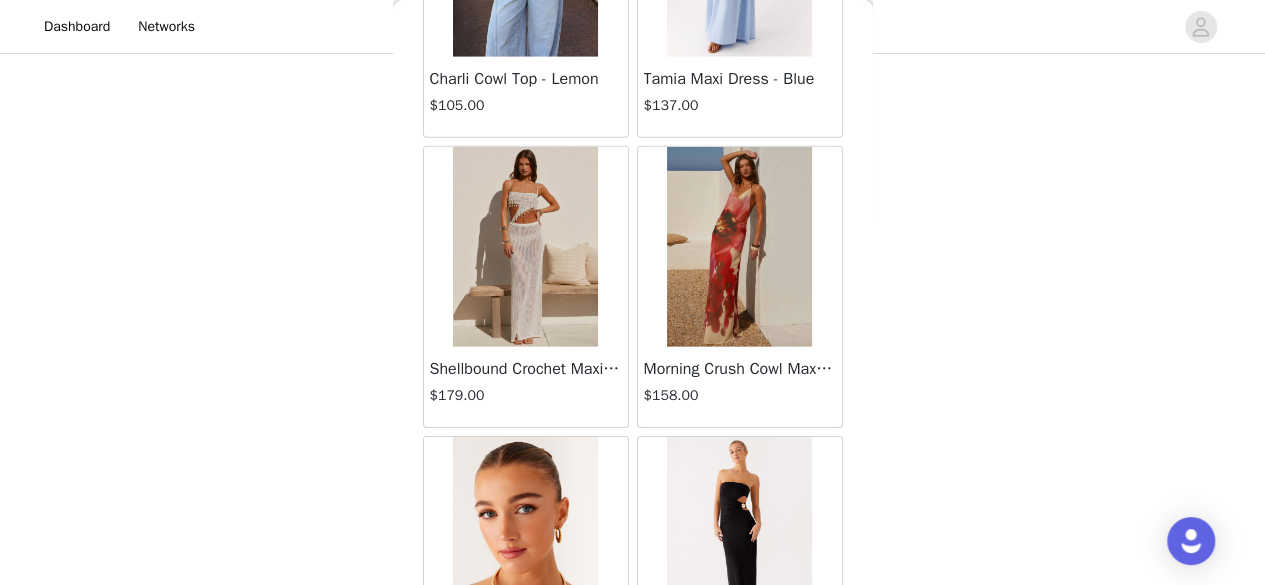 click on "Load More" at bounding box center [633, 752] 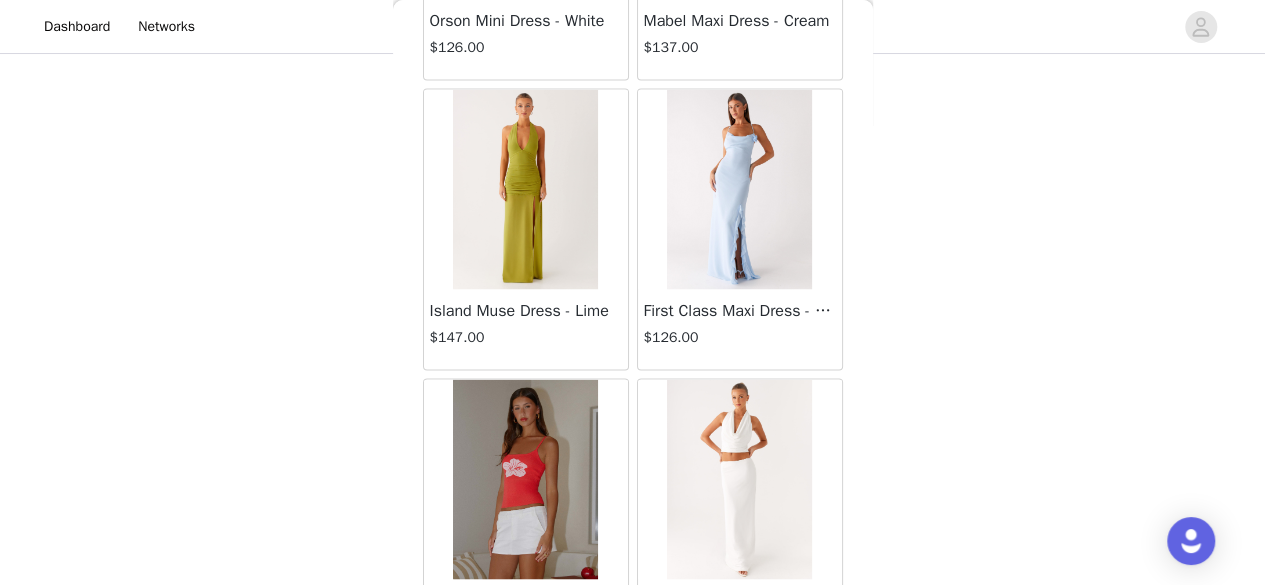 scroll, scrollTop: 89268, scrollLeft: 0, axis: vertical 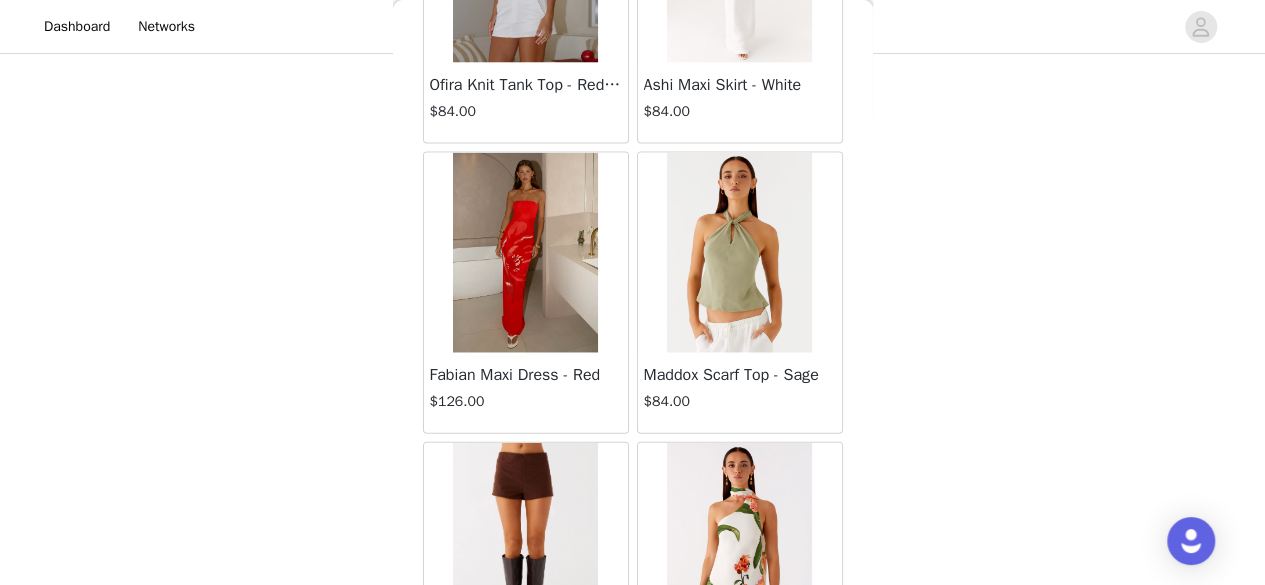 click on "Load More" at bounding box center (633, 758) 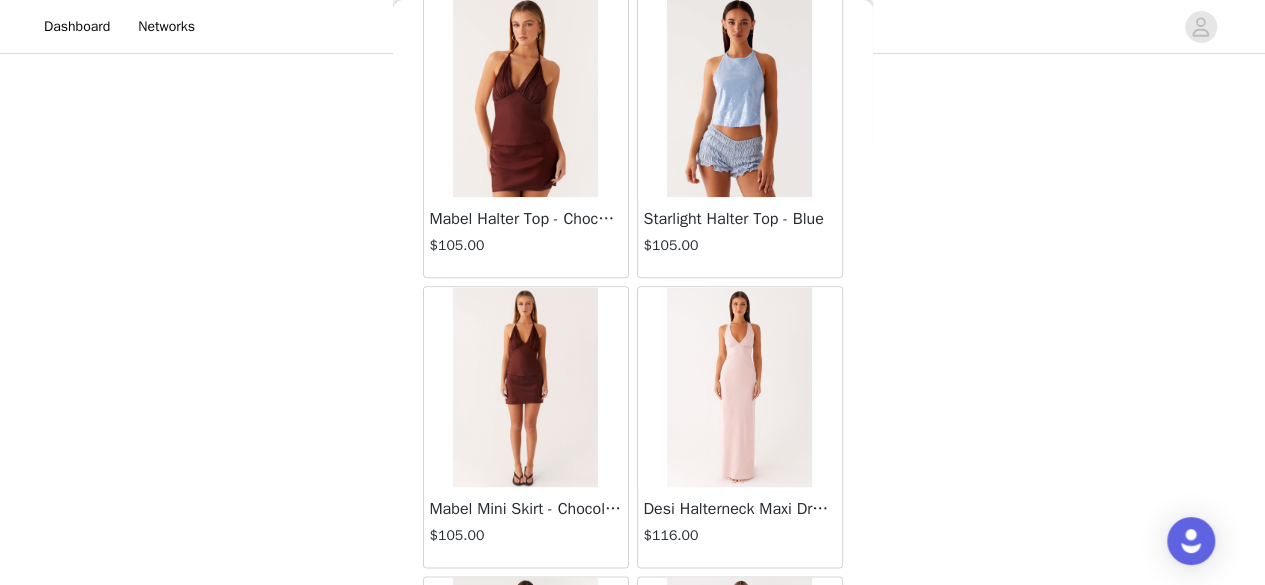 scroll, scrollTop: 92161, scrollLeft: 0, axis: vertical 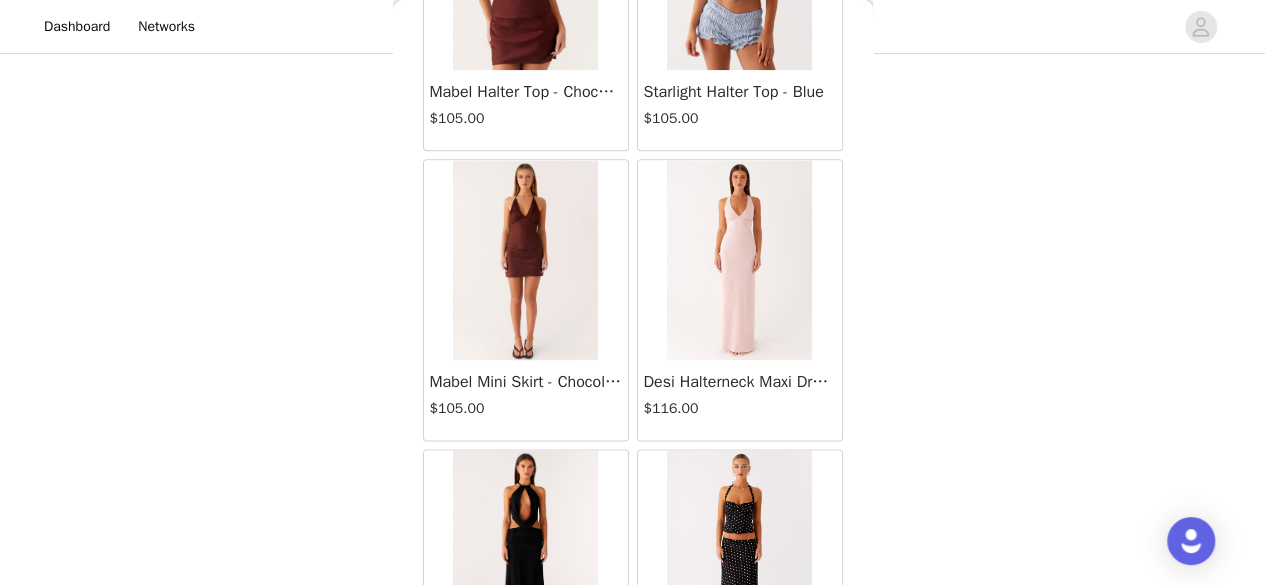 click on "Load More" at bounding box center [633, 765] 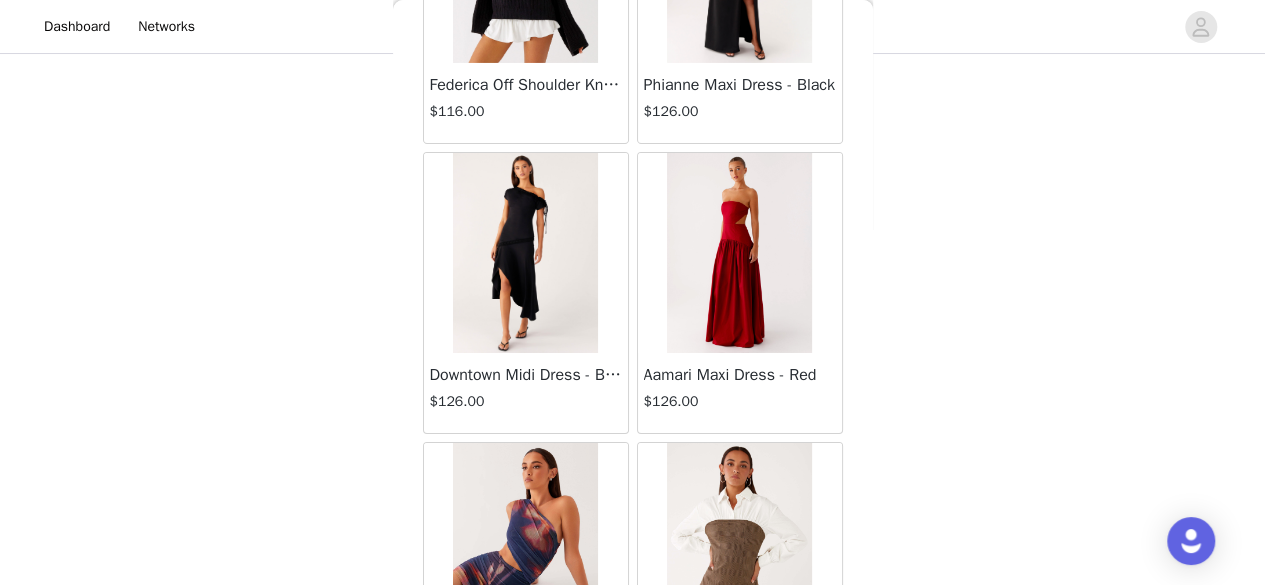 scroll, scrollTop: 95054, scrollLeft: 0, axis: vertical 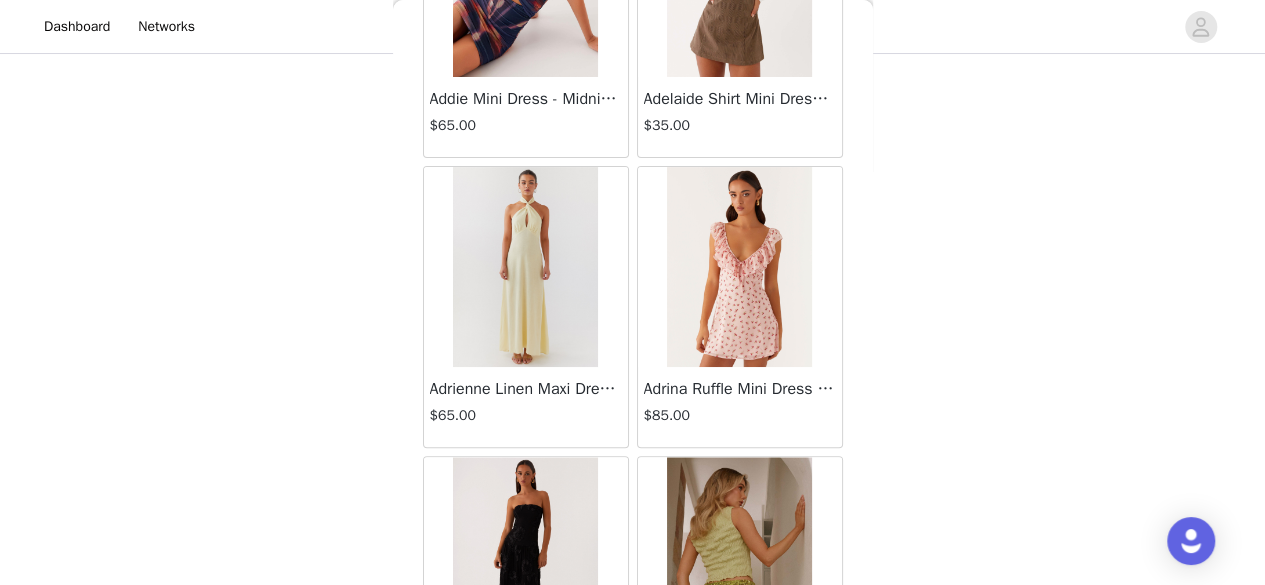 click on "Load More" at bounding box center [633, 772] 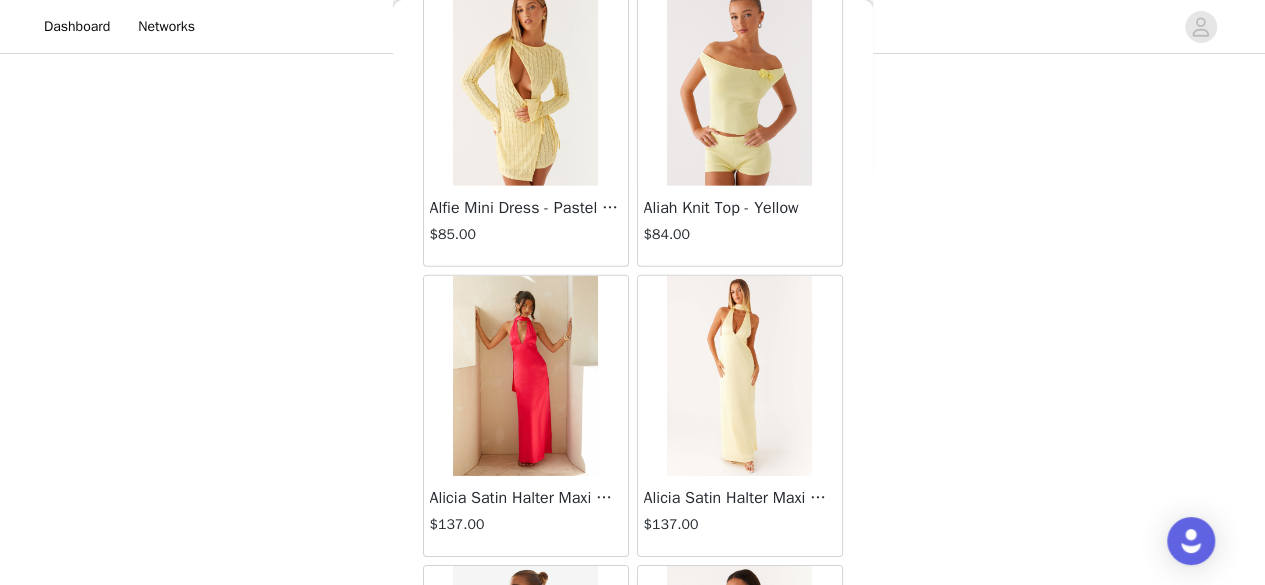 scroll, scrollTop: 97948, scrollLeft: 0, axis: vertical 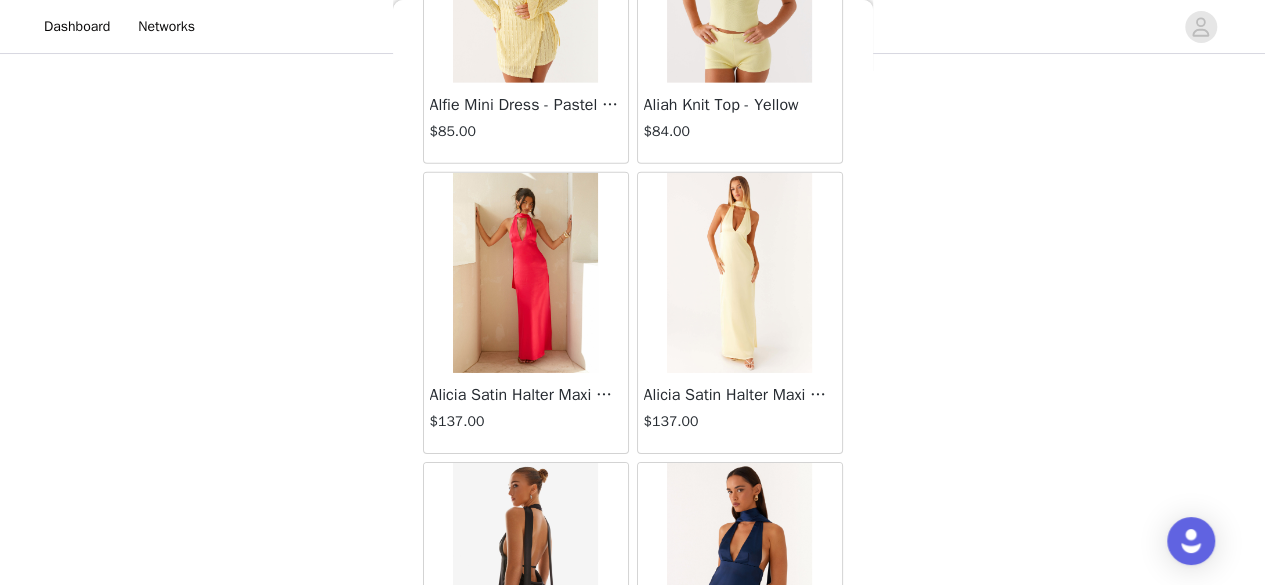 click on "Load More" at bounding box center [633, 778] 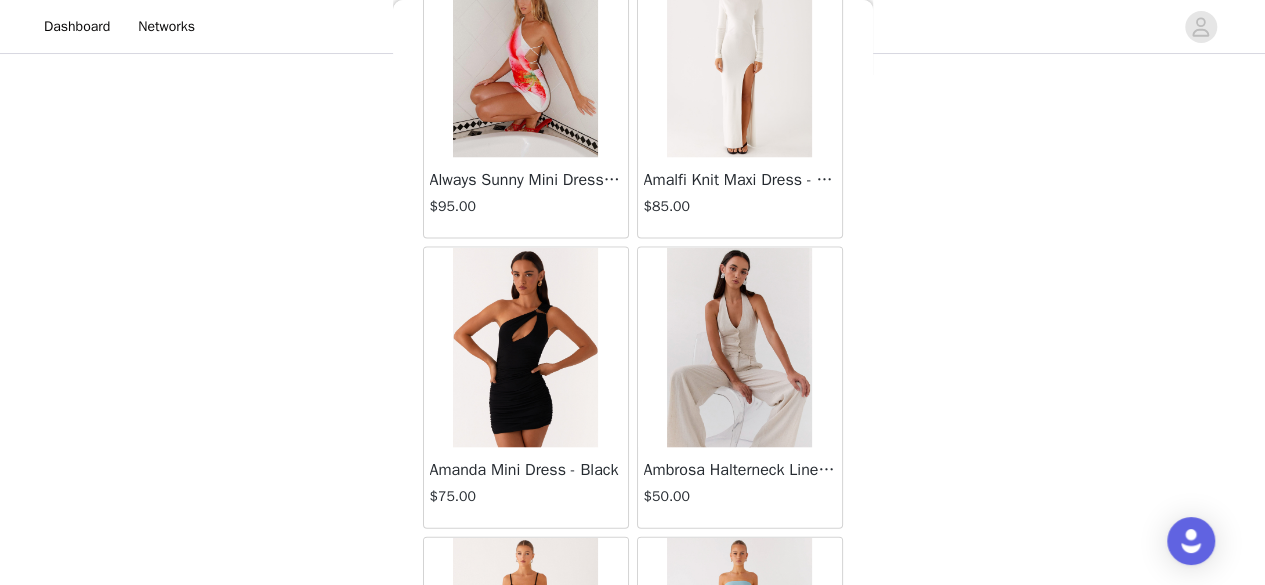 scroll, scrollTop: 100841, scrollLeft: 0, axis: vertical 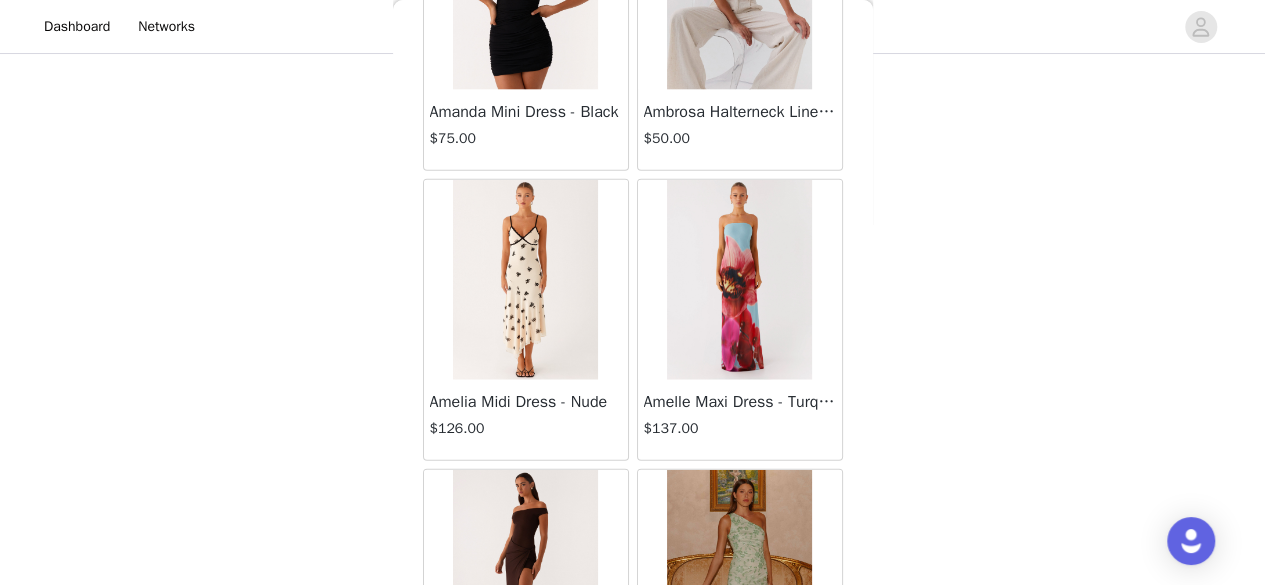 click on "Load More" at bounding box center [633, 785] 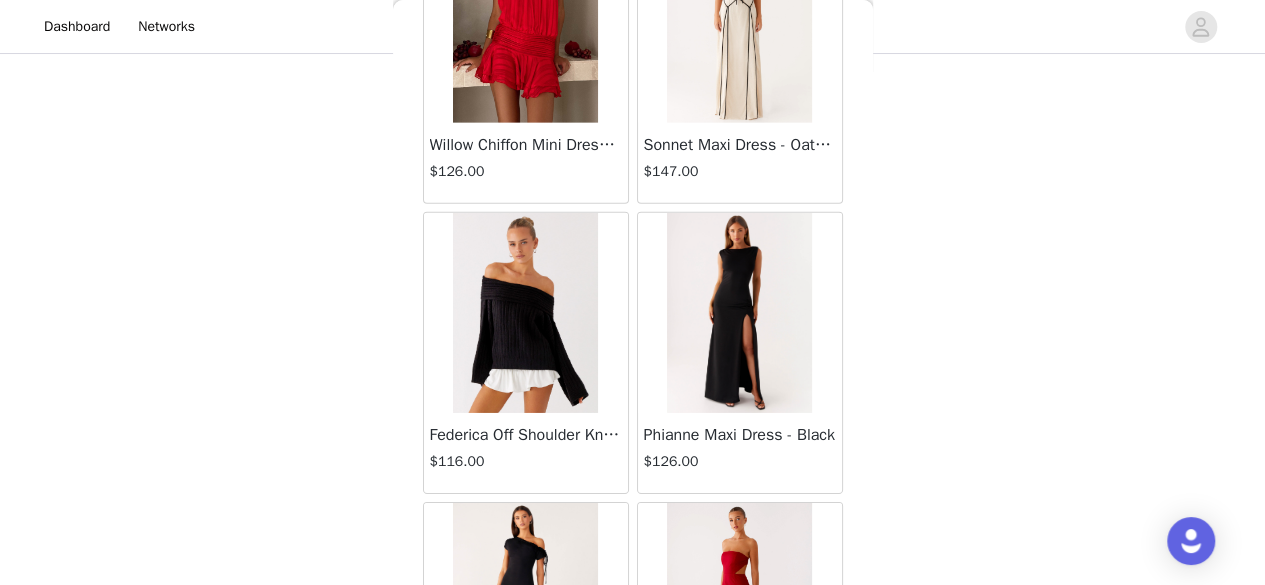scroll, scrollTop: 94099, scrollLeft: 0, axis: vertical 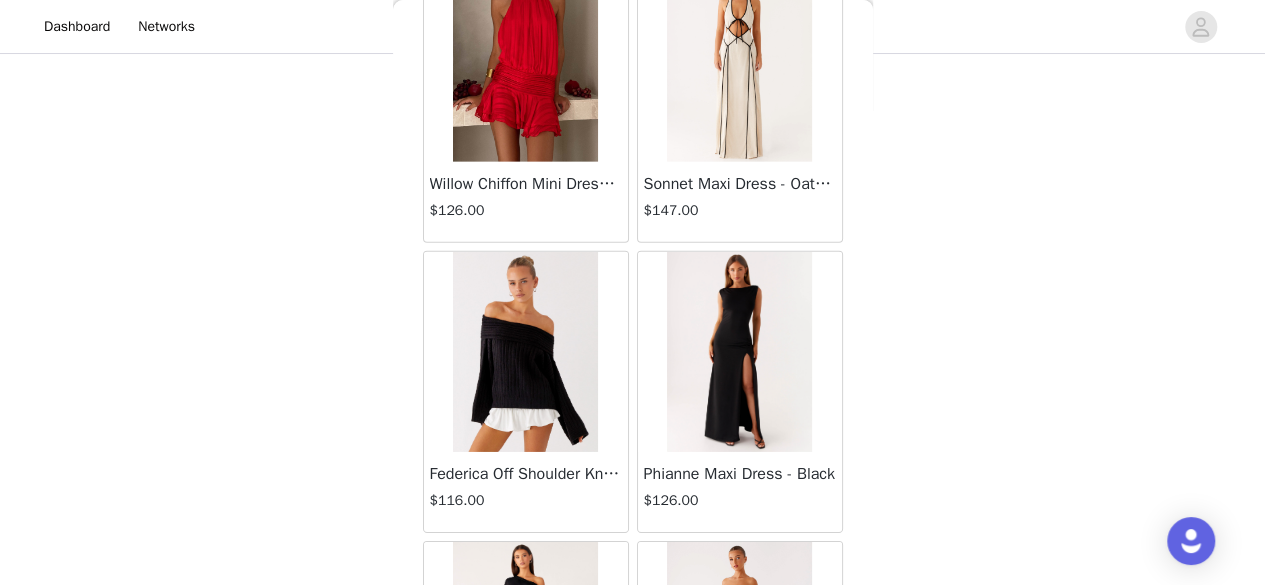 click at bounding box center [525, 352] 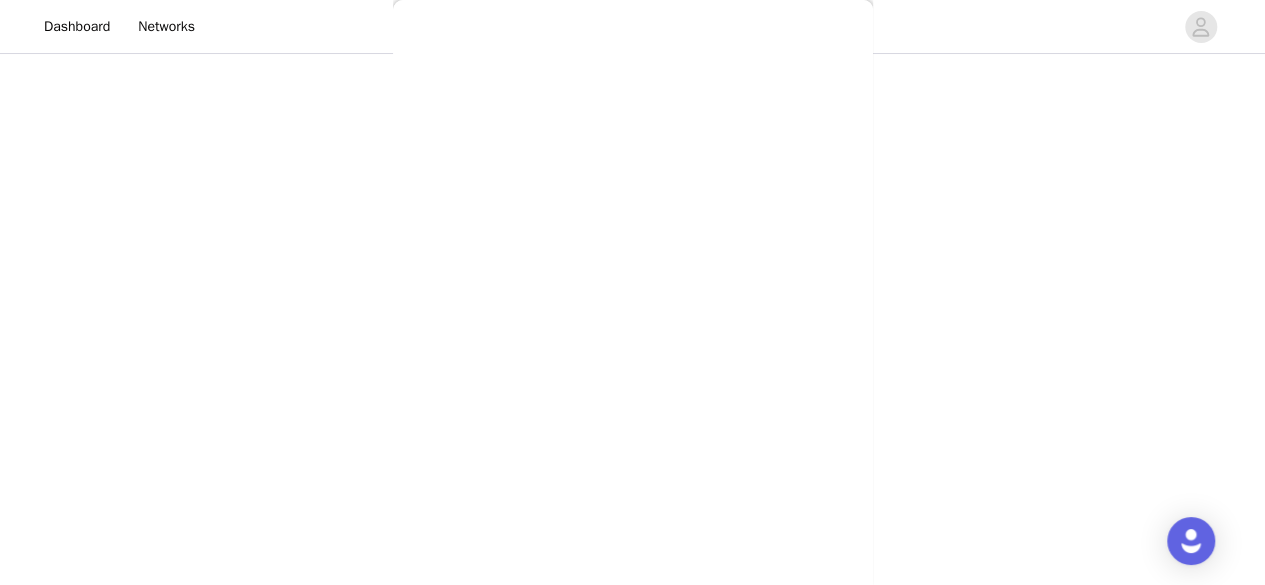 scroll, scrollTop: 472, scrollLeft: 0, axis: vertical 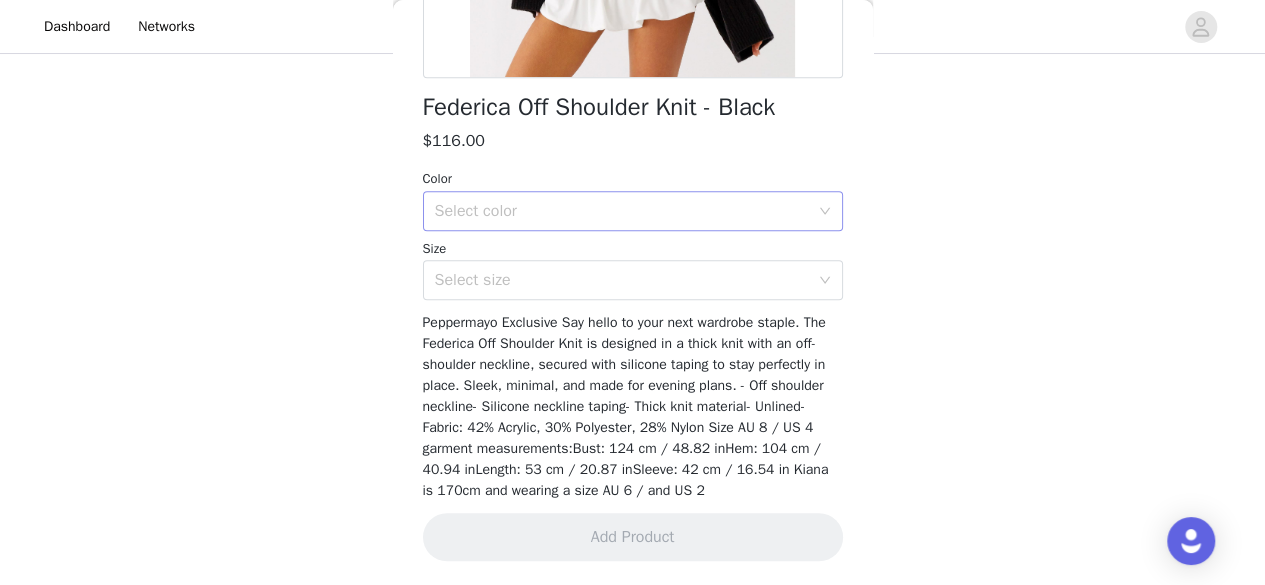 click on "Select color" at bounding box center [622, 211] 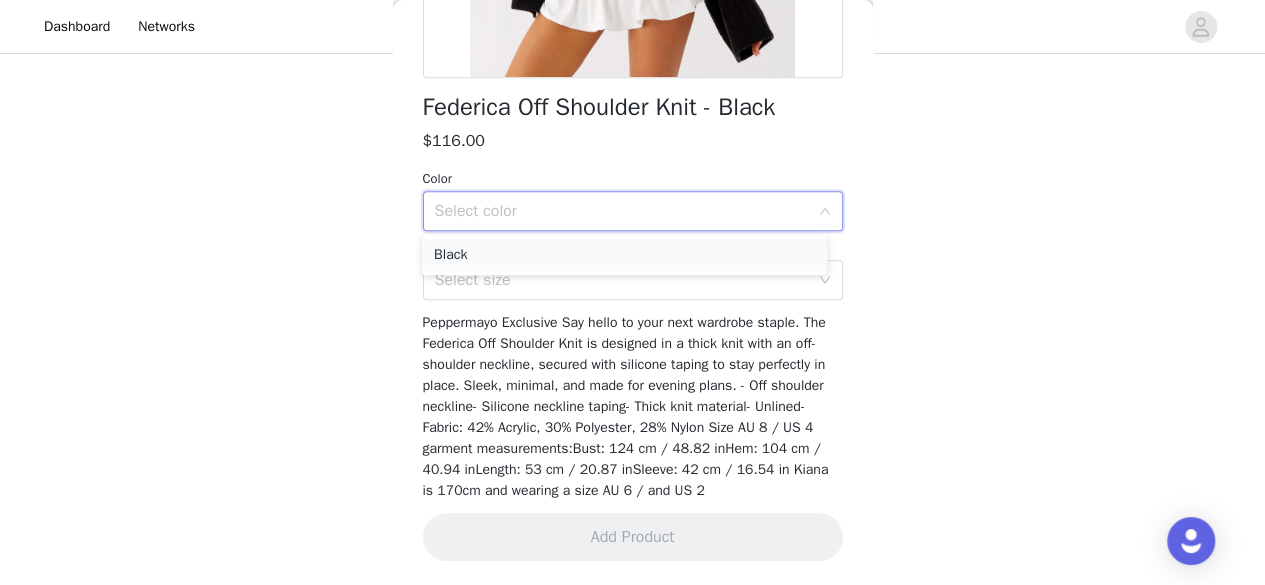 click on "Black" at bounding box center [624, 255] 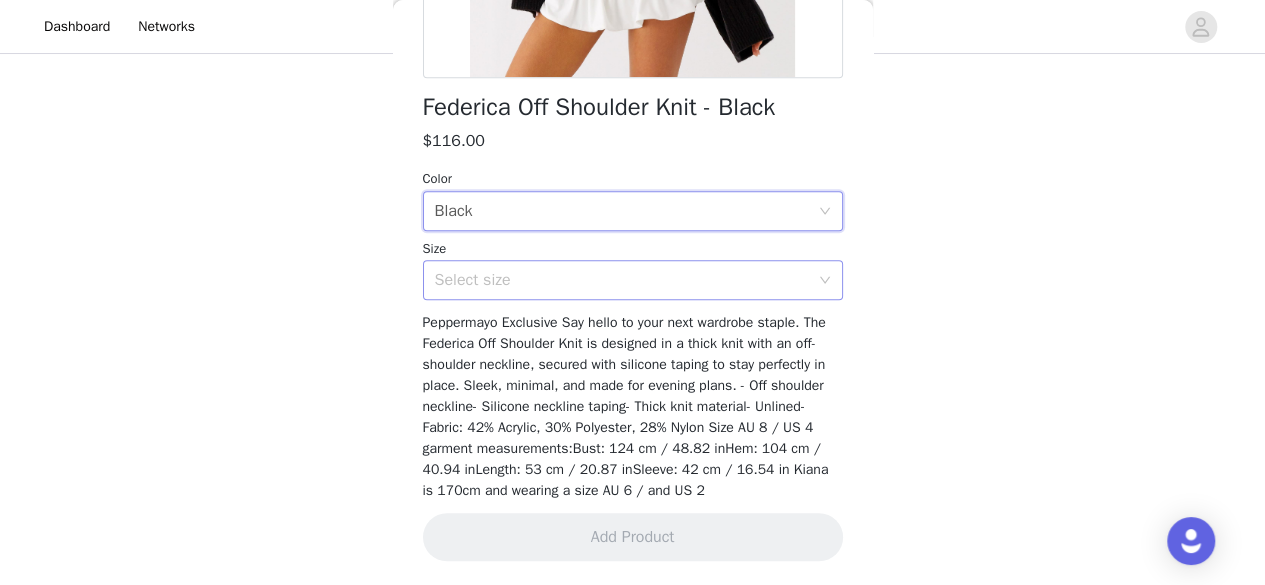 click on "Select size" at bounding box center (622, 280) 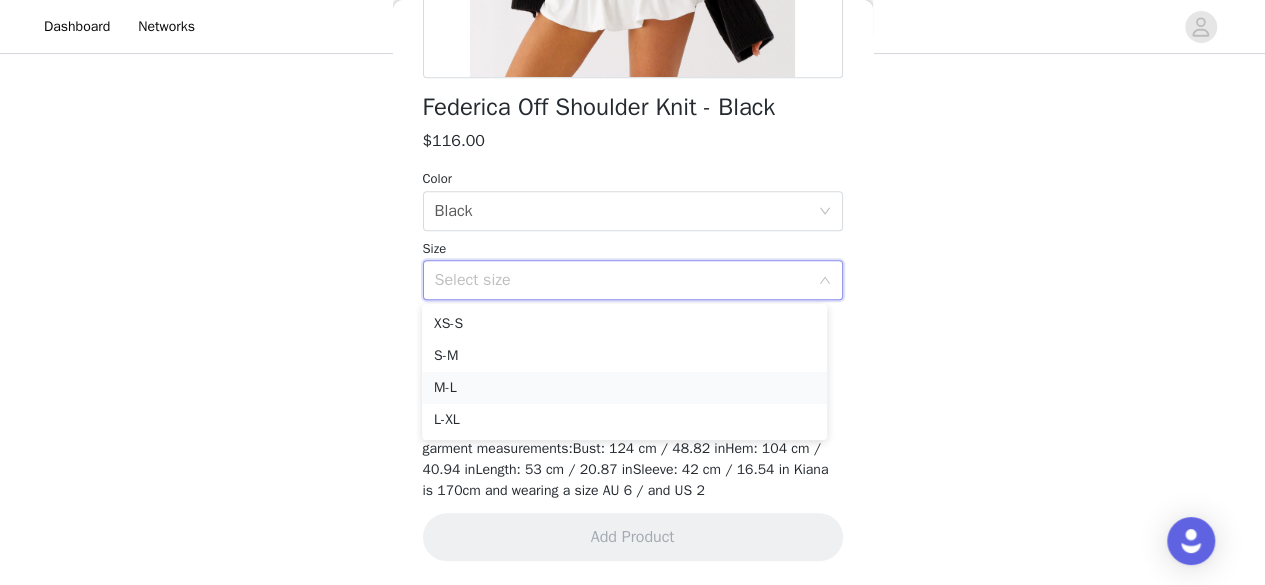 click on "M-L" at bounding box center [624, 388] 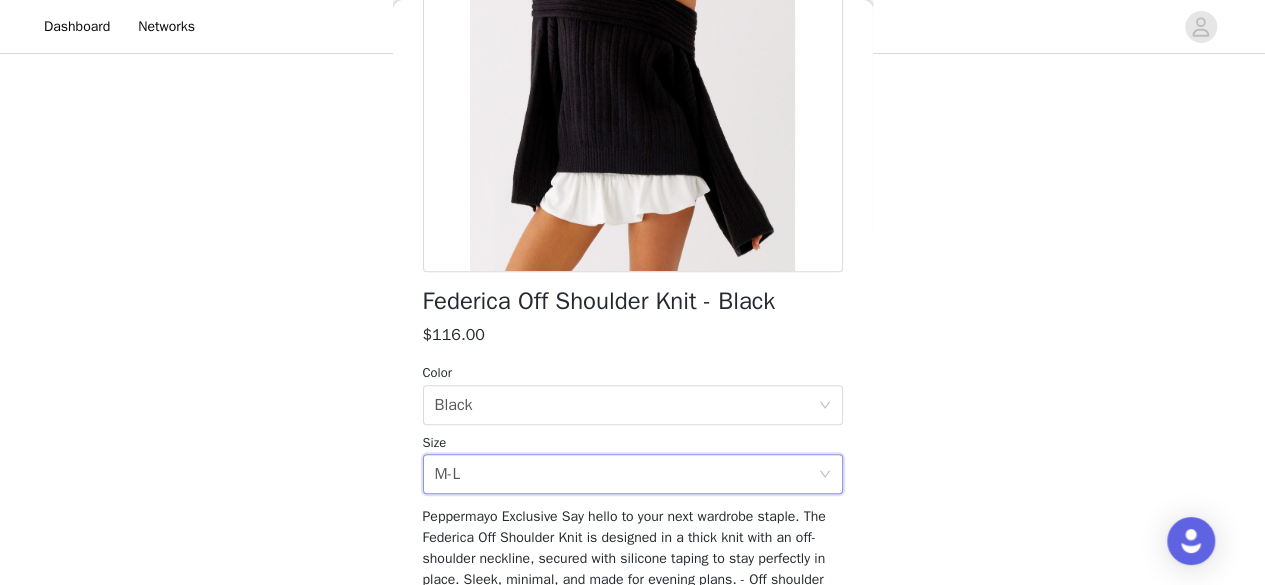 scroll, scrollTop: 282, scrollLeft: 0, axis: vertical 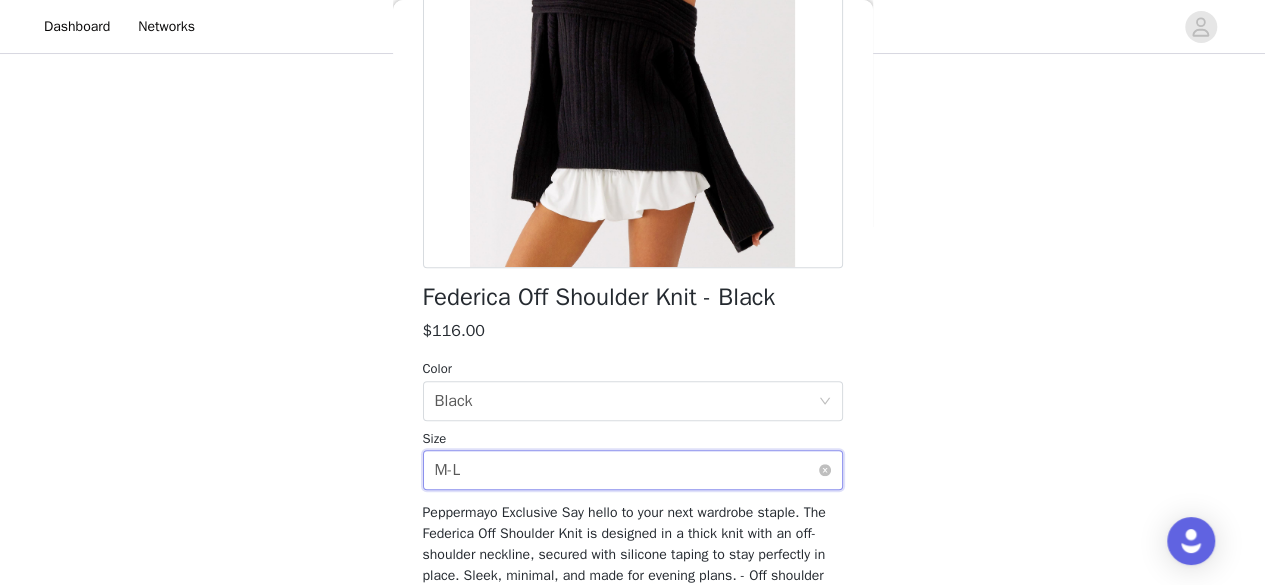 click on "M-L" at bounding box center [448, 470] 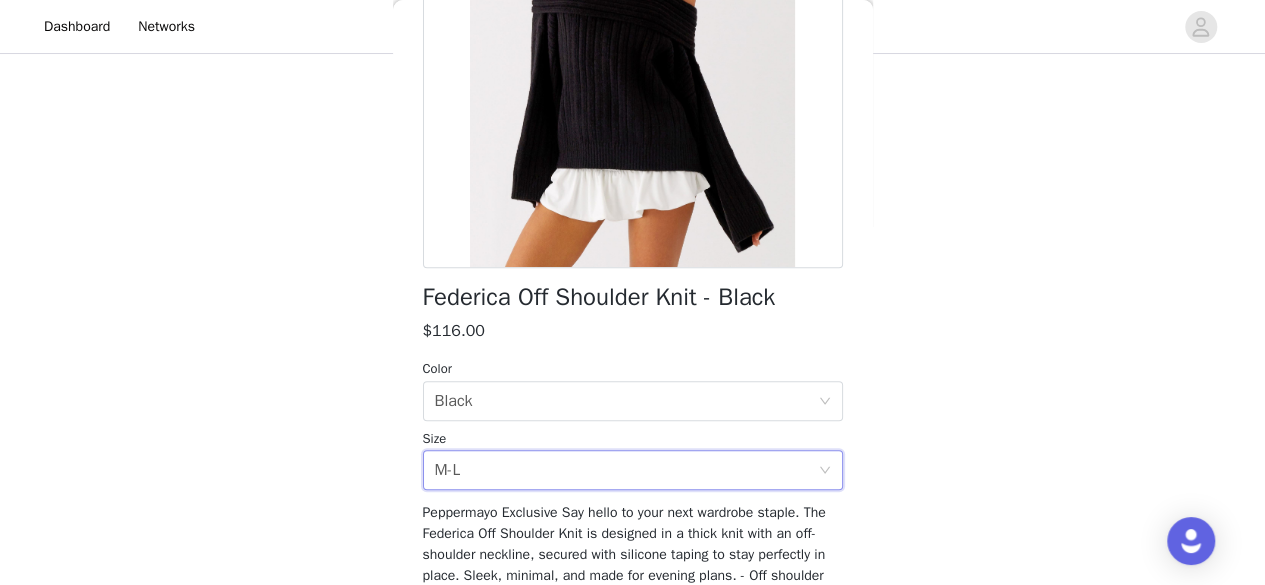 click on "STEP 1 OF 4
Select your styles!
You will receive 4 products.       1/4 Selected           Rudy Maxi Dress - Navy     $95.00       Navy, [STATE] [POSTAL_CODE]       Edit   Remove     Add Product       Back     Federica Off Shoulder Knit - Black       $116.00         Color   Select color Black Size   Select size M-L   Peppermayo Exclusive Say hello to your next wardrobe staple. The Federica Off Shoulder Knit is designed in a thick knit with an off-shoulder neckline, secured with silicone taping to stay perfectly in place. Sleek, minimal, and made for evening plans. - Off shoulder neckline- Silicone neckline taping- Thick knit material- Unlined- Fabric: 42% Acrylic, 30% Polyester, 28% Nylon Size AU 8 / US 4 garment measurements:Bust: 124 cm / 48.82 inHem: 104 cm / 40.94 inLength: 53 cm / 20.87 inSleeve: 42 cm / 16.54 in Kiana is 170cm and wearing a size AU 6 / and US 2   Add Product" at bounding box center [632, 196] 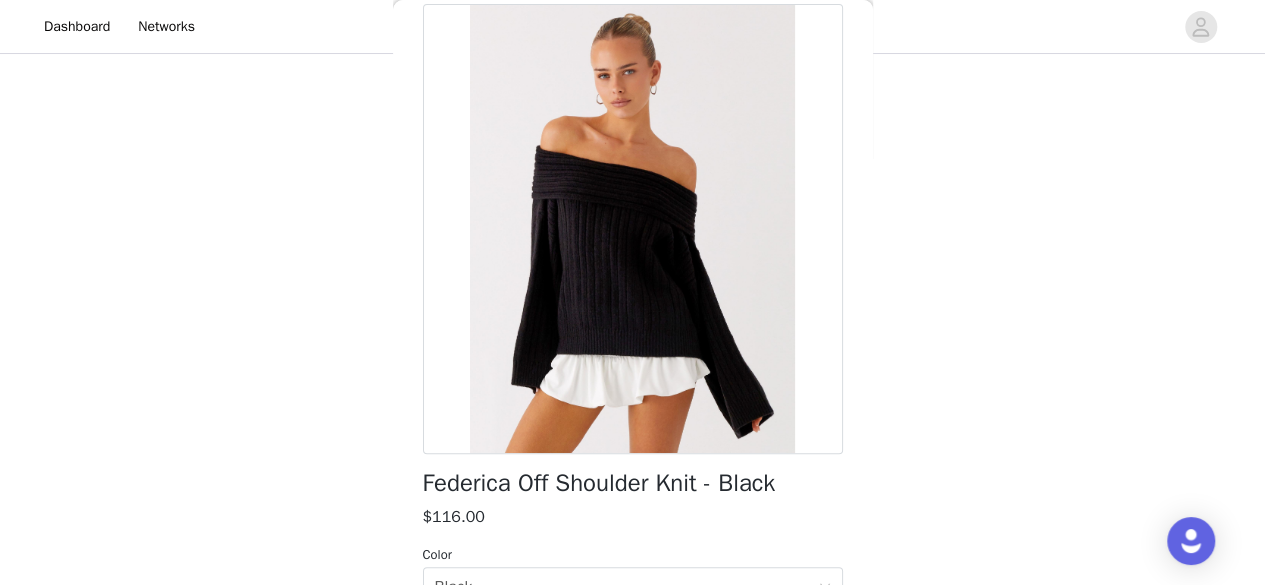 scroll, scrollTop: 472, scrollLeft: 0, axis: vertical 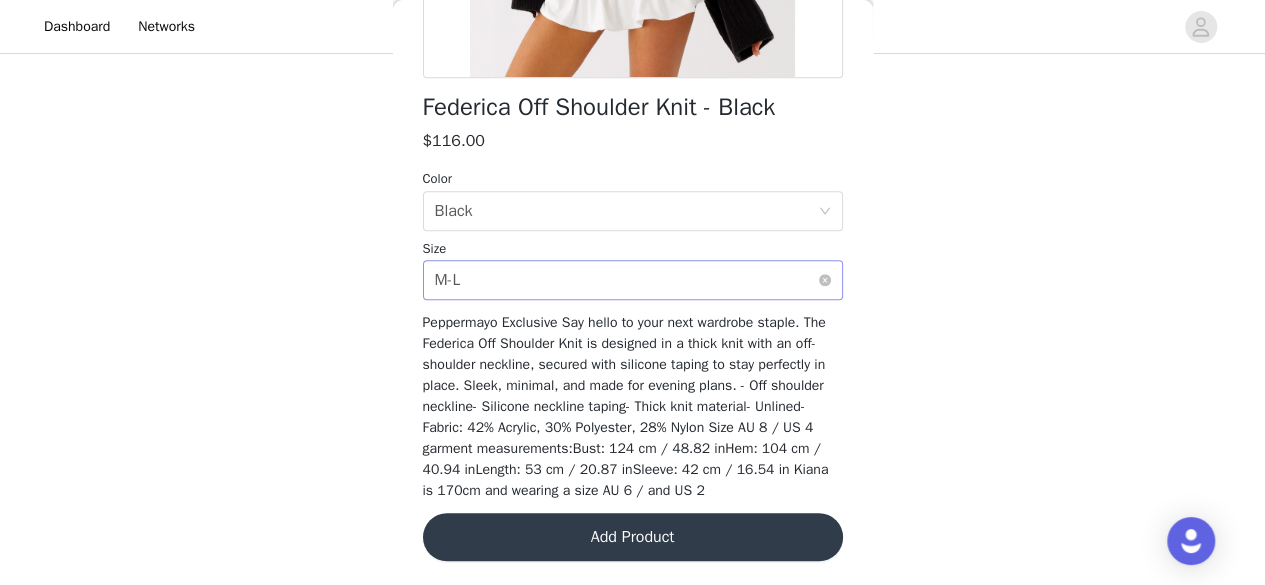 click on "Select size M-L" at bounding box center [626, 280] 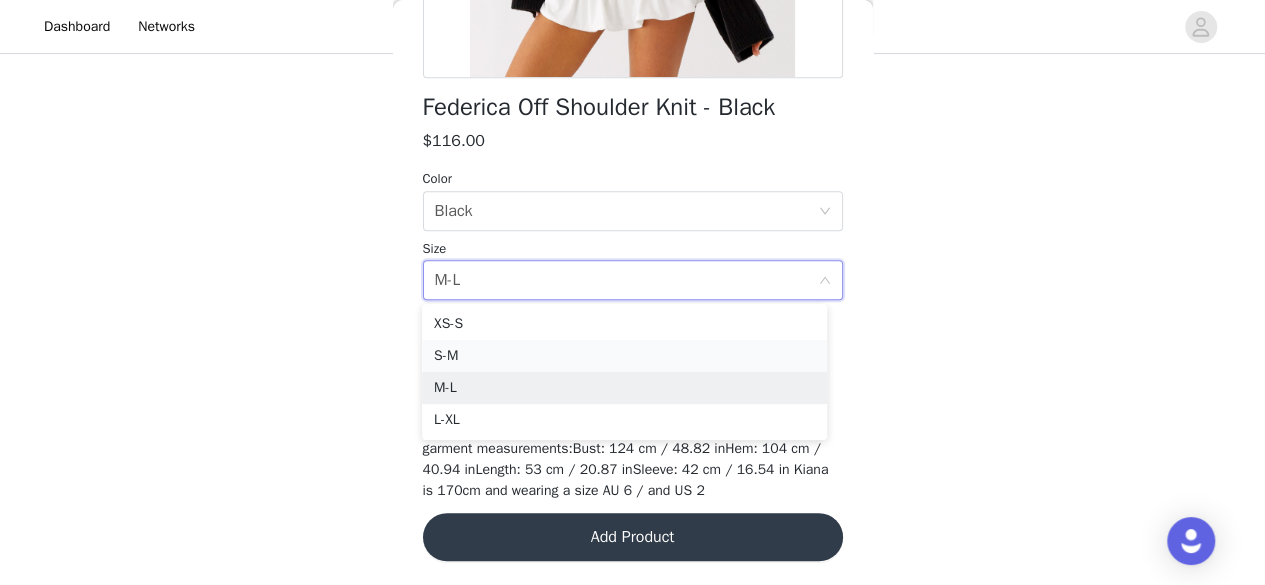 click on "S-M" at bounding box center (624, 356) 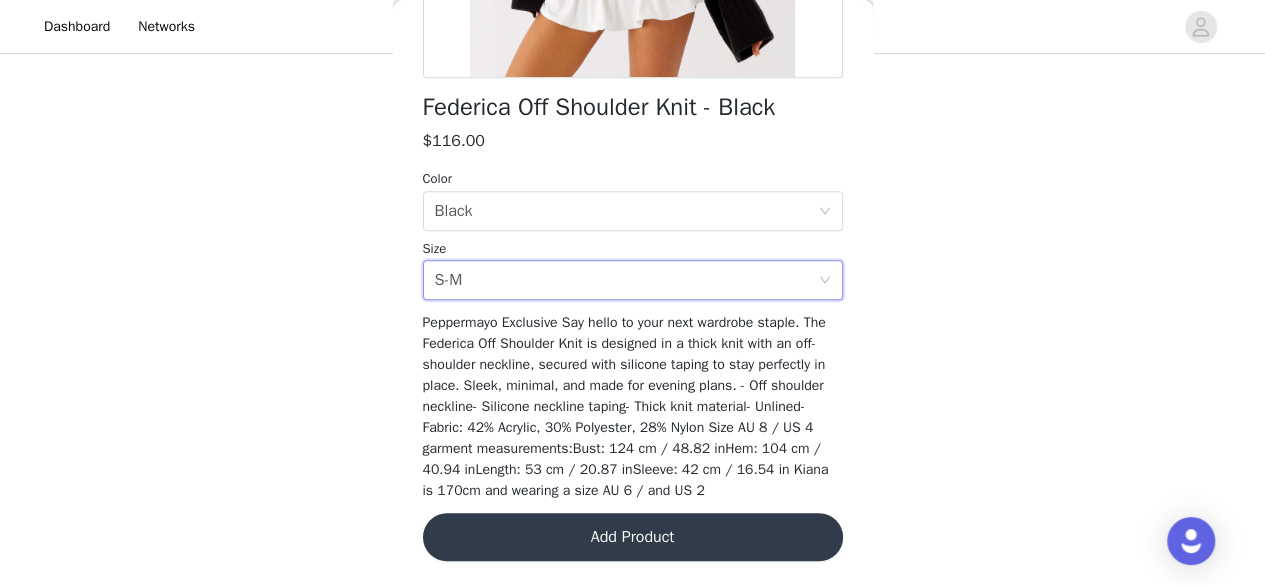 click on "STEP 1 OF 4
Select your styles!
You will receive 4 products.       1/4 Selected           Rudy Maxi Dress - Navy     $95.00       Navy, [STATE] [POSTAL_CODE]       Edit   Remove     Add Product       Back     Federica Off Shoulder Knit - Black       $116.00         Color   Select color Black Size   Select size S-M   Peppermayo Exclusive Say hello to your next wardrobe staple. The Federica Off Shoulder Knit is designed in a thick knit with an off-shoulder neckline, secured with silicone taping to stay perfectly in place. Sleek, minimal, and made for evening plans. - Off shoulder neckline- Silicone neckline taping- Thick knit material- Unlined- Fabric: 42% Acrylic, 30% Polyester, 28% Nylon Size AU 8 / US 4 garment measurements:Bust: 124 cm / 48.82 inHem: 104 cm / 40.94 inLength: 53 cm / 20.87 inSleeve: 42 cm / 16.54 in Kiana is 170cm and wearing a size AU 6 / and US 2   Add Product" at bounding box center (632, 196) 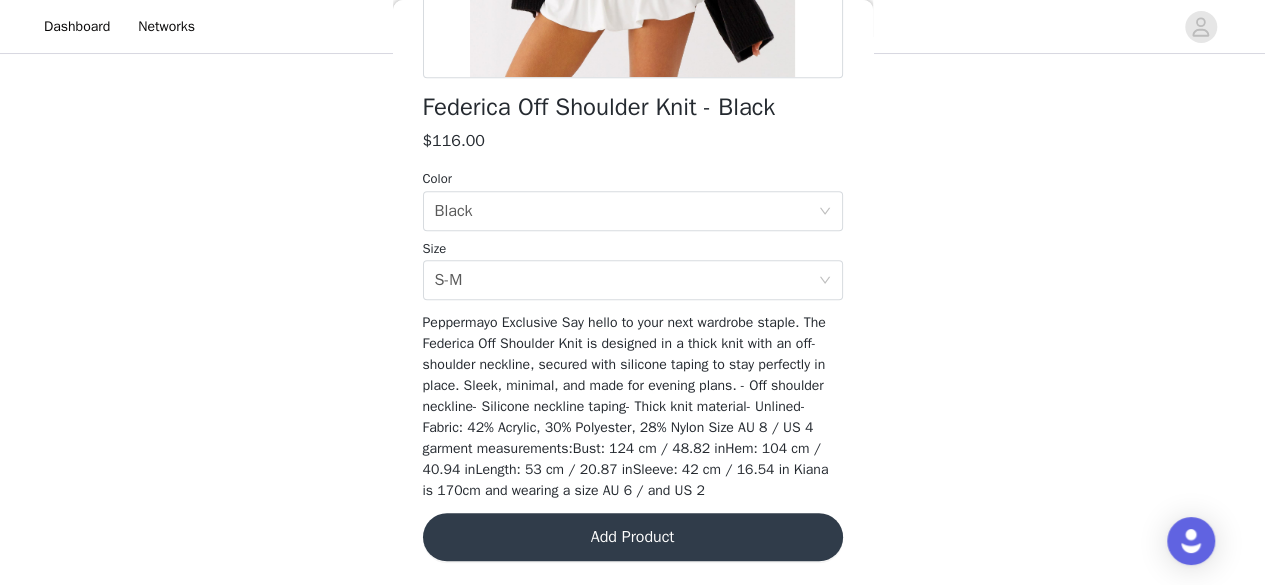 scroll, scrollTop: 0, scrollLeft: 0, axis: both 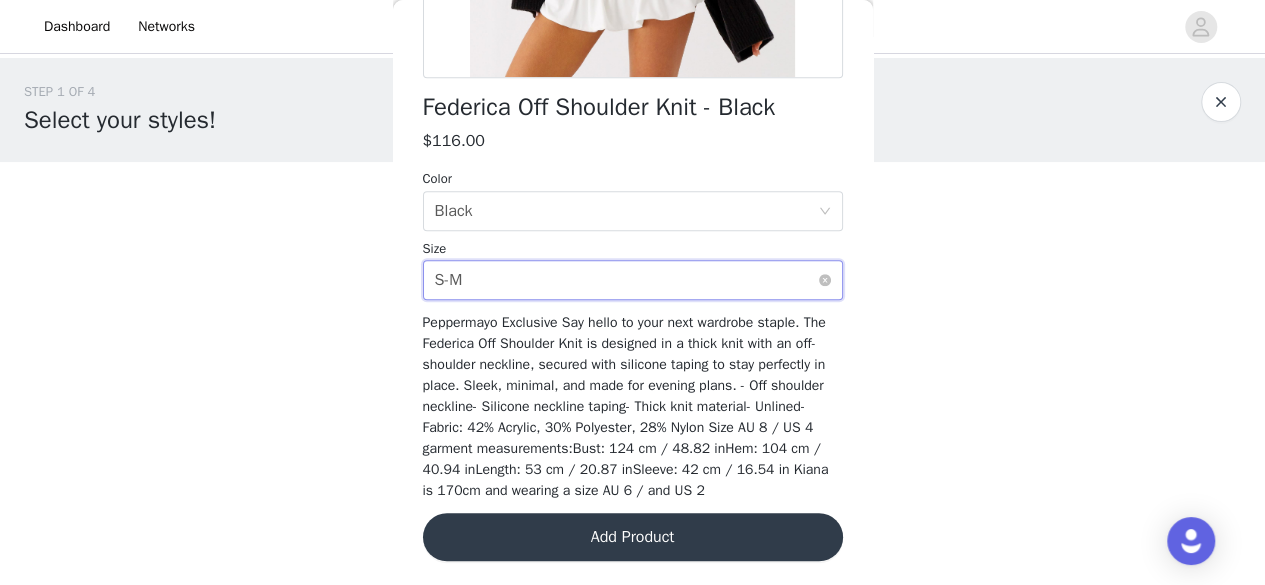 click on "Select size S-M" at bounding box center [626, 280] 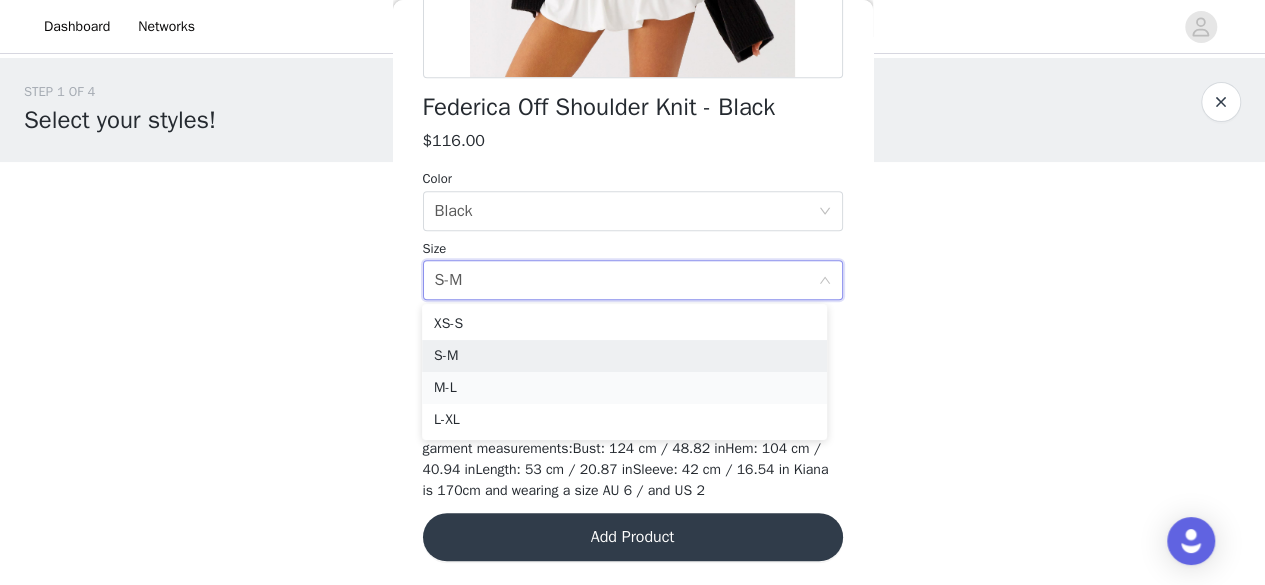 click on "M-L" at bounding box center [624, 388] 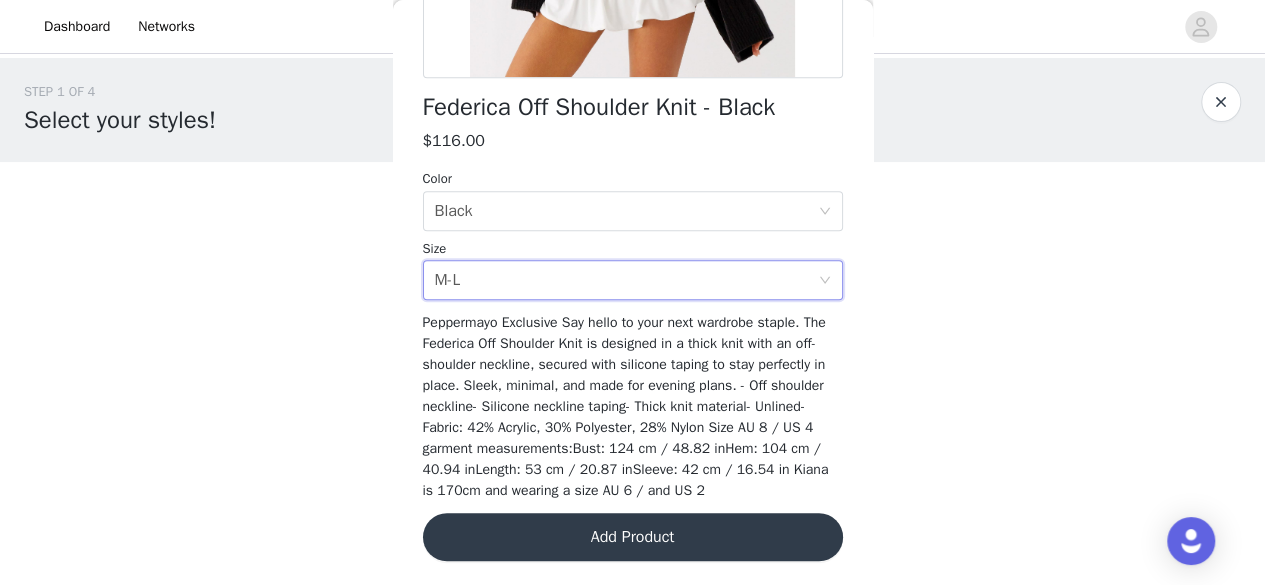 click on "STEP 1 OF 4
Select your styles!
You will receive 4 products.       1/4 Selected           Rudy Maxi Dress - Navy     $95.00       Navy, [STATE] [POSTAL_CODE]       Edit   Remove     Add Product       Back     Federica Off Shoulder Knit - Black       $116.00         Color   Select color Black Size   Select size M-L   Peppermayo Exclusive Say hello to your next wardrobe staple. The Federica Off Shoulder Knit is designed in a thick knit with an off-shoulder neckline, secured with silicone taping to stay perfectly in place. Sleek, minimal, and made for evening plans. - Off shoulder neckline- Silicone neckline taping- Thick knit material- Unlined- Fabric: 42% Acrylic, 30% Polyester, 28% Nylon Size AU 8 / US 4 garment measurements:Bust: 124 cm / 48.82 inHem: 104 cm / 40.94 inLength: 53 cm / 20.87 inSleeve: 42 cm / 16.54 in Kiana is 170cm and wearing a size AU 6 / and US 2   Add Product" at bounding box center [632, 305] 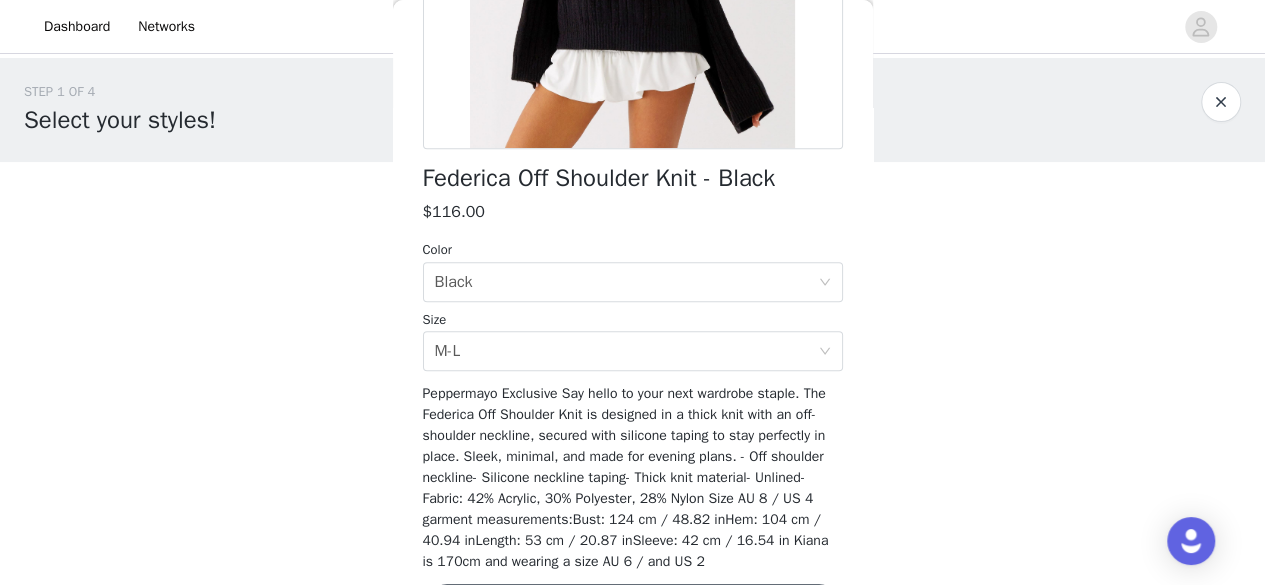 scroll, scrollTop: 472, scrollLeft: 0, axis: vertical 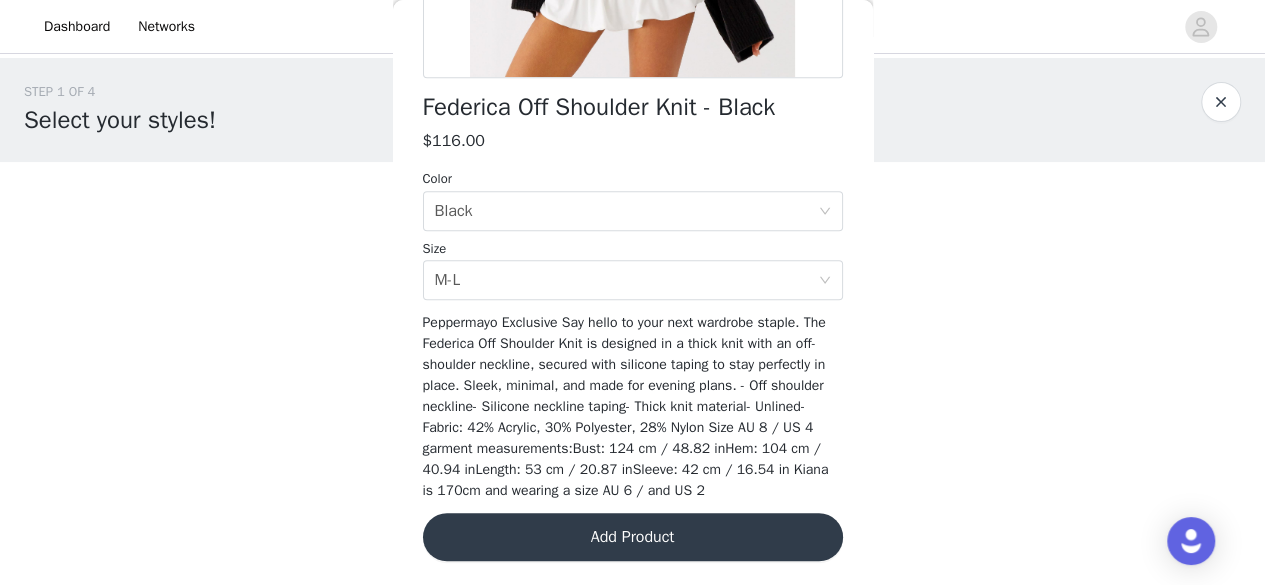 click on "Add Product" at bounding box center [633, 537] 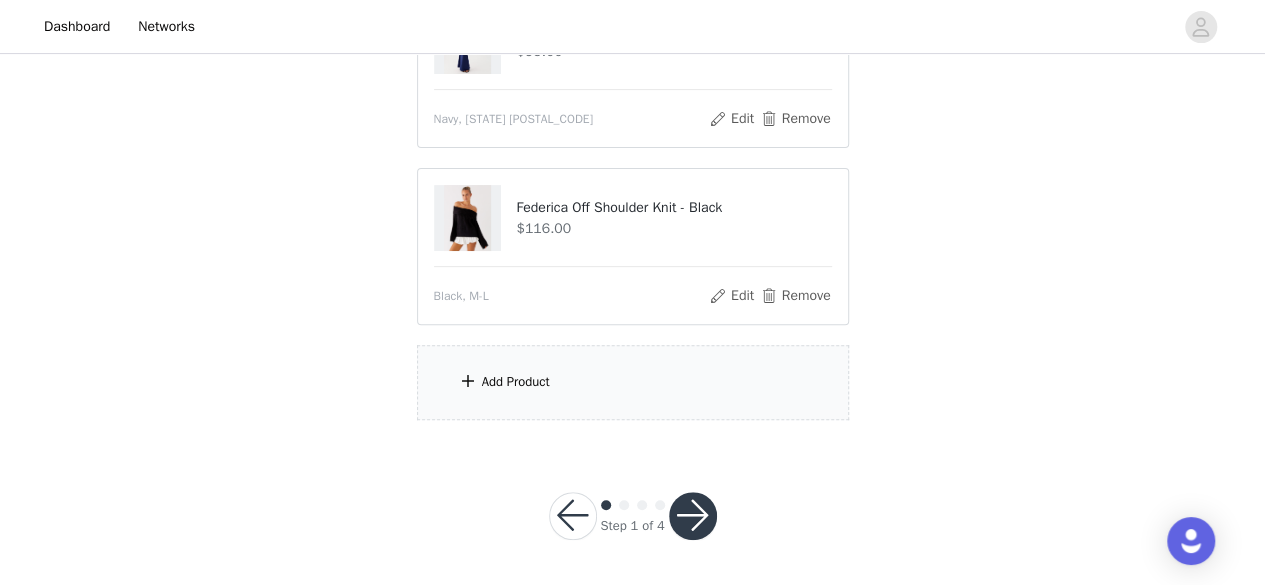 scroll, scrollTop: 284, scrollLeft: 0, axis: vertical 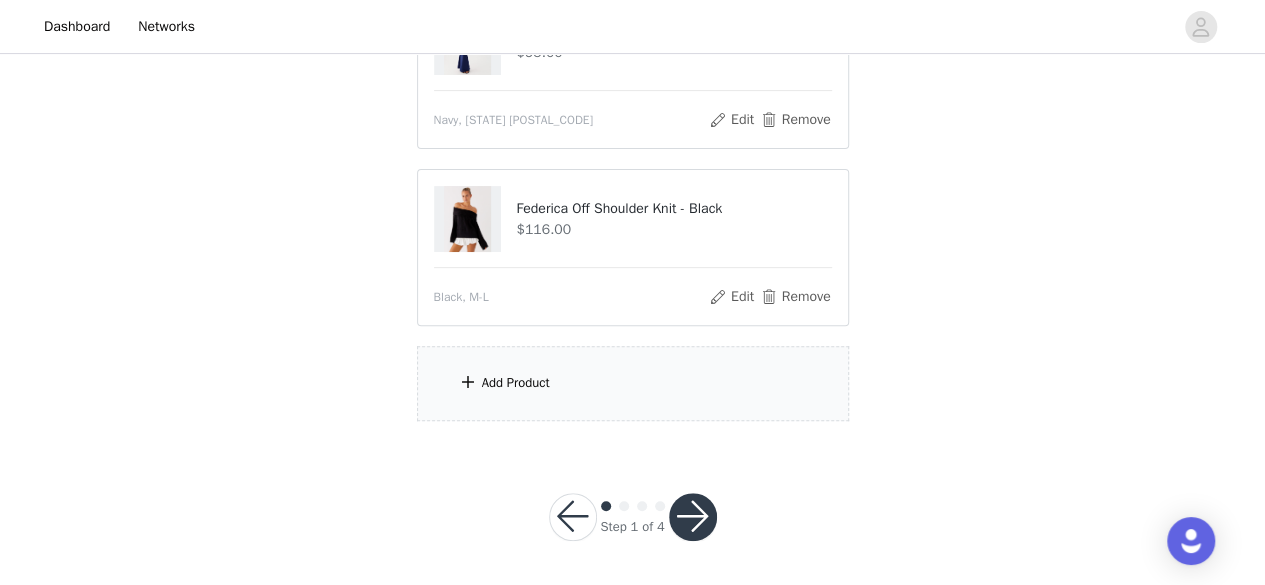 click on "Add Product" at bounding box center (633, 383) 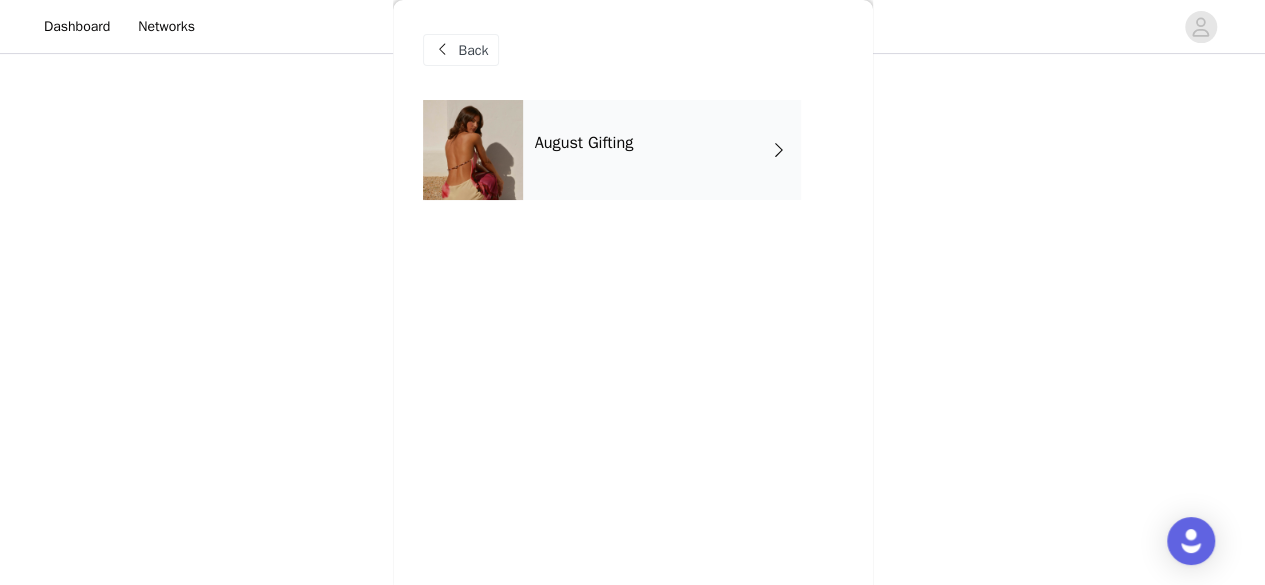 click at bounding box center [473, 150] 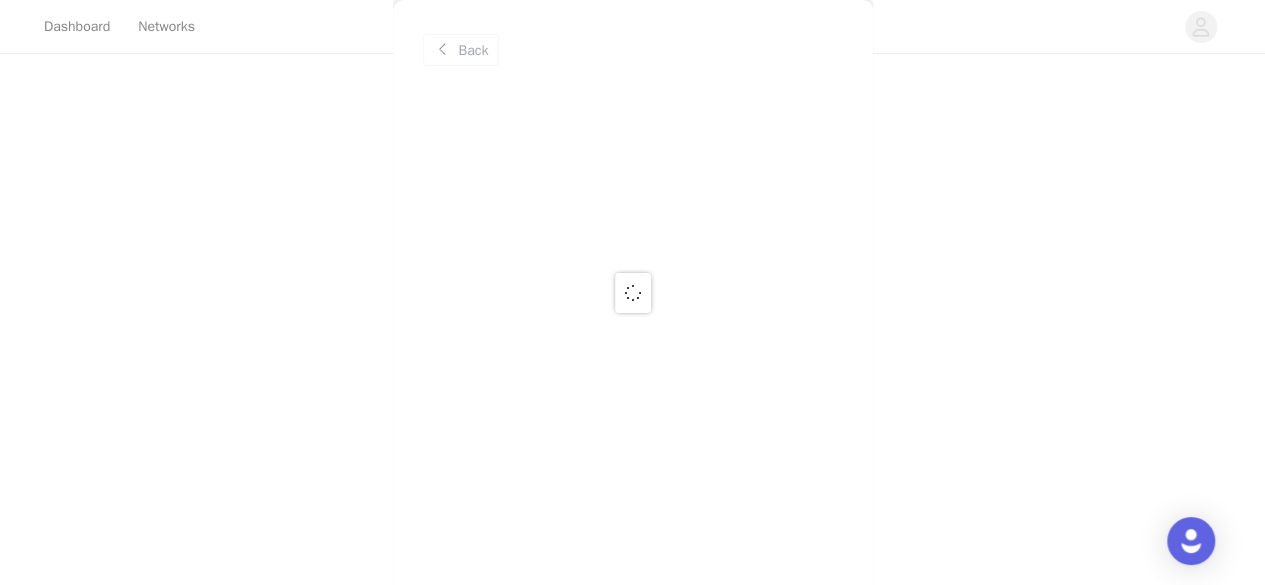 scroll, scrollTop: 285, scrollLeft: 0, axis: vertical 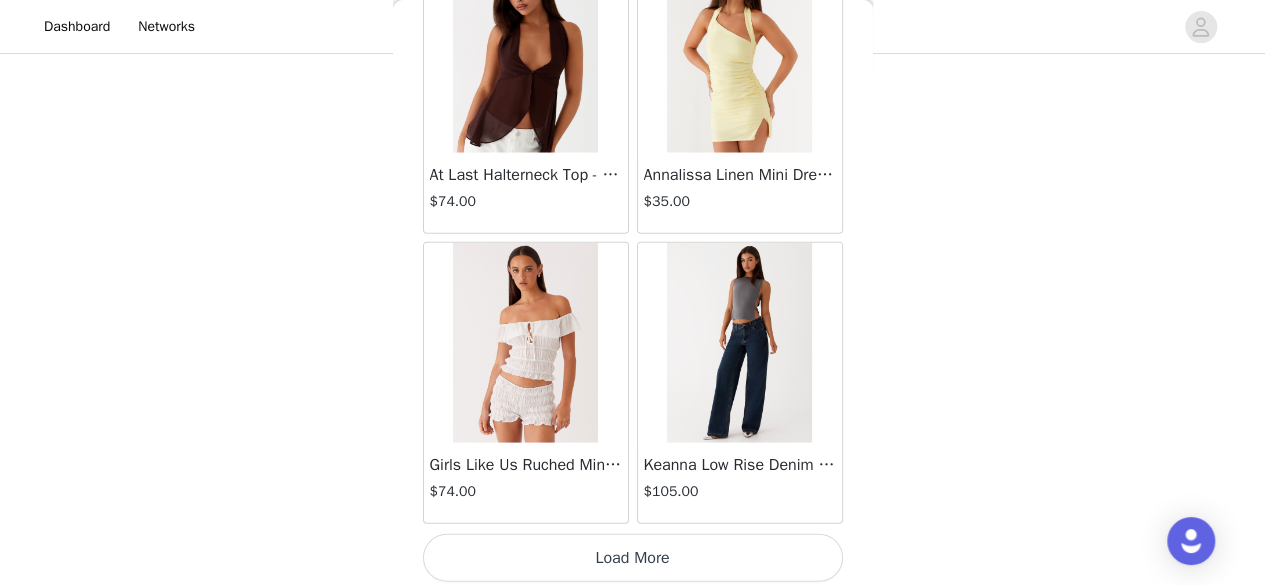 click on "Load More" at bounding box center (633, 558) 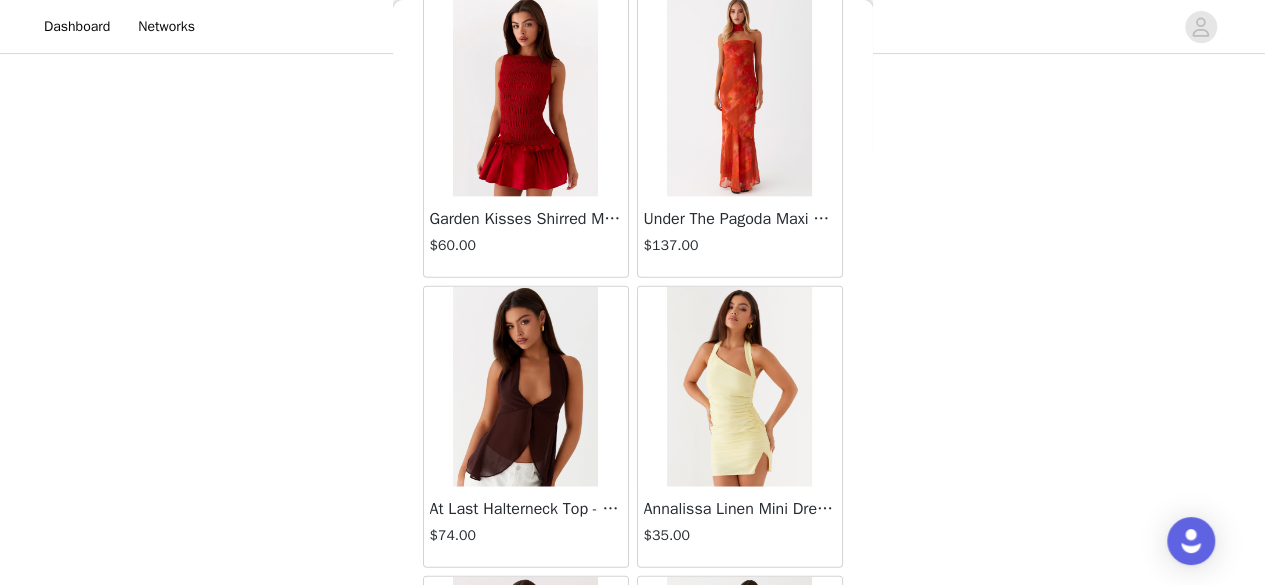 scroll, scrollTop: 2108, scrollLeft: 0, axis: vertical 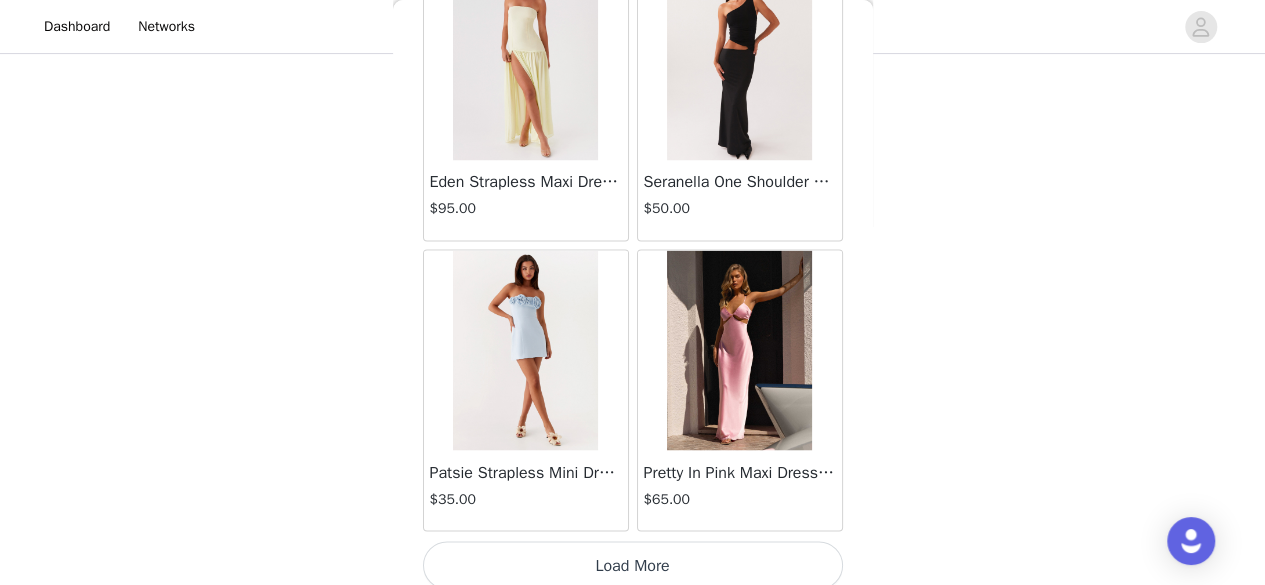 click on "Load More" at bounding box center [633, 565] 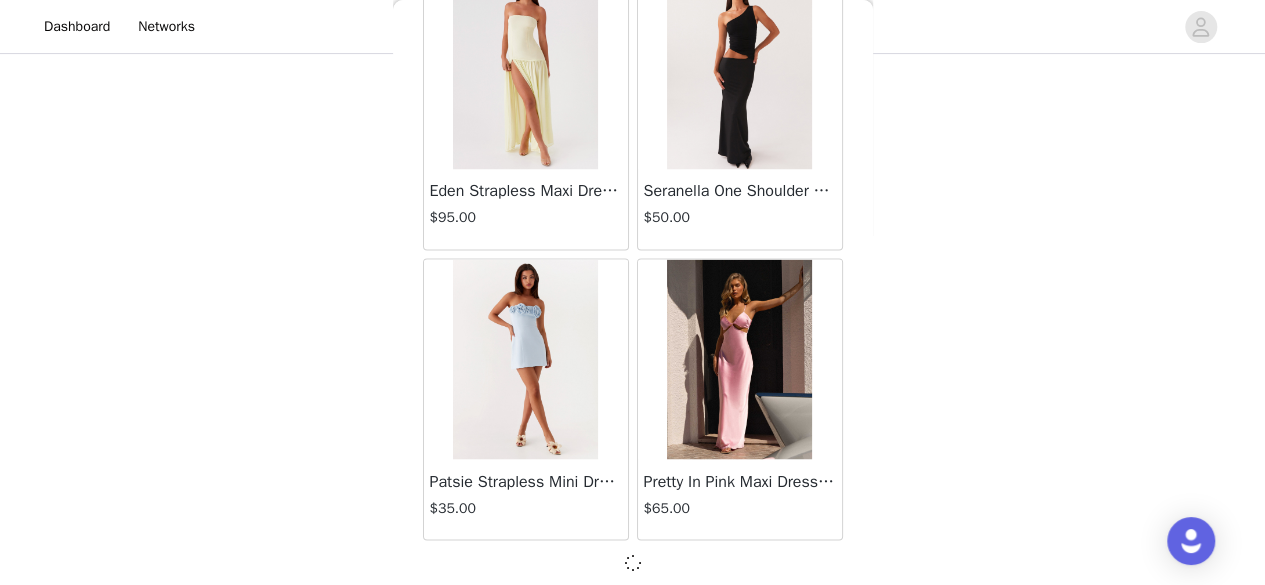 scroll, scrollTop: 0, scrollLeft: 0, axis: both 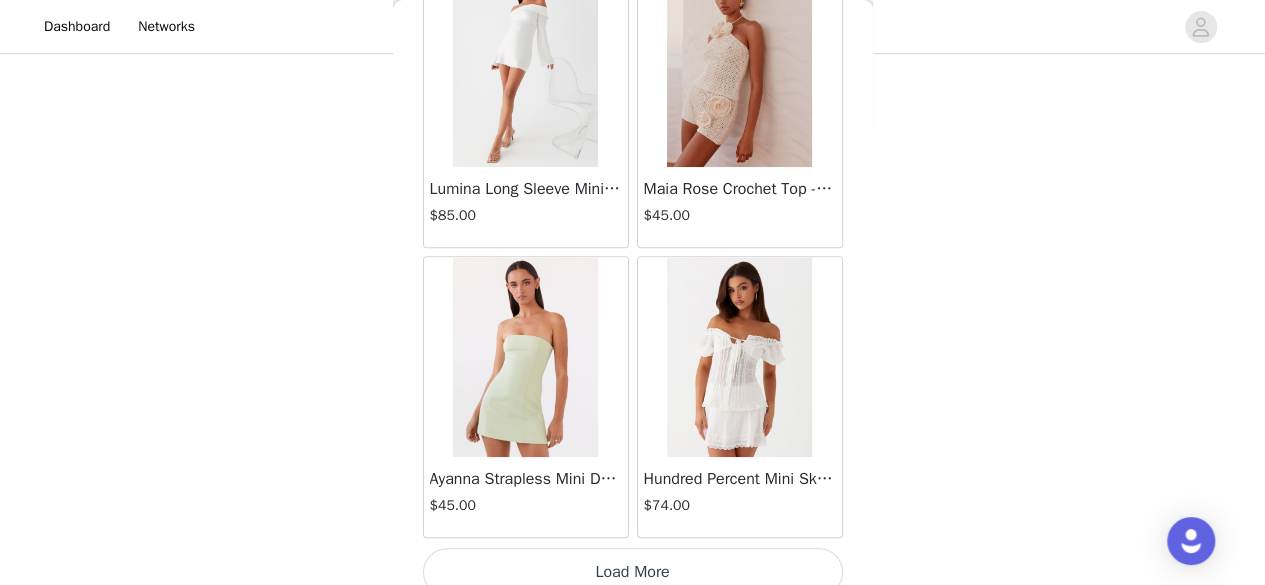 click on "Load More" at bounding box center [633, 572] 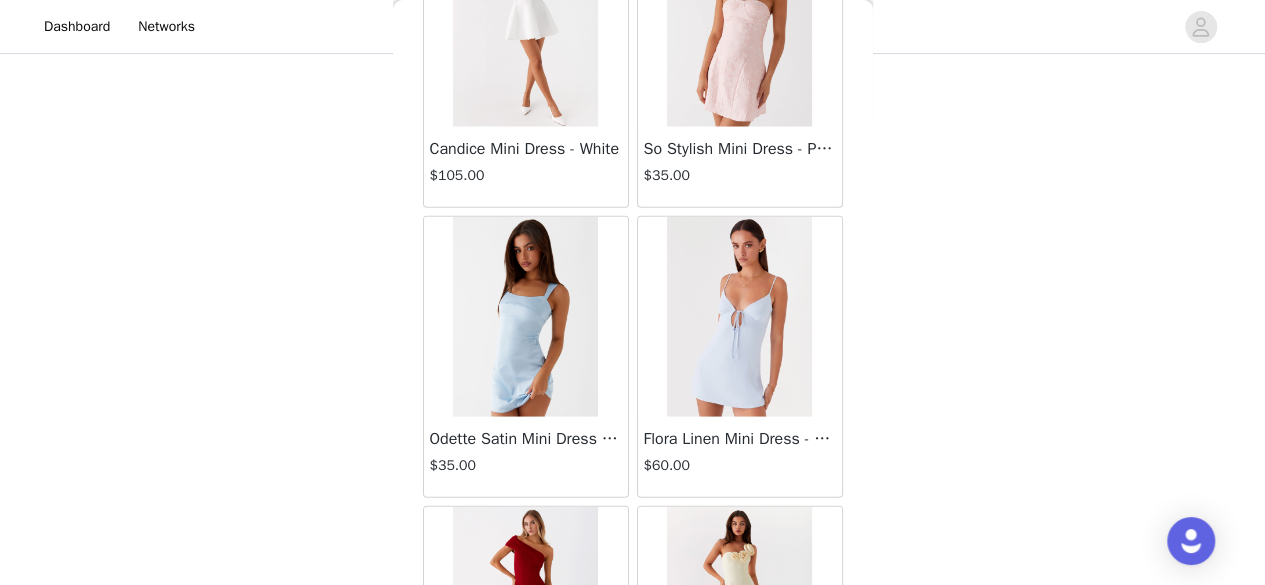 scroll, scrollTop: 11148, scrollLeft: 0, axis: vertical 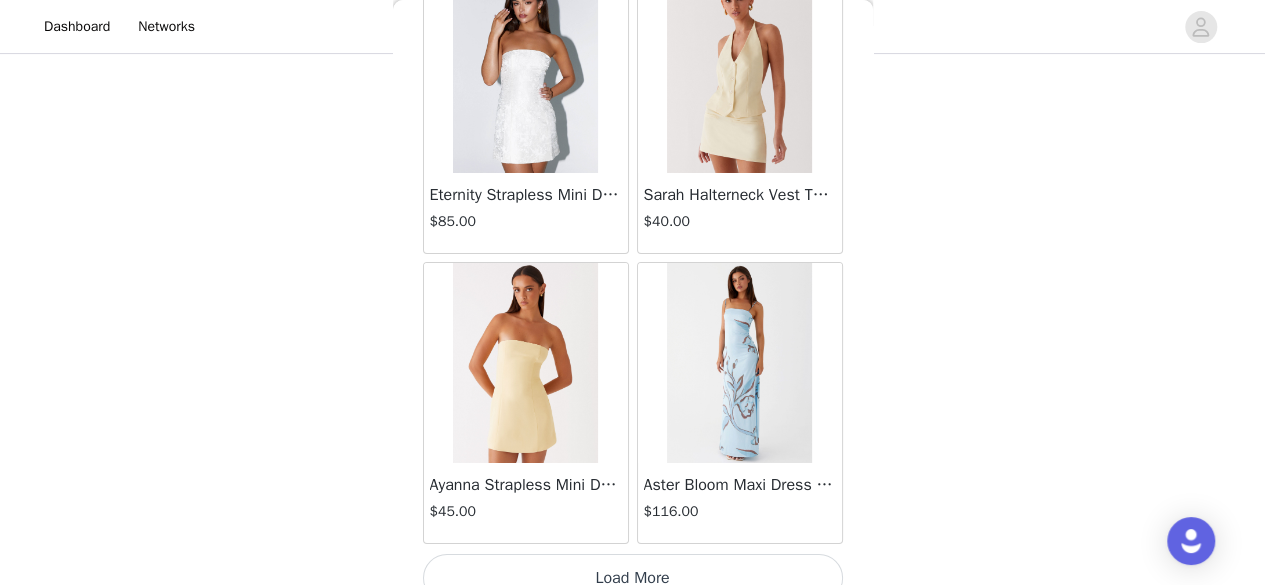 click on "Aullie Mini Dress - White   $60.00       Mira Halter Neck Mini Dress - Black   $85.00       Heavy Hearted Mini Dress - Yellow   $85.00       Hundred Percent Puff Sleeve Top - White   $105.00       Love Seeker Corset Mini Dress - Red   $45.00       Cherish You Buckle Top - Red   $30.00       Ayla Satin Mini Dress - Yellow   $105.00       Rudy Tube Top - Ivory   $30.00       Keira Linen Mini Dress - White   $105.00       Not One Time Knit Mini Dress - Red   $35.00       Carmel Maxi Dress - Brown   $126.00       Moorey Beaded Mini Dress - Blue   $45.00       Solaris Strapless Maxi Dress - Blue Floral   $126.00       Lyrical Maxi Dress - Ivory   $95.00       Garden Kisses Shirred Mini Dress - Red   $60.00       Under The Pagoda Maxi Dress - Amber   $137.00       At Last Halterneck Top - Brown   $74.00       Annalissa Linen Mini Dress - Yellow   $35.00       Girls Like Us Ruched Mini Shorts - White   $74.00       Keanna Low Rise Denim Jeans - Washed Denim   $105.00       Jocelyn Maxi Dress - Sage   $95.00" at bounding box center (633, -5220) 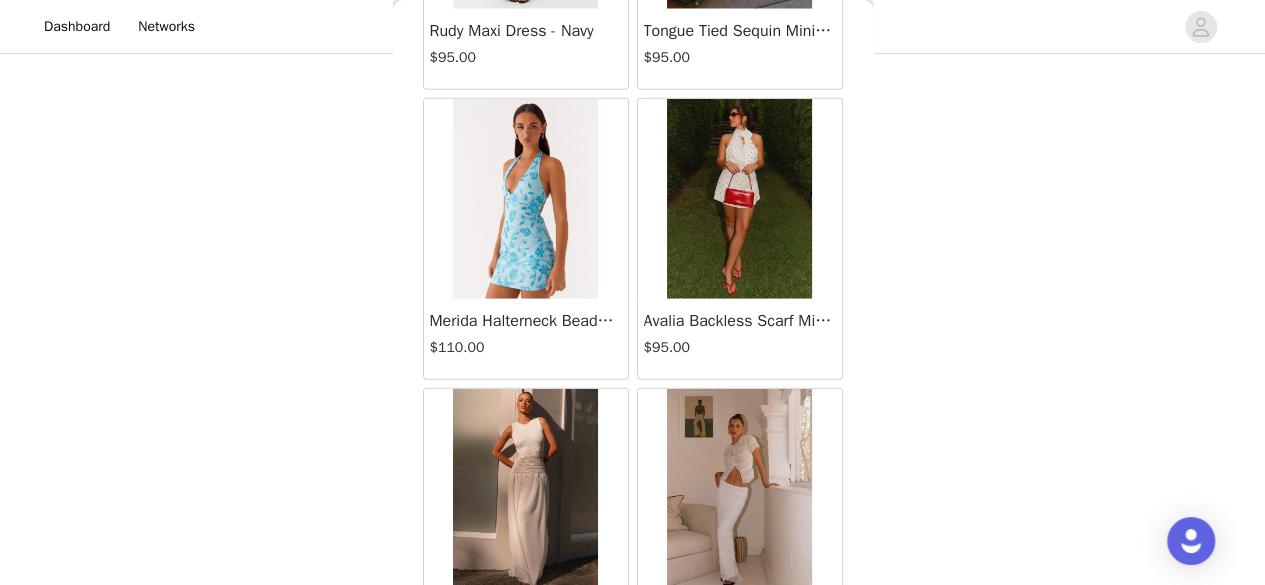 scroll, scrollTop: 14041, scrollLeft: 0, axis: vertical 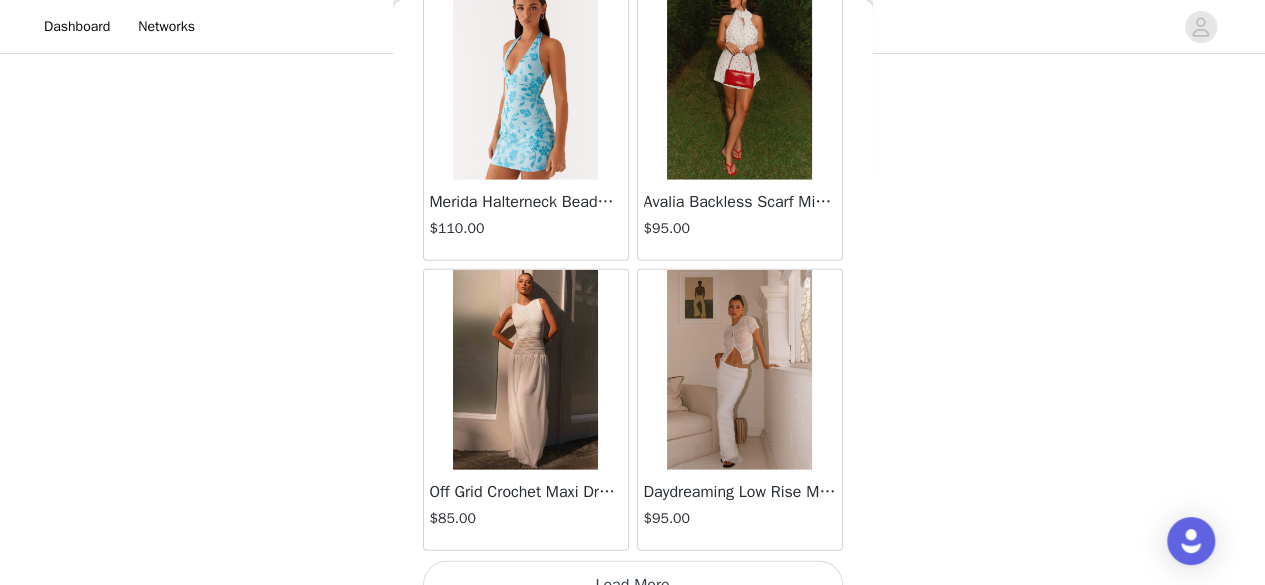 click on "Load More" at bounding box center (633, 585) 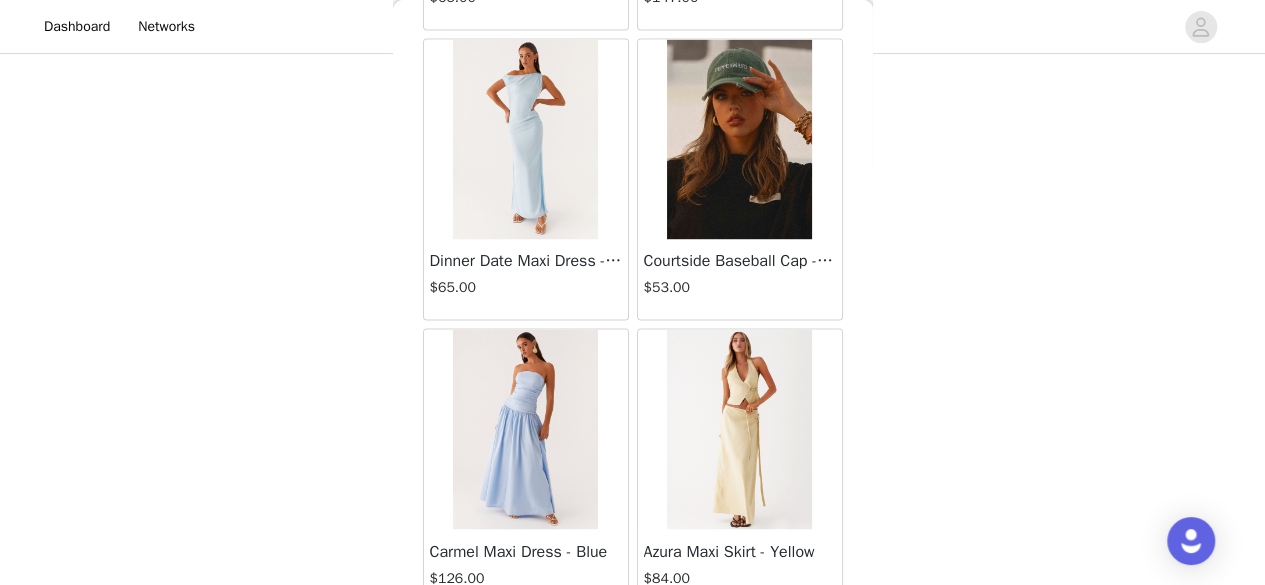 scroll, scrollTop: 16934, scrollLeft: 0, axis: vertical 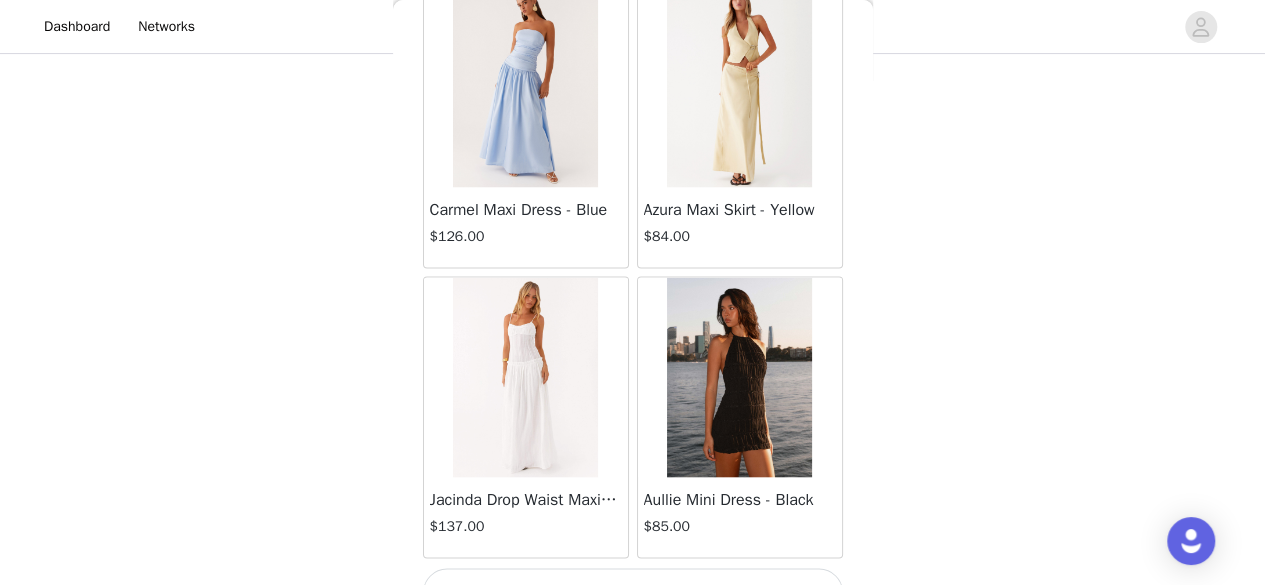 click on "Load More" at bounding box center (633, 592) 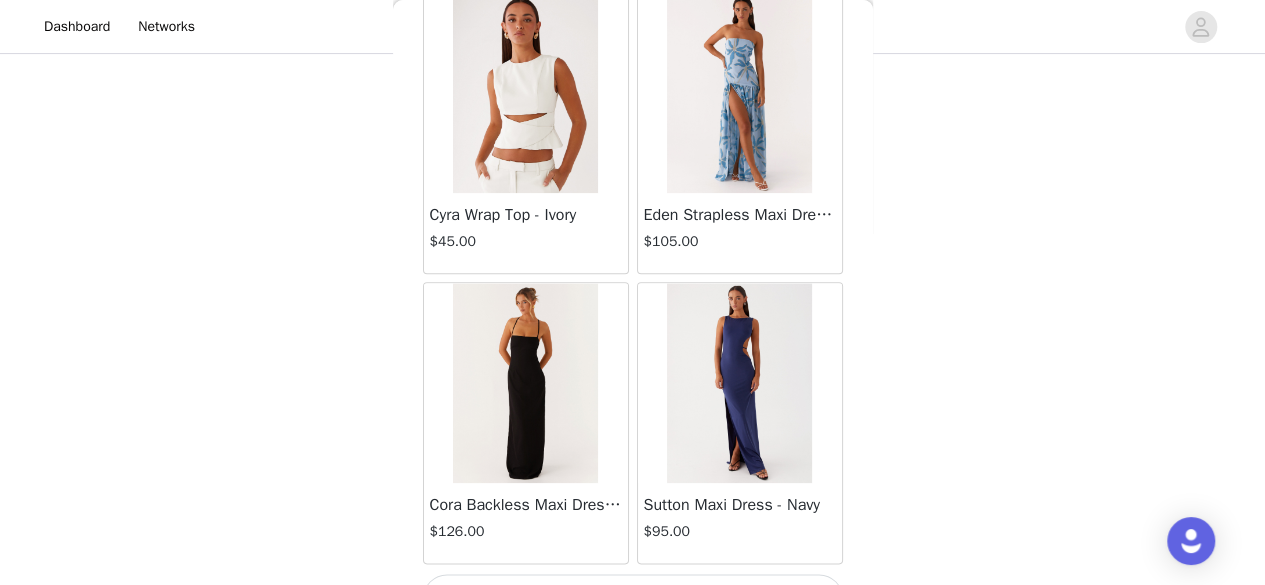 click on "Load More" at bounding box center [633, 598] 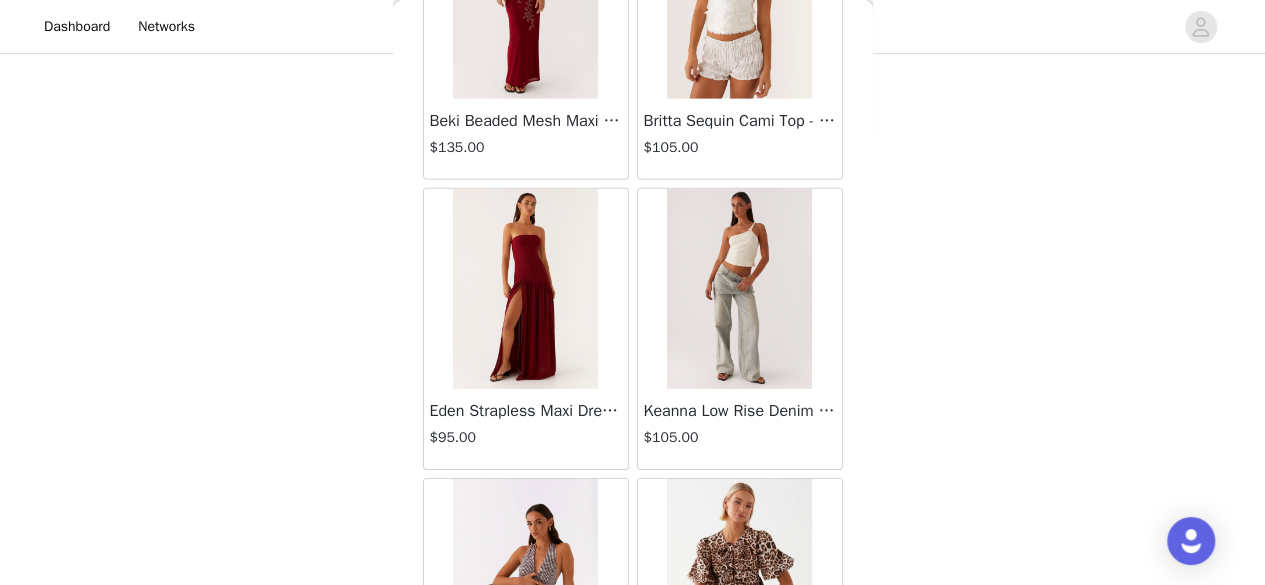 scroll, scrollTop: 22721, scrollLeft: 0, axis: vertical 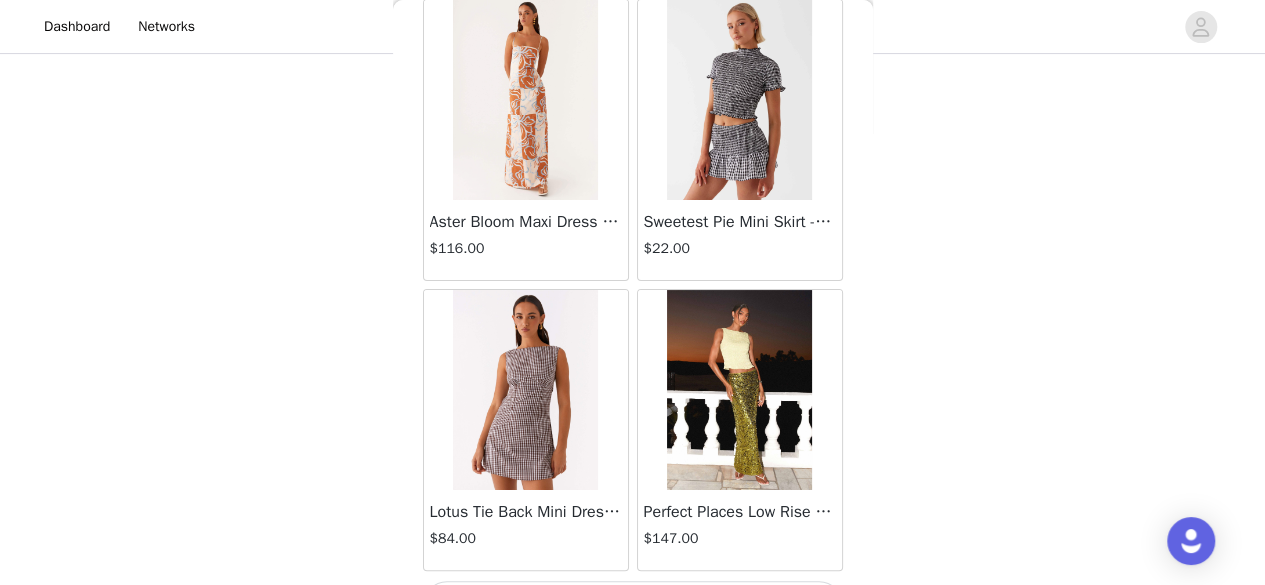 click on "Load More" at bounding box center (633, 605) 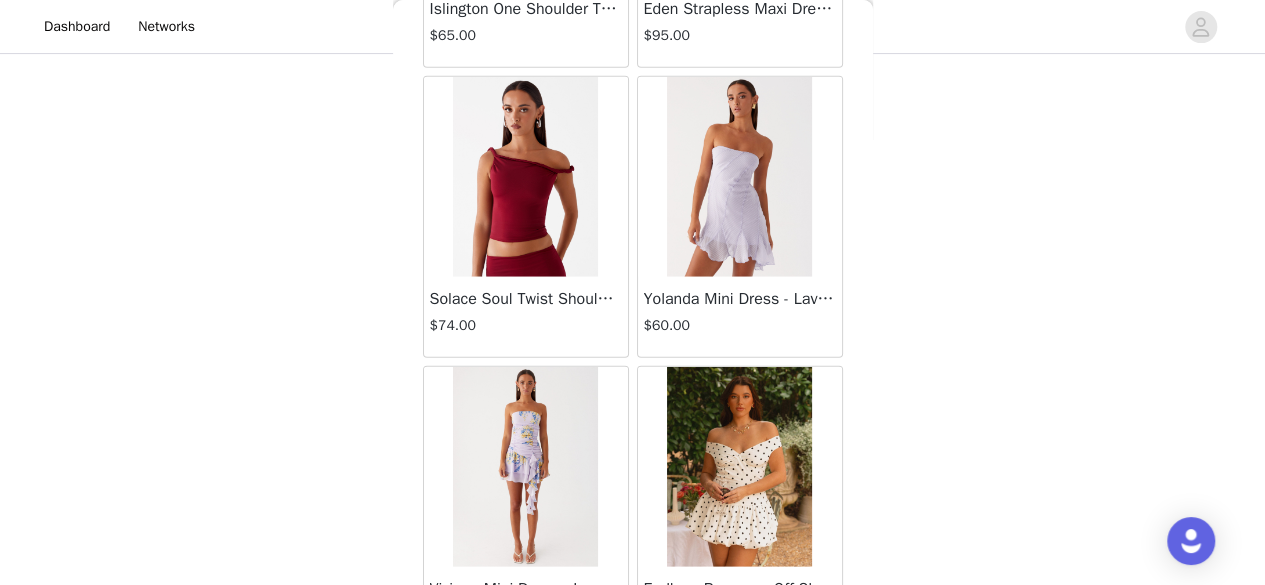 scroll, scrollTop: 25614, scrollLeft: 0, axis: vertical 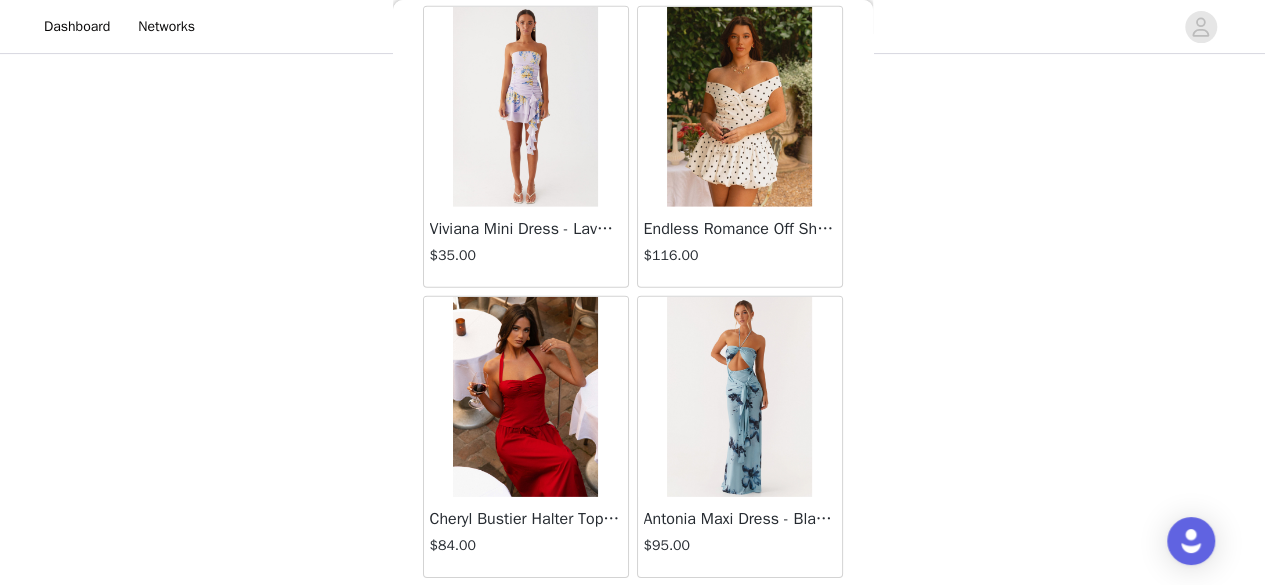 click on "Load More" at bounding box center (633, 612) 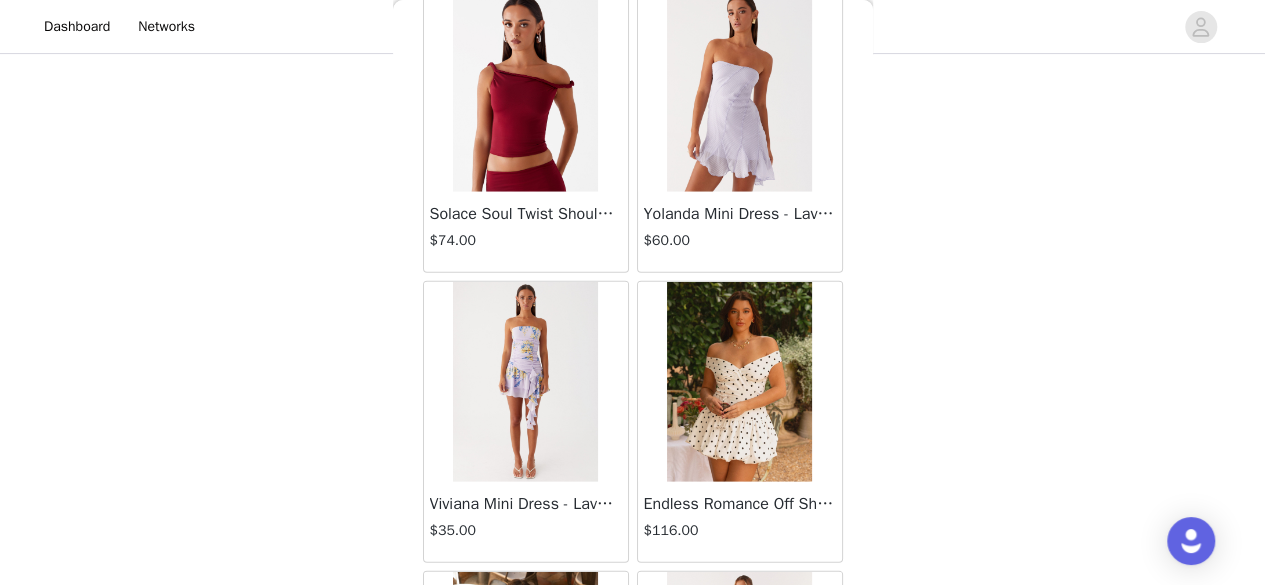 scroll, scrollTop: 25606, scrollLeft: 0, axis: vertical 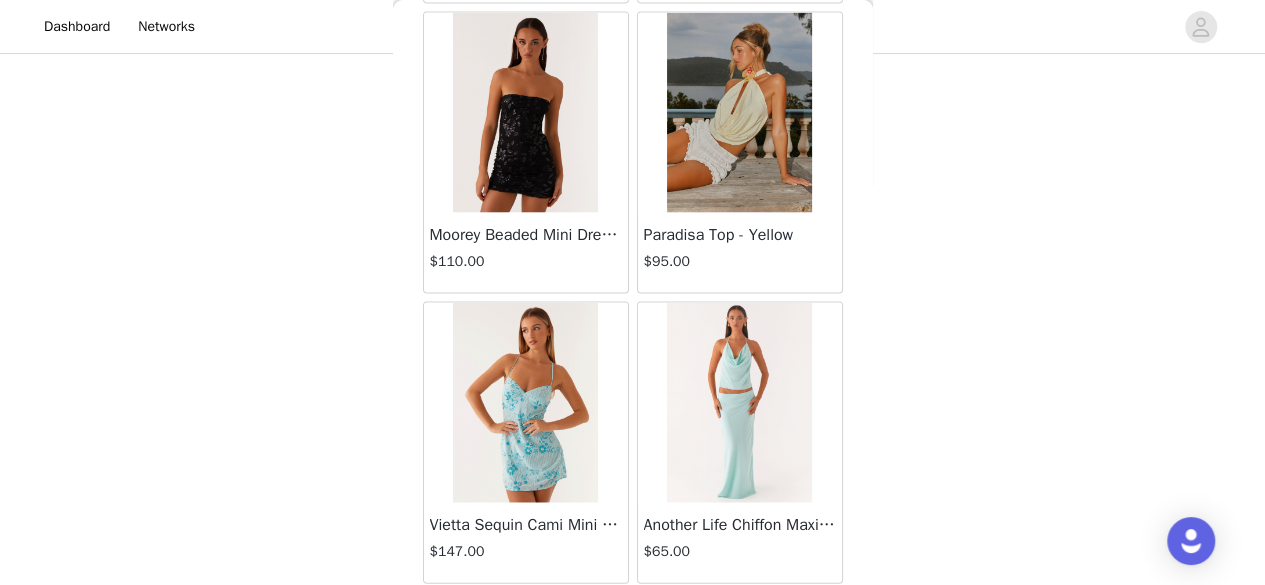 click on "Load More" at bounding box center (633, 618) 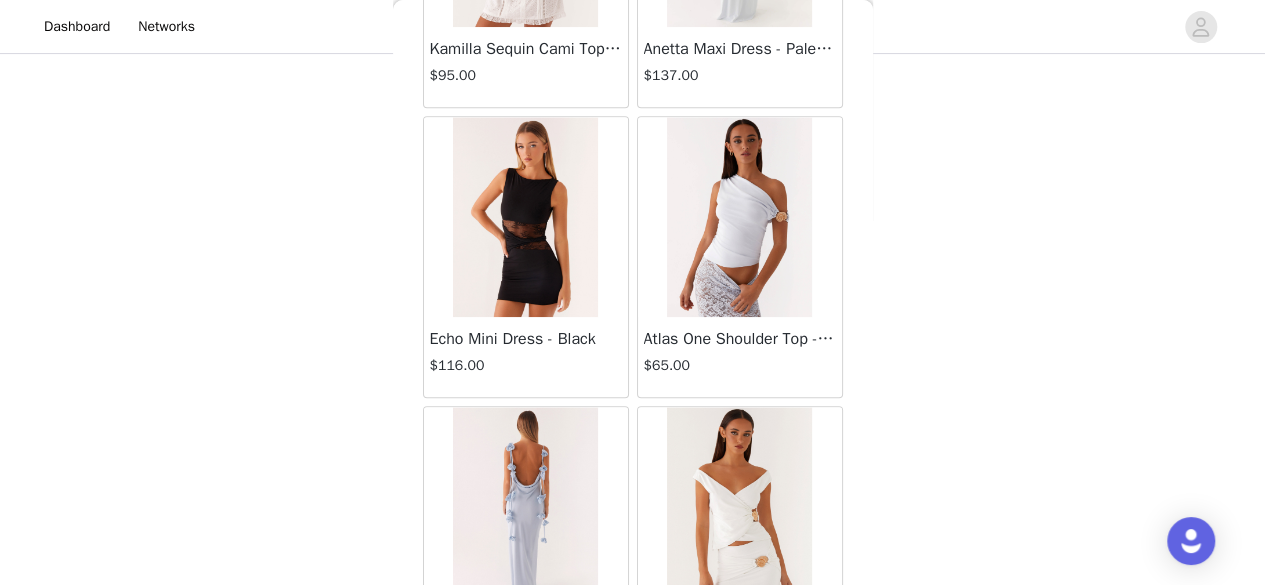 scroll, scrollTop: 31401, scrollLeft: 0, axis: vertical 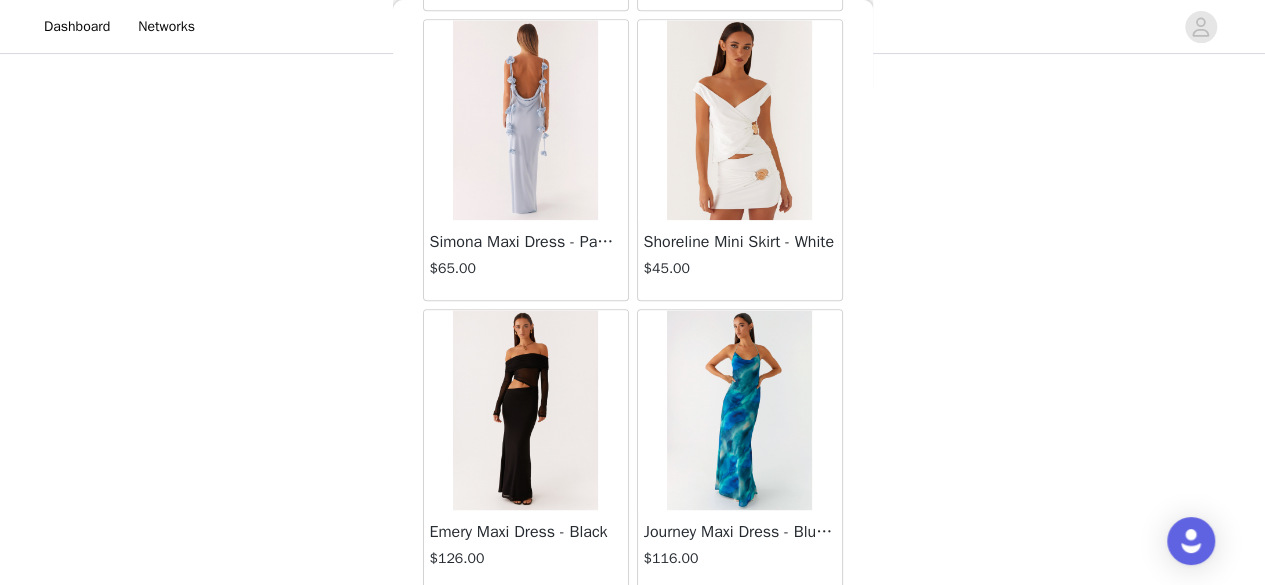 click on "Load More" at bounding box center [633, 625] 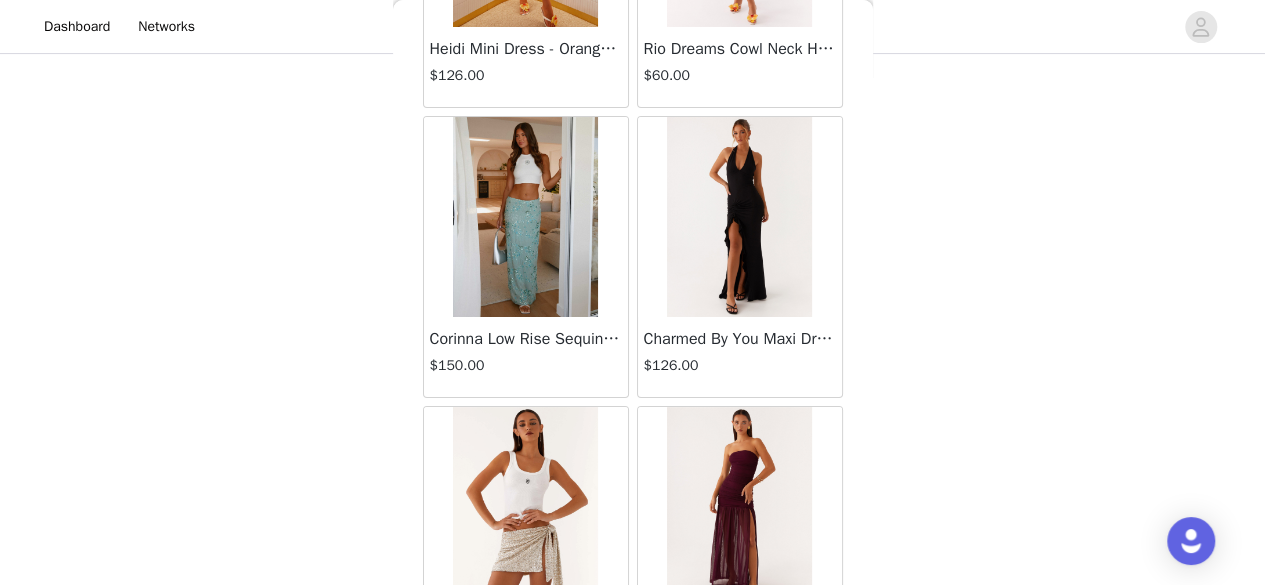 scroll, scrollTop: 34294, scrollLeft: 0, axis: vertical 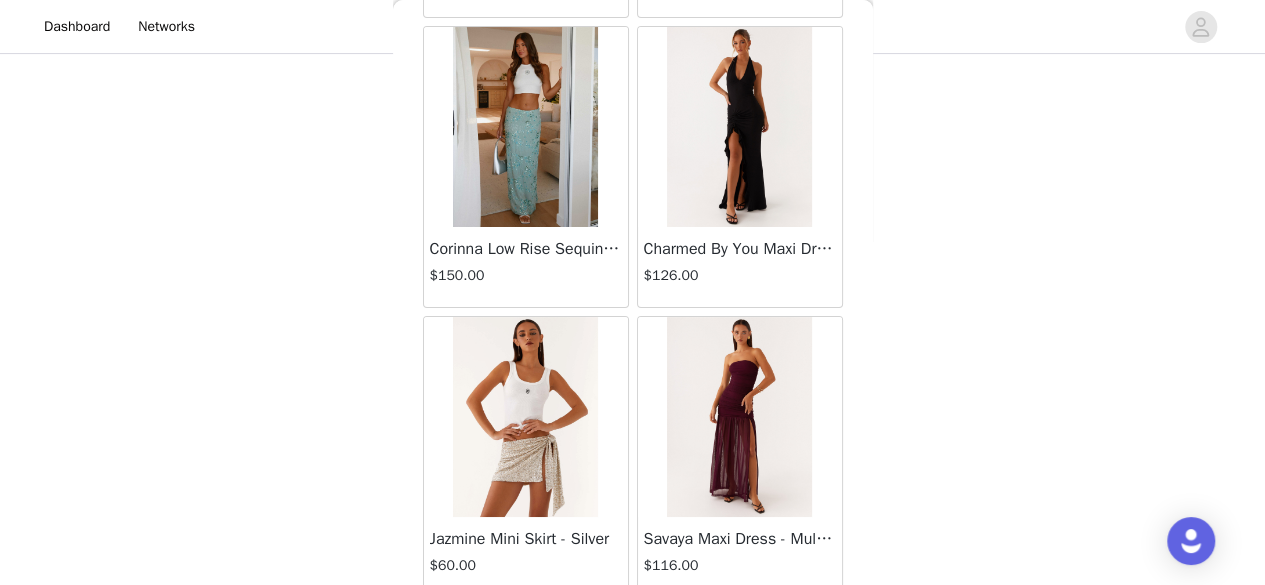 click on "Load More" at bounding box center [633, 632] 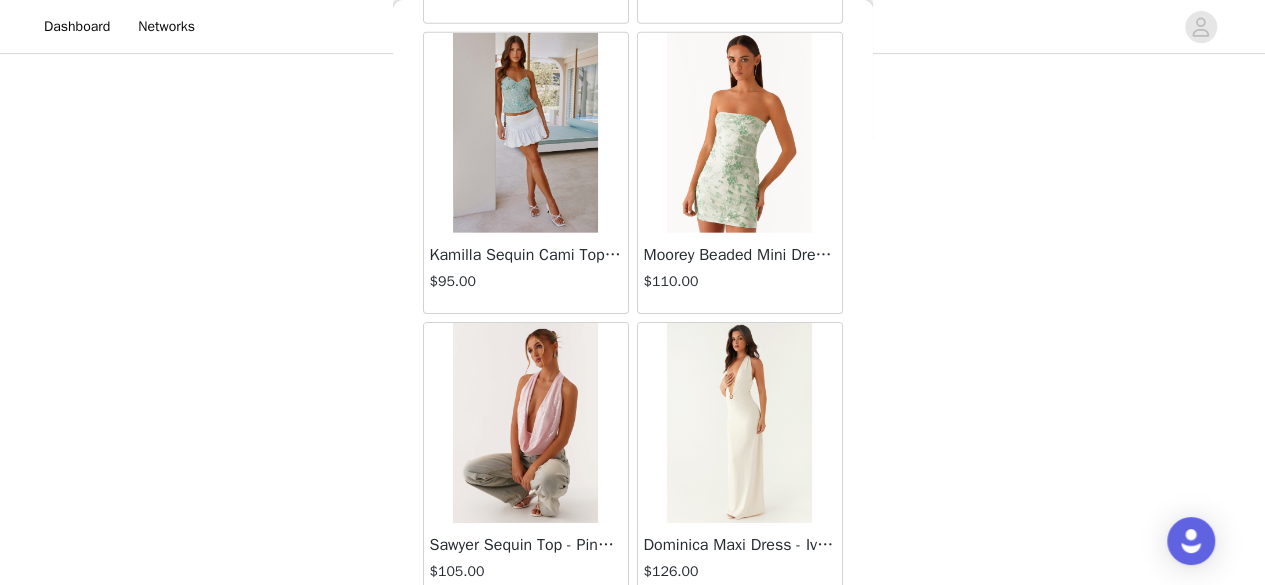 click on "Load More" at bounding box center (633, 638) 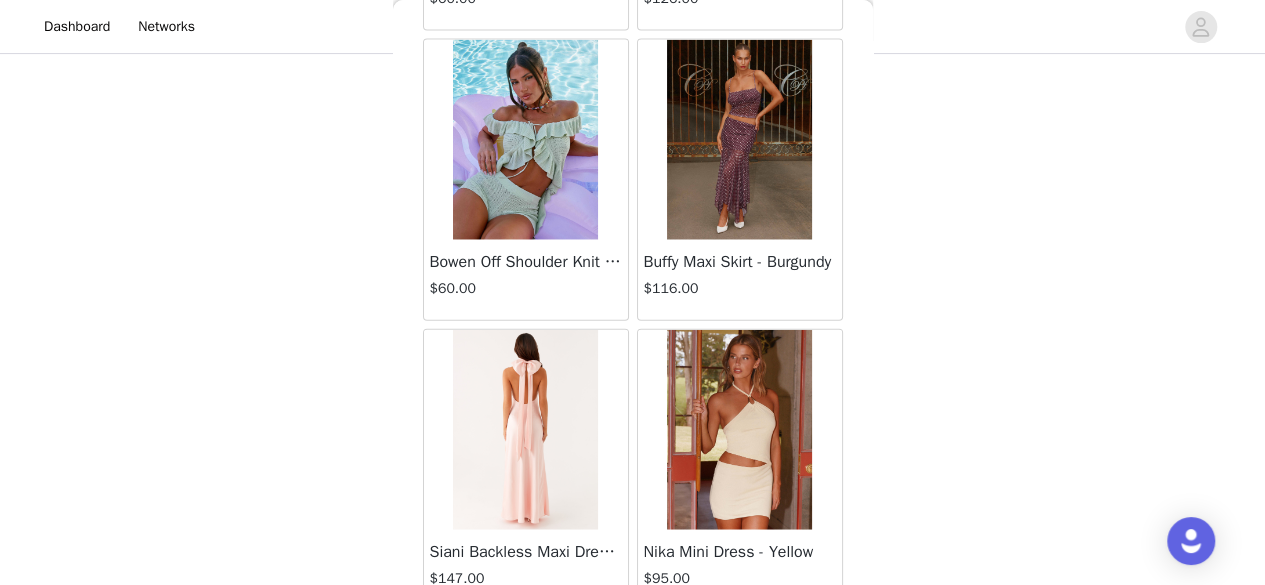 click on "Load More" at bounding box center (633, 645) 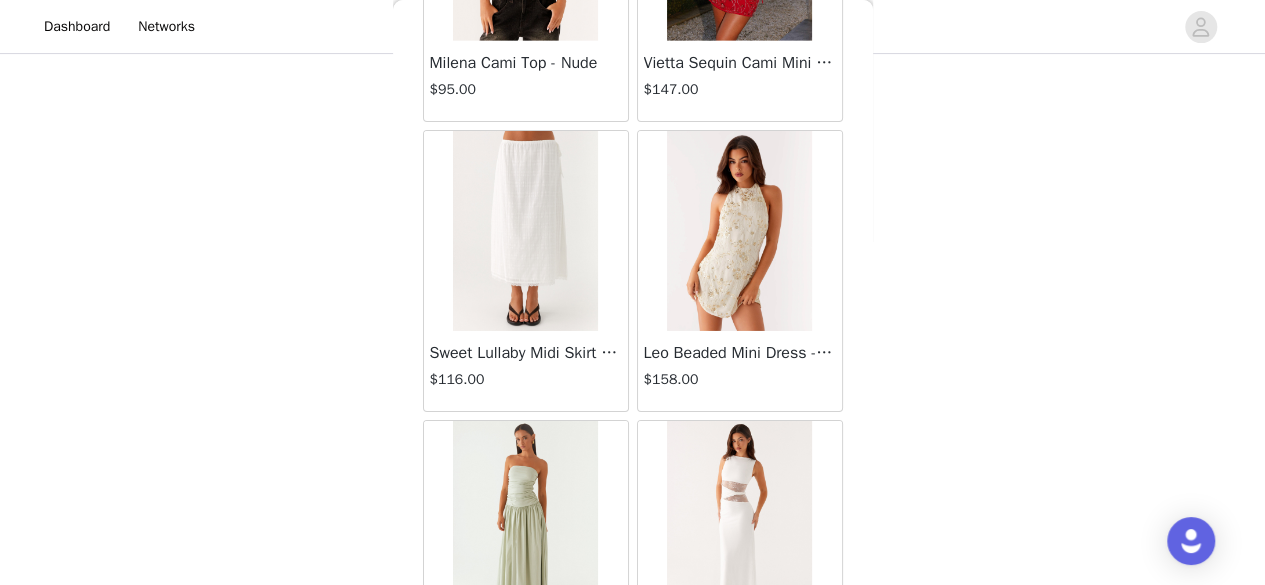 scroll, scrollTop: 40790, scrollLeft: 0, axis: vertical 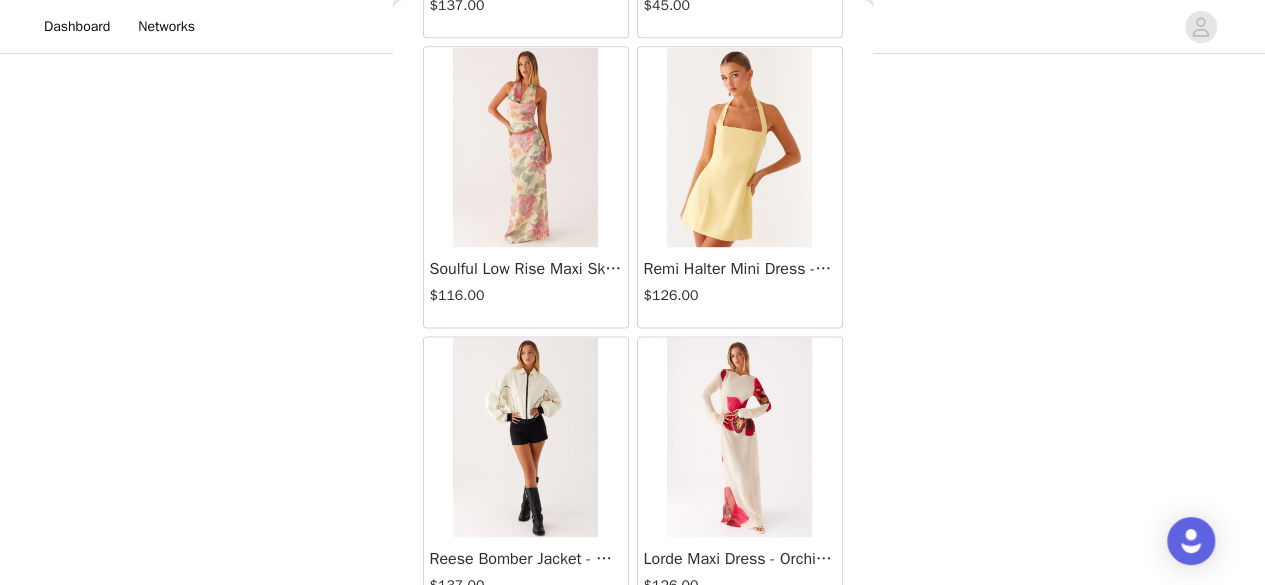 click on "Load More" at bounding box center [633, 652] 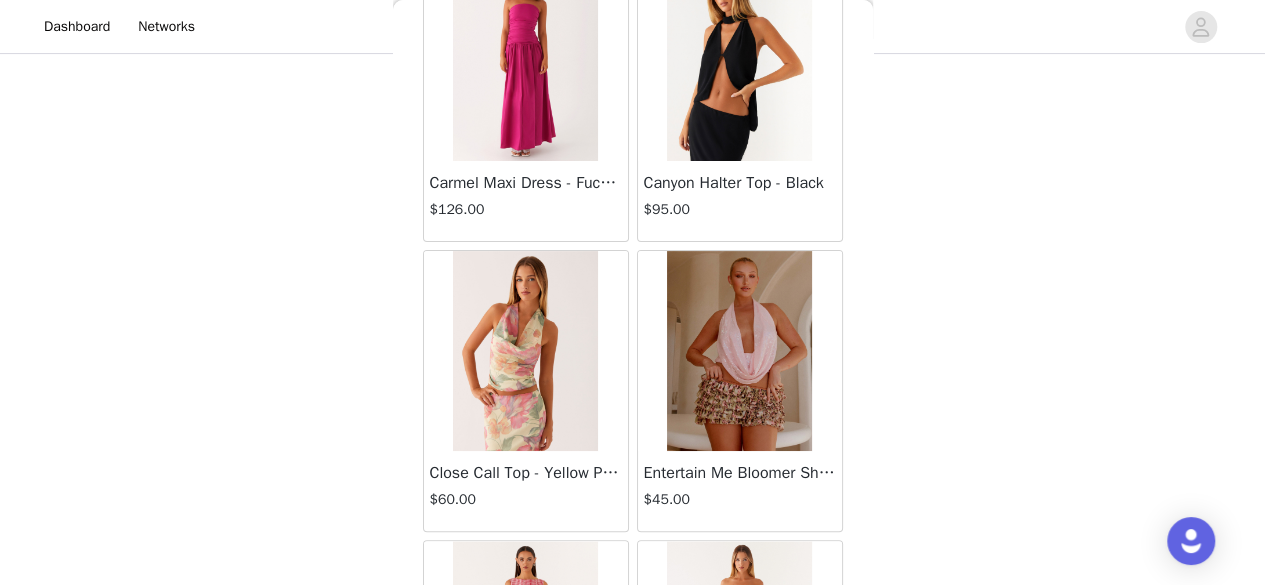 scroll, scrollTop: 45868, scrollLeft: 0, axis: vertical 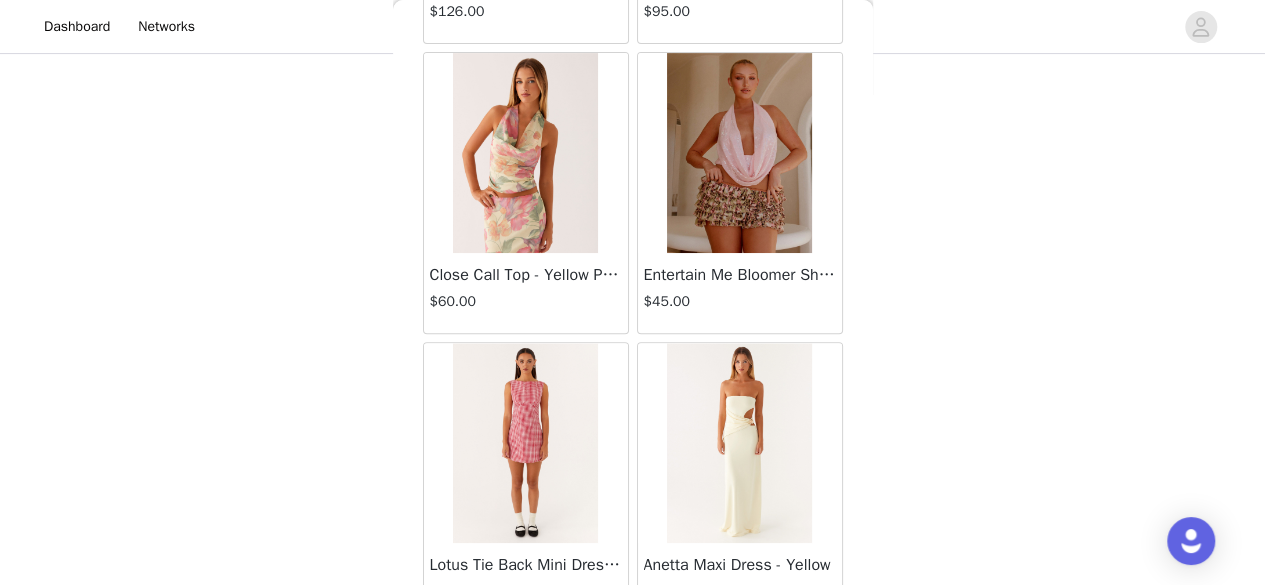click on "Load More" at bounding box center (633, 658) 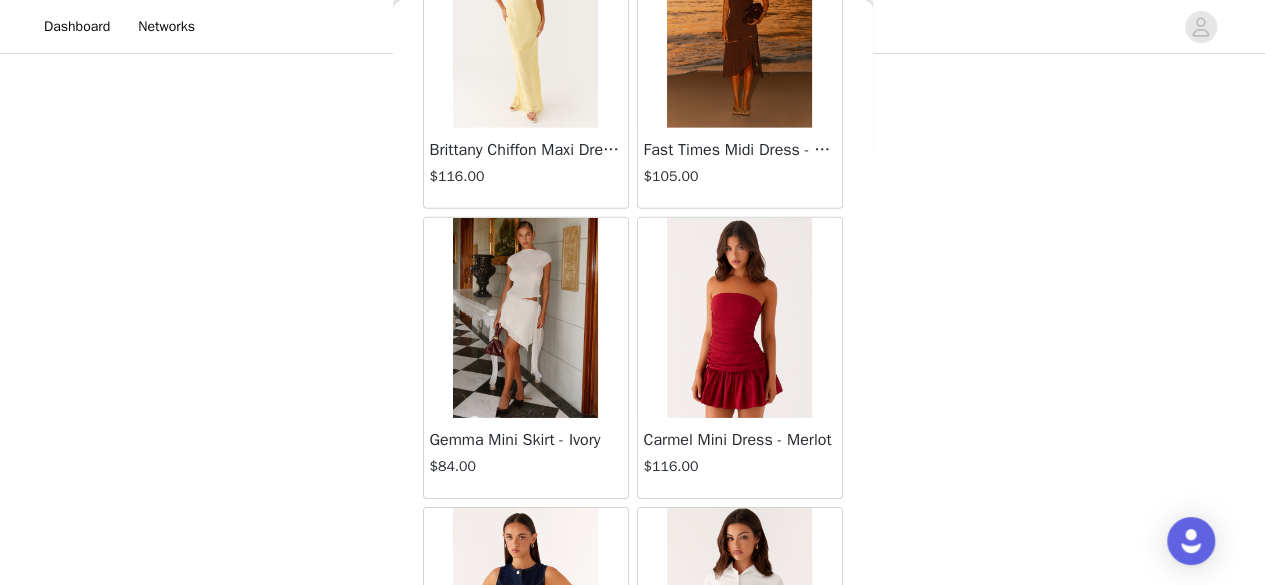scroll, scrollTop: 48761, scrollLeft: 0, axis: vertical 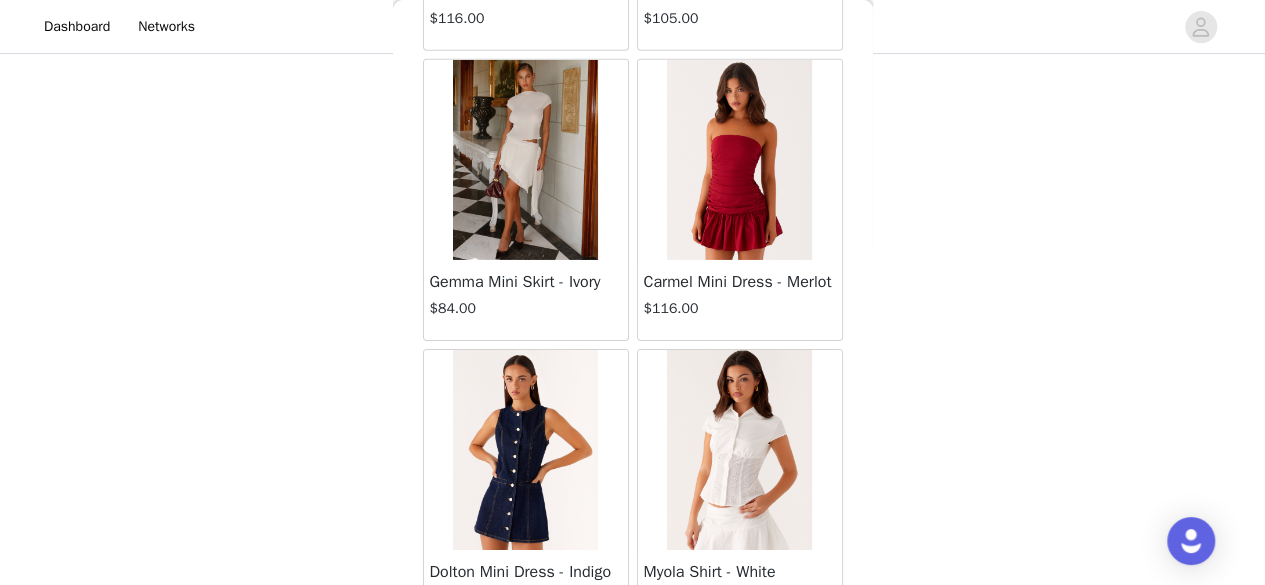 click on "Load More" at bounding box center [633, 665] 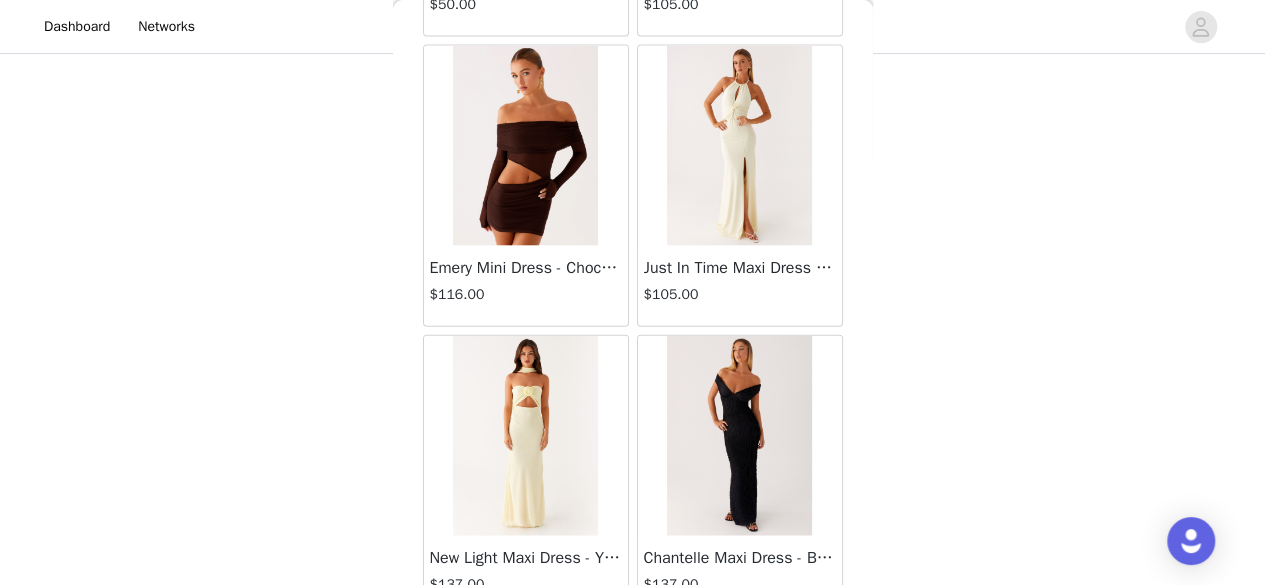 scroll, scrollTop: 51654, scrollLeft: 0, axis: vertical 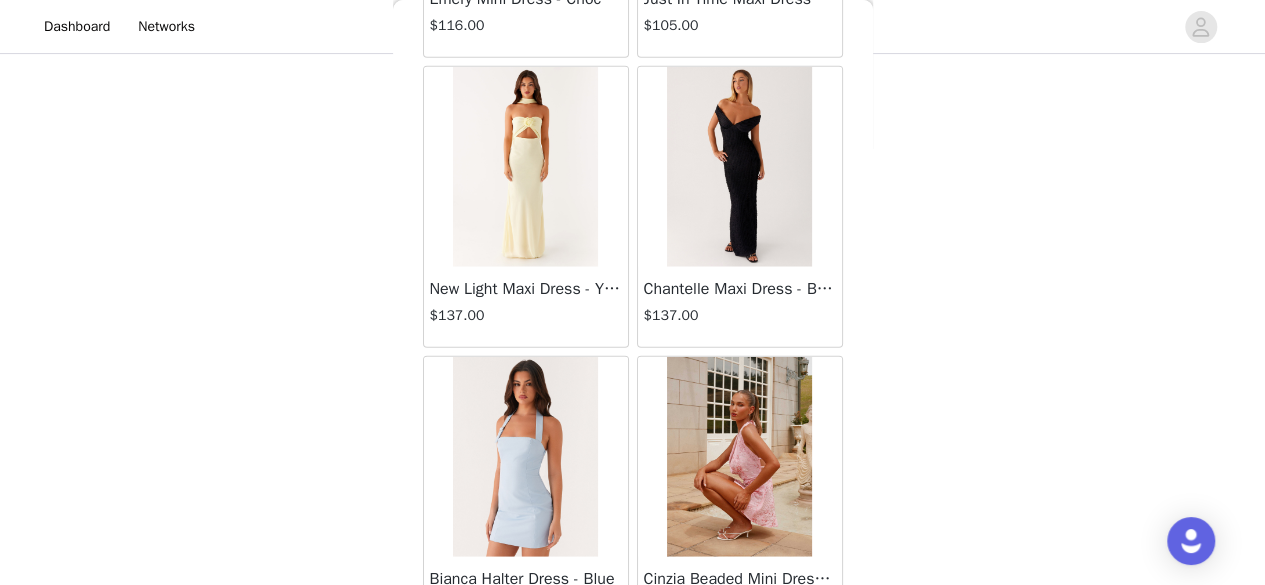 click on "Load More" at bounding box center (633, 672) 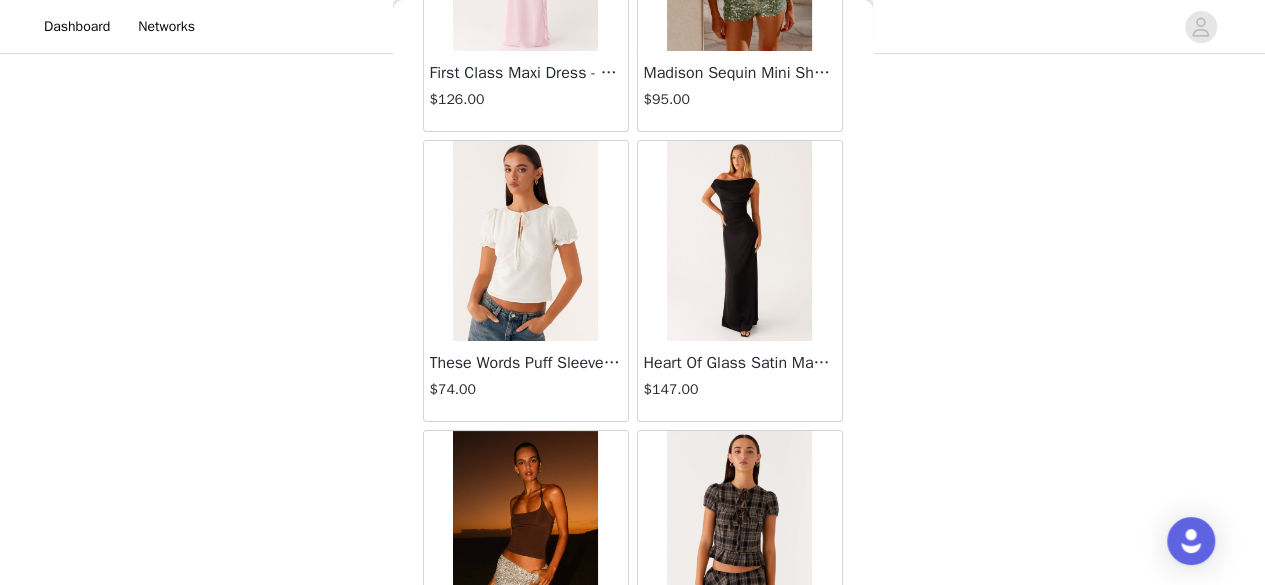 click at bounding box center (739, 241) 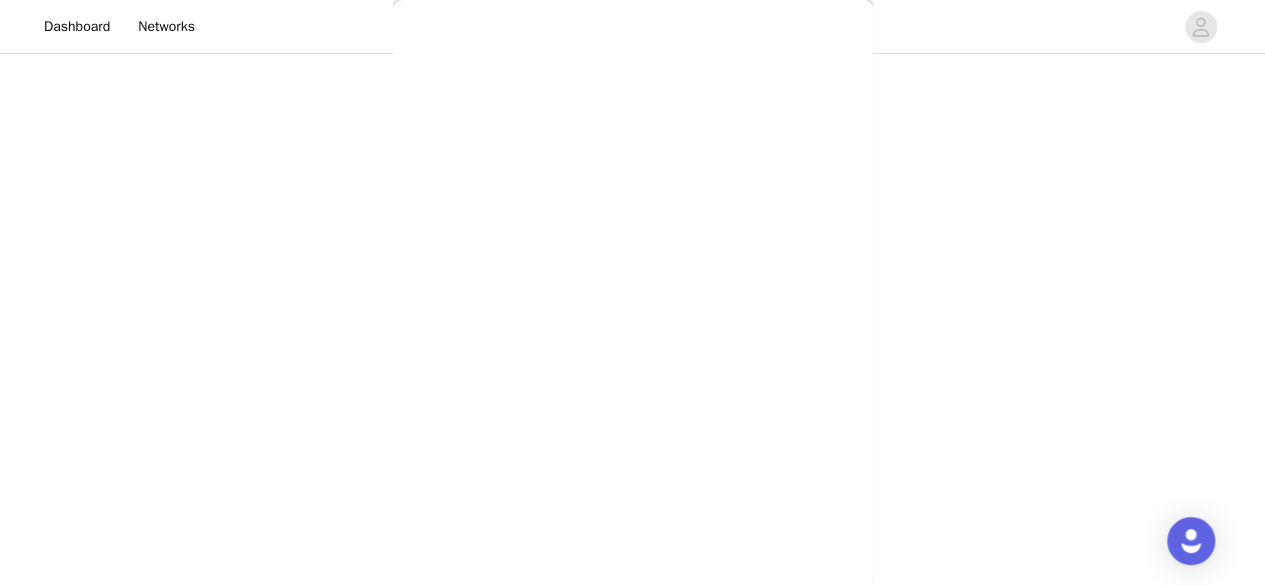 scroll, scrollTop: 498, scrollLeft: 0, axis: vertical 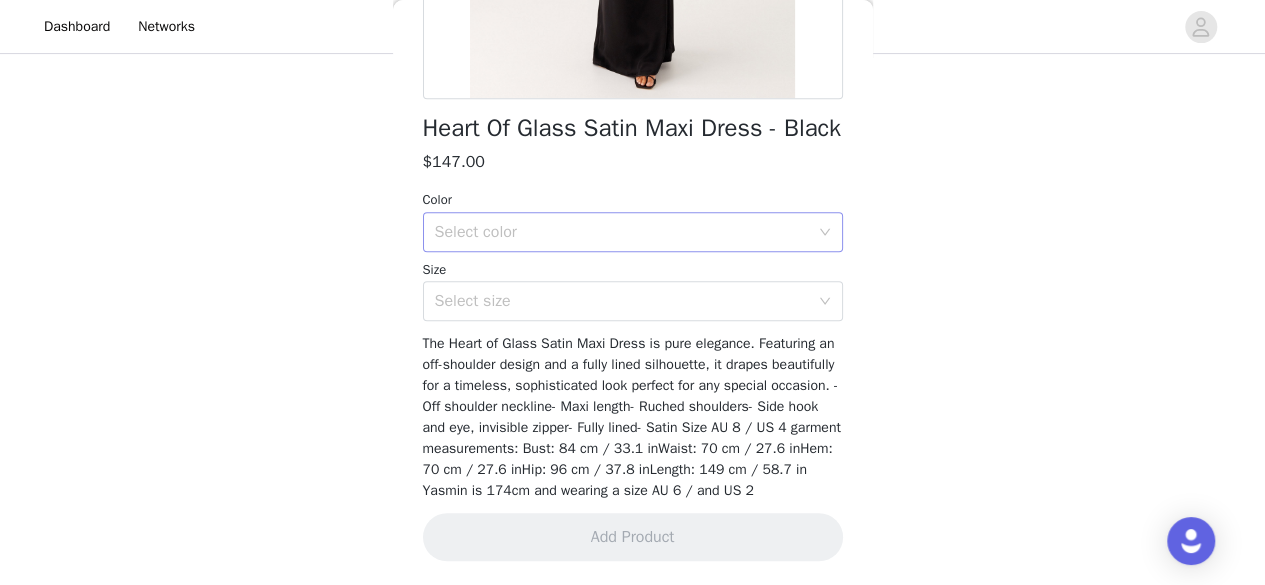 click on "Select color" at bounding box center (622, 232) 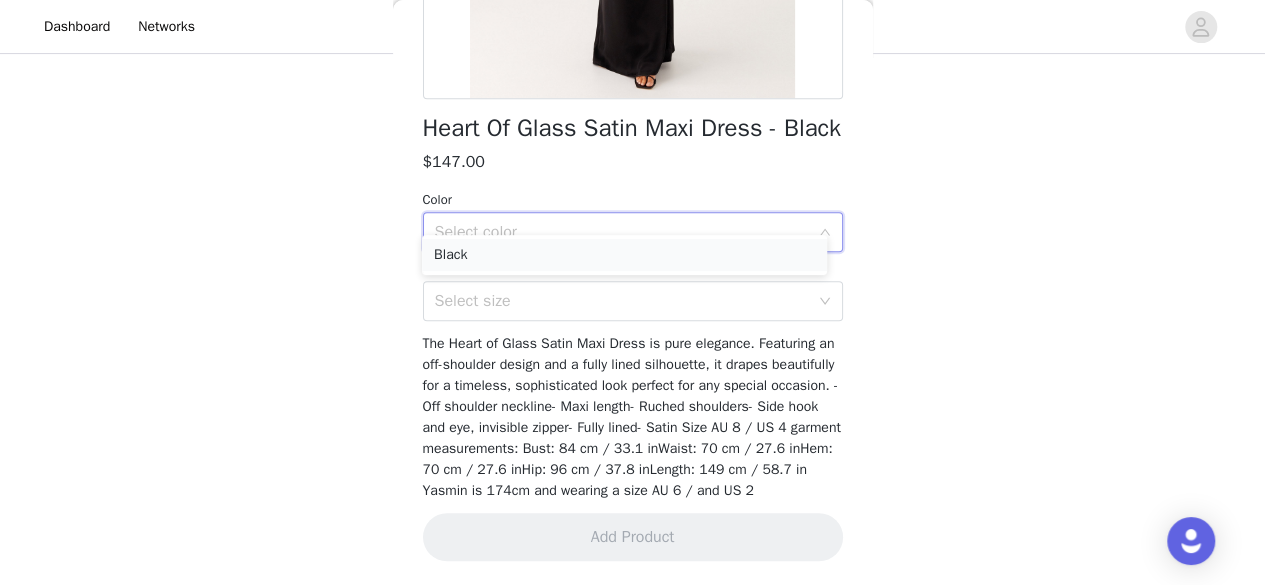 click on "Black" at bounding box center [624, 255] 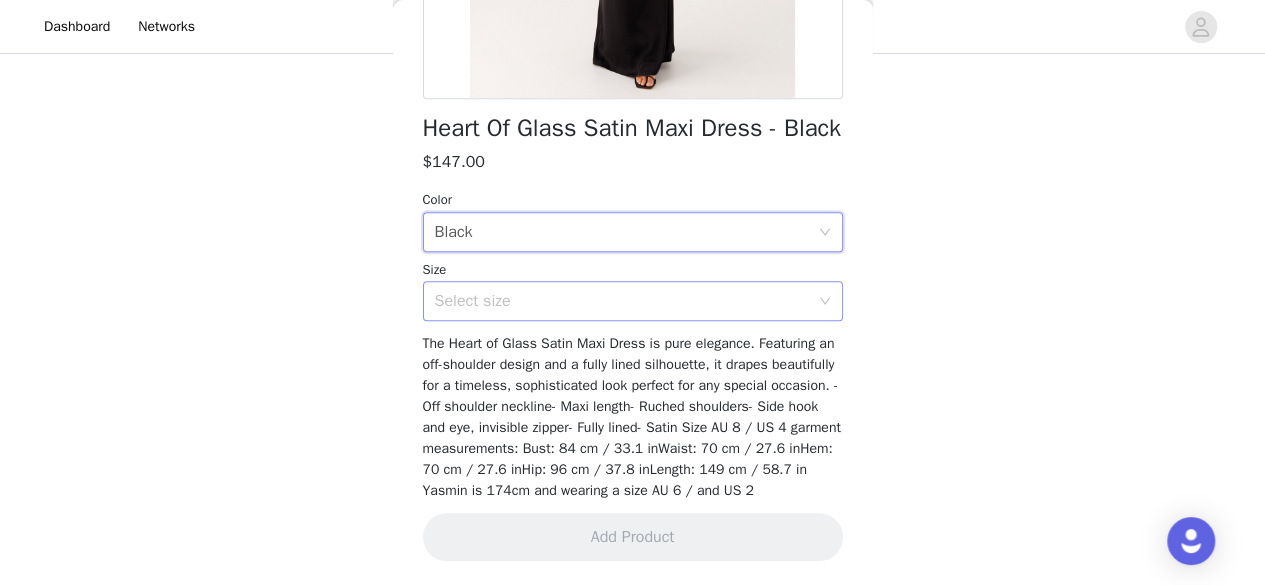 click on "Select size" at bounding box center (622, 301) 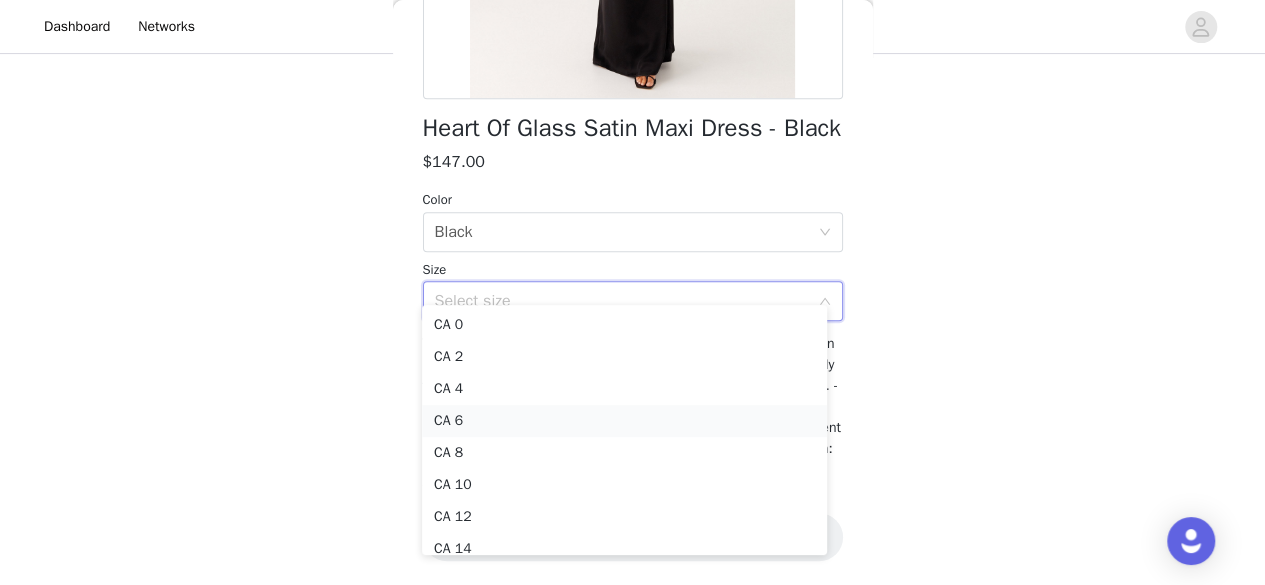 scroll, scrollTop: 20, scrollLeft: 0, axis: vertical 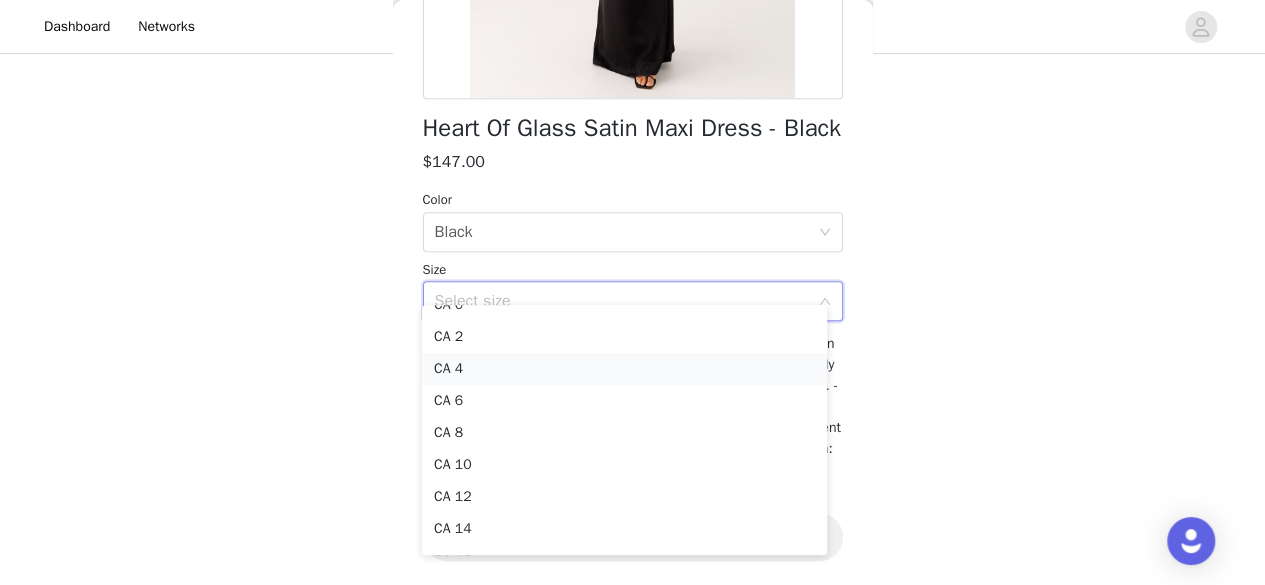 click on "CA 4" at bounding box center [624, 369] 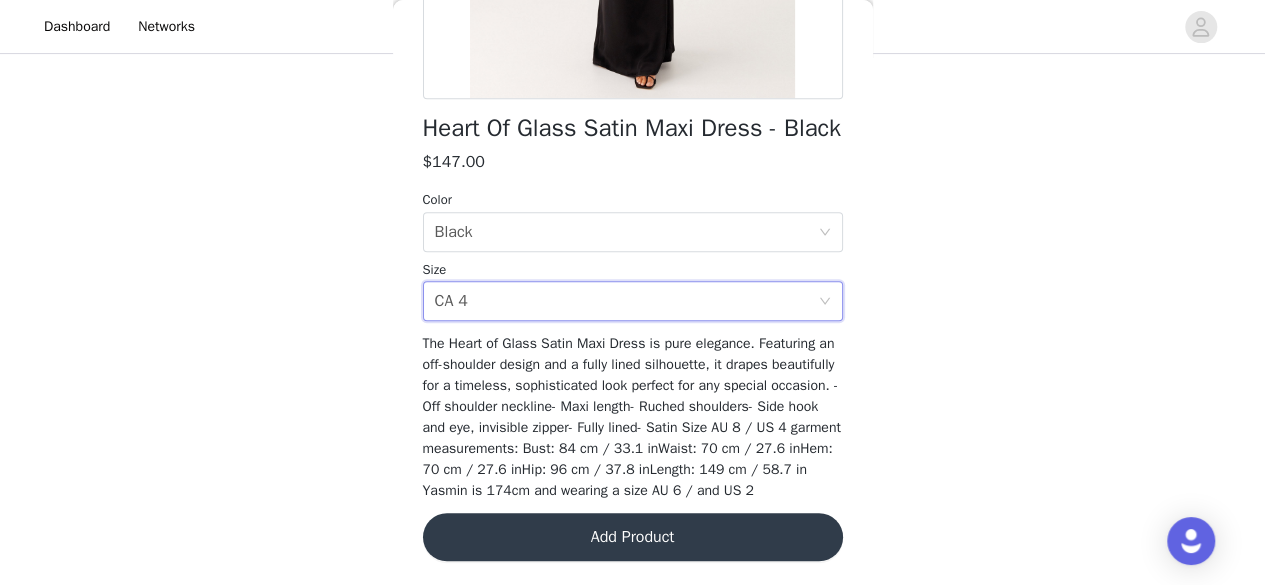 click on "STEP 1 OF 4
Select your styles!
You will receive 4 products.       2/4 Selected           Rudy Maxi Dress - Navy     $95.00       Navy, [STATE] [POSTAL_CODE]       Edit   Remove     Federica Off Shoulder Knit - Black     $116.00       Black, M-L       Edit   Remove     Add Product       Back     Heart Of Glass Satin Maxi Dress - Black       $147.00         Color   Select color Black Size   Select size [STATE] [POSTAL_CODE]   The Heart of Glass Satin Maxi Dress is pure elegance. Featuring an off-shoulder design and a fully lined silhouette, it drapes beautifully for a timeless, sophisticated look perfect for any special occasion. - Off shoulder neckline- Maxi length- Ruched shoulders- Side hook and eye, invisible zipper- Fully lined- Satin Size AU 8 / US 4 garment measurements: Bust: 84 cm / 33.1 inWaist: 70 cm / 27.6 inHem: 70 cm / 27.6 inHip: 96 cm / 37.8 inLength: 149 cm / 58.7 in Yasmin is 174cm and wearing a size AU 6 / and US 2   Add Product" at bounding box center (632, 108) 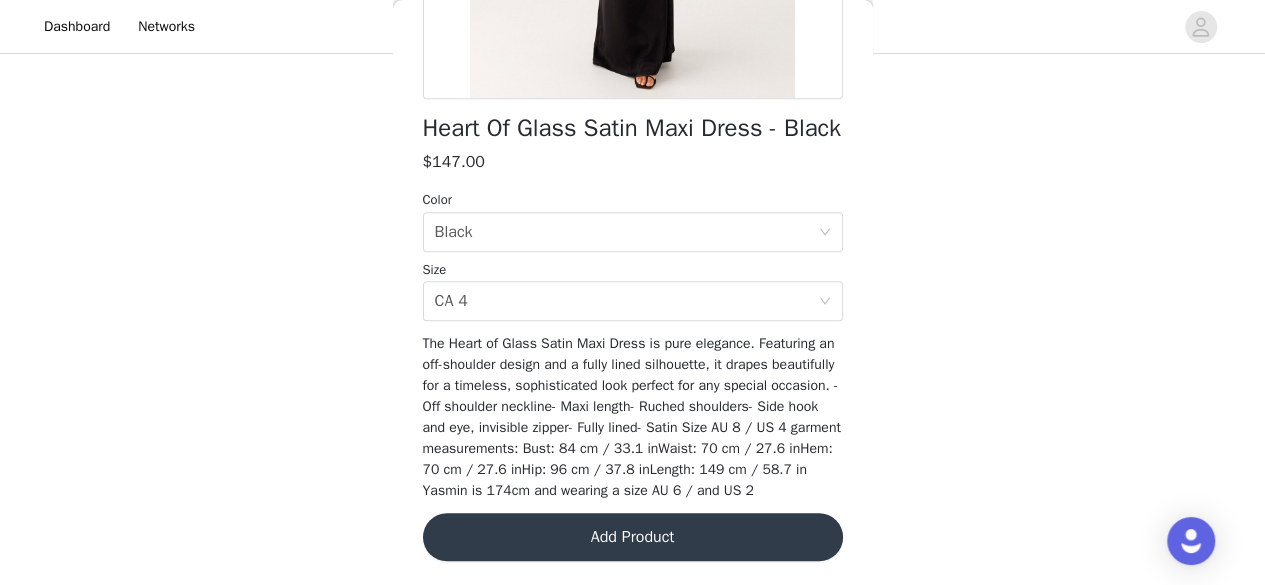 click on "Add Product" at bounding box center (633, 537) 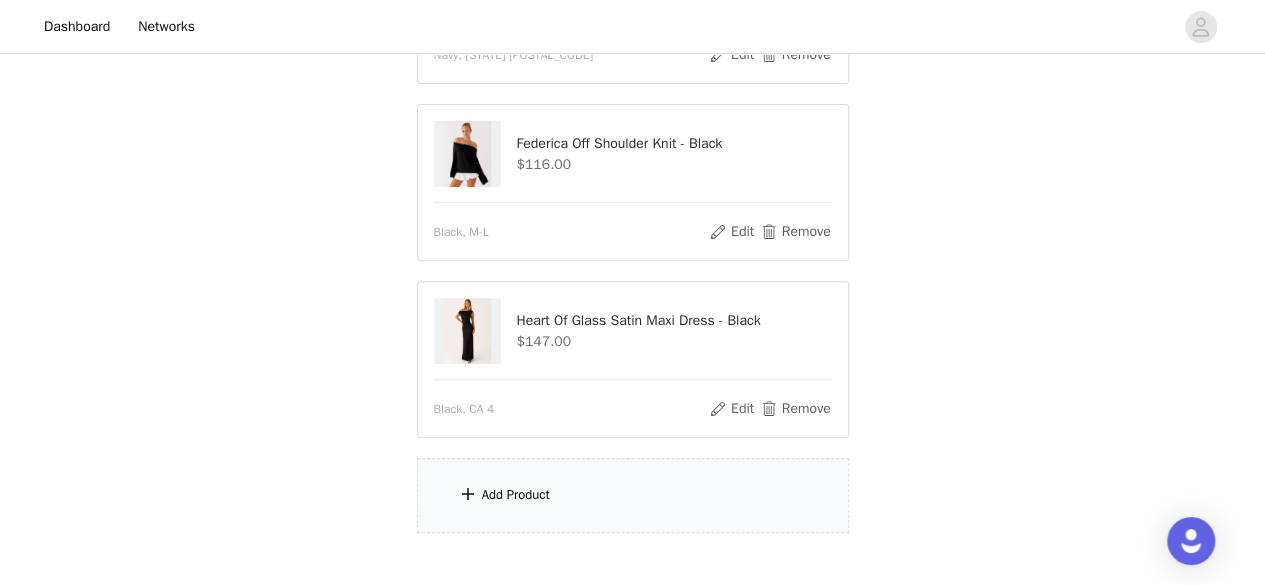 scroll, scrollTop: 343, scrollLeft: 0, axis: vertical 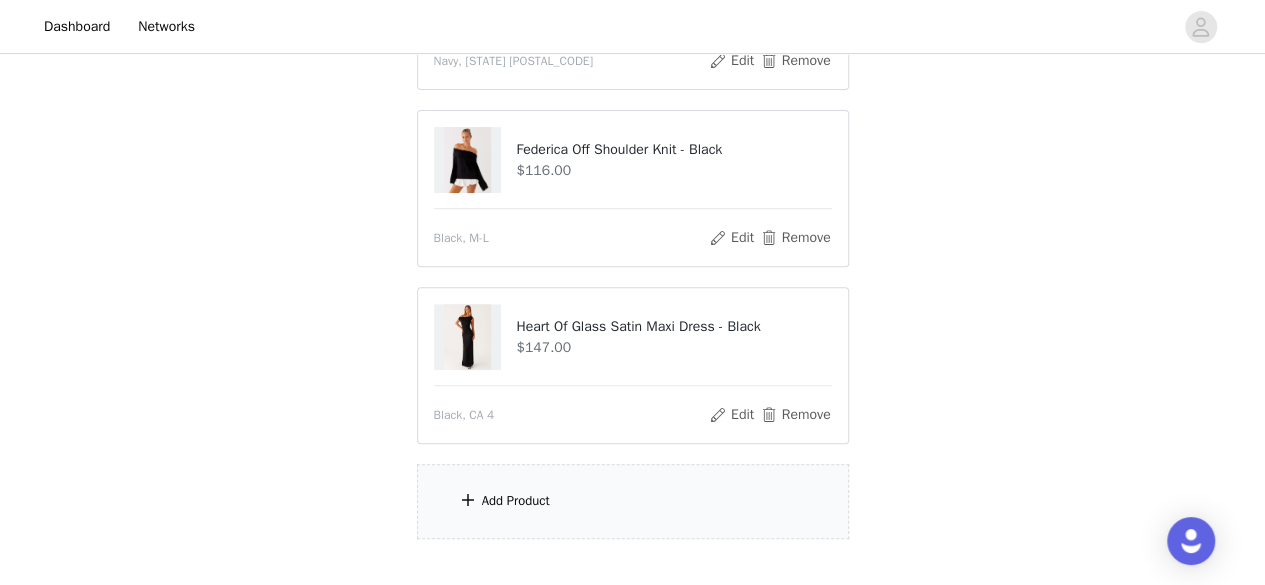 click at bounding box center (468, 500) 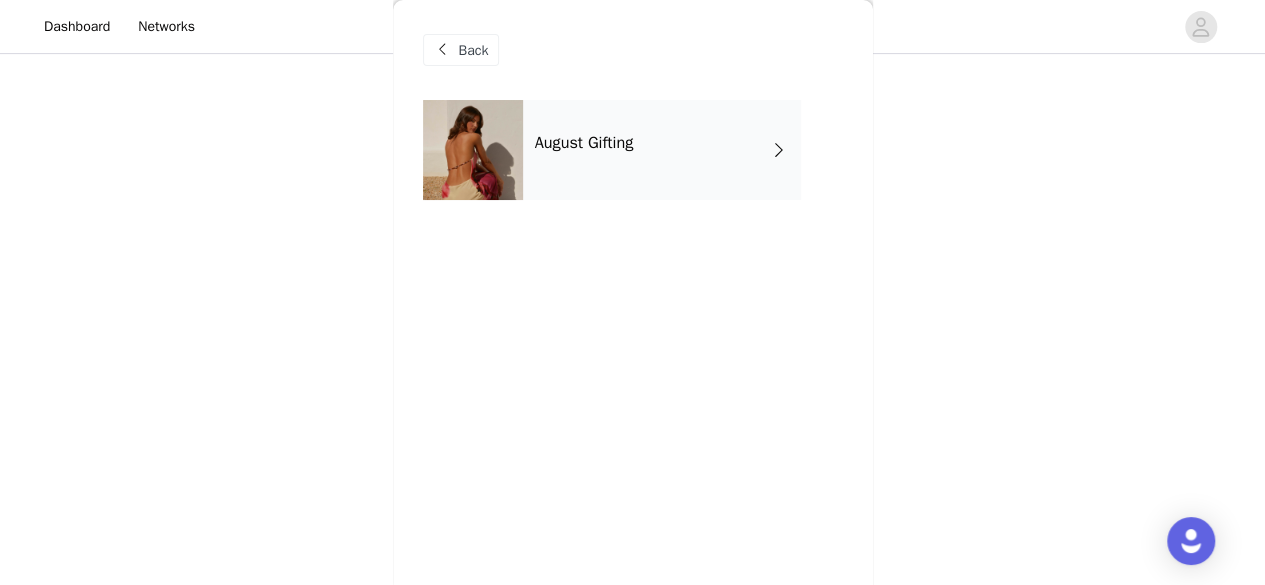 scroll, scrollTop: 462, scrollLeft: 0, axis: vertical 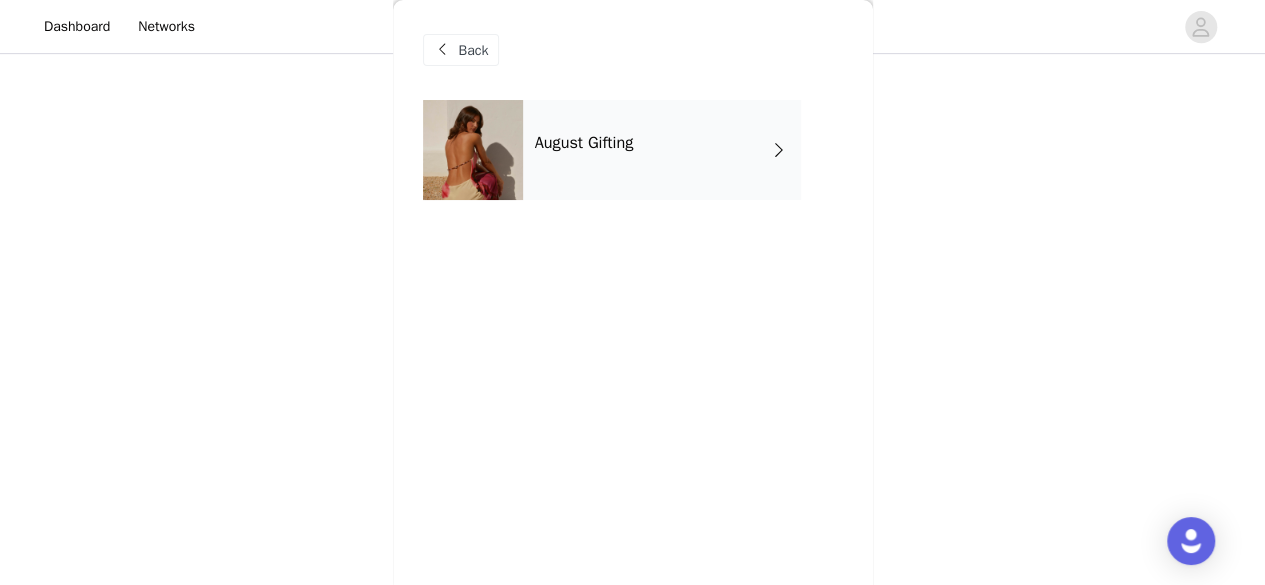 click on "August Gifting" at bounding box center (662, 150) 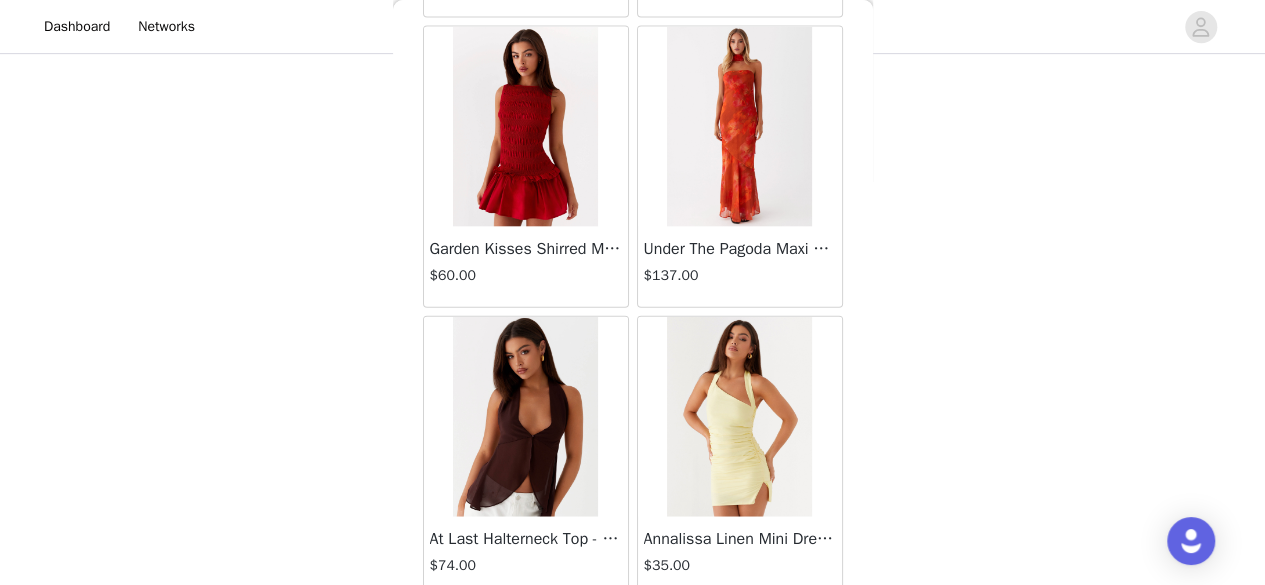 scroll, scrollTop: 2468, scrollLeft: 0, axis: vertical 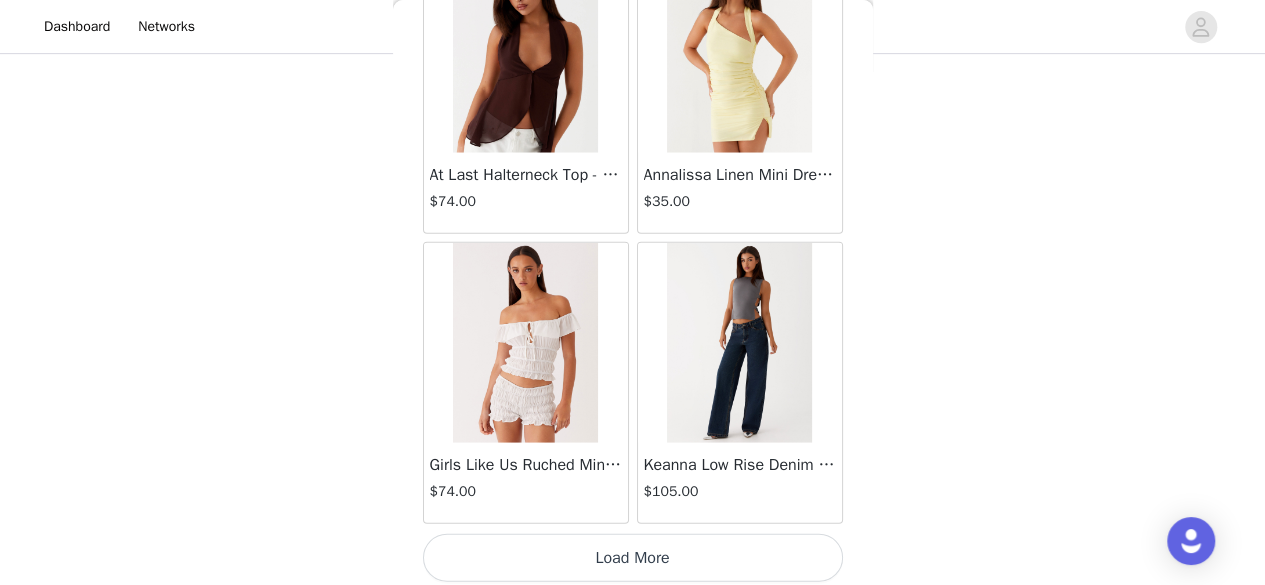 click on "Load More" at bounding box center (633, 558) 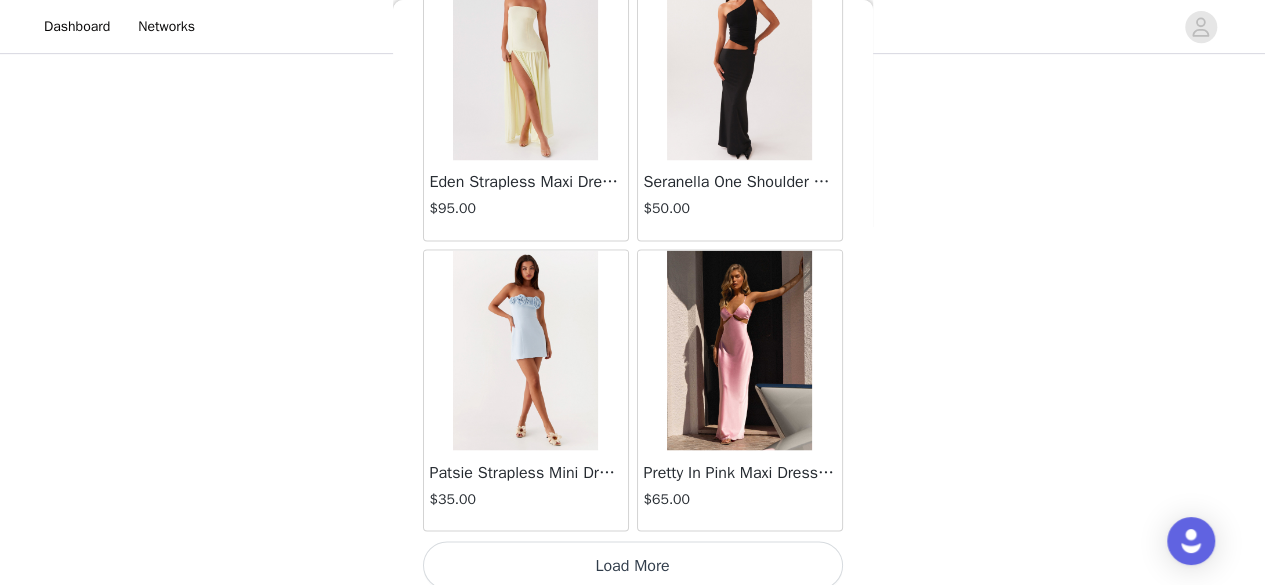 click on "Load More" at bounding box center (633, 565) 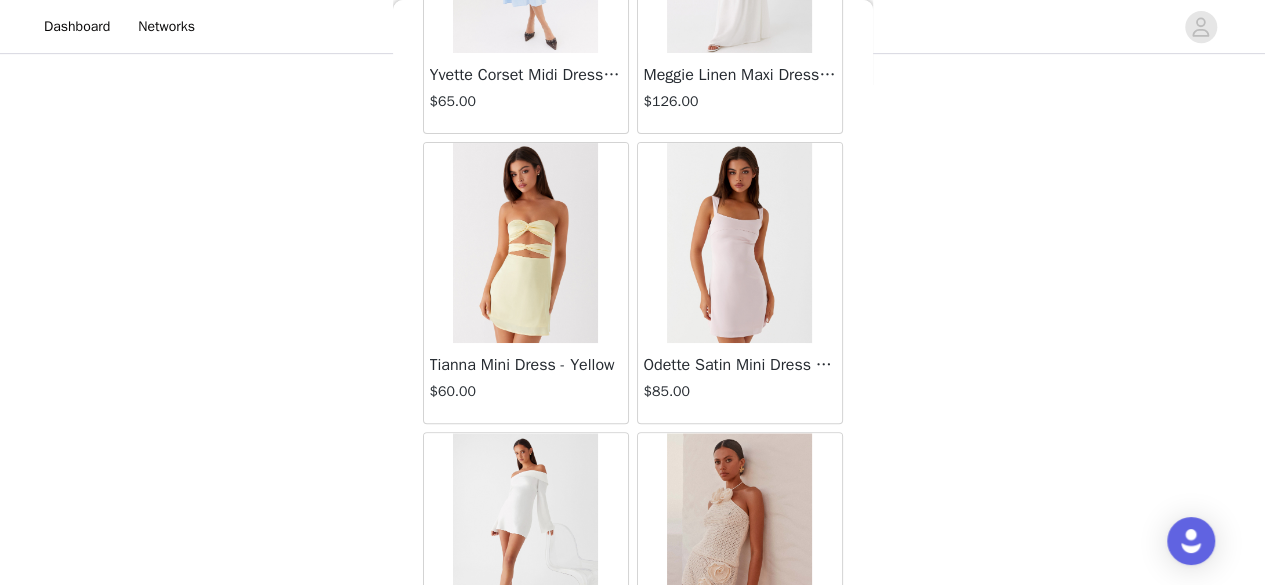 scroll, scrollTop: 8254, scrollLeft: 0, axis: vertical 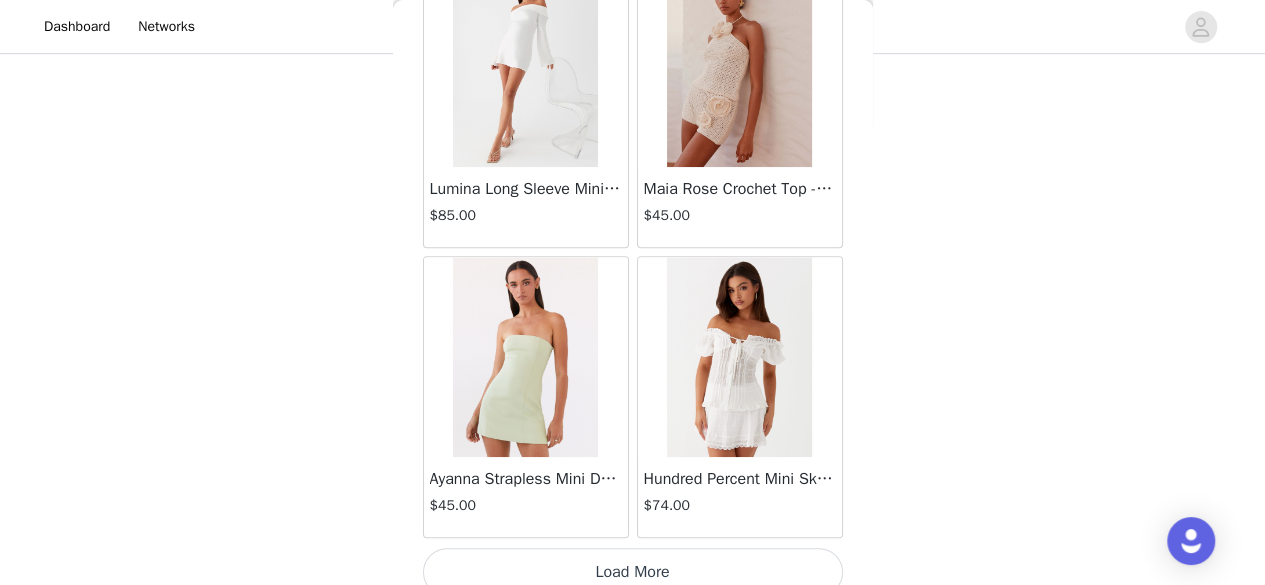 click on "Load More" at bounding box center [633, 572] 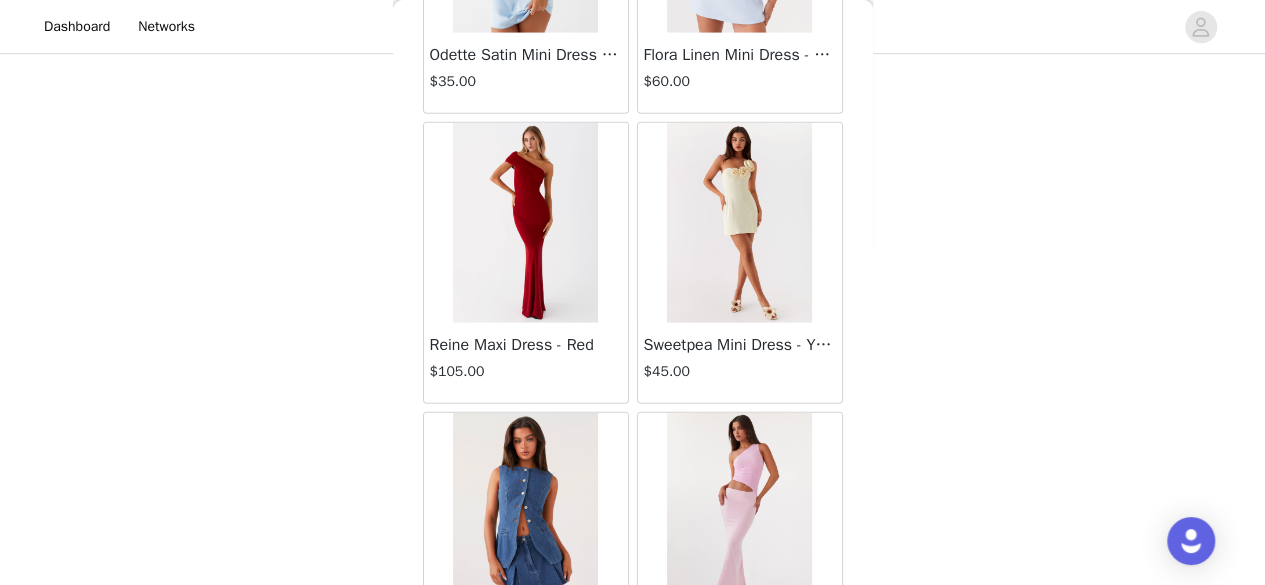 scroll, scrollTop: 11148, scrollLeft: 0, axis: vertical 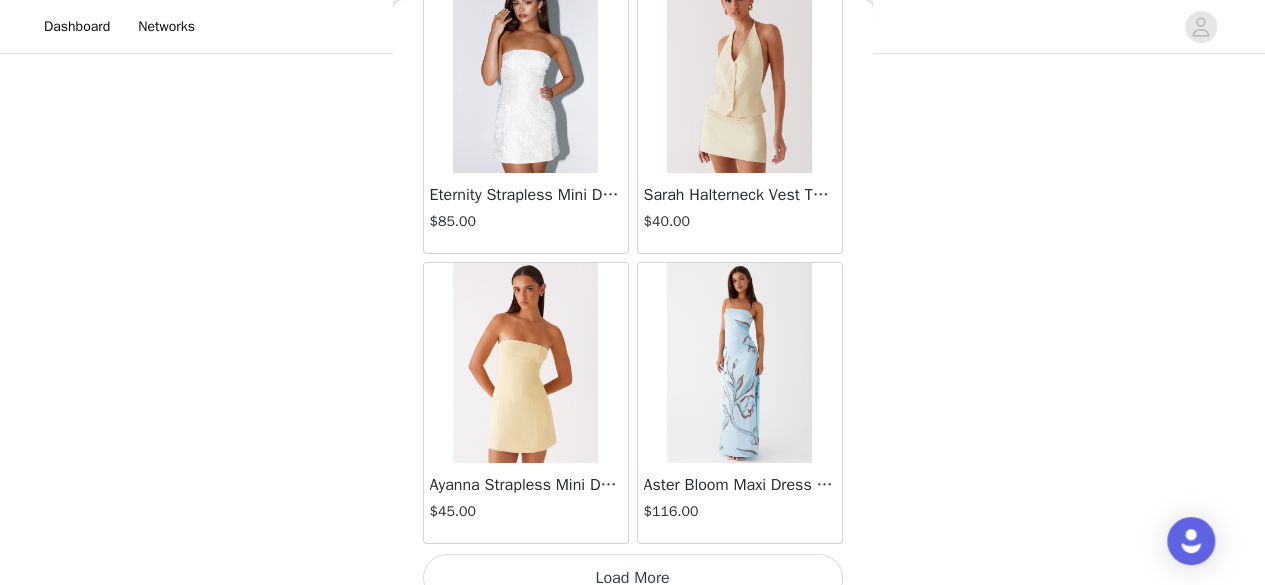 click on "Load More" at bounding box center (633, 578) 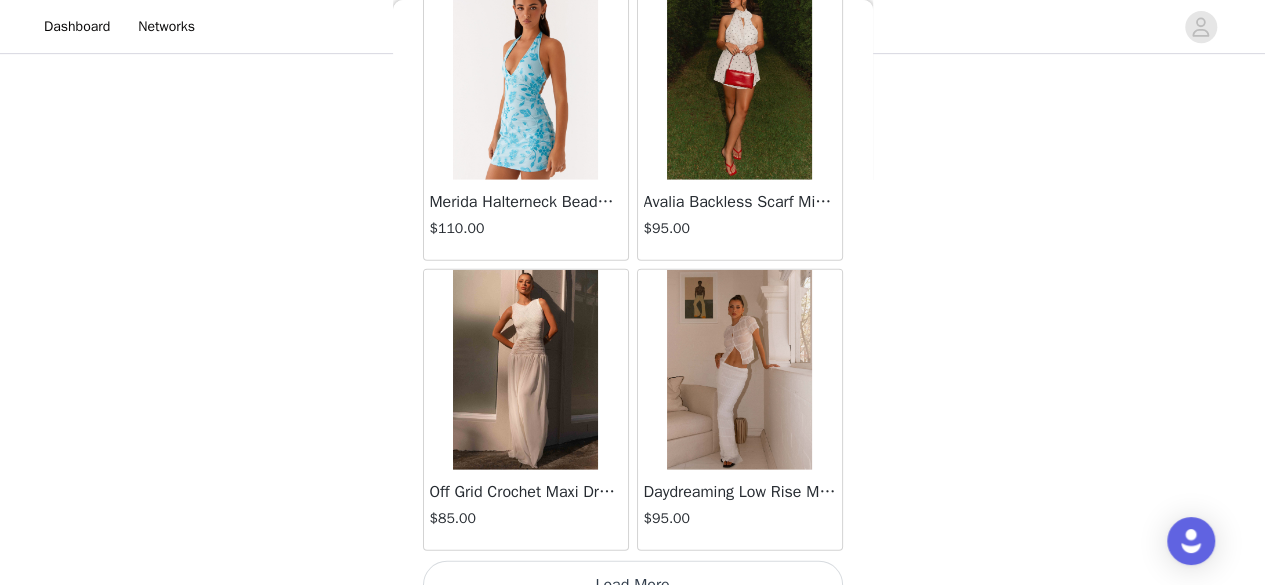 click on "Load More" at bounding box center (633, 585) 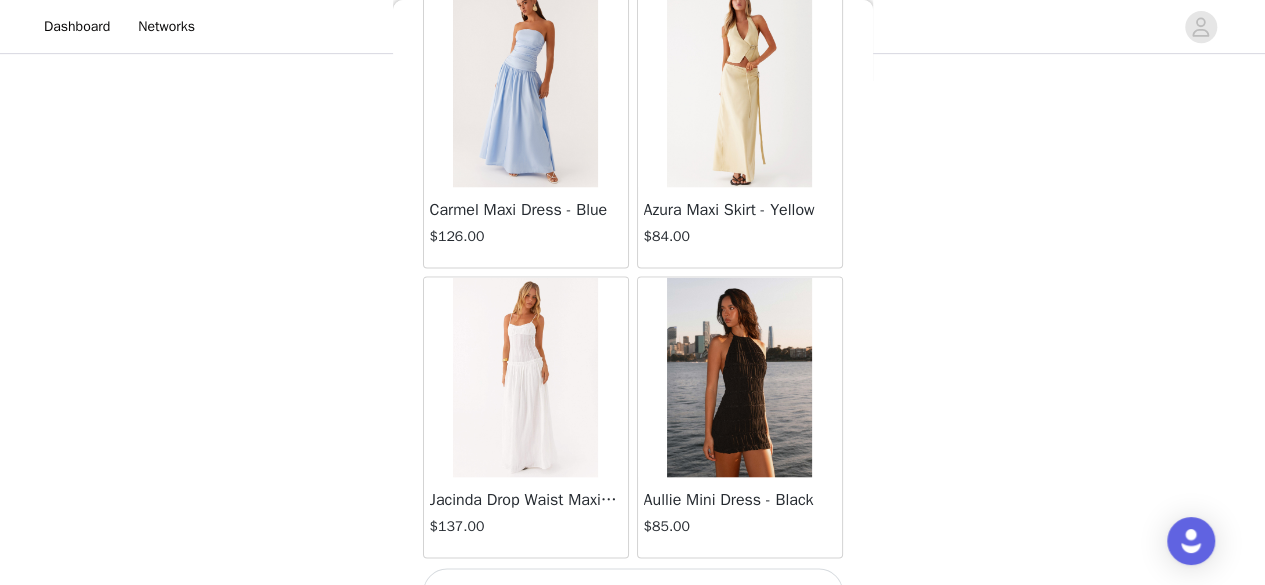 click on "Load More" at bounding box center (633, 592) 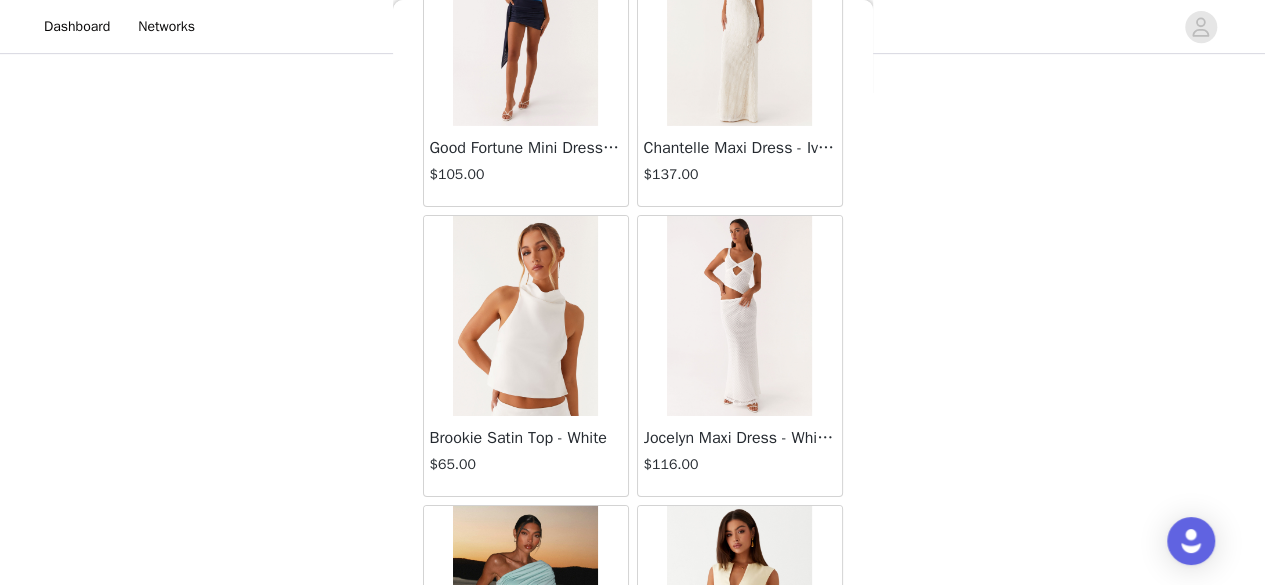 scroll, scrollTop: 18450, scrollLeft: 0, axis: vertical 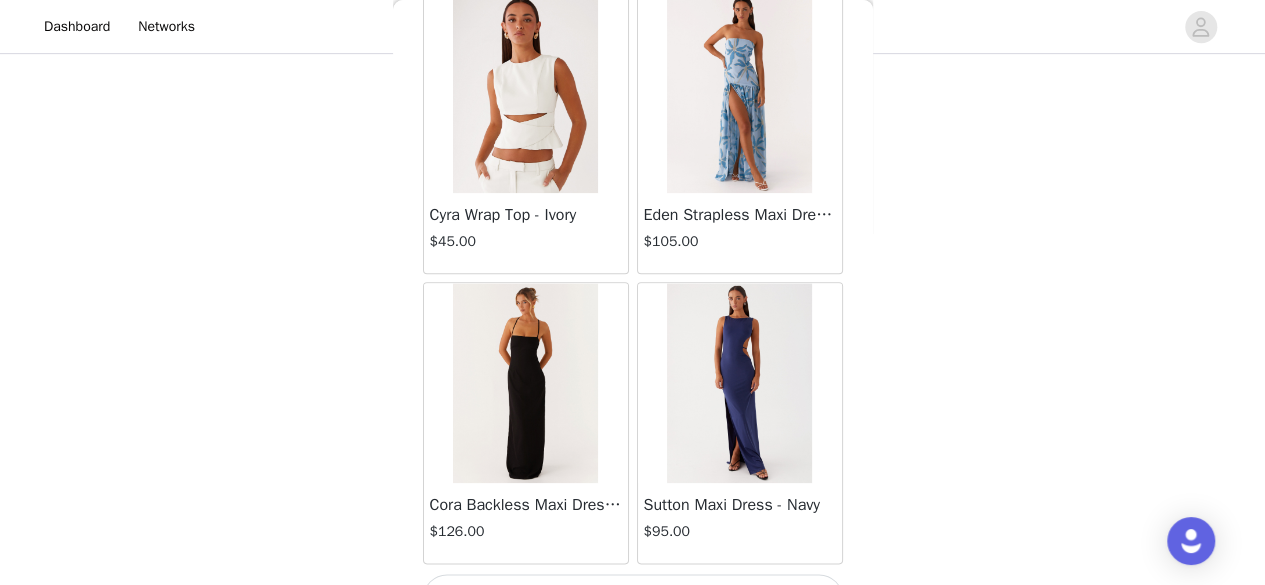 click on "Load More" at bounding box center [633, 598] 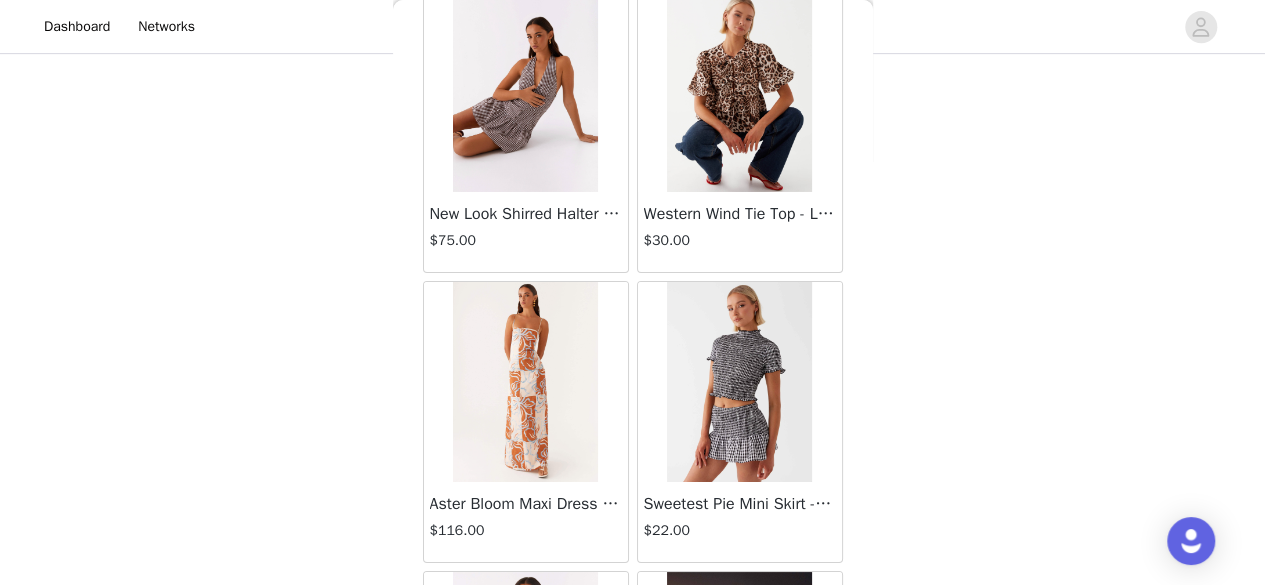 scroll, scrollTop: 22721, scrollLeft: 0, axis: vertical 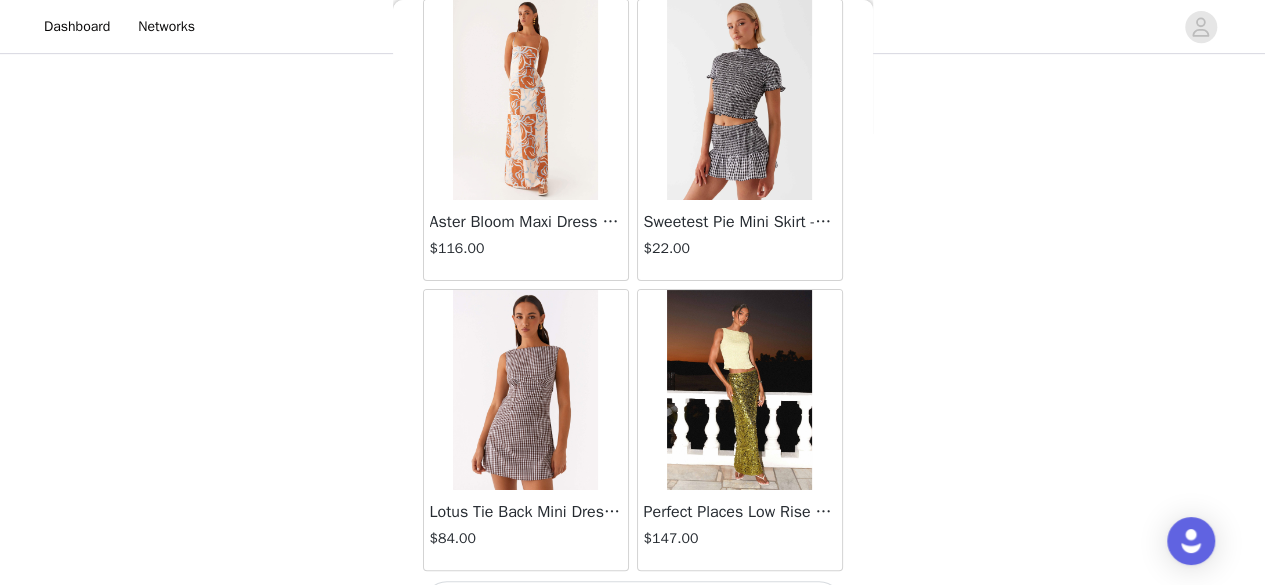 click on "Load More" at bounding box center [633, 605] 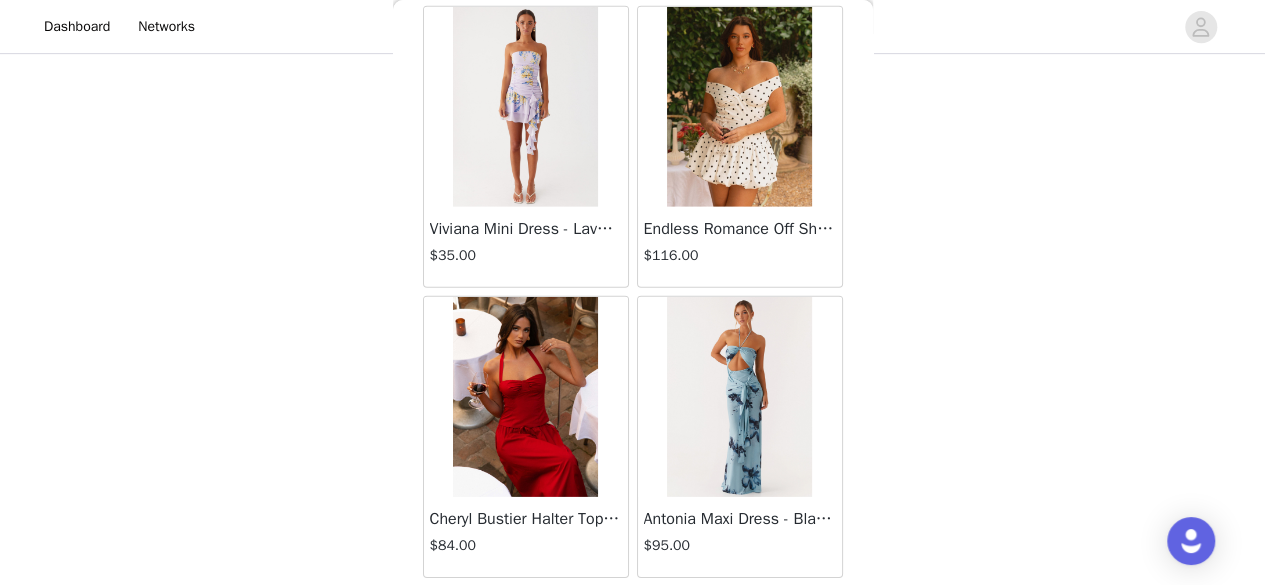 click on "Load More" at bounding box center (633, 612) 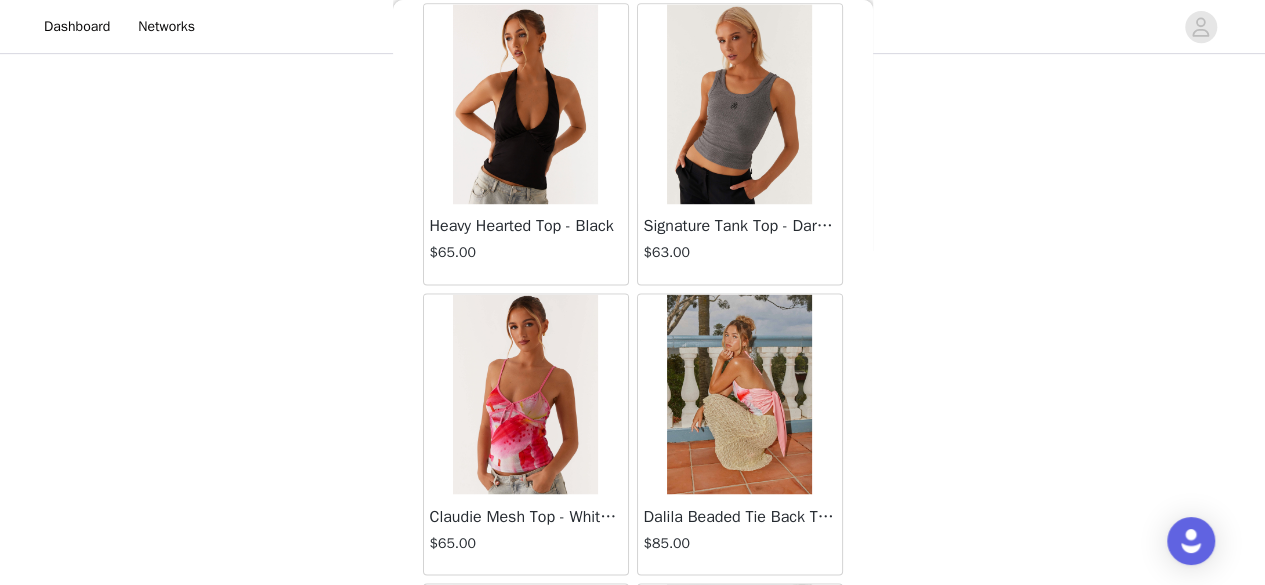 scroll, scrollTop: 28508, scrollLeft: 0, axis: vertical 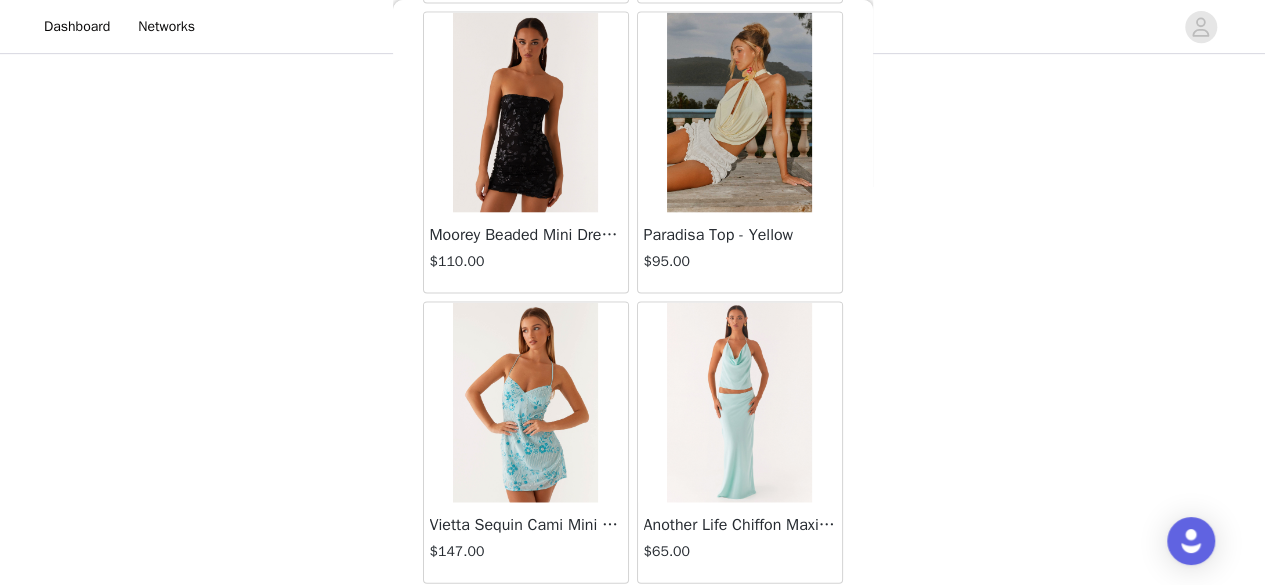 click on "Load More" at bounding box center (633, 618) 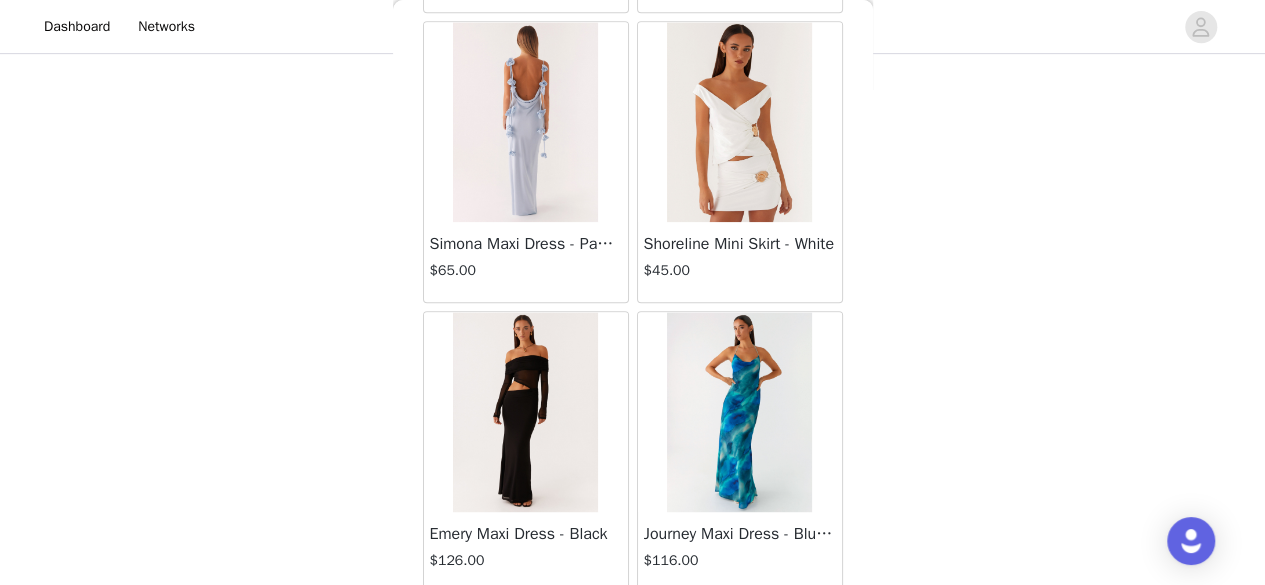 scroll, scrollTop: 31401, scrollLeft: 0, axis: vertical 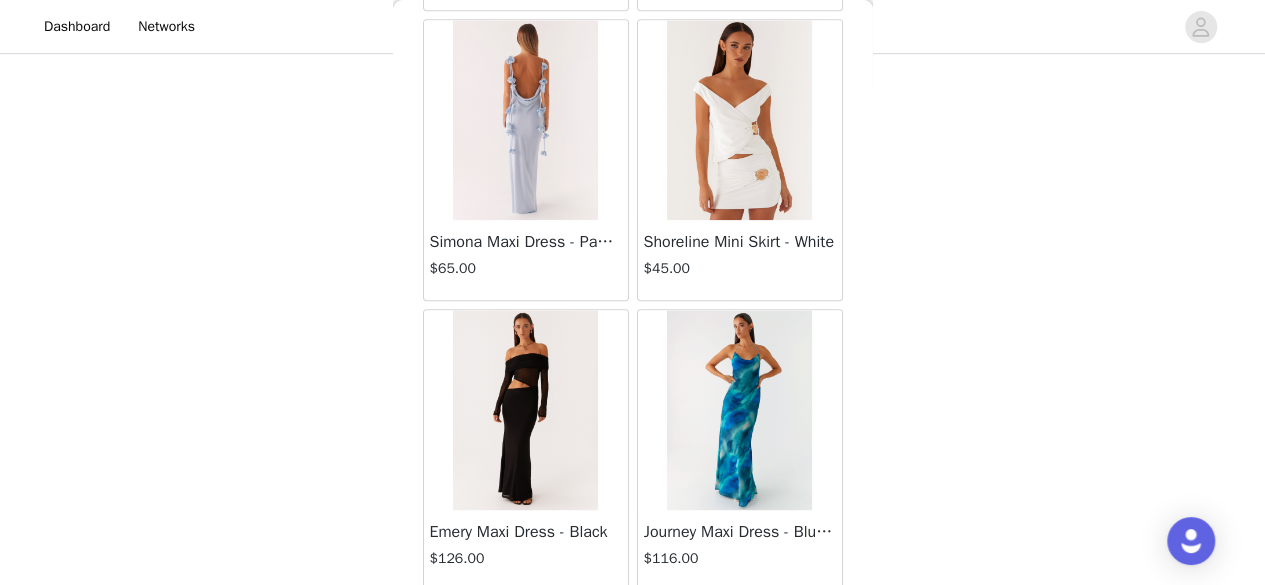 click on "Load More" at bounding box center (633, 625) 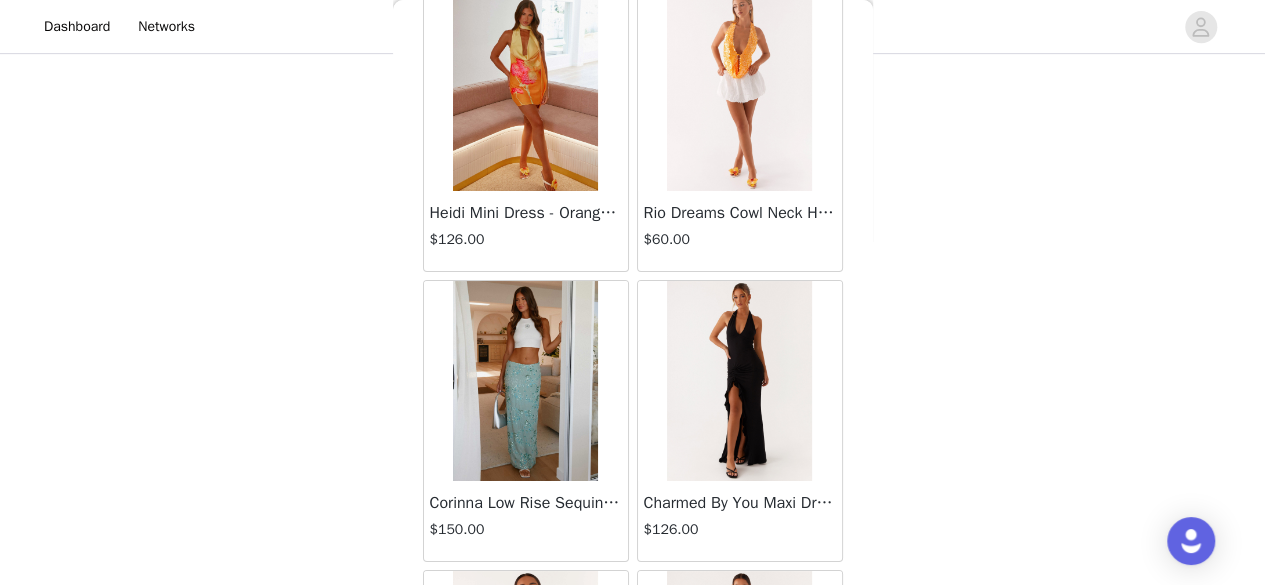 scroll, scrollTop: 34294, scrollLeft: 0, axis: vertical 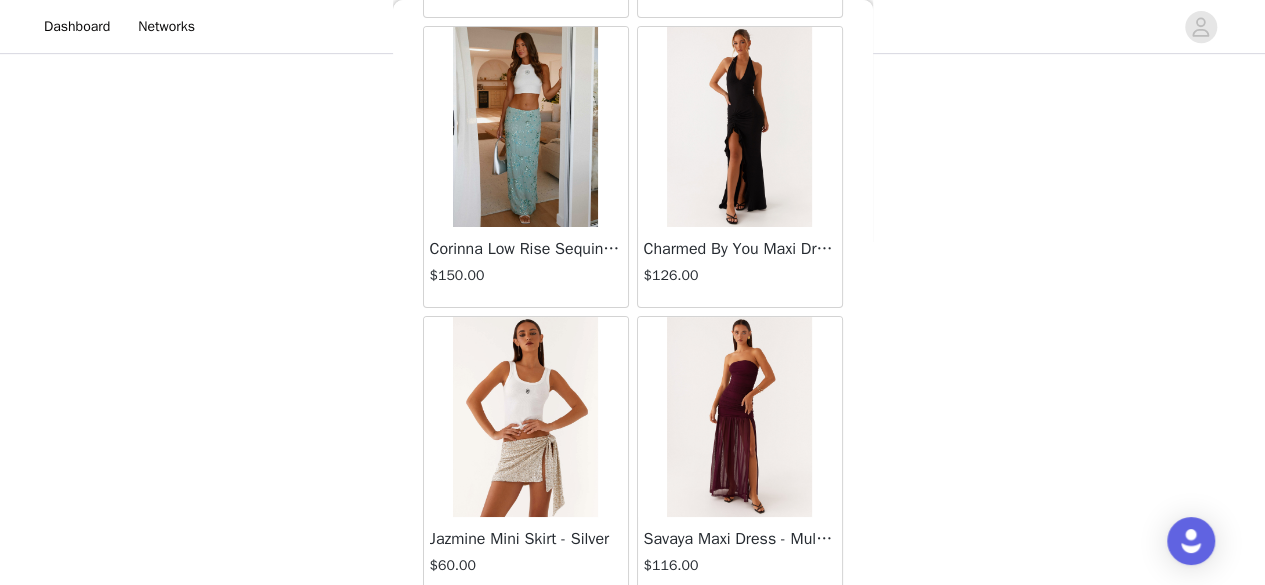click on "Load More" at bounding box center [633, 632] 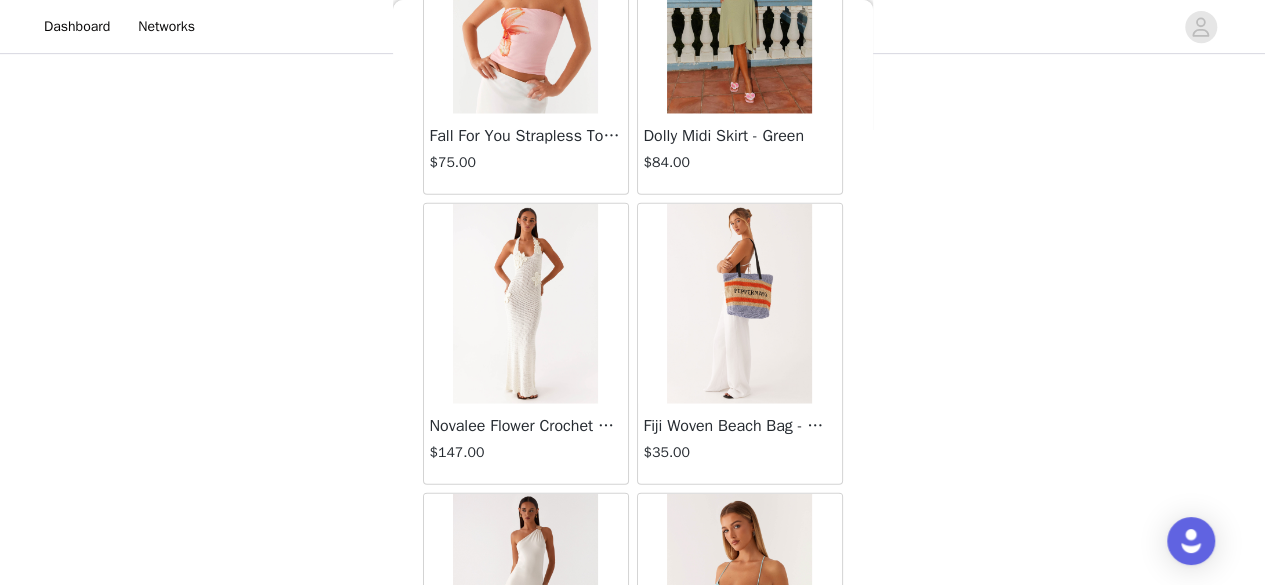scroll, scrollTop: 37188, scrollLeft: 0, axis: vertical 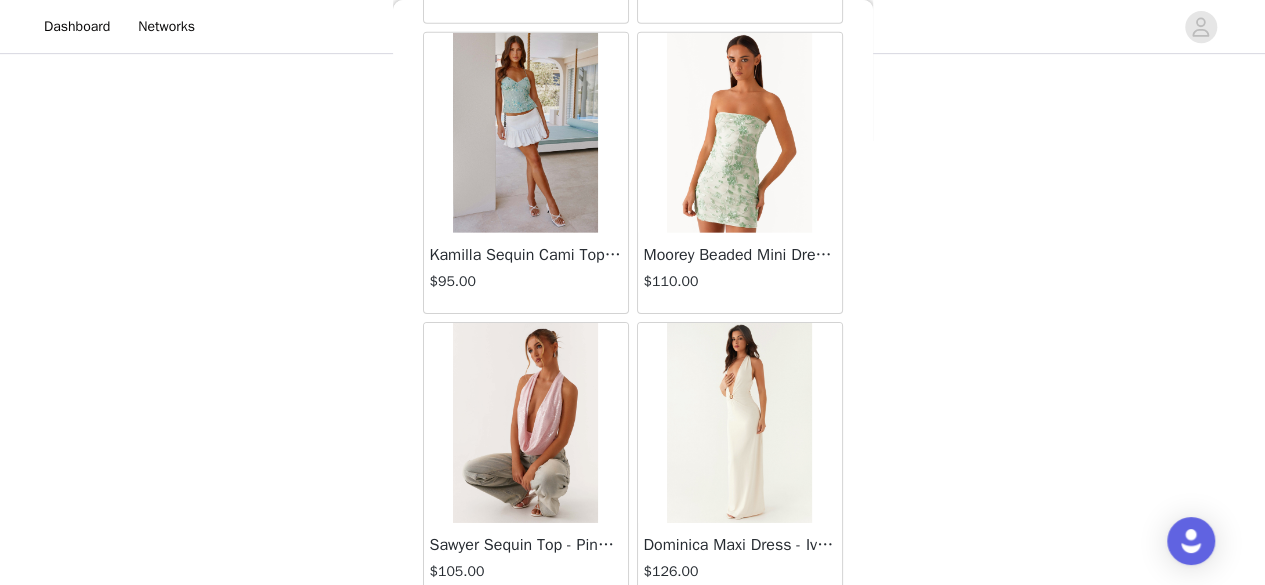 click on "Load More" at bounding box center (633, 638) 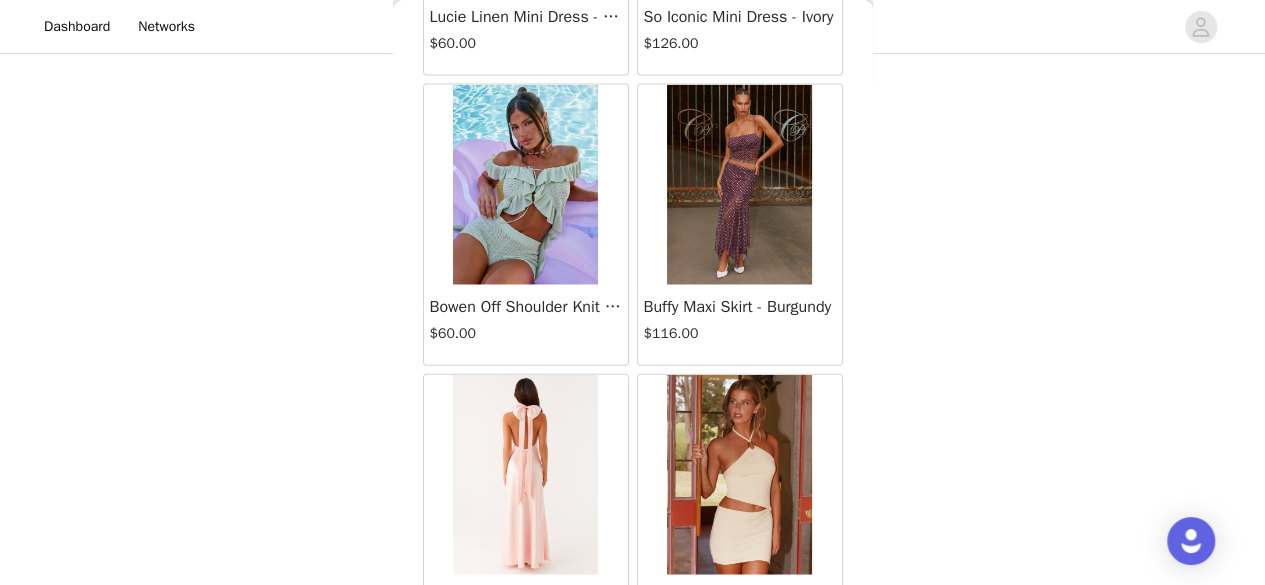 scroll, scrollTop: 40081, scrollLeft: 0, axis: vertical 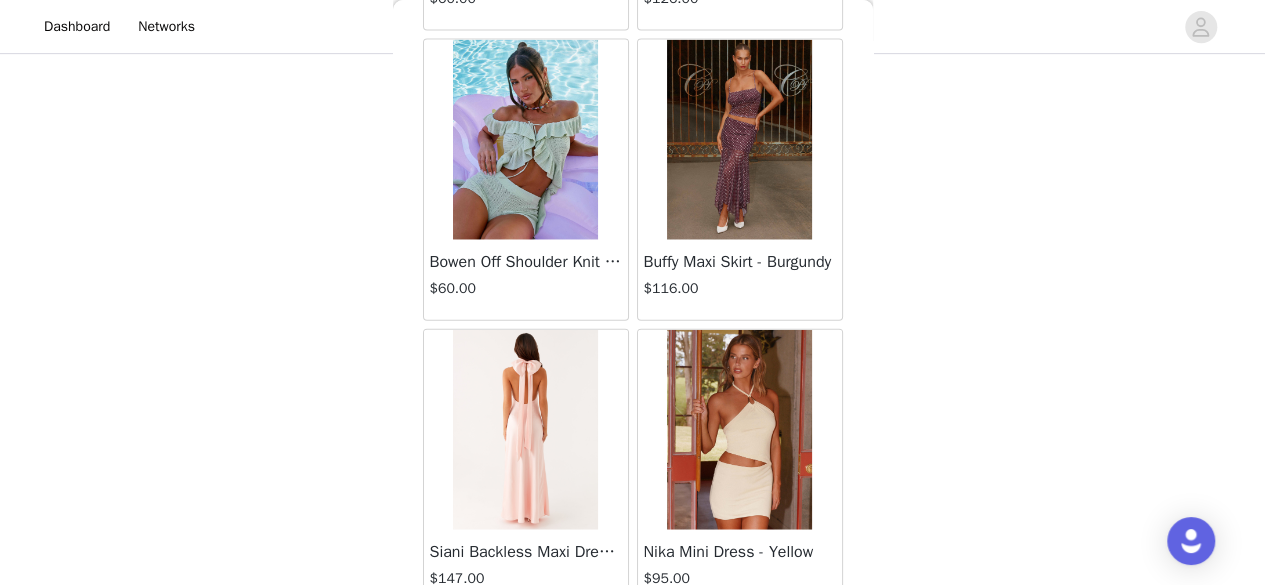 click on "Load More" at bounding box center [633, 645] 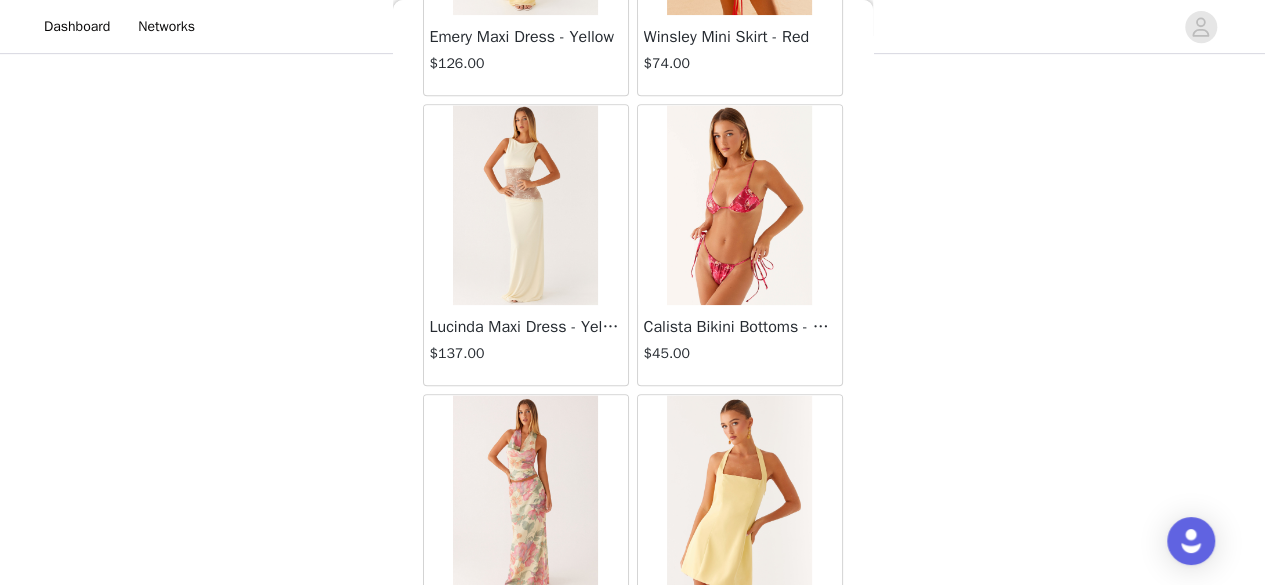 scroll, scrollTop: 42974, scrollLeft: 0, axis: vertical 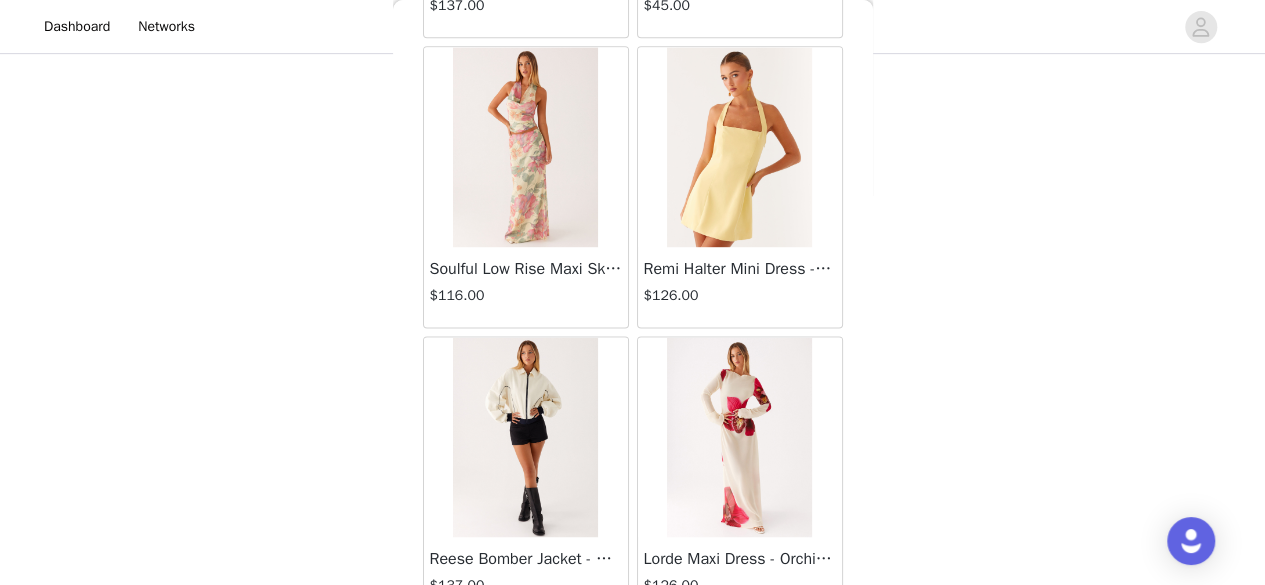click on "Load More" at bounding box center [633, 652] 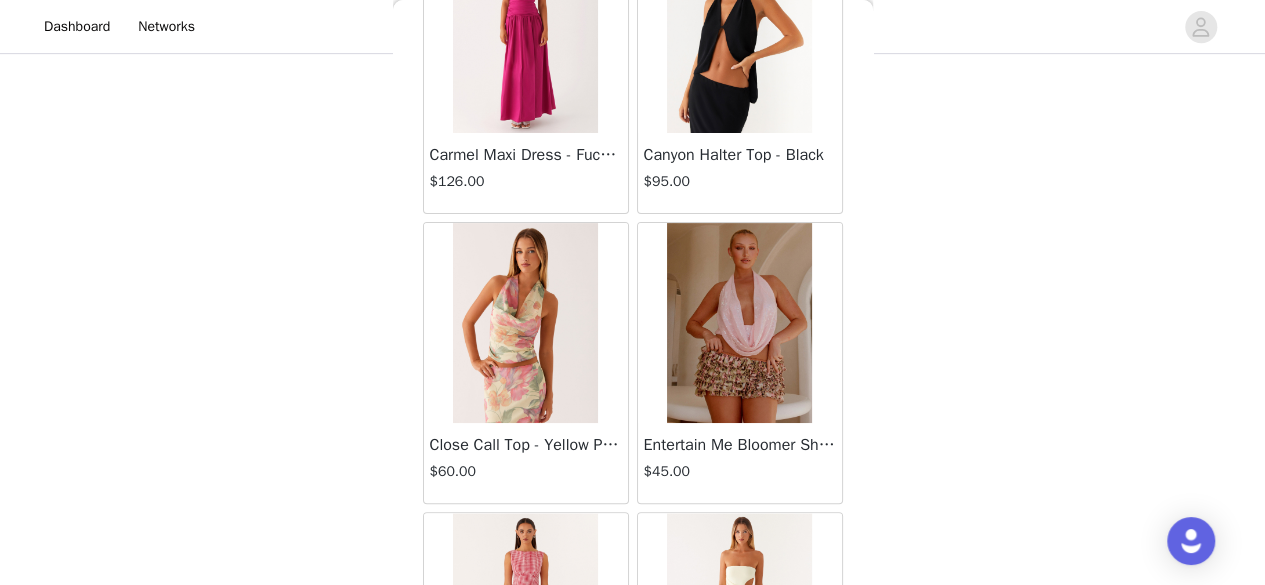scroll, scrollTop: 45868, scrollLeft: 0, axis: vertical 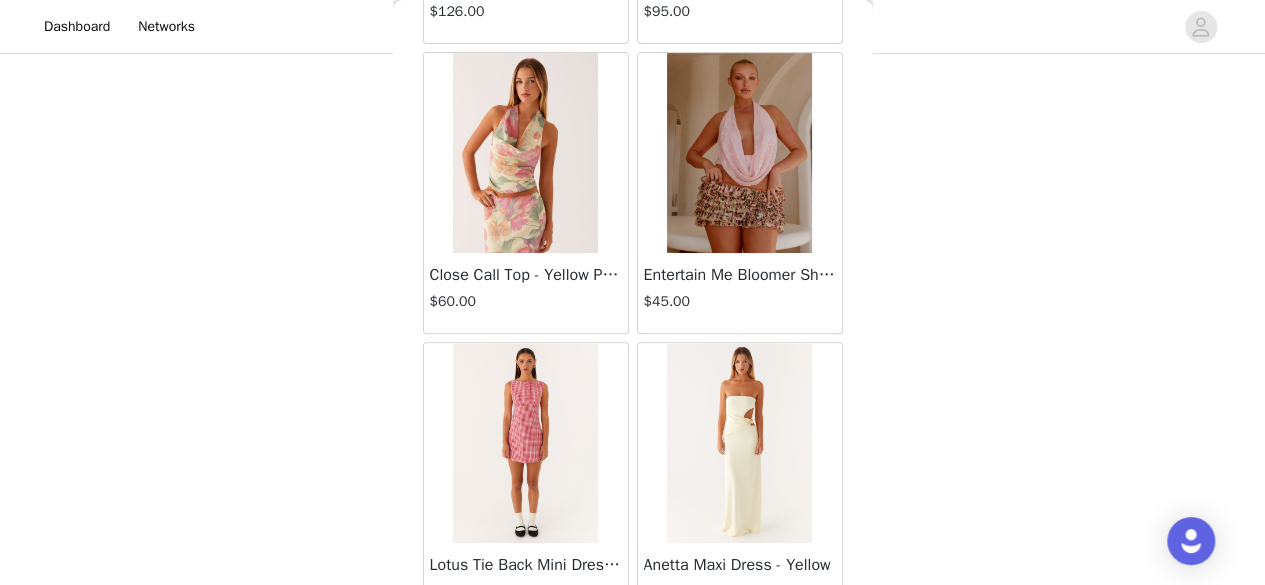 click on "Load More" at bounding box center [633, 658] 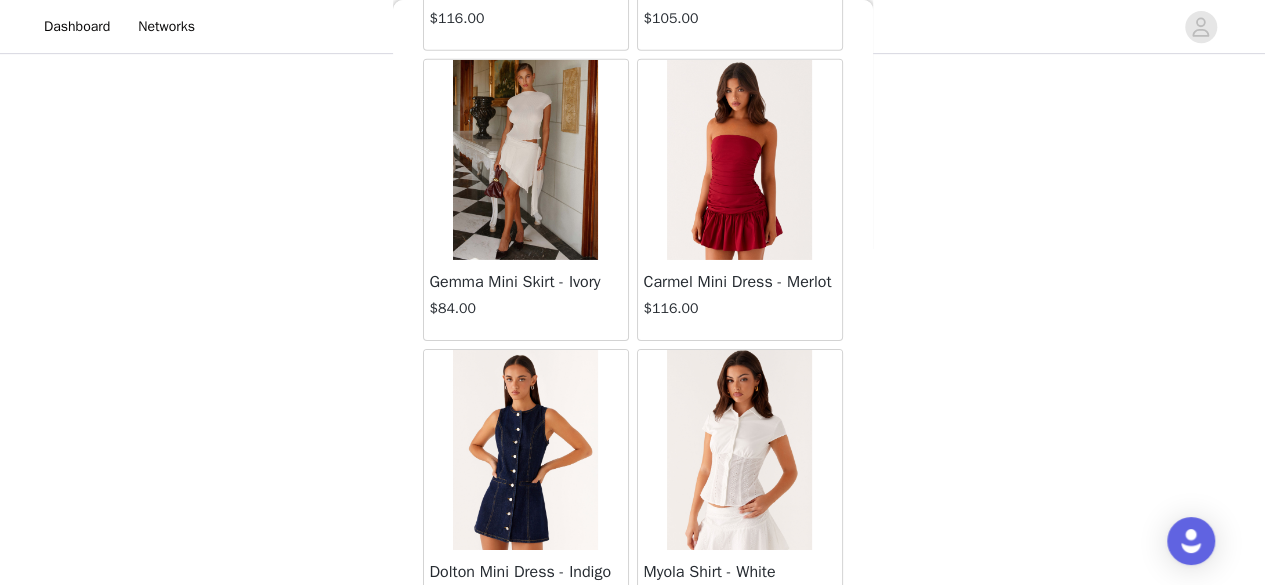 click on "Load More" at bounding box center (633, 665) 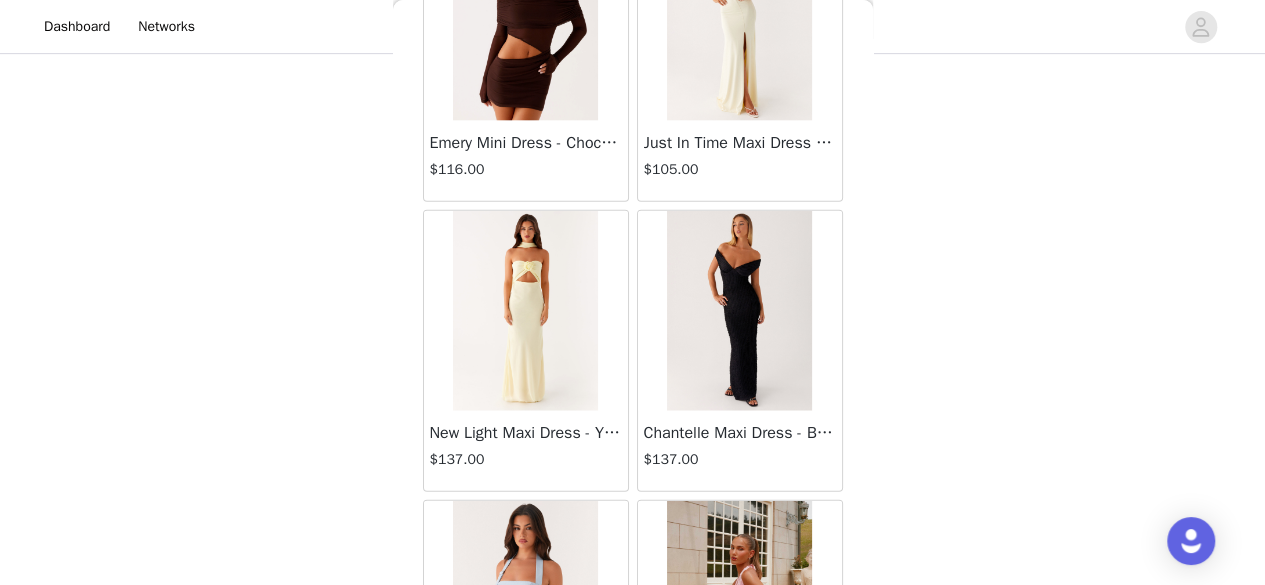 scroll, scrollTop: 51654, scrollLeft: 0, axis: vertical 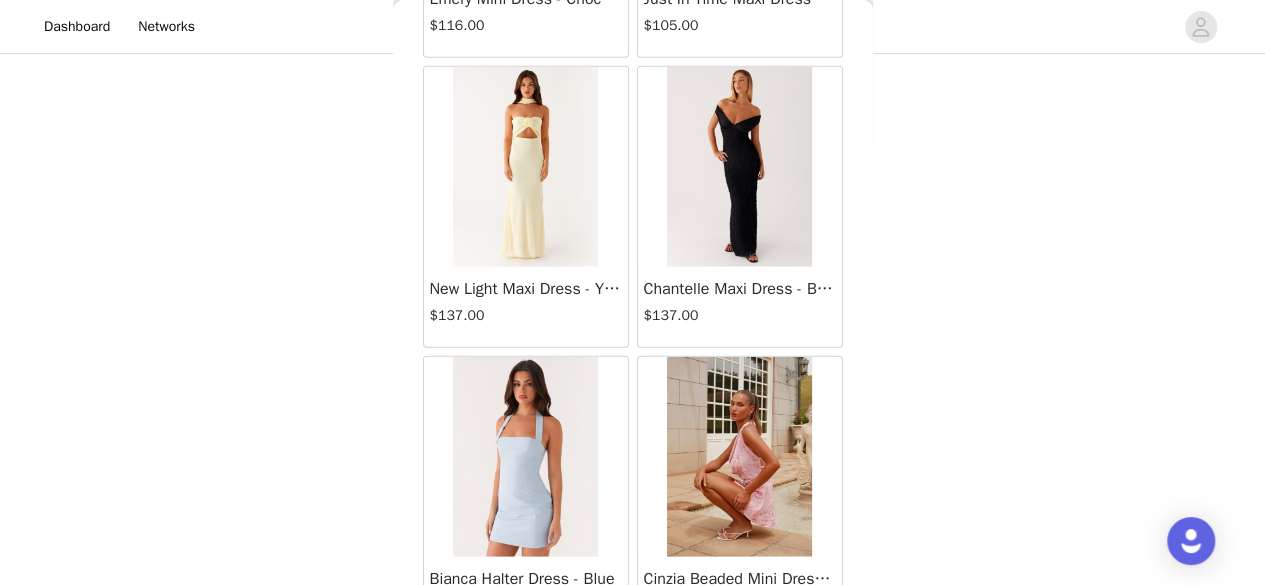 click on "Load More" at bounding box center [633, 672] 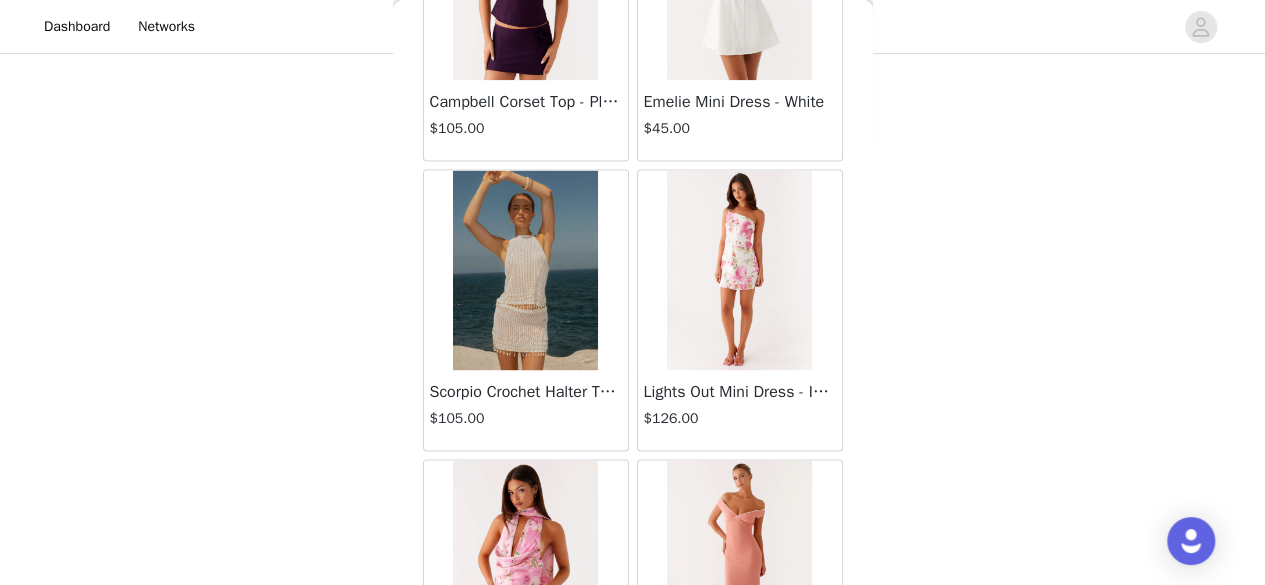 scroll, scrollTop: 54548, scrollLeft: 0, axis: vertical 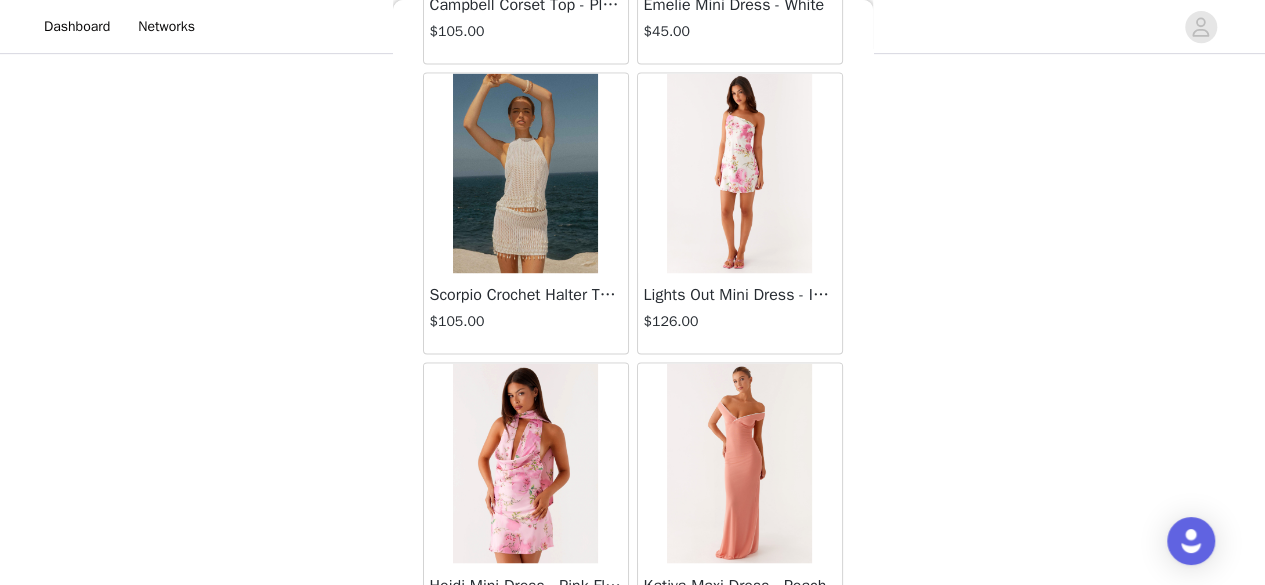 click on "Load More" at bounding box center [633, 678] 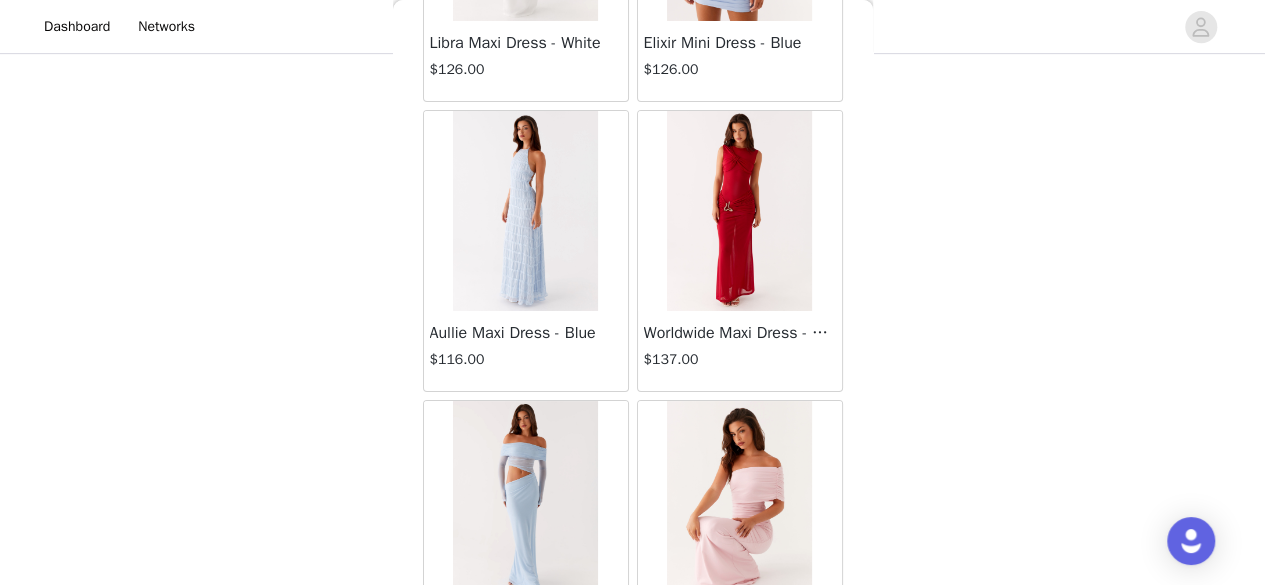 scroll, scrollTop: 57441, scrollLeft: 0, axis: vertical 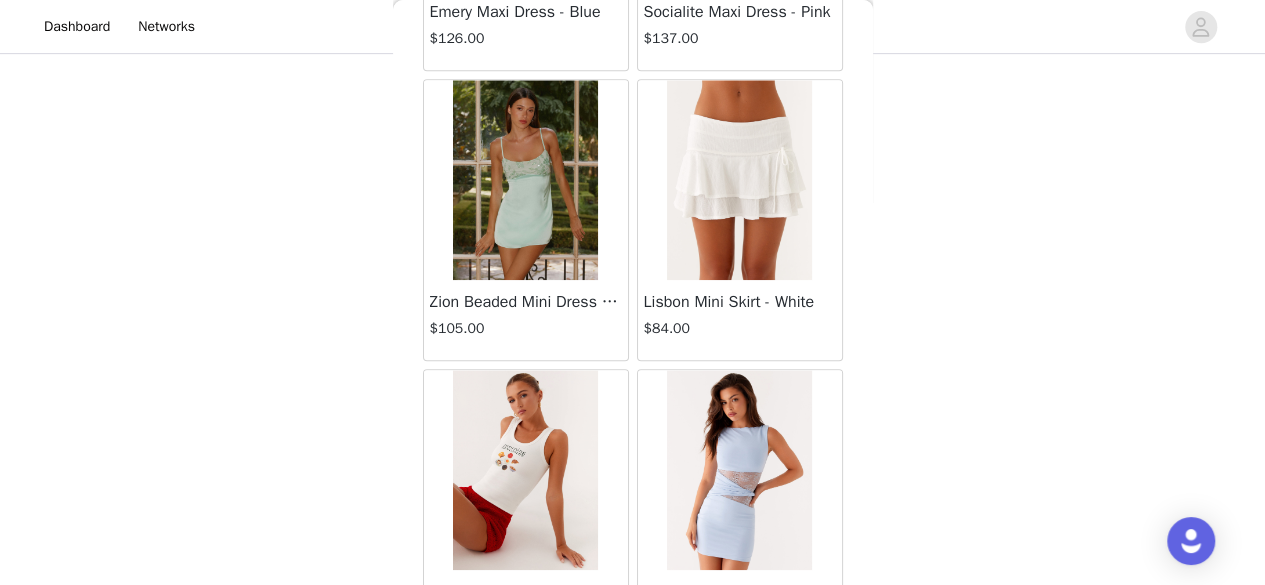 click on "Load More" at bounding box center [633, 685] 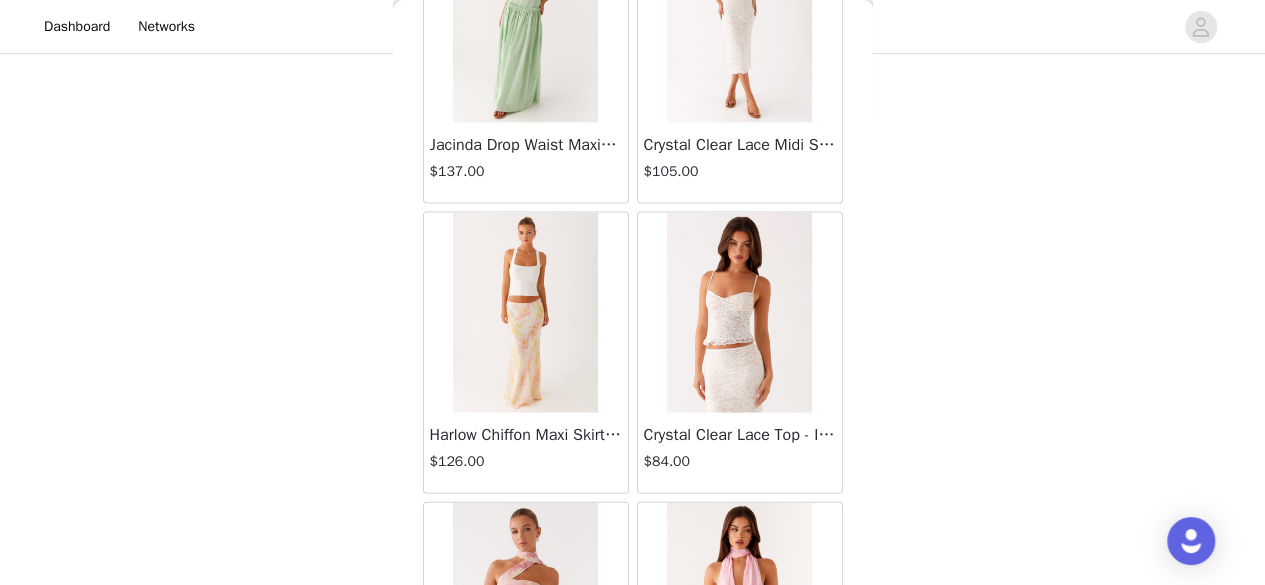 scroll, scrollTop: 59046, scrollLeft: 0, axis: vertical 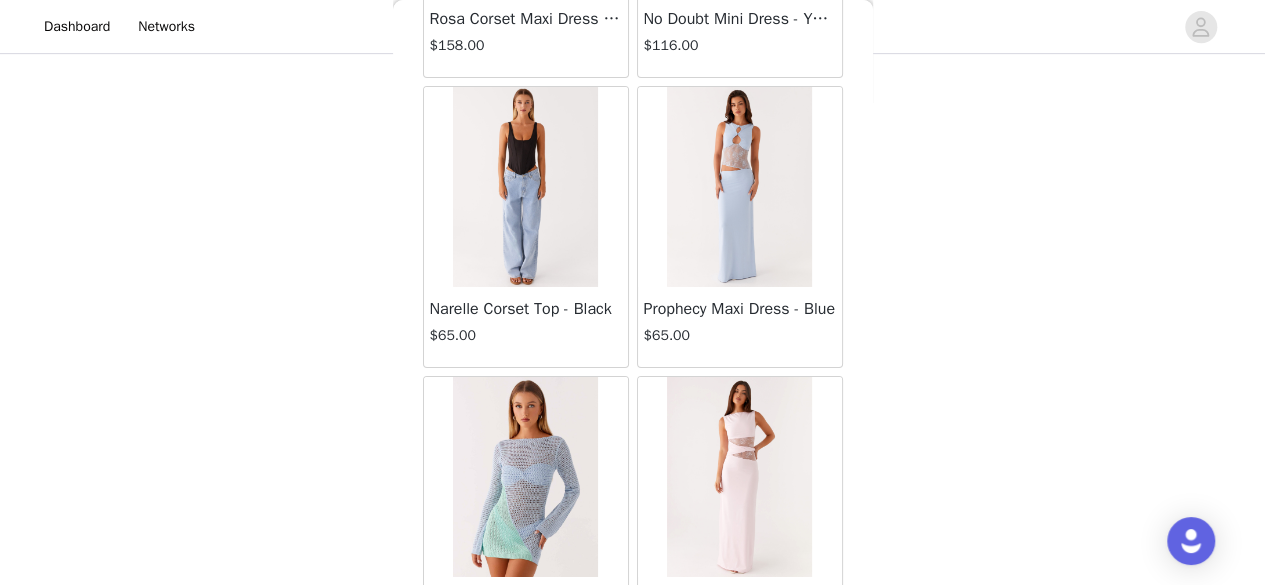 click on "Load More" at bounding box center (633, 692) 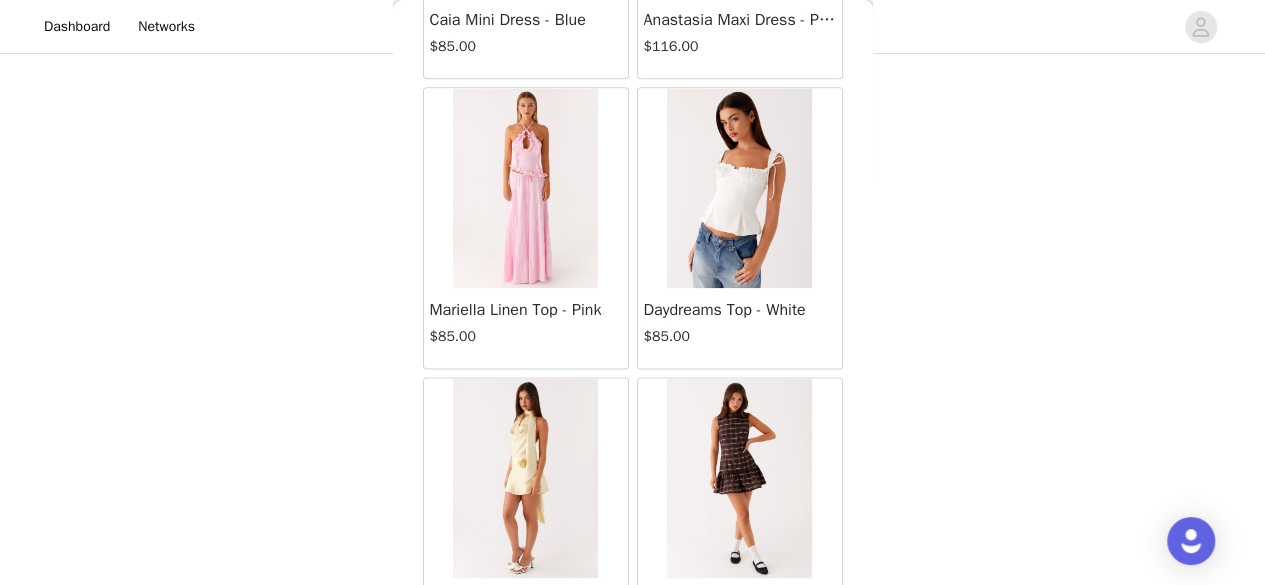 scroll, scrollTop: 61772, scrollLeft: 0, axis: vertical 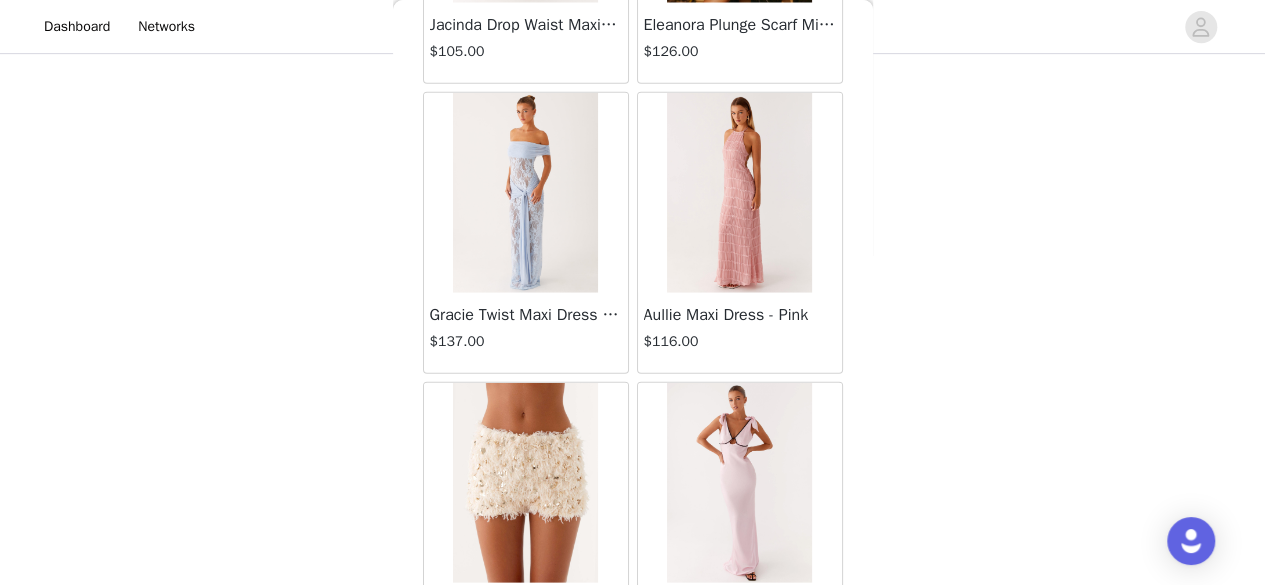 click on "Load More" at bounding box center (633, 698) 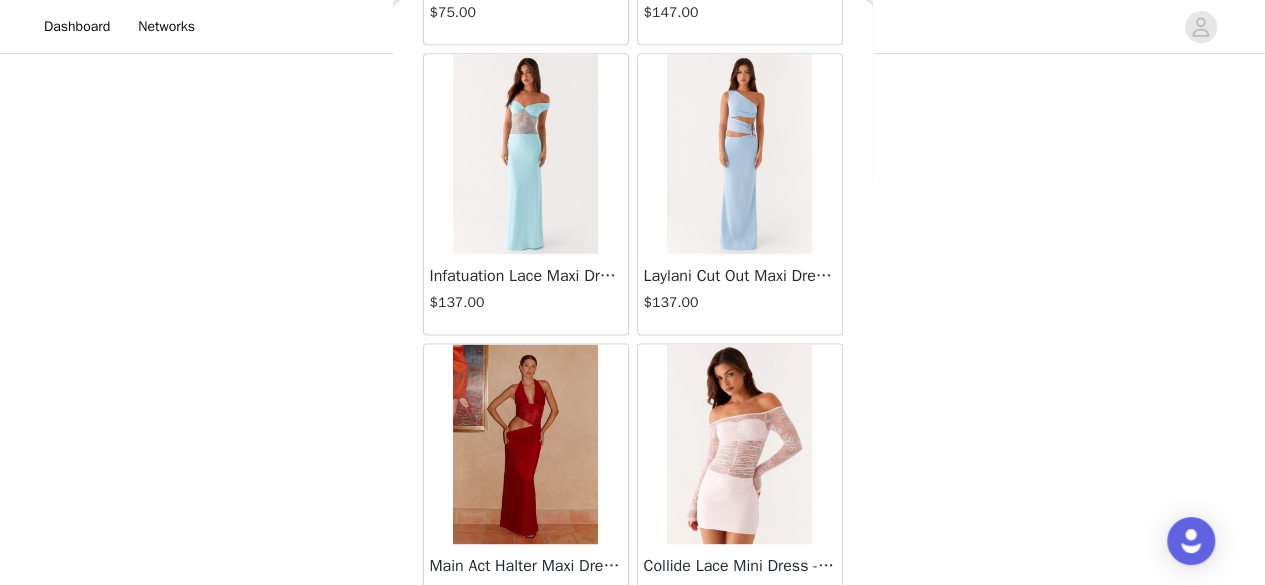 scroll, scrollTop: 66121, scrollLeft: 0, axis: vertical 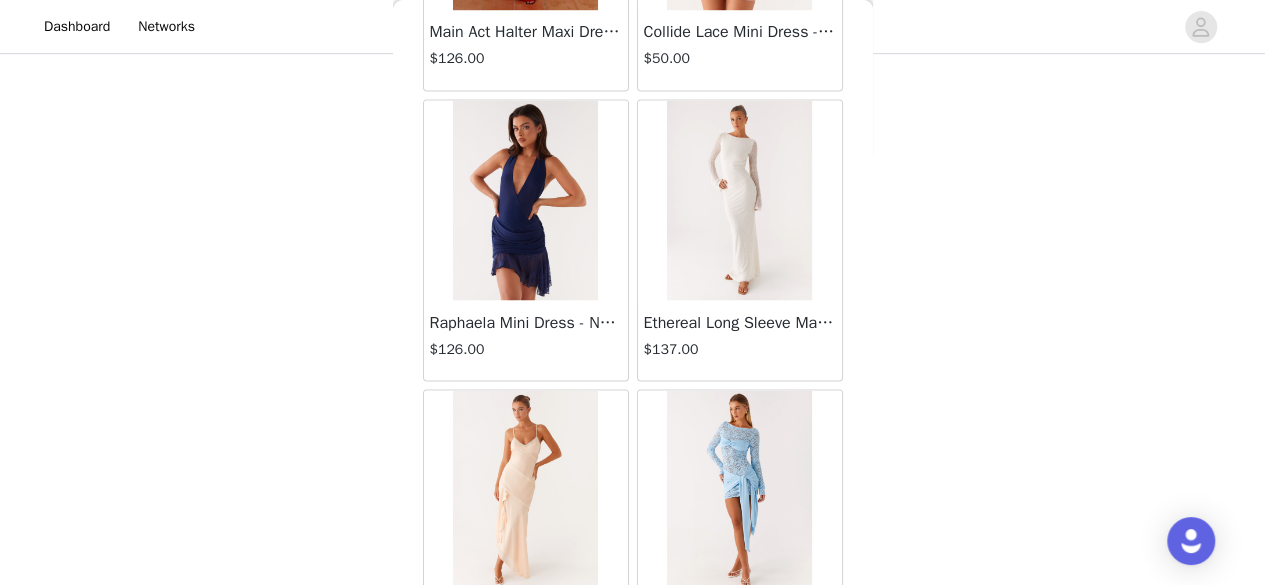 click on "Load More" at bounding box center (633, 705) 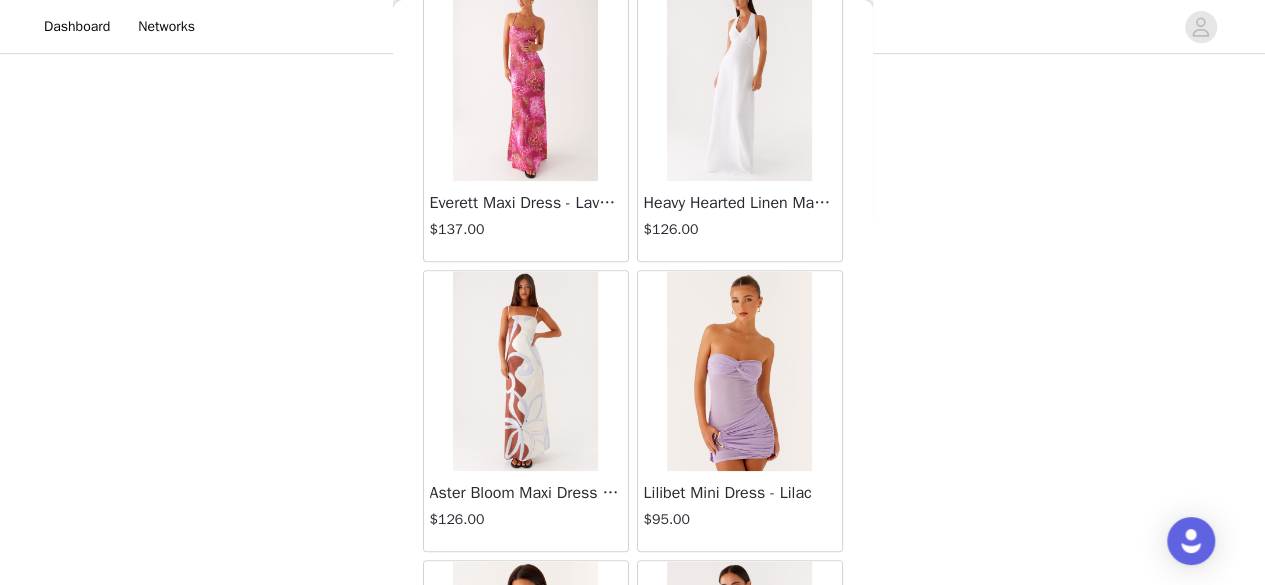 scroll, scrollTop: 69014, scrollLeft: 0, axis: vertical 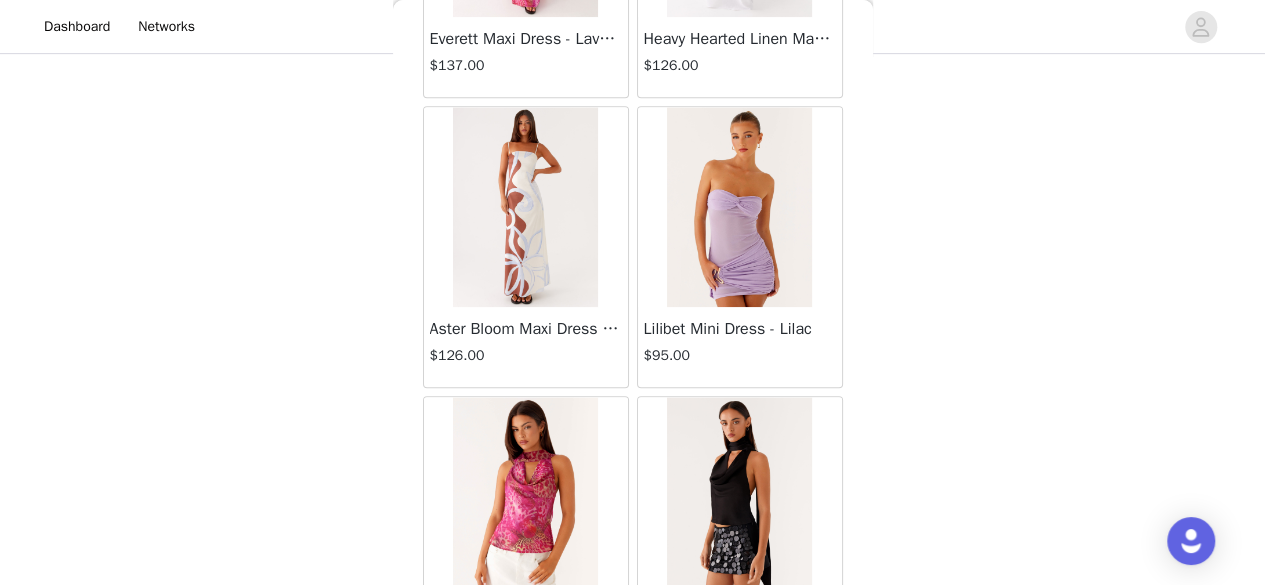 click on "Load More" at bounding box center (633, 712) 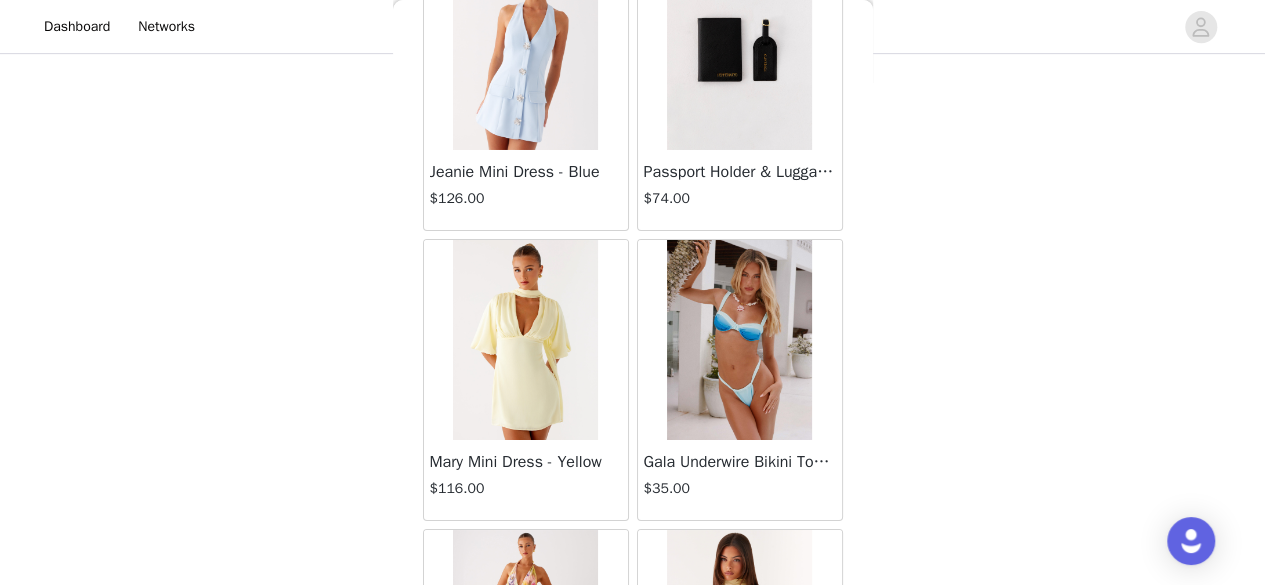 scroll, scrollTop: 71908, scrollLeft: 0, axis: vertical 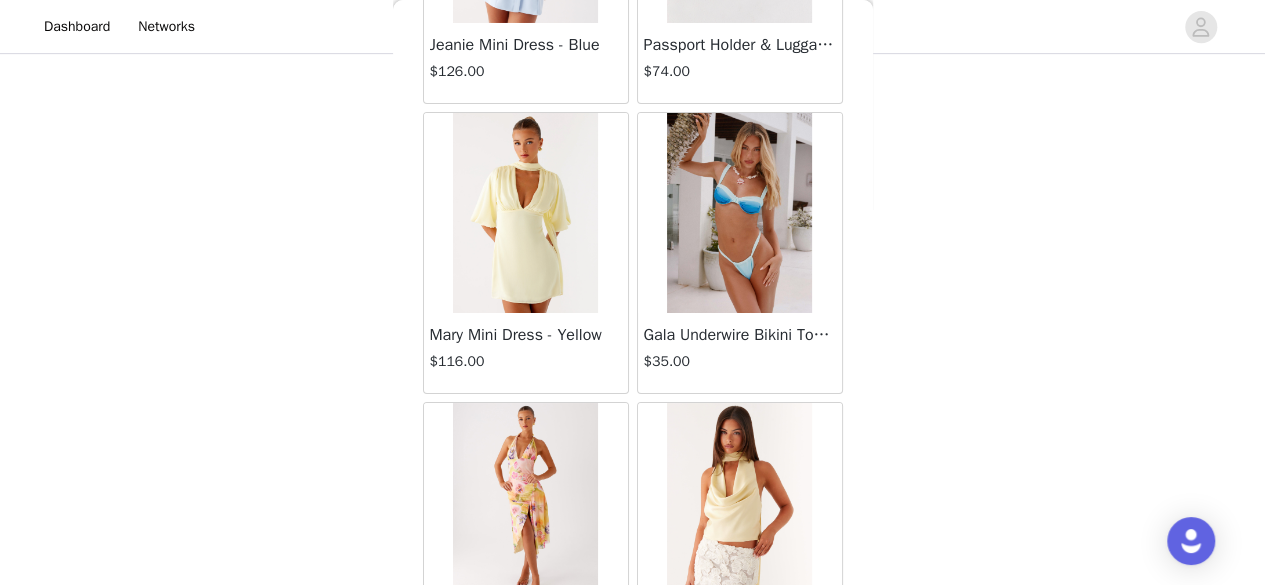 click on "Load More" at bounding box center (633, 718) 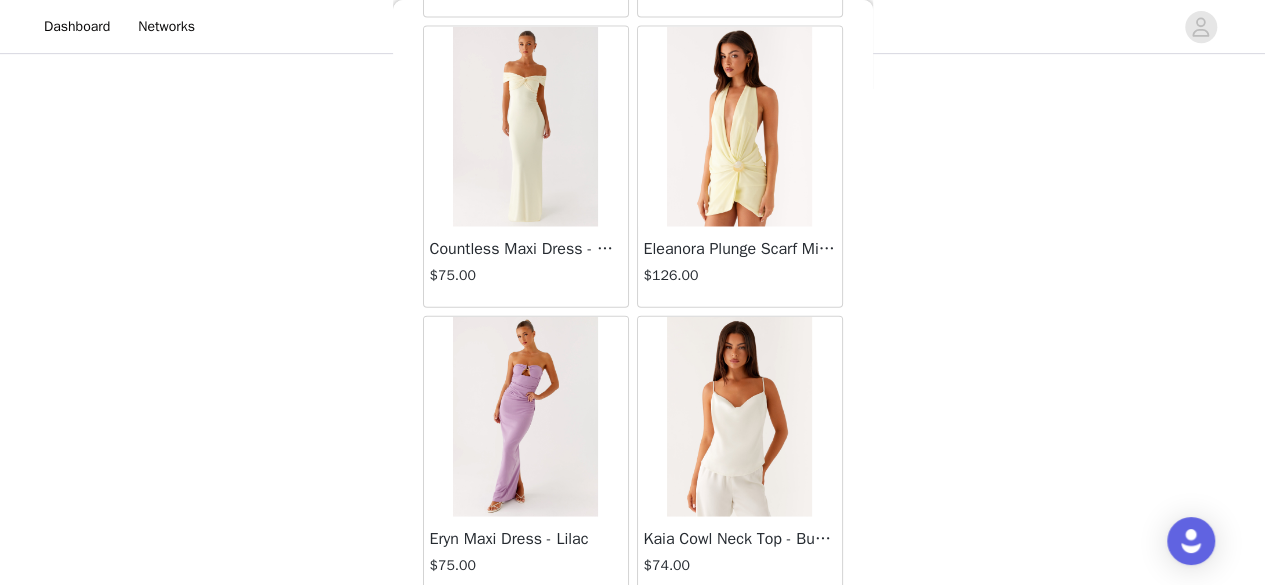 scroll, scrollTop: 74315, scrollLeft: 0, axis: vertical 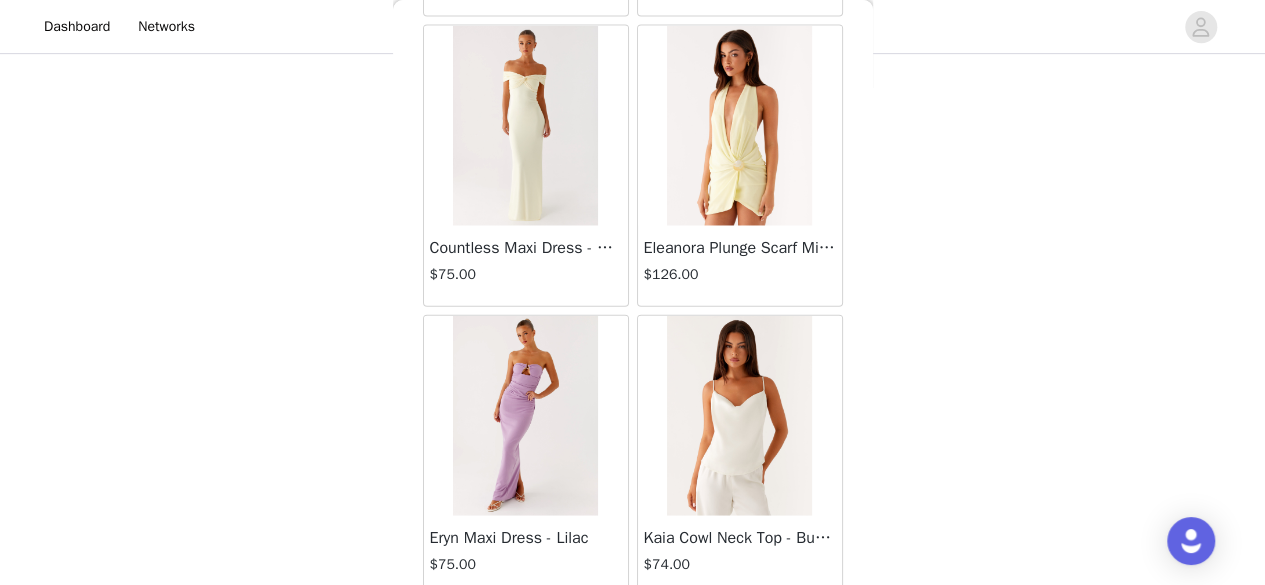 click at bounding box center [739, 416] 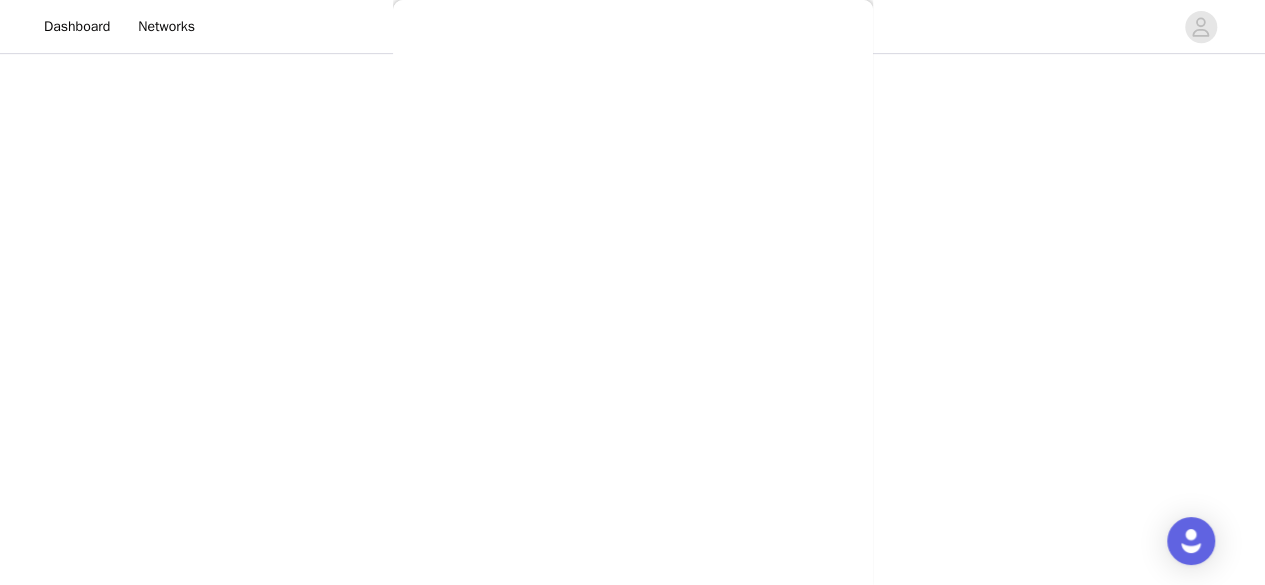 scroll, scrollTop: 430, scrollLeft: 0, axis: vertical 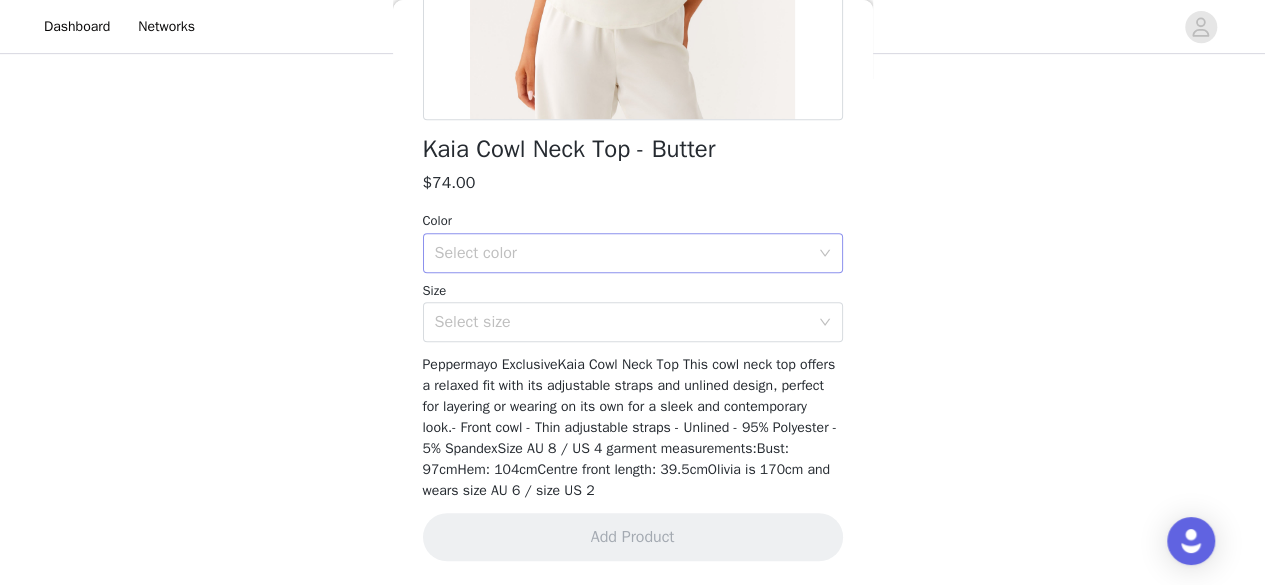 click on "Select color" at bounding box center (622, 253) 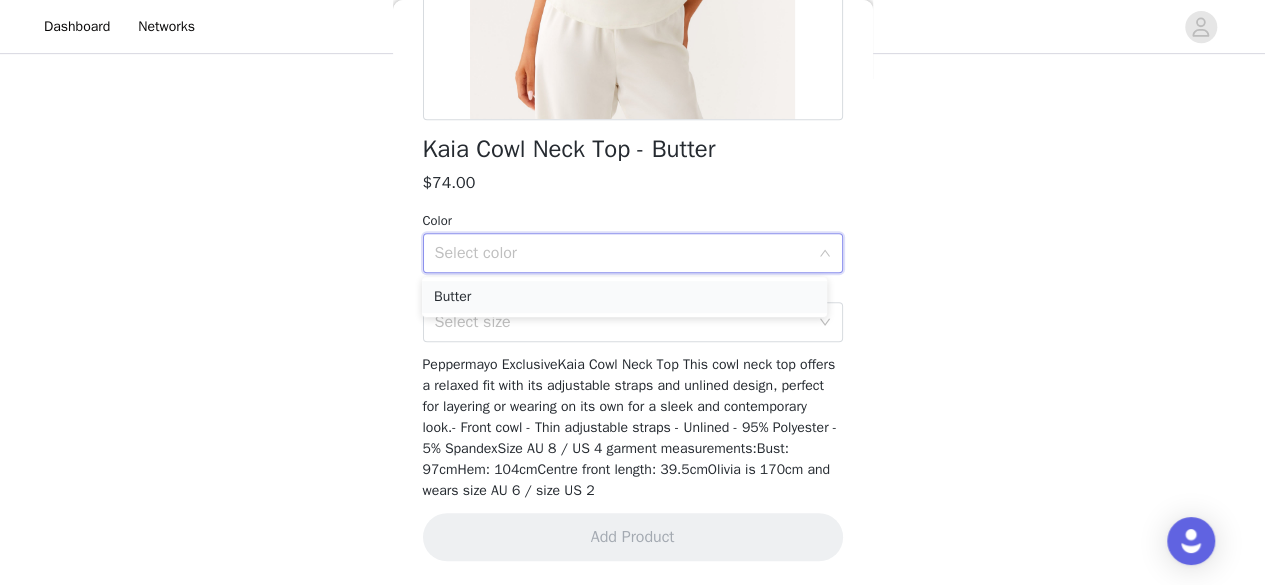click on "Butter" at bounding box center (624, 297) 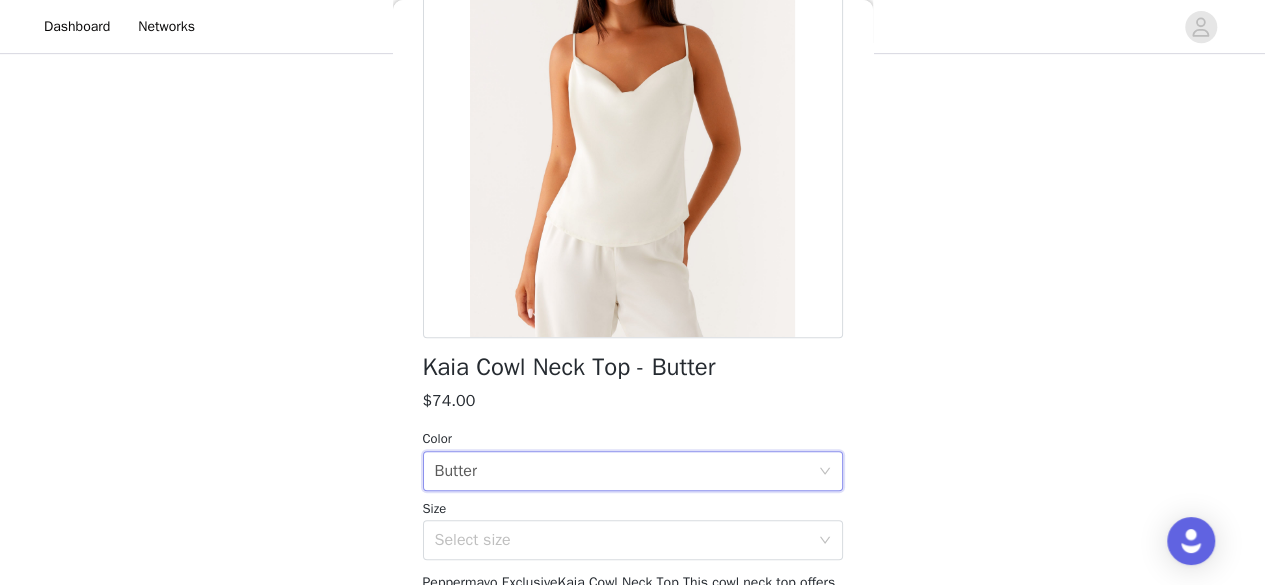 scroll, scrollTop: 202, scrollLeft: 0, axis: vertical 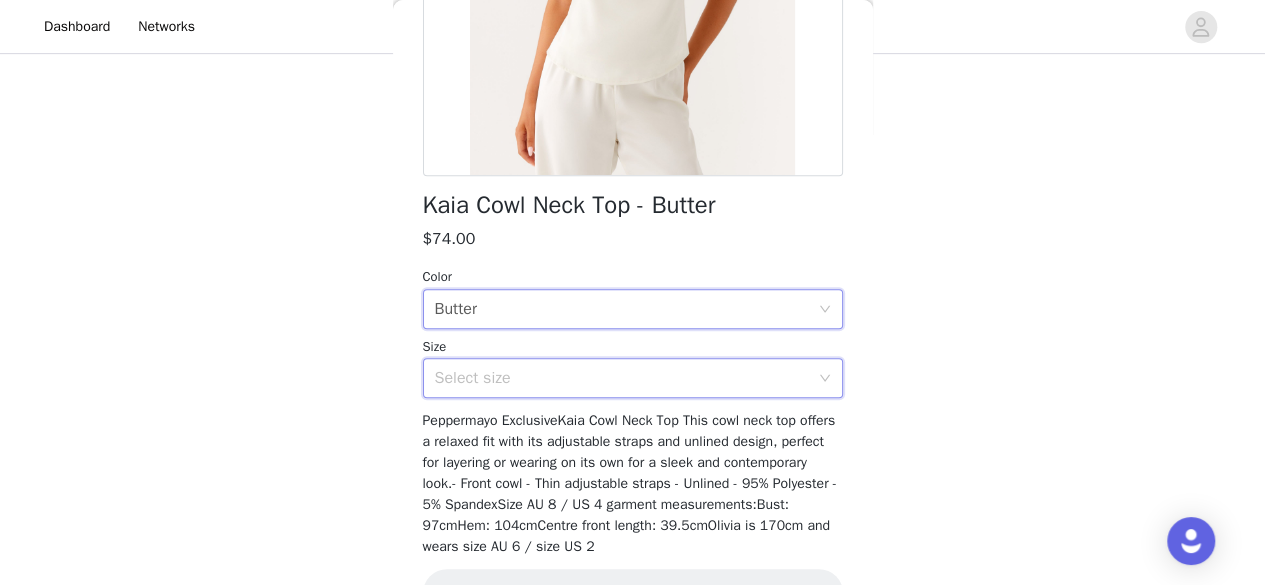 click on "Select size" at bounding box center [626, 378] 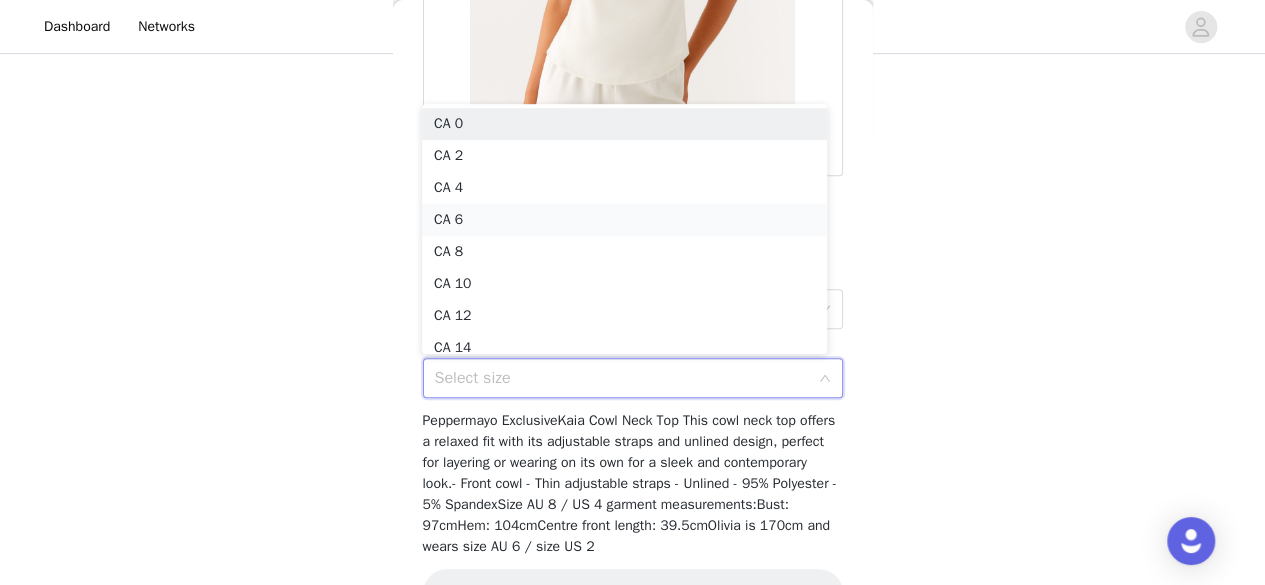 scroll, scrollTop: 10, scrollLeft: 0, axis: vertical 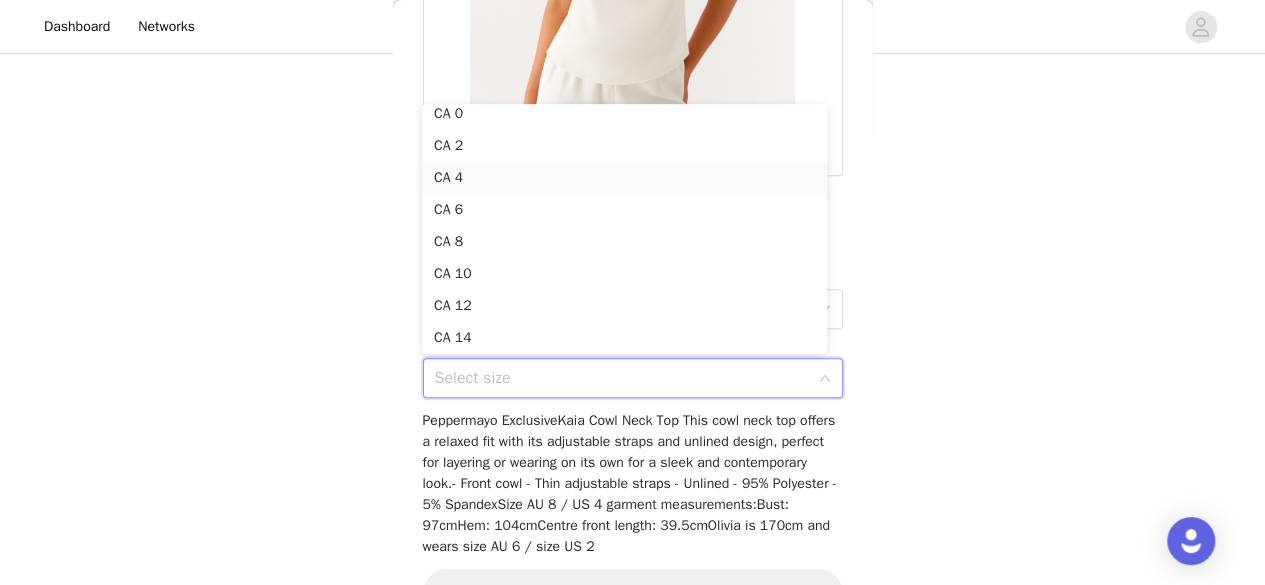 click on "CA 4" at bounding box center (624, 178) 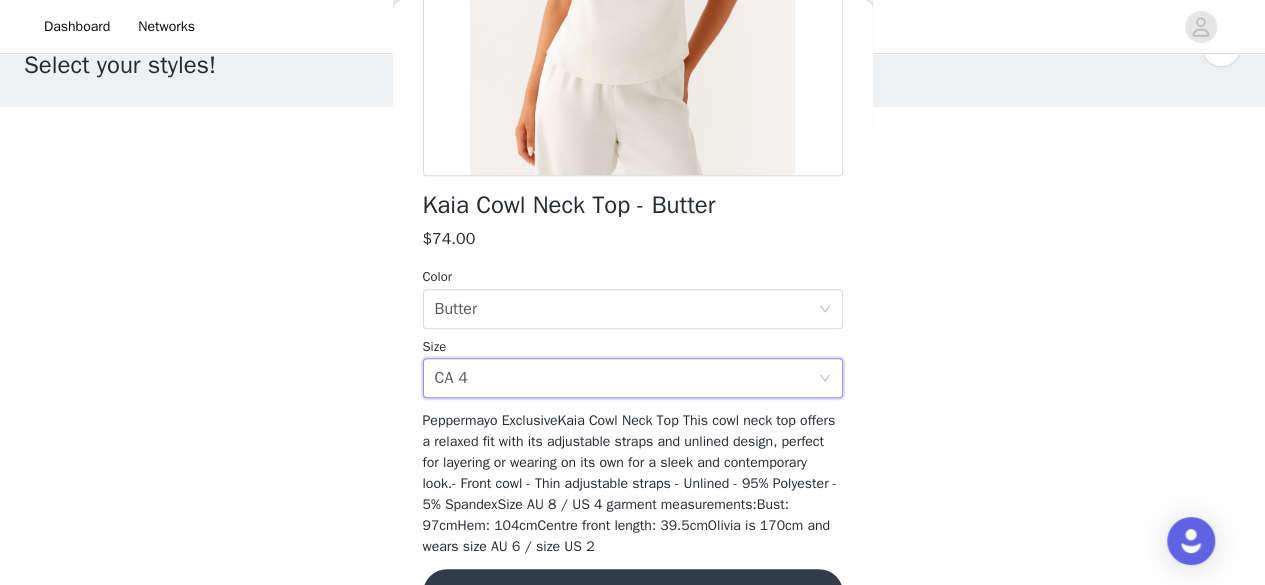scroll, scrollTop: 53, scrollLeft: 0, axis: vertical 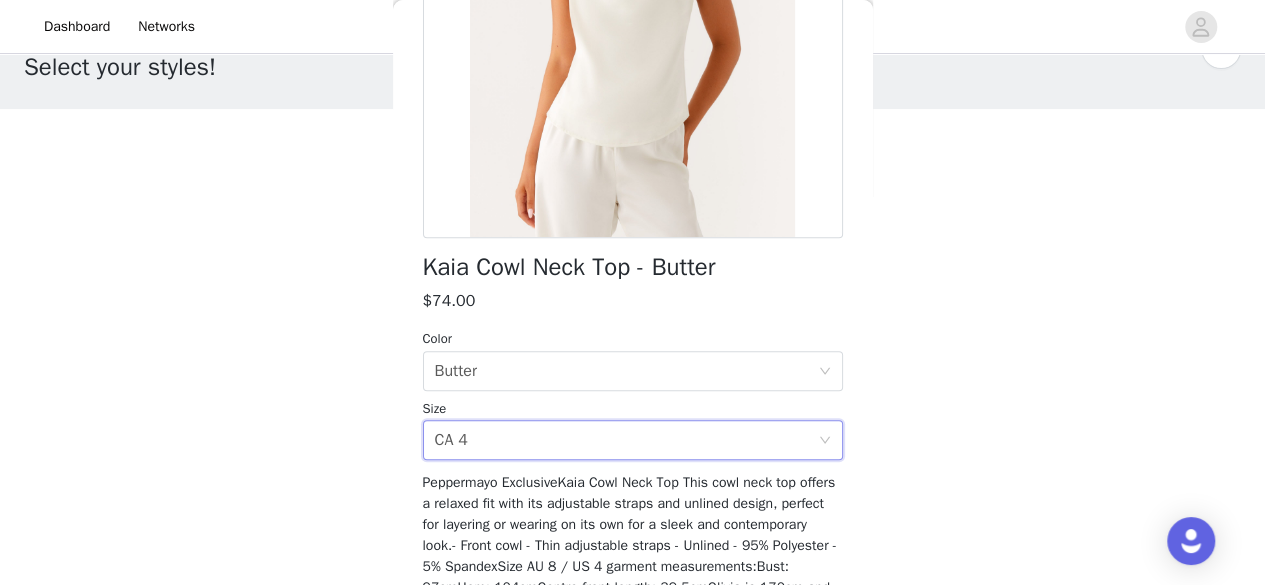 click on "STEP 1 OF 4
Select your styles!
You will receive 4 products.       3/4 Selected           Rudy Maxi Dress - Navy     $95.00       Navy, [STATE] [POSTAL_CODE]       Edit   Remove     Federica Off Shoulder Knit - Black     $116.00       Black, M-L       Edit   Remove     Heart Of Glass Satin Maxi Dress - Black     $147.00       Black, [STATE] [POSTAL_CODE]       Edit   Remove     Add Product       Back     Kaia Cowl Neck Top - Butter       $74.00         Color   Select color Butter Size   Select size [STATE] [POSTAL_CODE]   Peppermayo ExclusiveKaia Cowl Neck Top This cowl neck top offers a relaxed fit with its adjustable straps and unlined design, perfect for layering or wearing on its own for a sleek and contemporary look.- Front cowl - Thin adjustable straps - Unlined - 95% Polyester - 5% SpandexSize AU 8 / US 4 garment measurements:Bust: 97cmHem: 104cmCentre front length: 39.5cmOlivia is 170cm and wears size AU 6 / size US 2   Add Product" at bounding box center [632, 429] 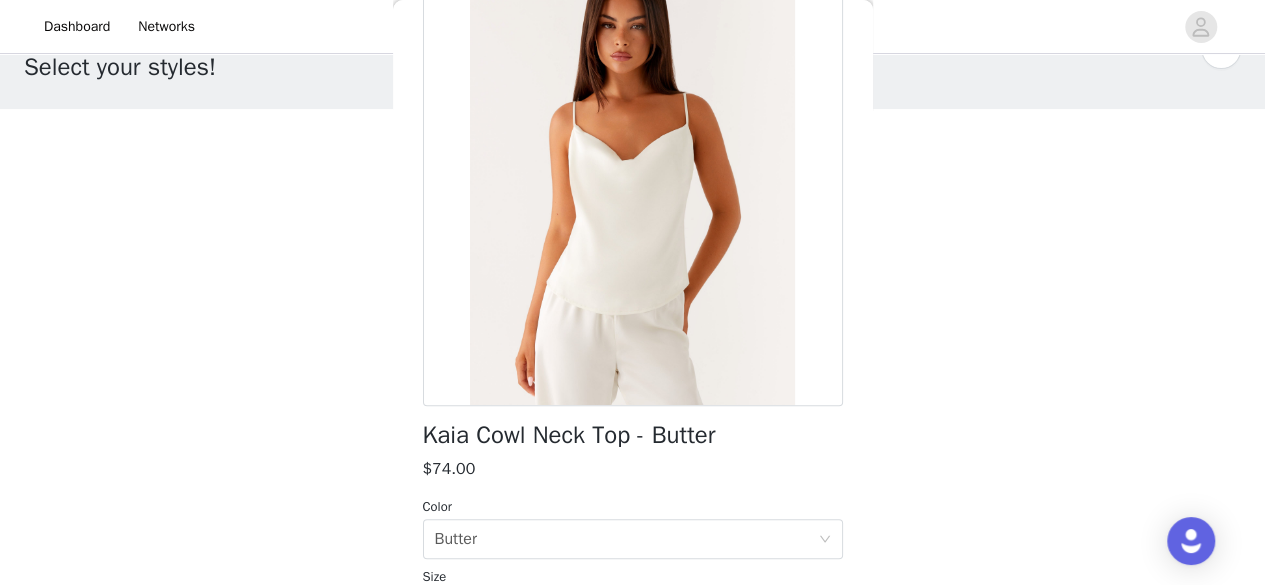 scroll, scrollTop: 143, scrollLeft: 0, axis: vertical 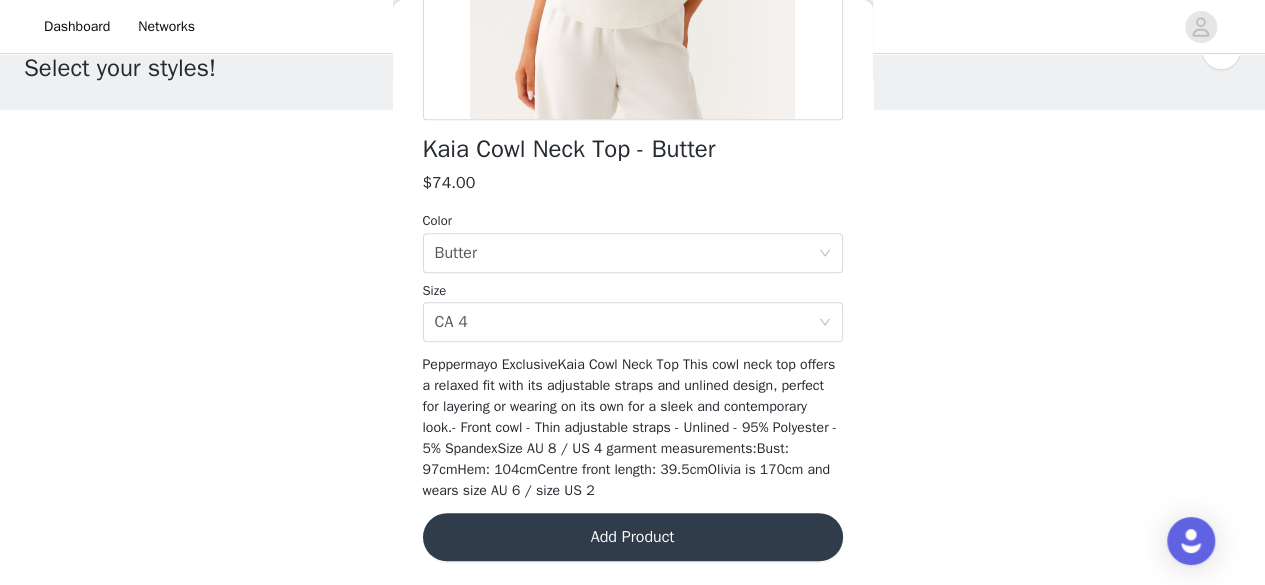 click on "Add Product" at bounding box center (633, 537) 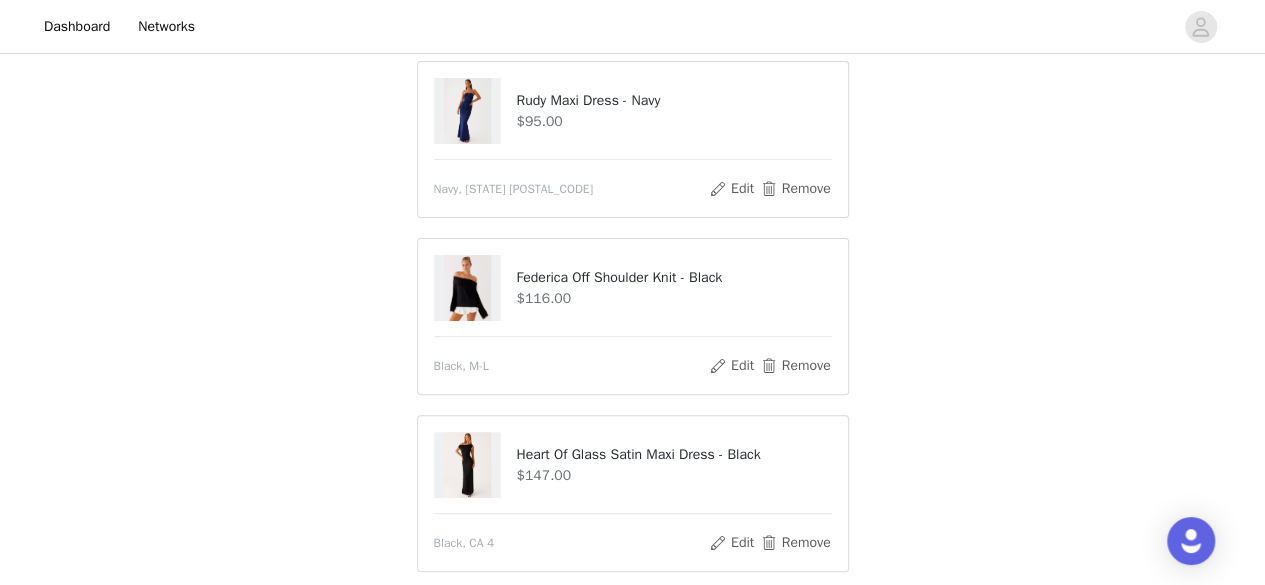 scroll, scrollTop: 509, scrollLeft: 0, axis: vertical 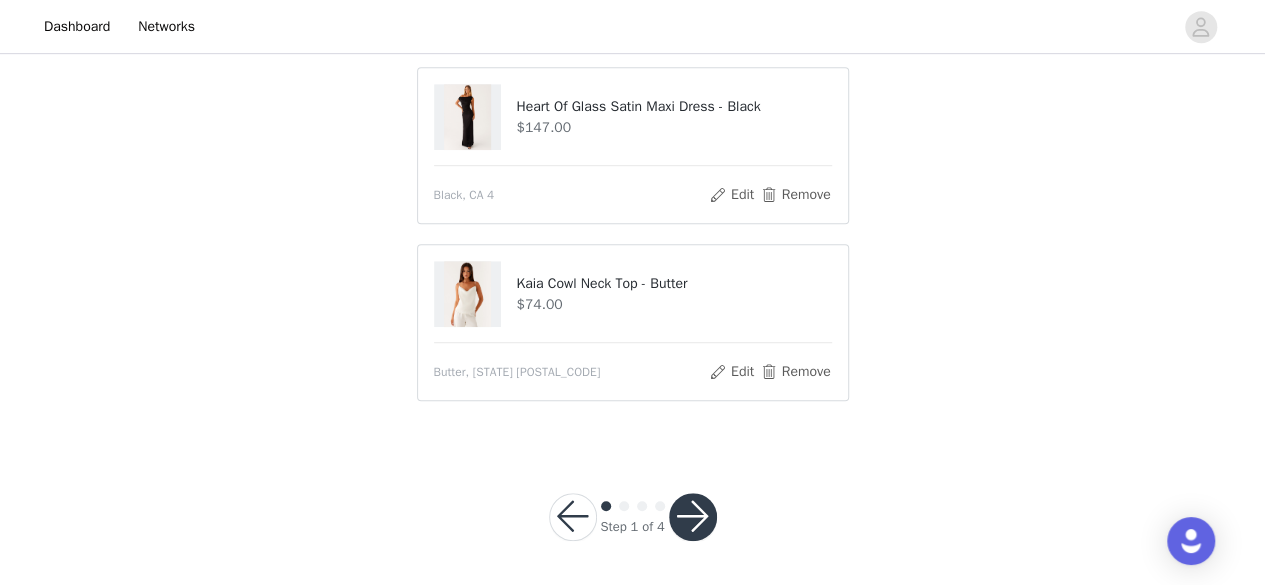 click at bounding box center [693, 517] 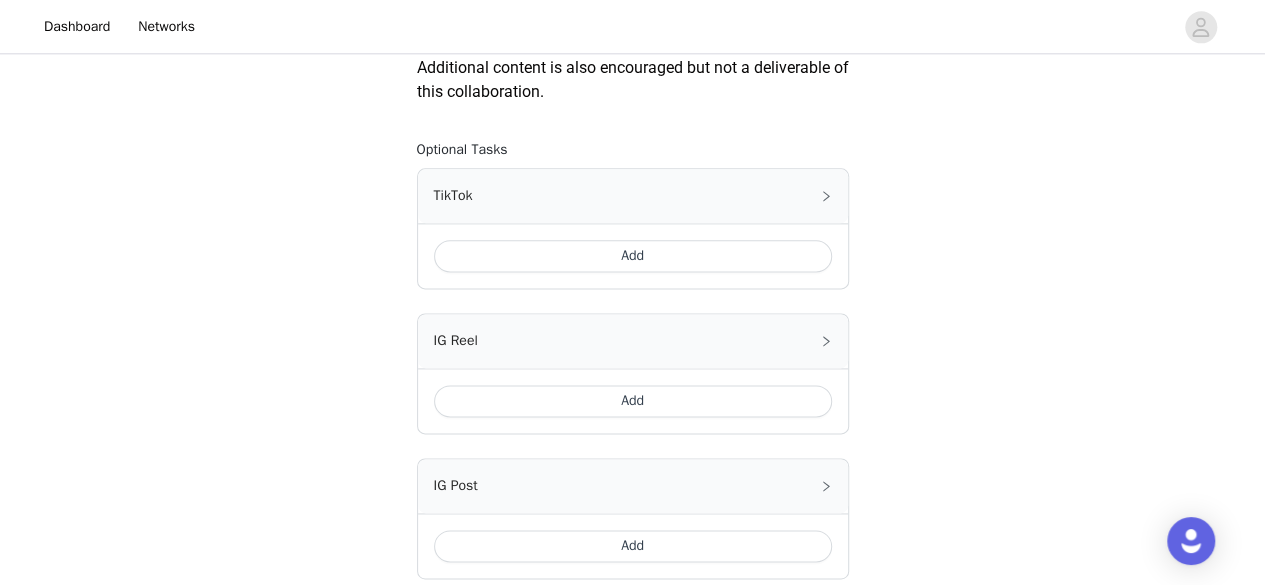scroll, scrollTop: 1174, scrollLeft: 0, axis: vertical 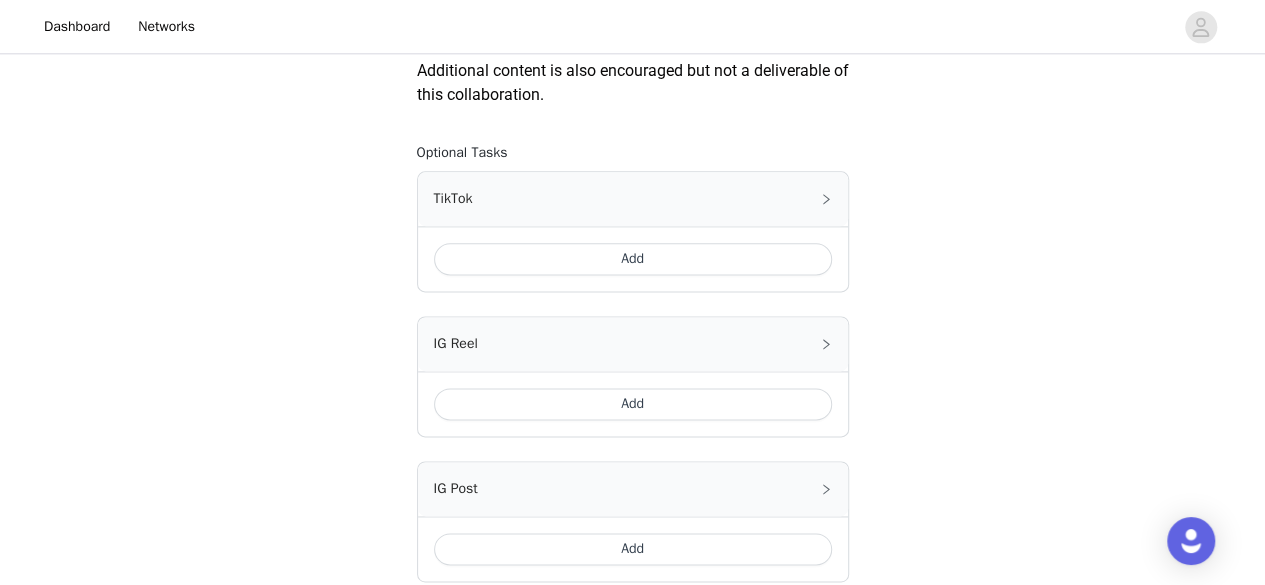 click on "Add" at bounding box center (633, 259) 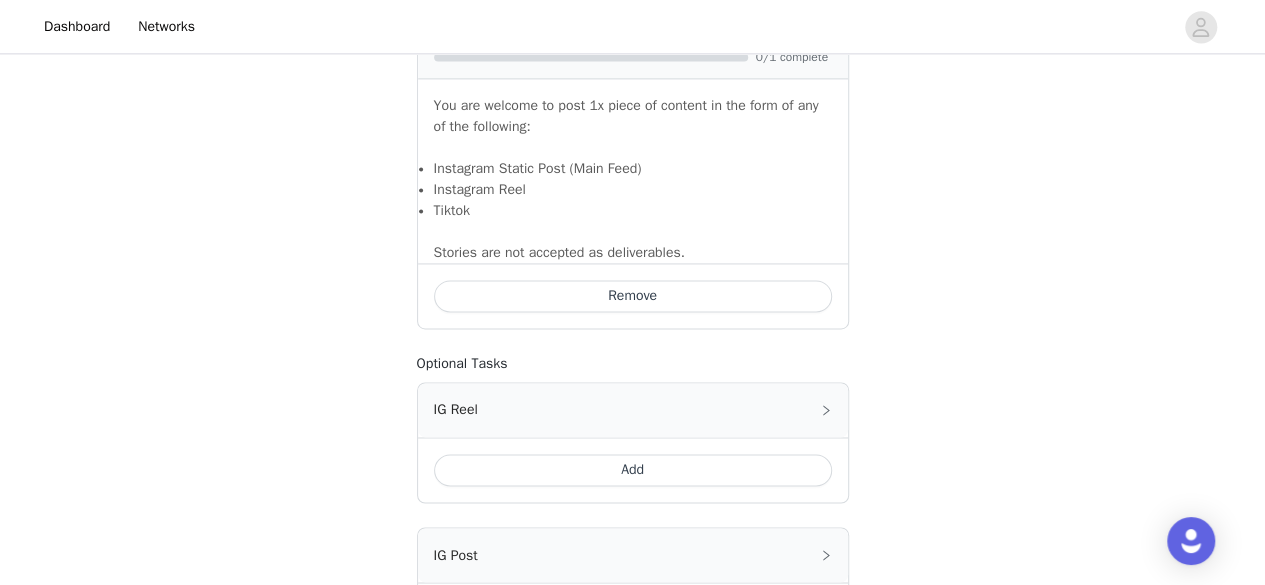 scroll, scrollTop: 1489, scrollLeft: 0, axis: vertical 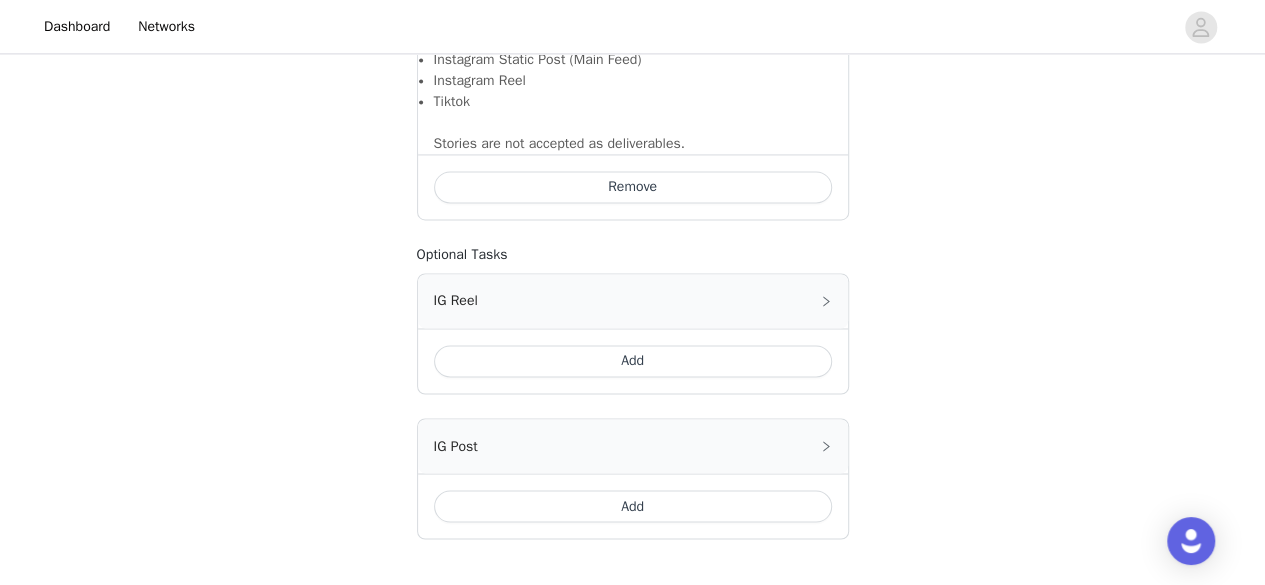 click on "Add" at bounding box center (633, 361) 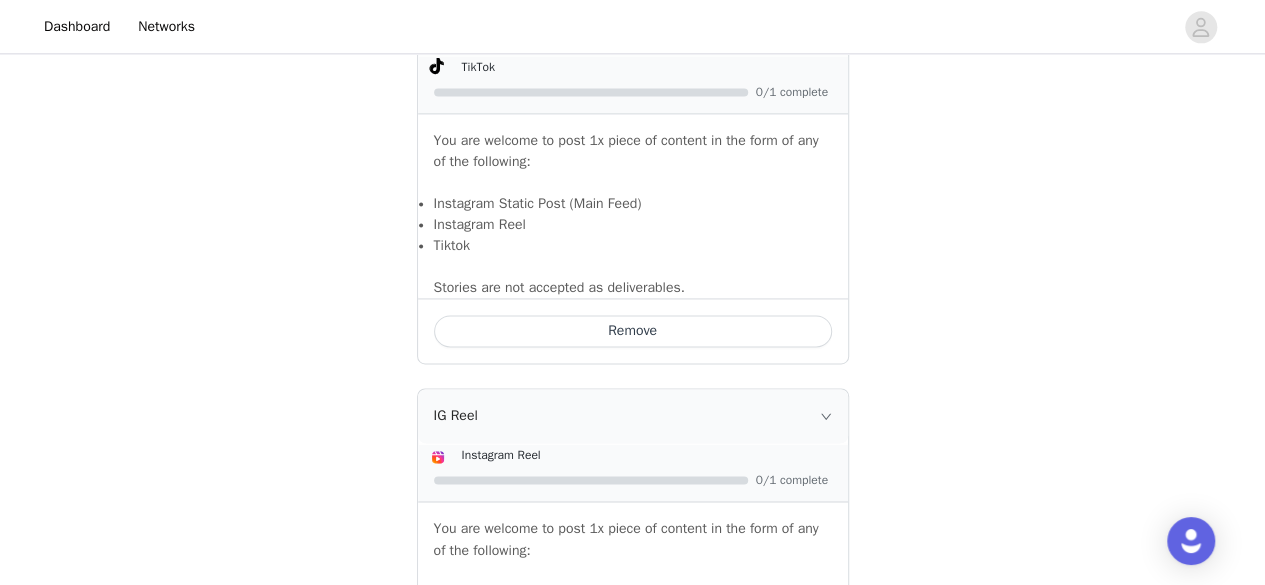 scroll, scrollTop: 1872, scrollLeft: 0, axis: vertical 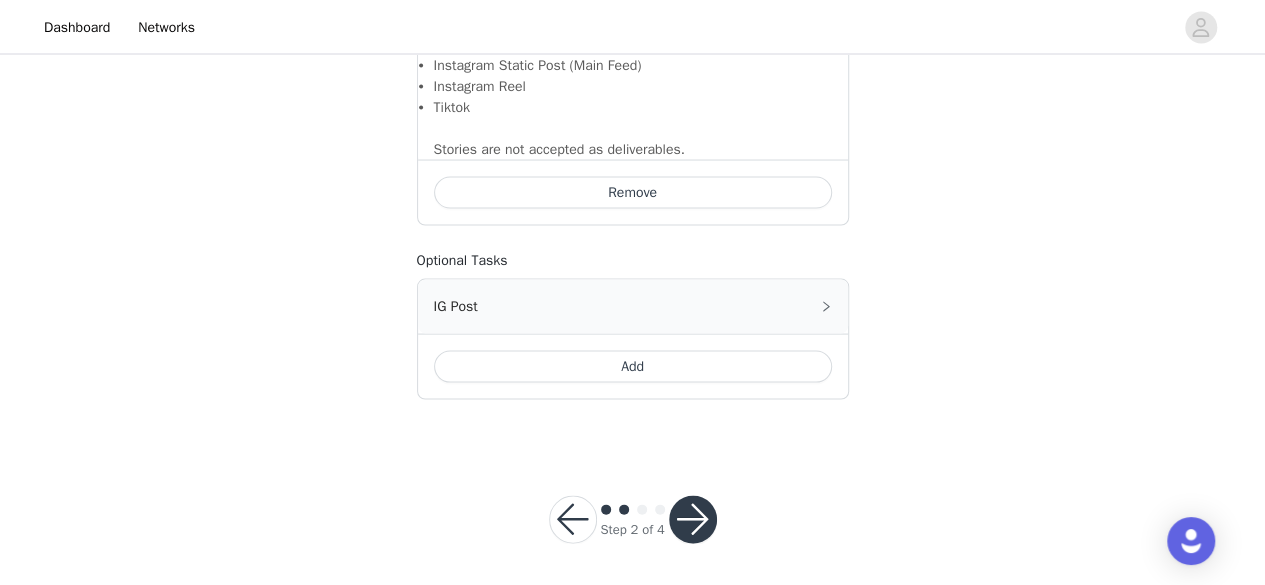 click at bounding box center (693, 519) 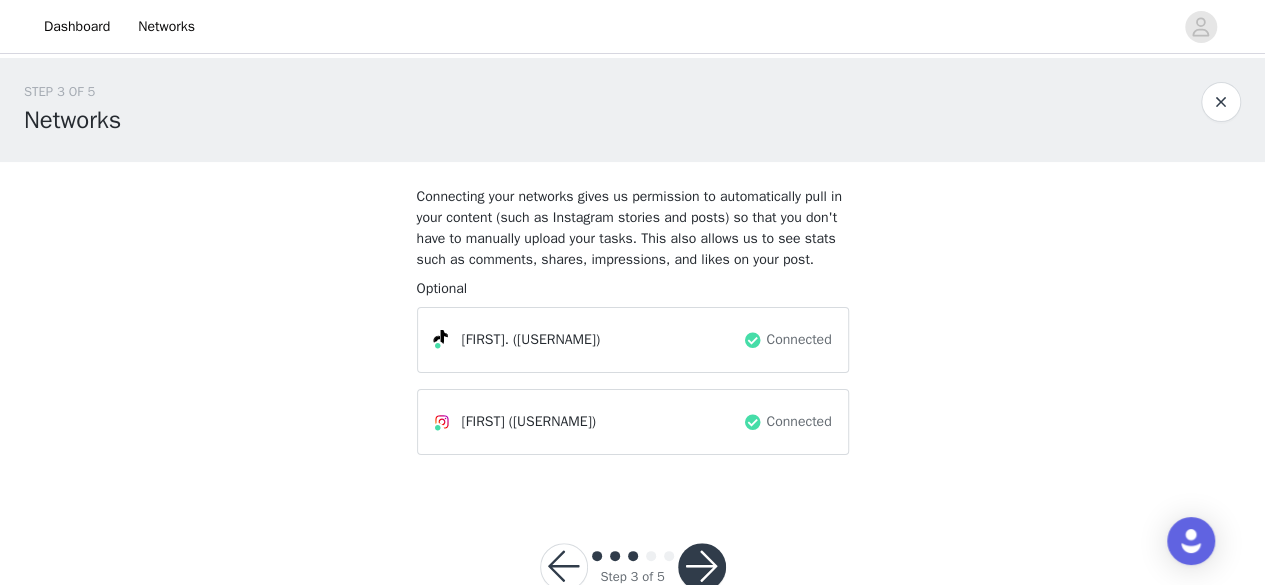 scroll, scrollTop: 51, scrollLeft: 0, axis: vertical 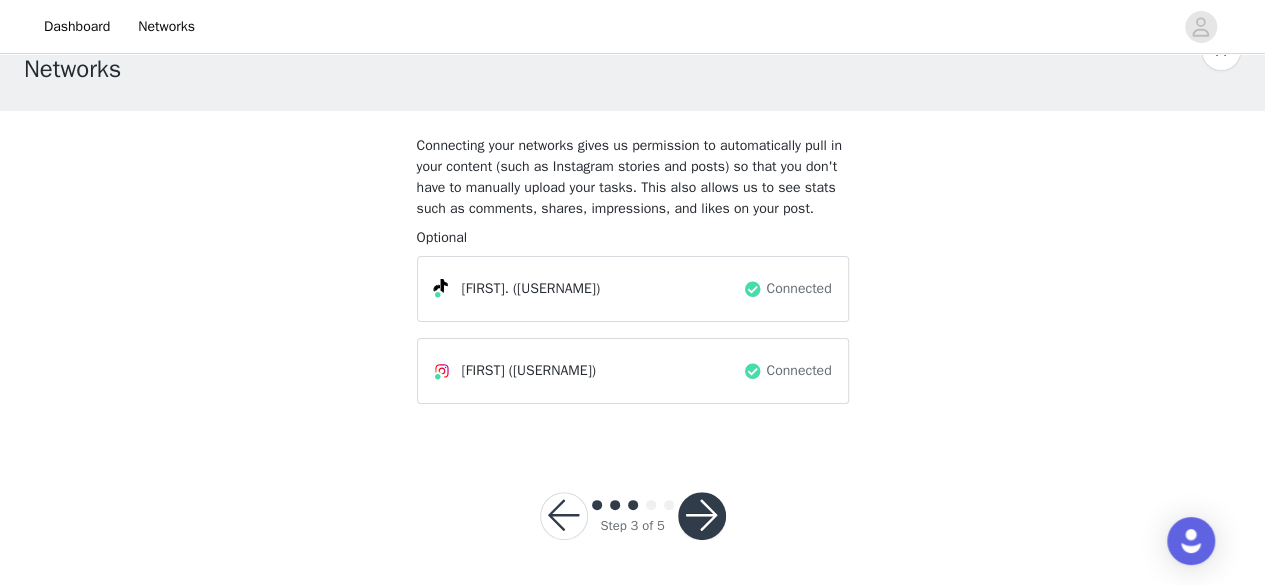 click at bounding box center (702, 516) 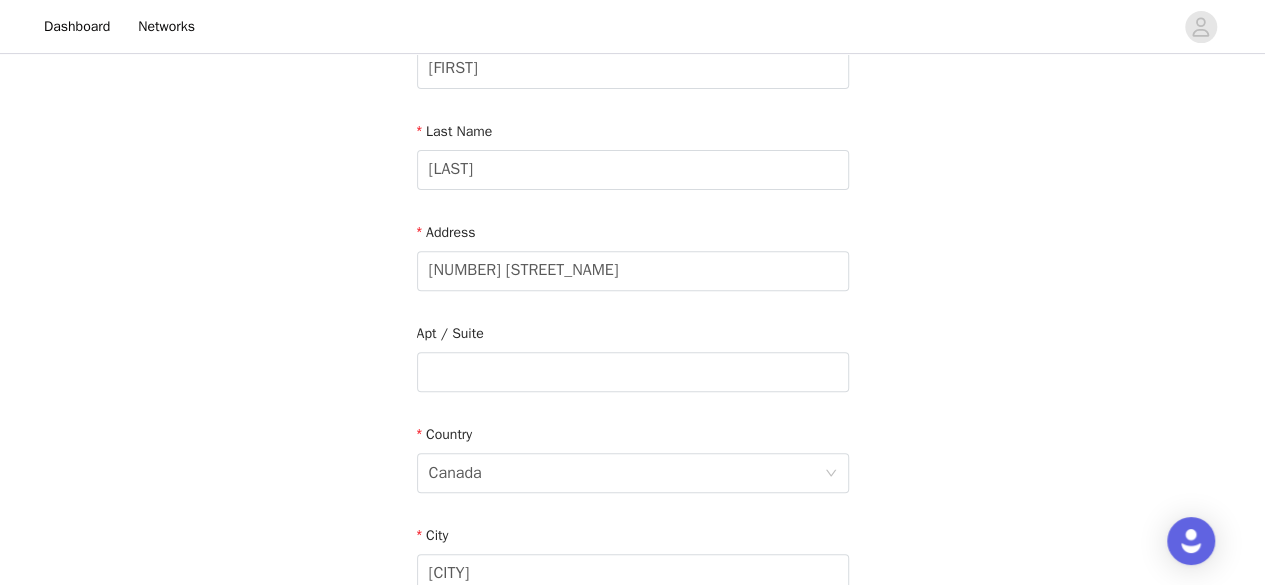 scroll, scrollTop: 778, scrollLeft: 0, axis: vertical 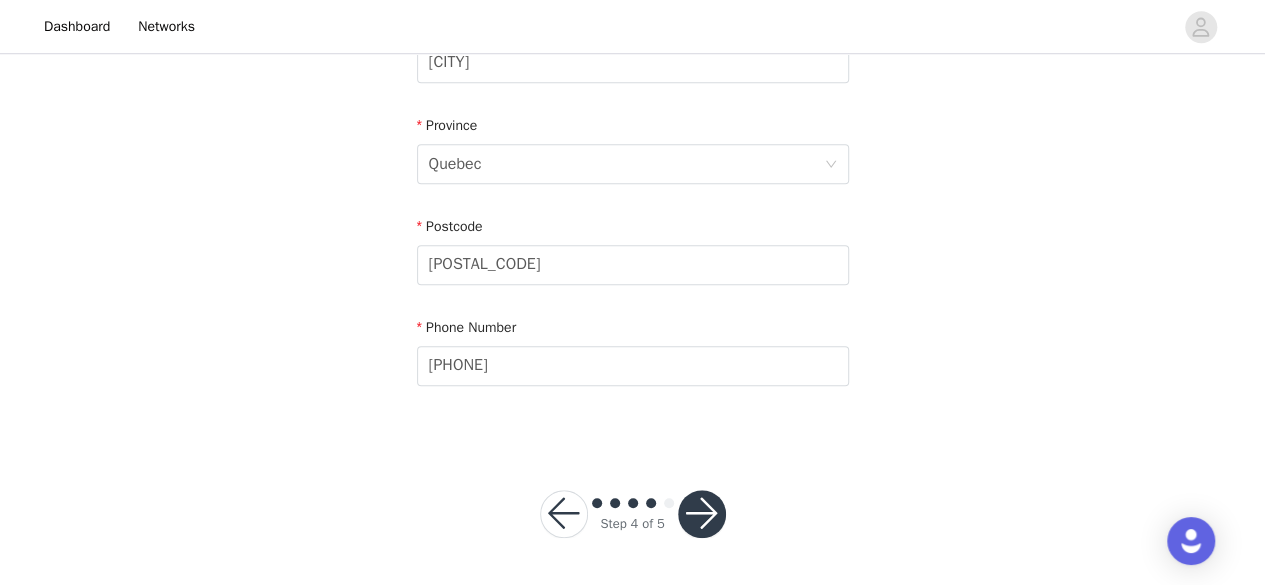 click at bounding box center (702, 514) 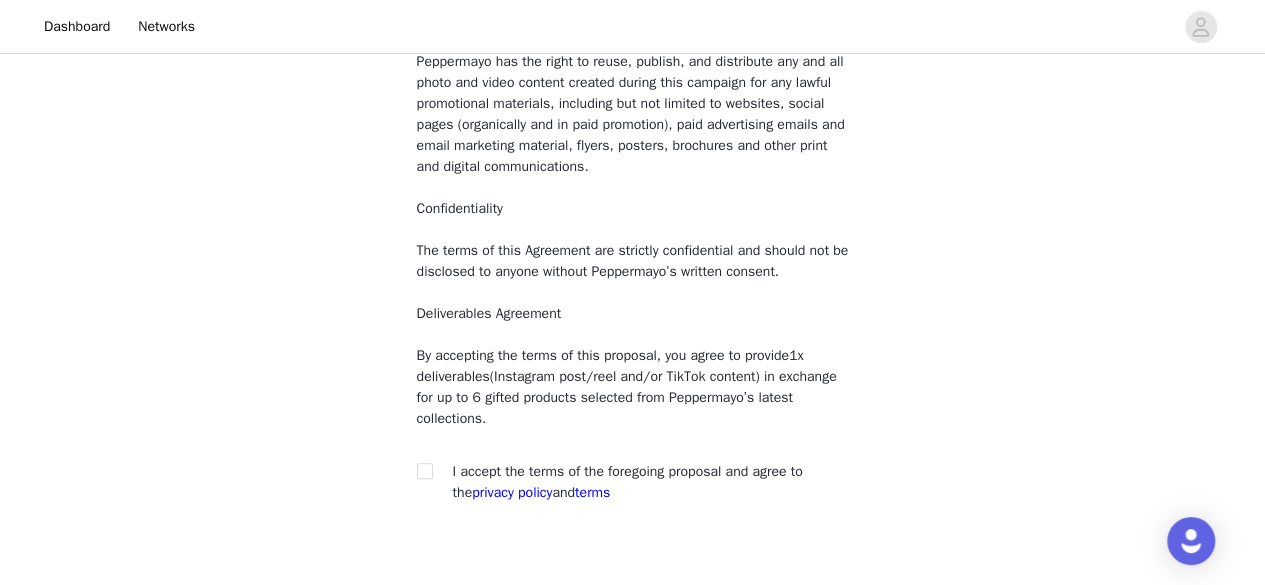 scroll, scrollTop: 338, scrollLeft: 0, axis: vertical 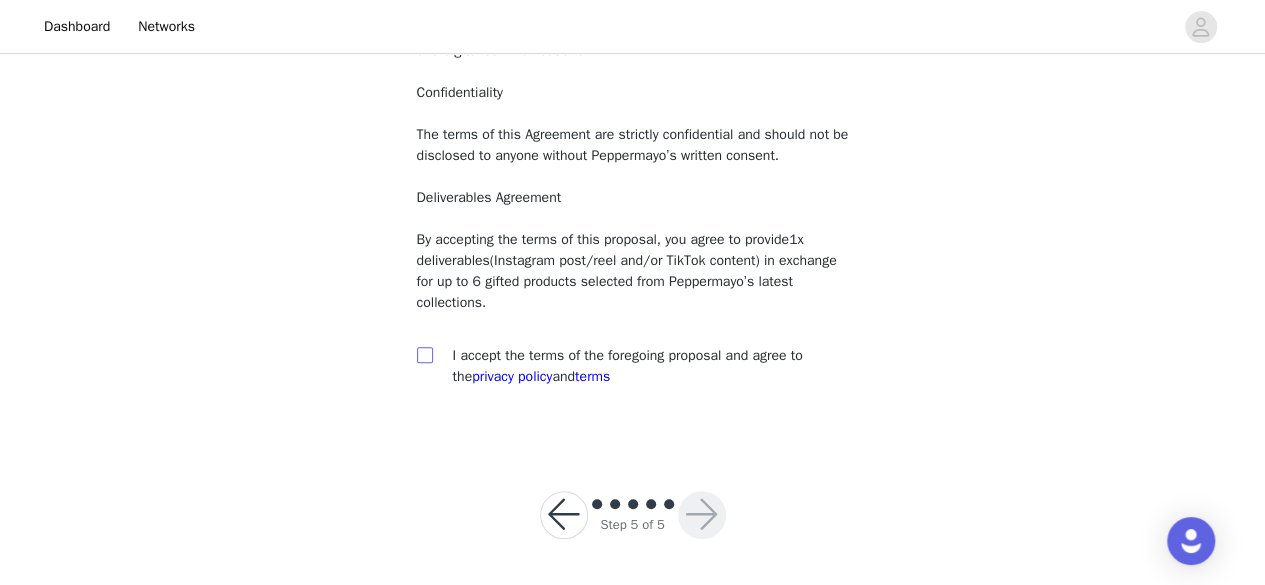 click at bounding box center [424, 354] 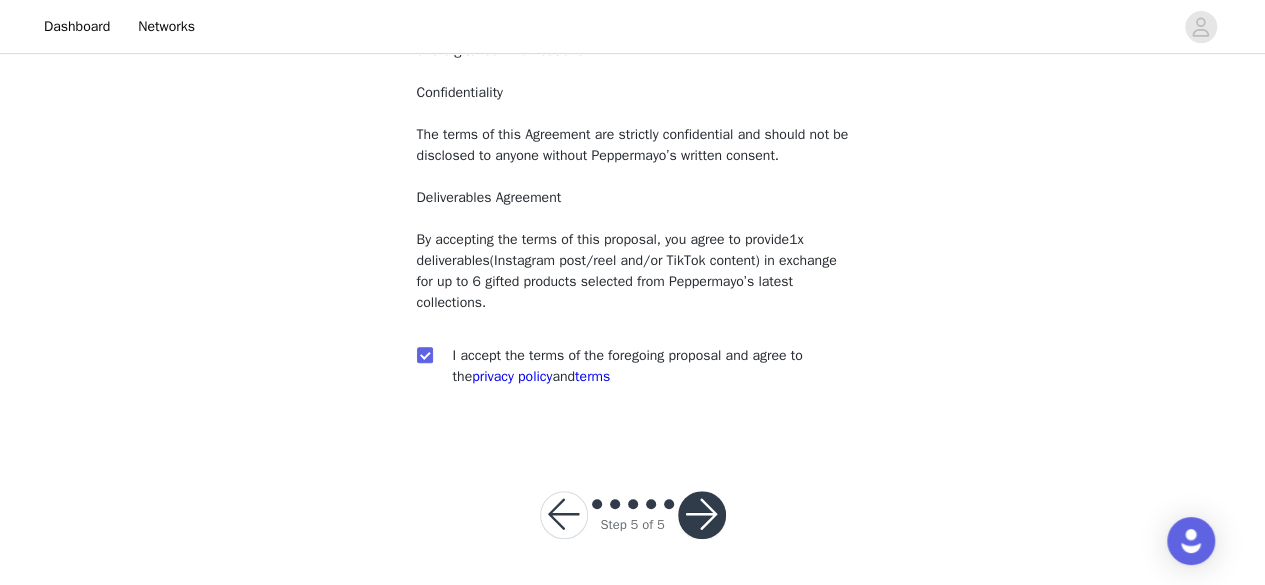 click at bounding box center [702, 515] 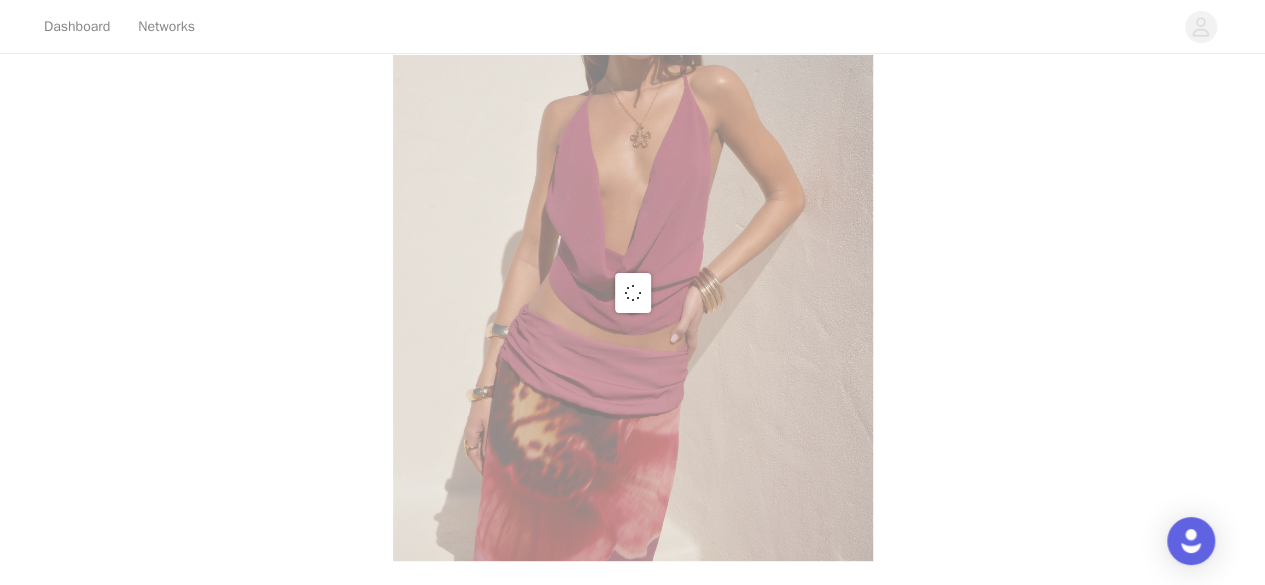 scroll, scrollTop: 0, scrollLeft: 0, axis: both 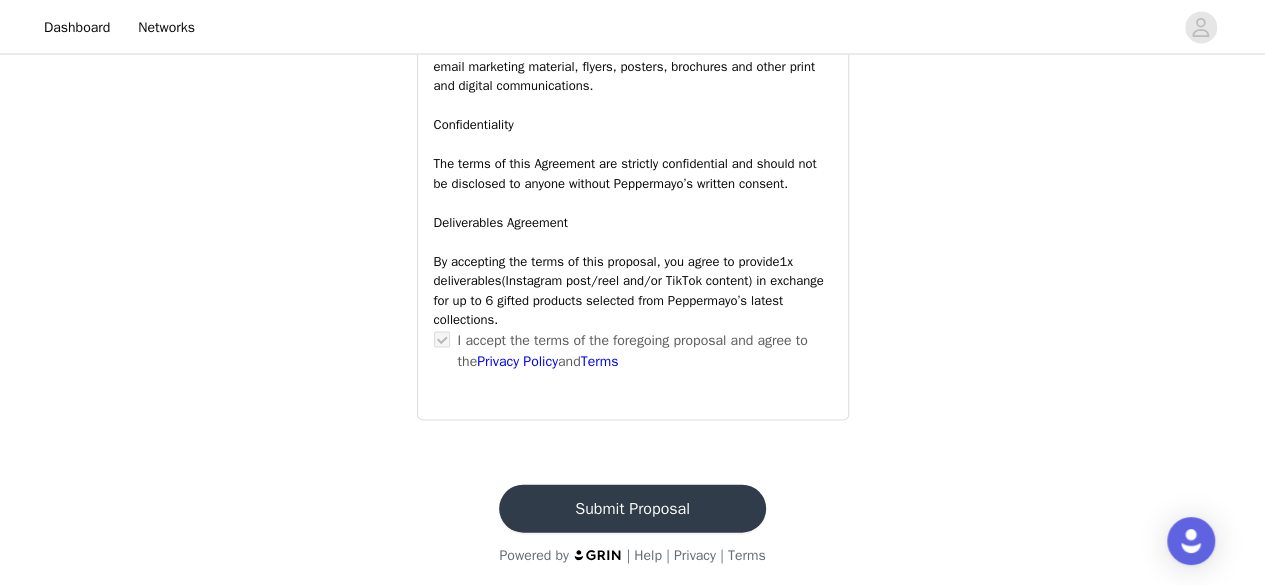 click on "Submit Proposal" at bounding box center (632, 508) 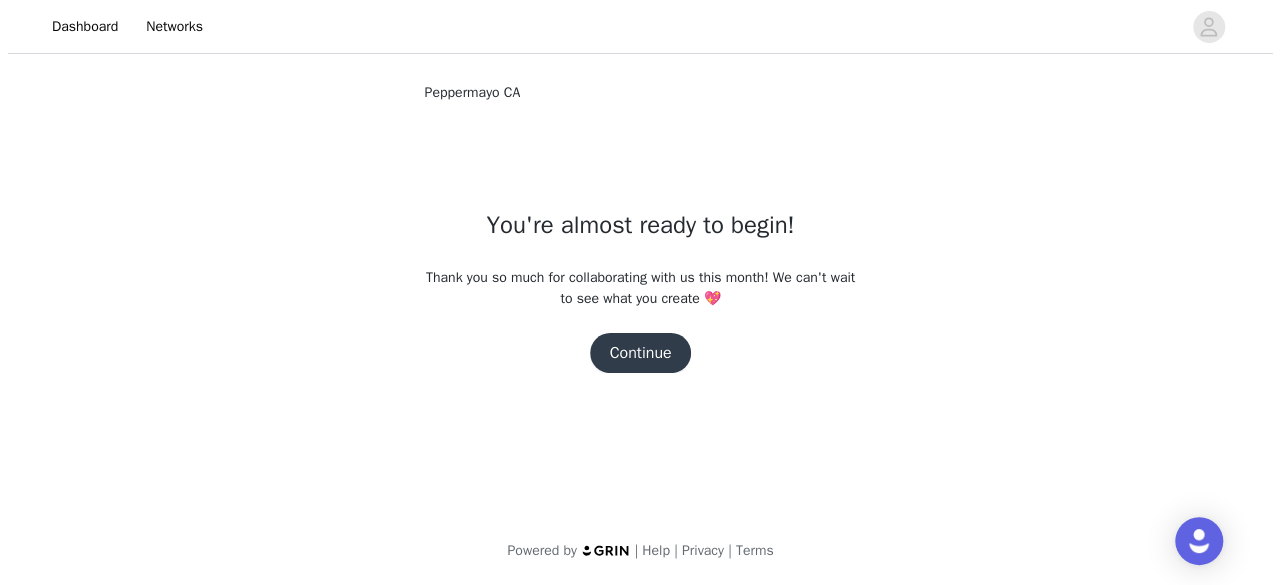 scroll, scrollTop: 0, scrollLeft: 0, axis: both 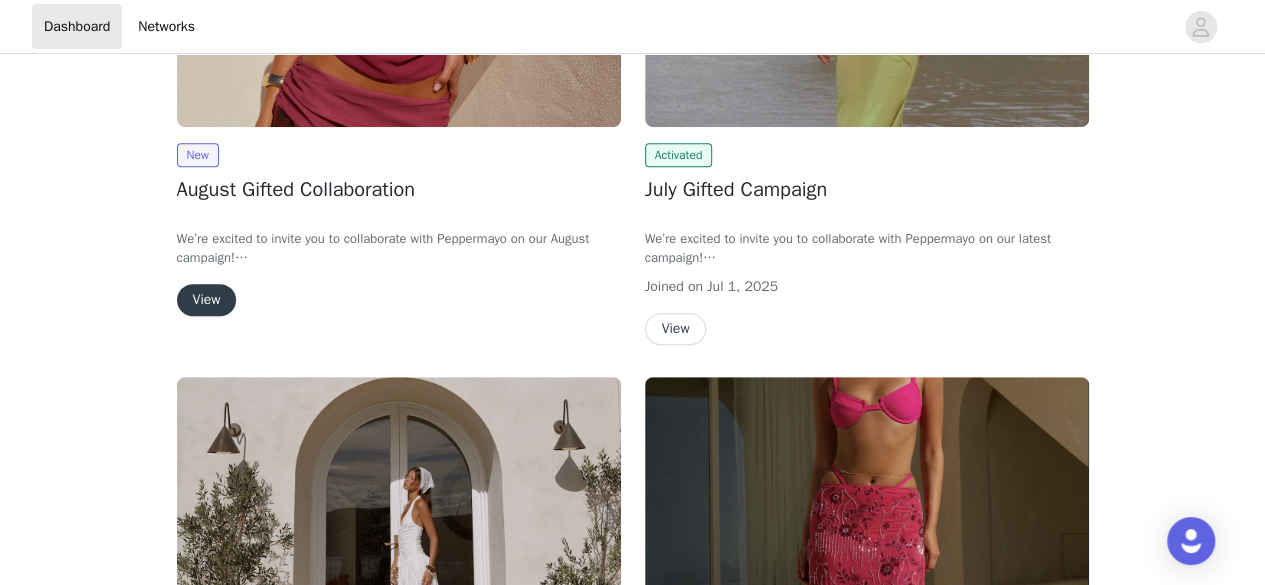 click on "View" at bounding box center [676, 329] 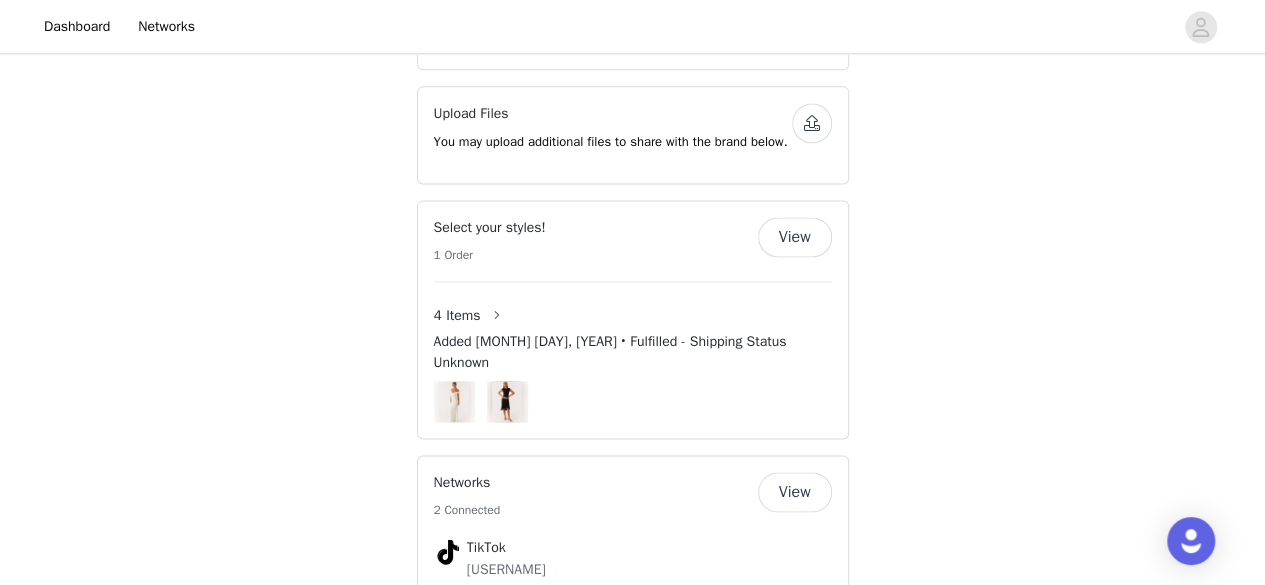 scroll, scrollTop: 1328, scrollLeft: 0, axis: vertical 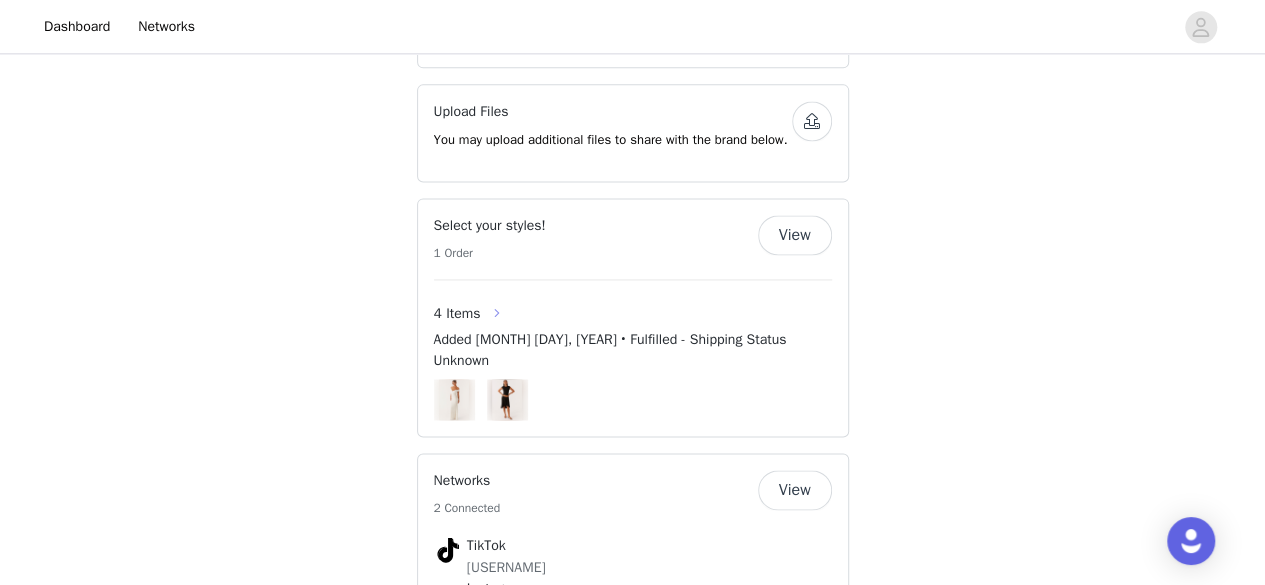 click at bounding box center [497, 313] 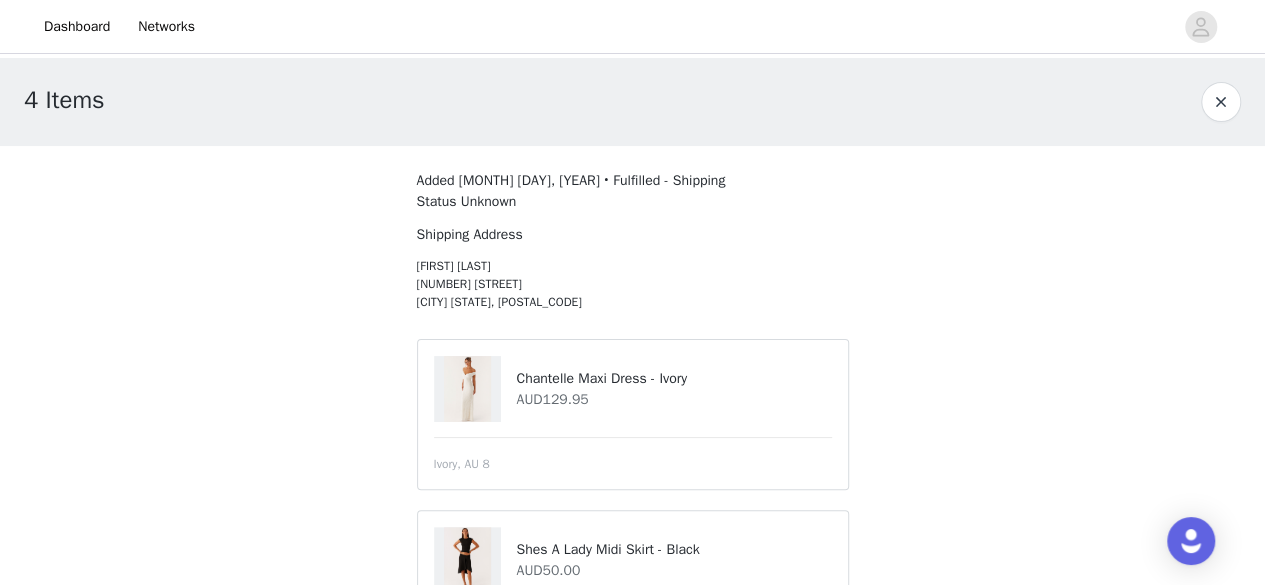 scroll, scrollTop: 118, scrollLeft: 0, axis: vertical 